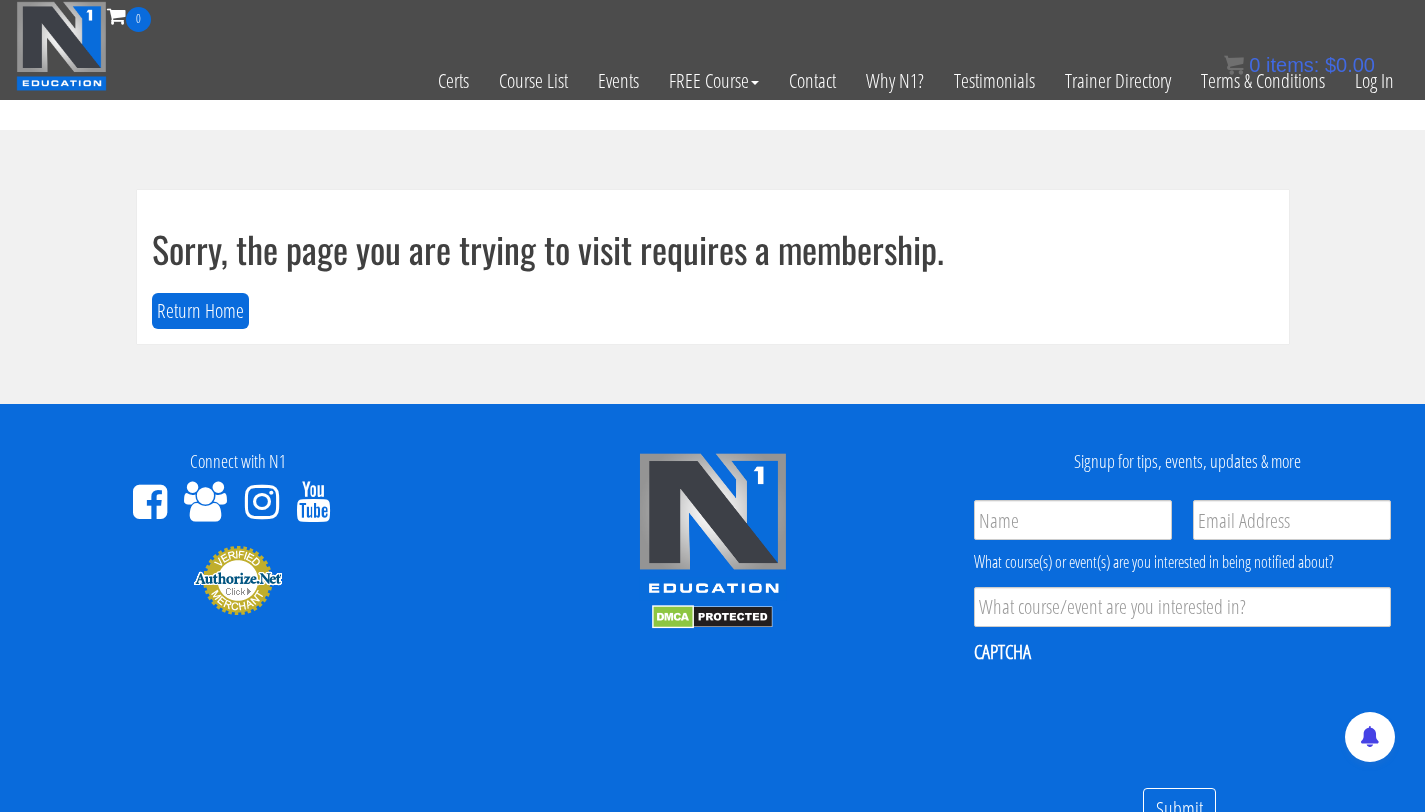 scroll, scrollTop: 0, scrollLeft: 0, axis: both 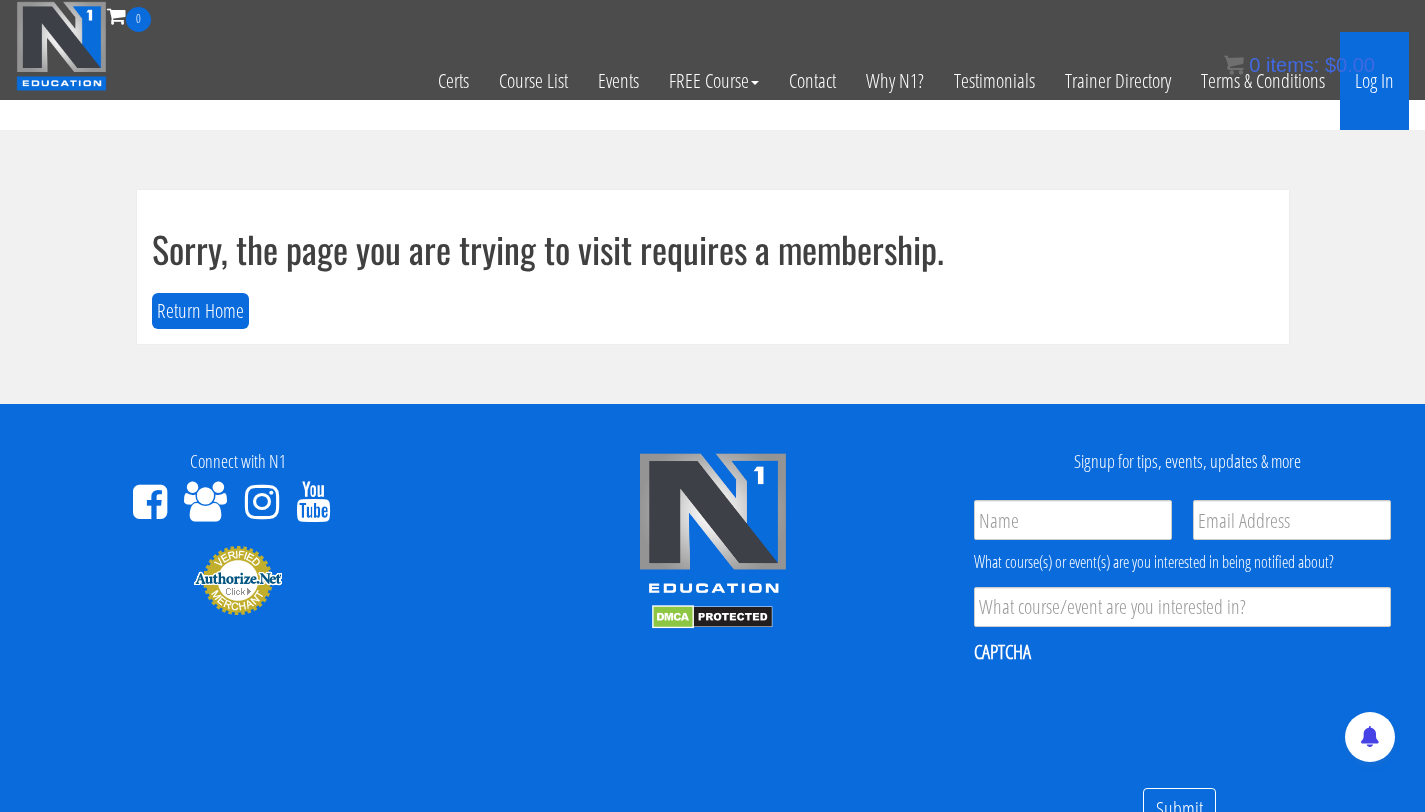 click on "Log In" at bounding box center [1374, 81] 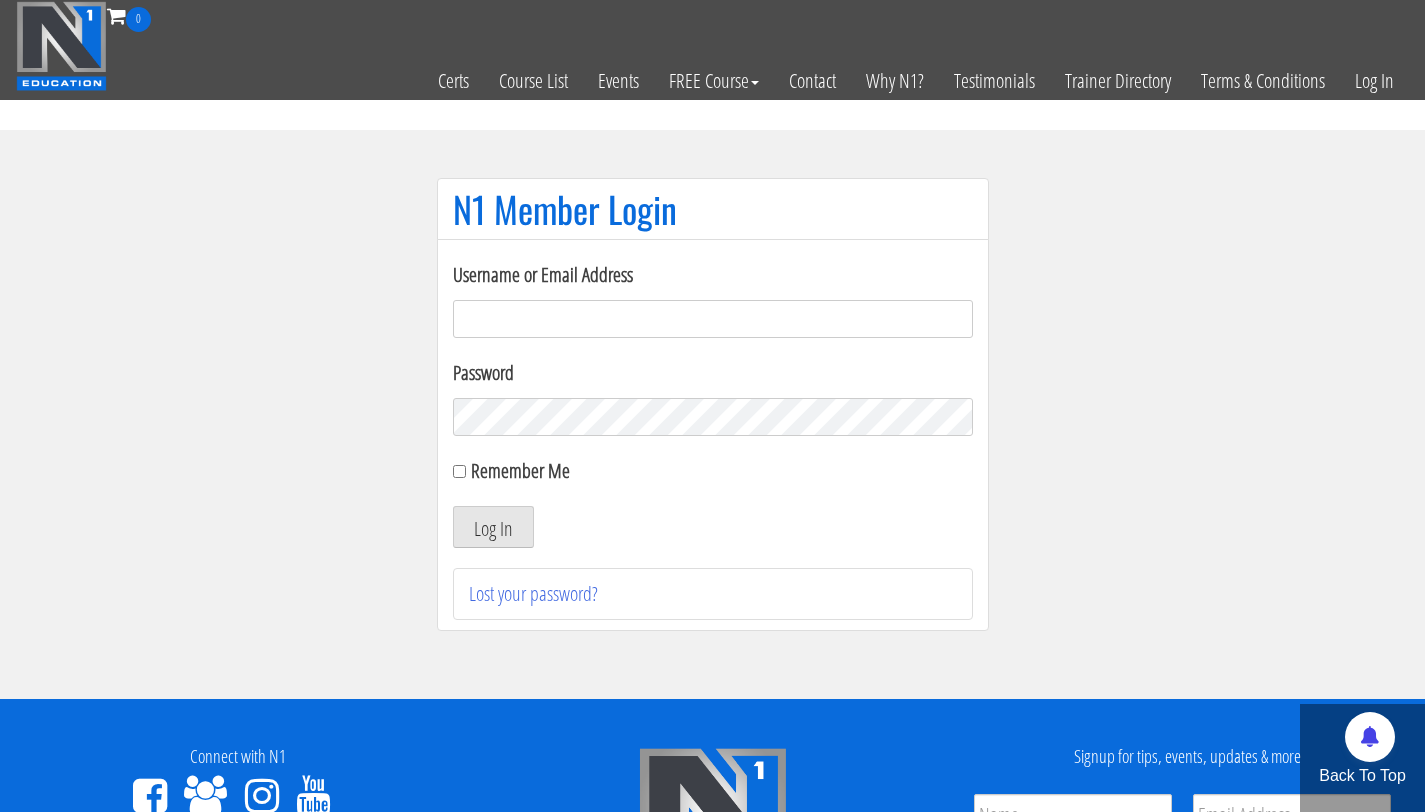 scroll, scrollTop: 0, scrollLeft: 0, axis: both 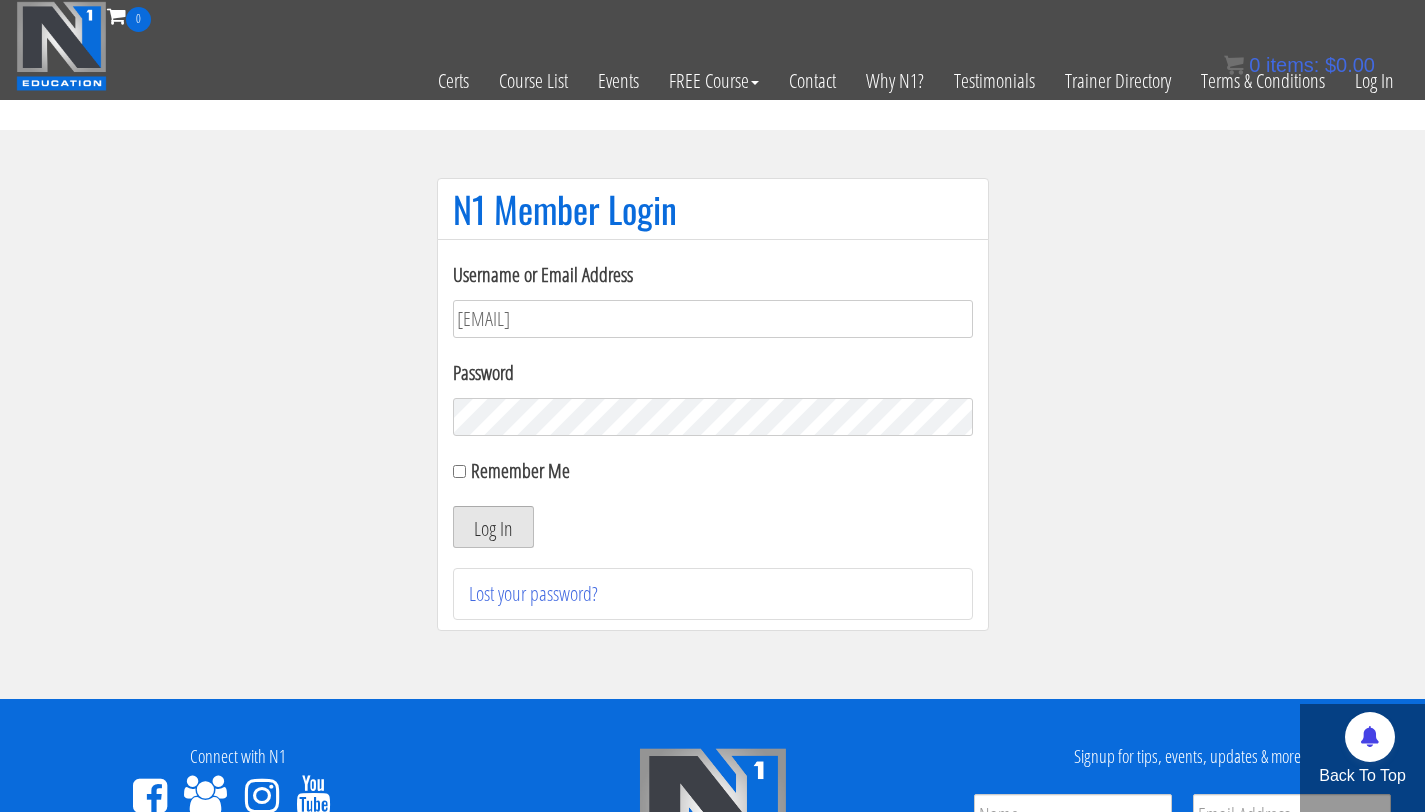 click on "Log In" at bounding box center [493, 527] 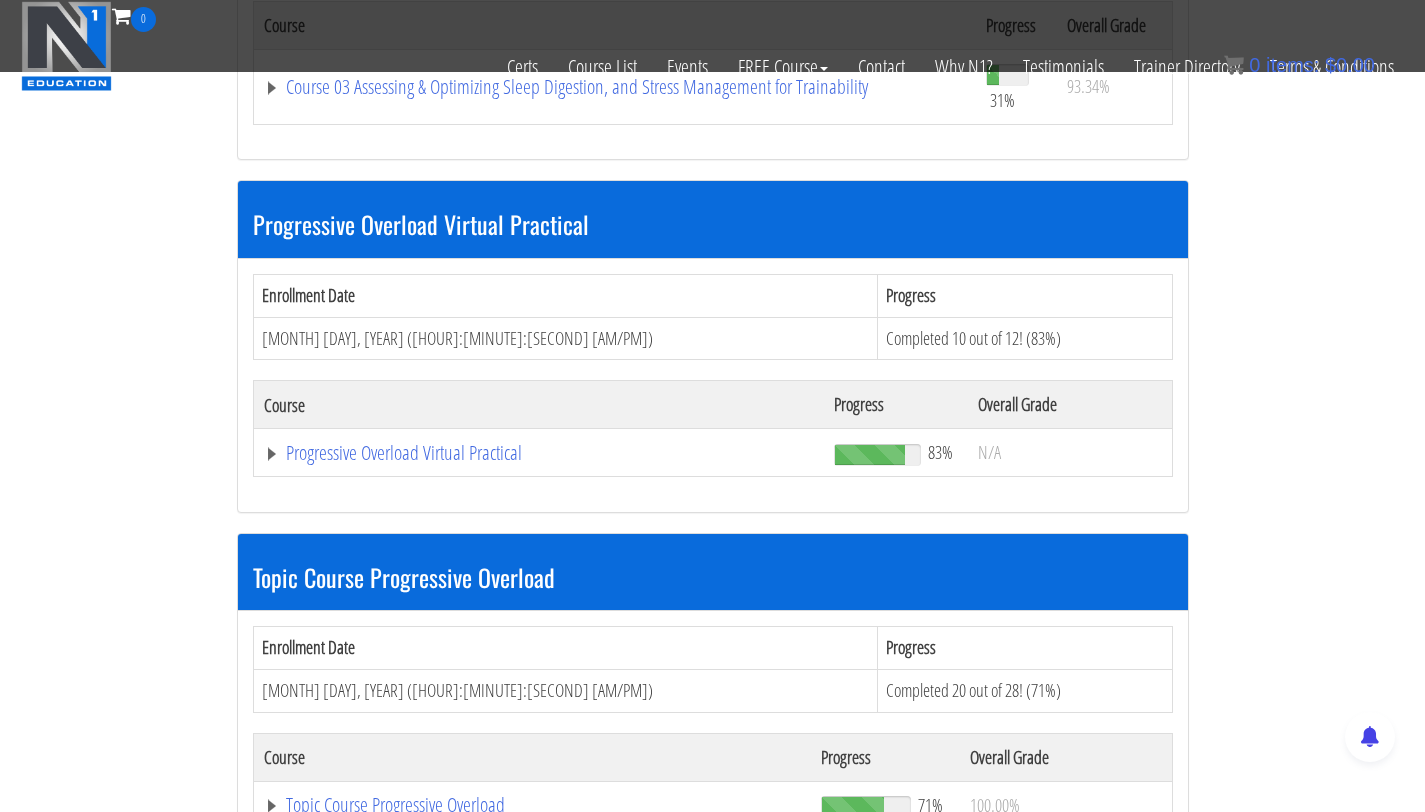 scroll, scrollTop: 944, scrollLeft: 0, axis: vertical 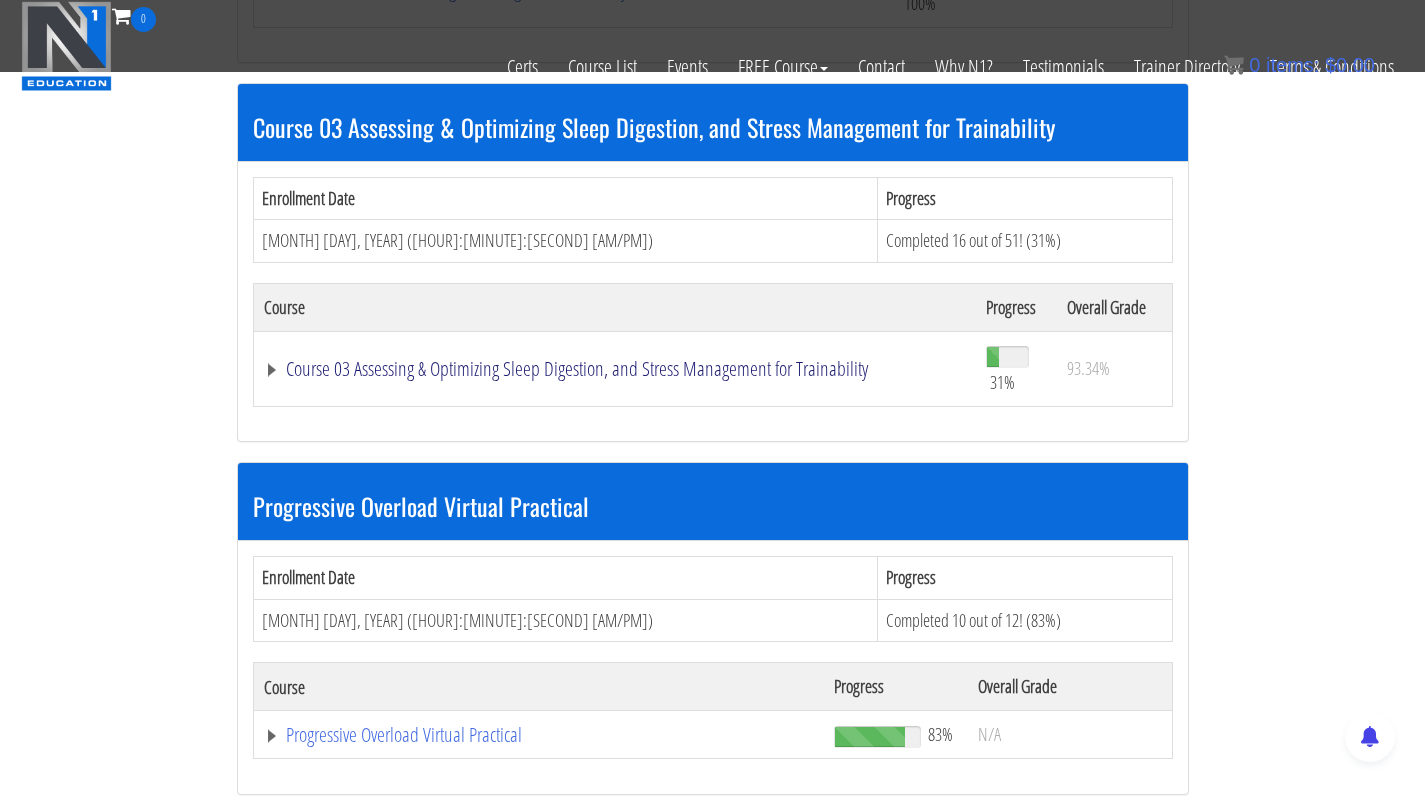 click on "Course 03 Assessing & Optimizing Sleep Digestion, and Stress Management for Trainability" at bounding box center [540, -376] 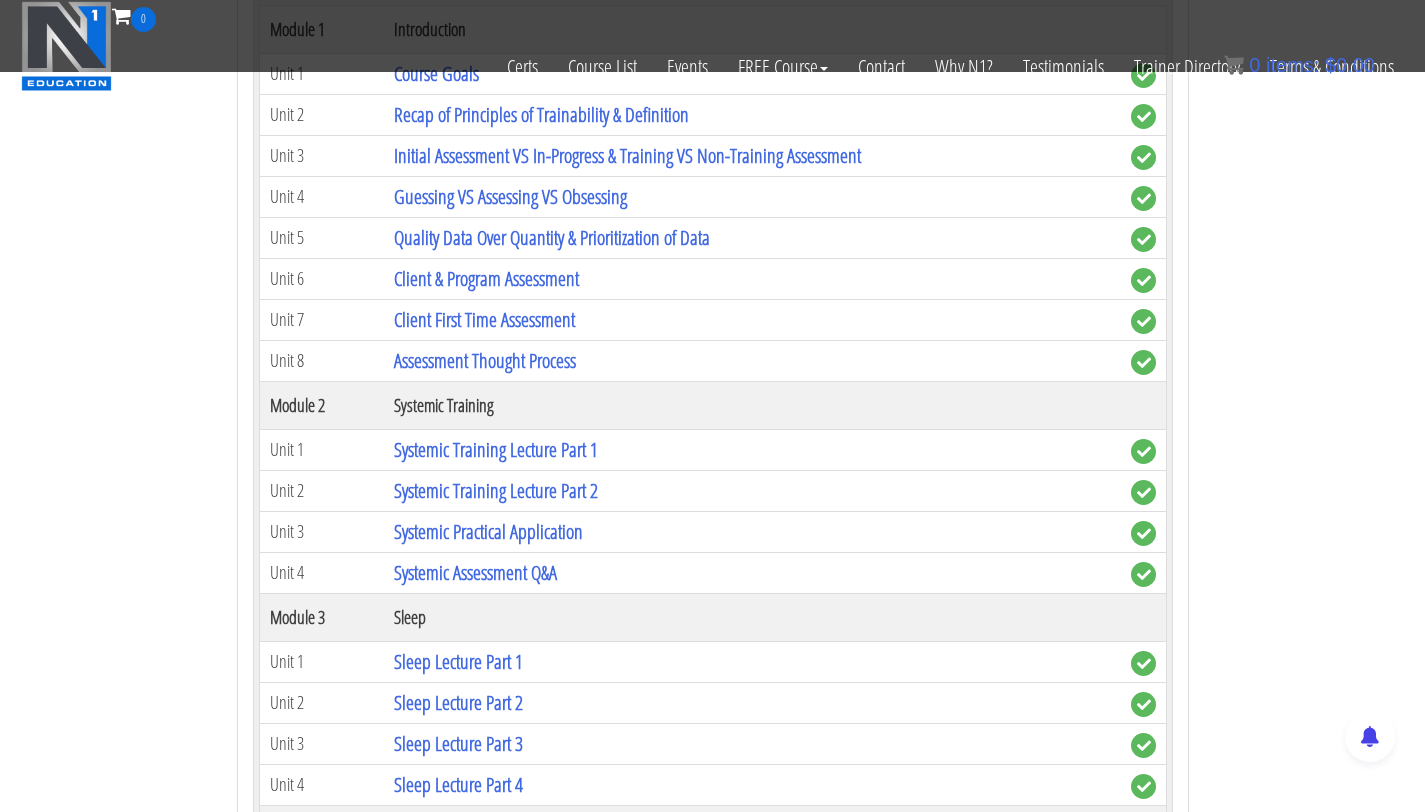 scroll, scrollTop: 1831, scrollLeft: 0, axis: vertical 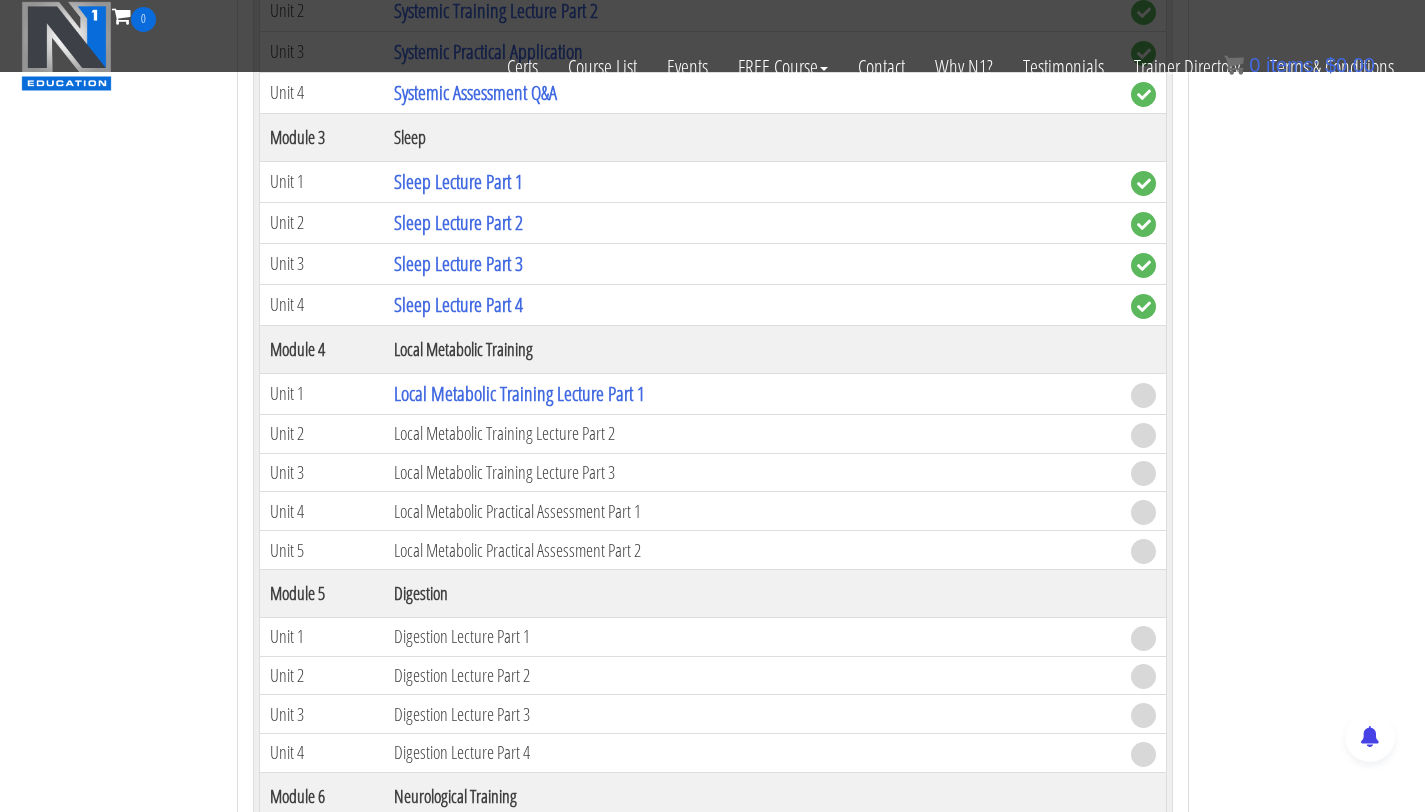 click on "Local Metabolic Training Lecture Part 1" at bounding box center (752, 393) 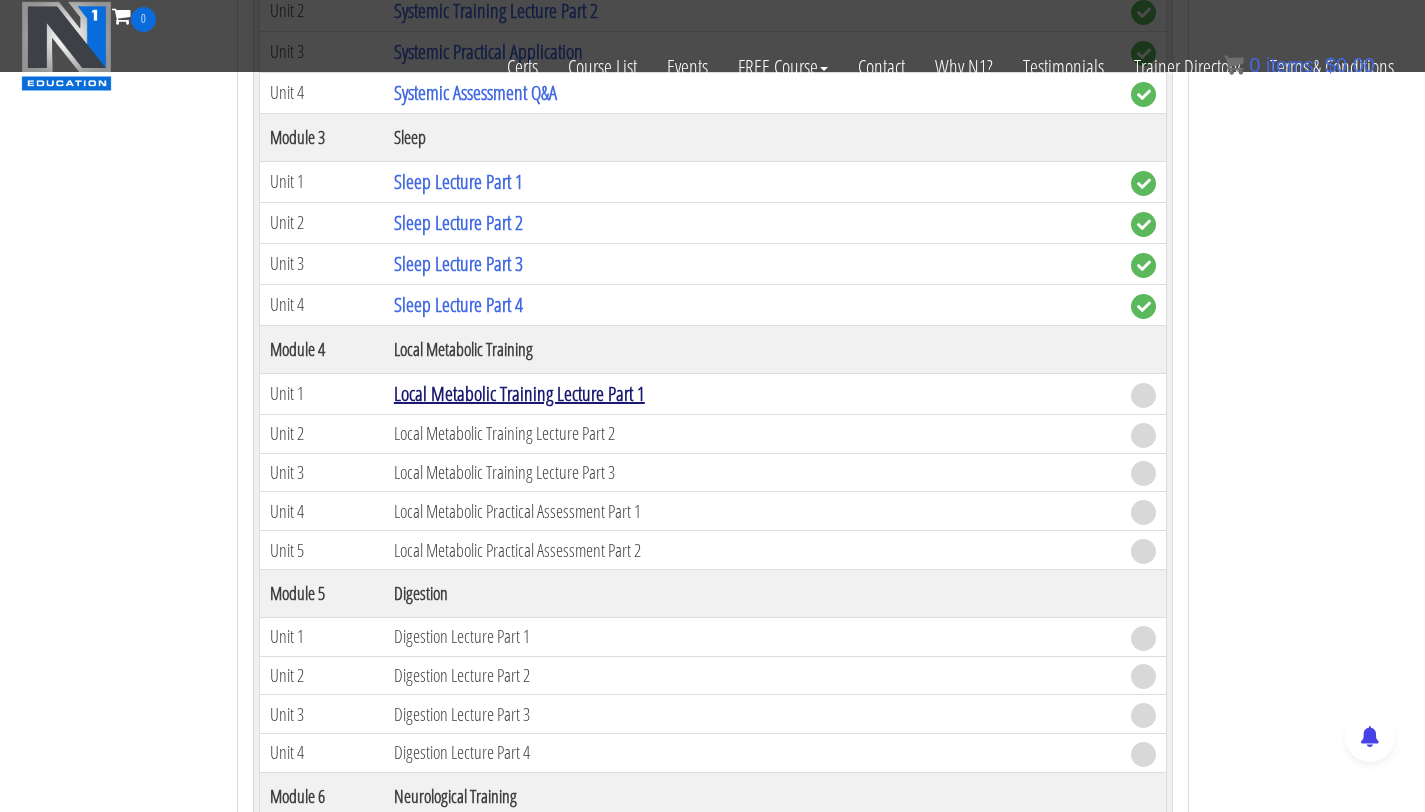 click on "Local Metabolic Training Lecture Part 1" at bounding box center [519, 393] 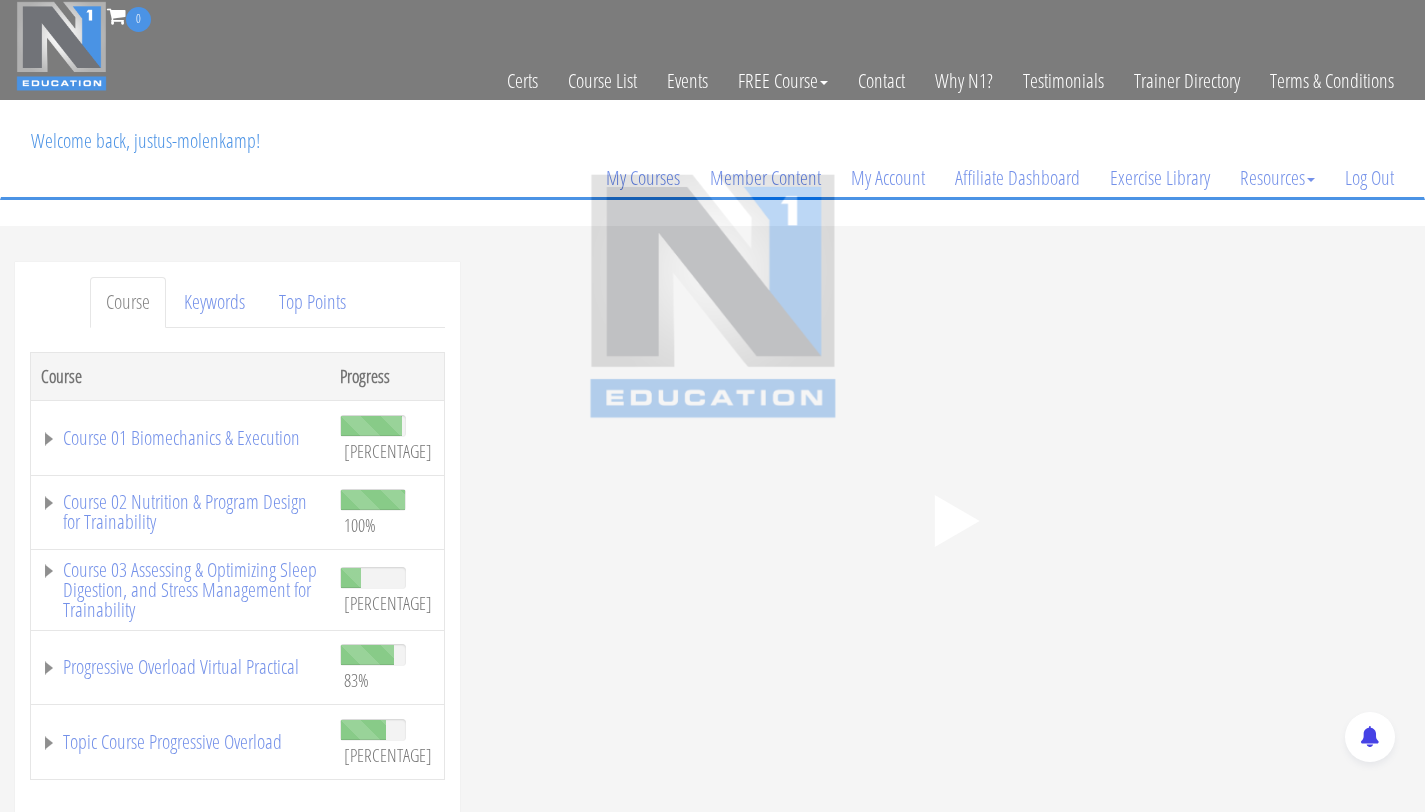 scroll, scrollTop: 0, scrollLeft: 0, axis: both 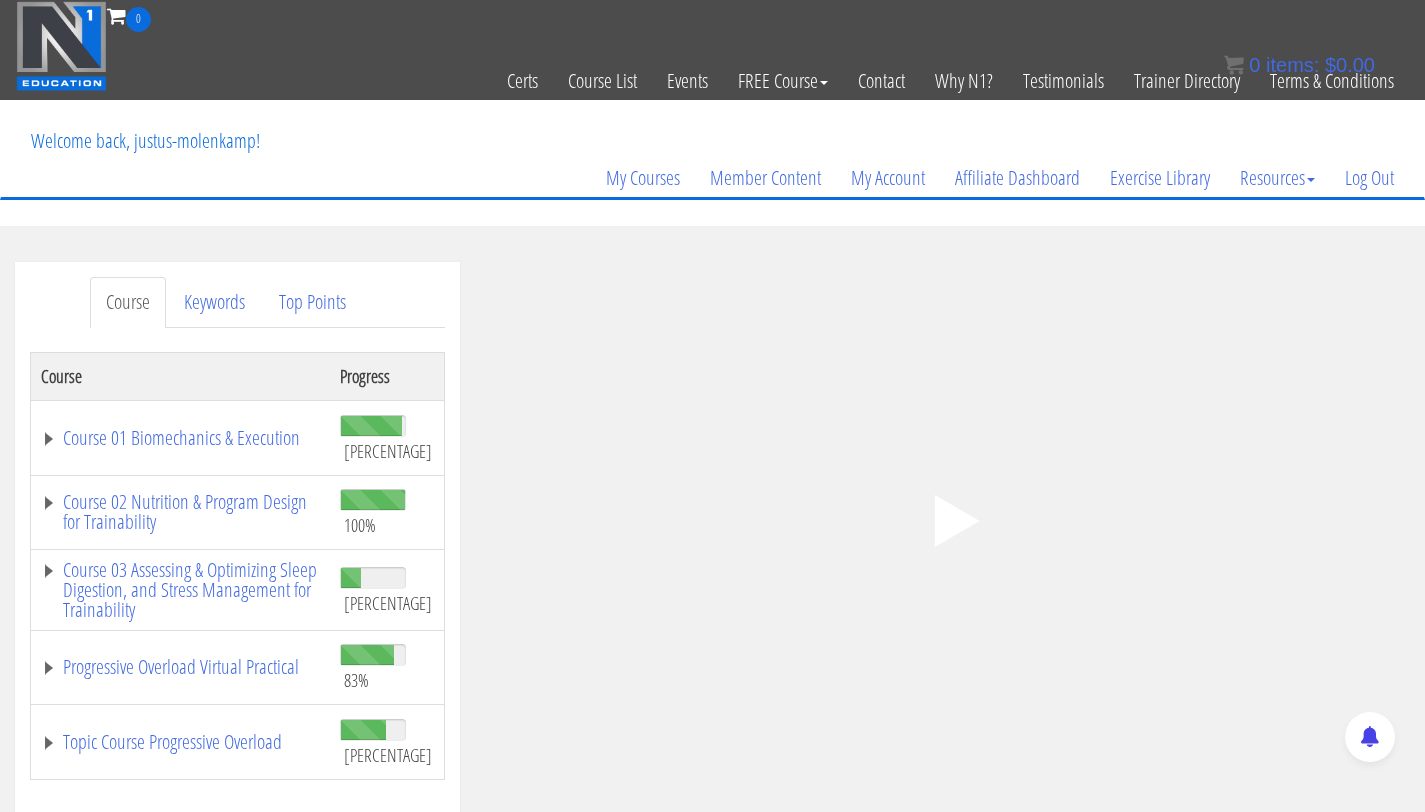 click on ".a{fill:#000;opacity:0.65;}.b{fill:#fff;opacity:1.0;}
.fp-color-play{opacity:0.65;}.controlbutton{fill:#fff;}
.fp-color-play{opacity:0.65;}.controlbutton{fill:#fff;}
.controlbuttonbg{opacity:0.65;}.controlbutton{fill:#fff;}
.fp-color-play{opacity:0.65;}.rect{fill:#fff;}
.fp-color-play{opacity:0.65;}.rect{fill:#fff;}
.fp-color-play{opacity:0.65;}.rect{fill:#fff;}
.fp-color-play{opacity:0.65;}.rect{fill:#fff;}
00:00                                                                        25:24" at bounding box center [950, 521] 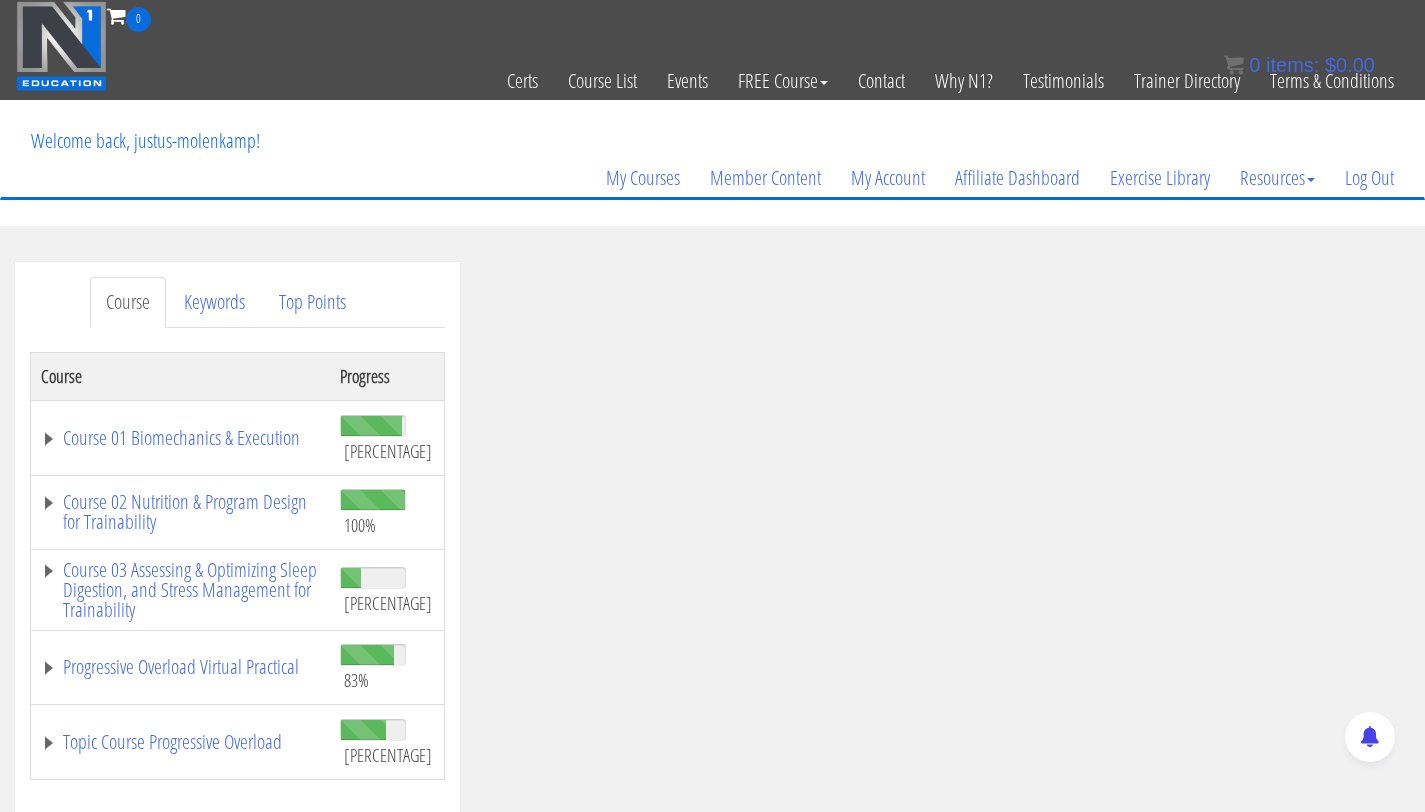 scroll, scrollTop: 88, scrollLeft: 0, axis: vertical 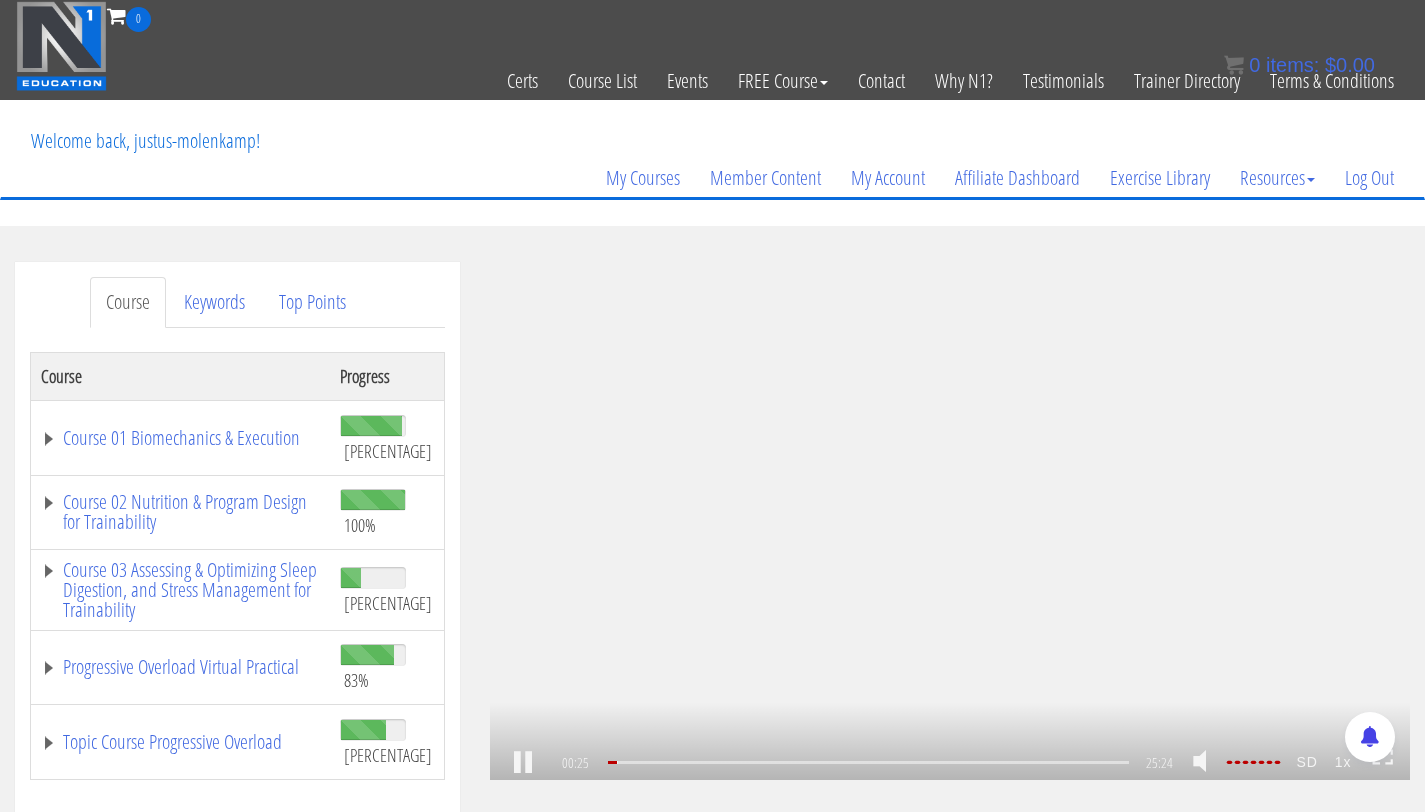 click on ".a{fill:#000;opacity:0.65;}.b{fill:#fff;opacity:1.0;}
.fp-color-play{opacity:0.65;}.controlbutton{fill:#fff;}
.fp-color-play{opacity:0.65;}.controlbutton{fill:#fff;}
.controlbuttonbg{opacity:0.65;}.controlbutton{fill:#fff;}
.fp-color-play{opacity:0.65;}.rect{fill:#fff;}
.fp-color-play{opacity:0.65;}.rect{fill:#fff;}
.fp-color-play{opacity:0.65;}.rect{fill:#fff;}
.fp-color-play{opacity:0.65;}.rect{fill:#fff;}
00:25                                                                        25:24              24:59                                                                                                                                                                                 CC SD" at bounding box center (950, 521) 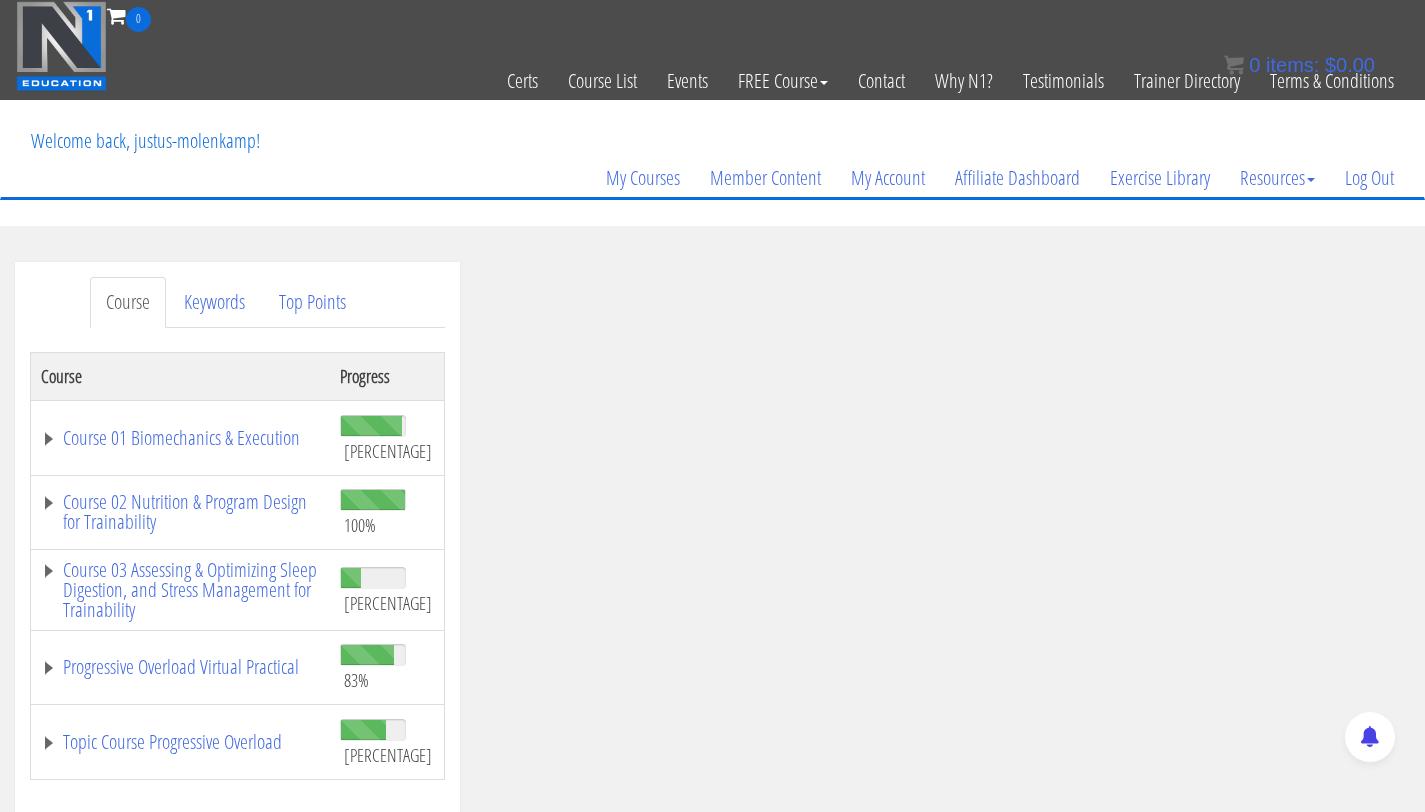 click on "Course
Keywords
Top Points
Course Progress Course 01 Biomechanics & Execution
95%
Module 1
The Science of Reps
Unit 1
Introduction
Unit 2
Range of Motion
Unit 3
Tension
Unit 4
Training Goals
Unit 5
Importance of Reps
Unit 6
Resistance Curves
Unit 7
Moment Arms
Unit 8" at bounding box center [712, 827] 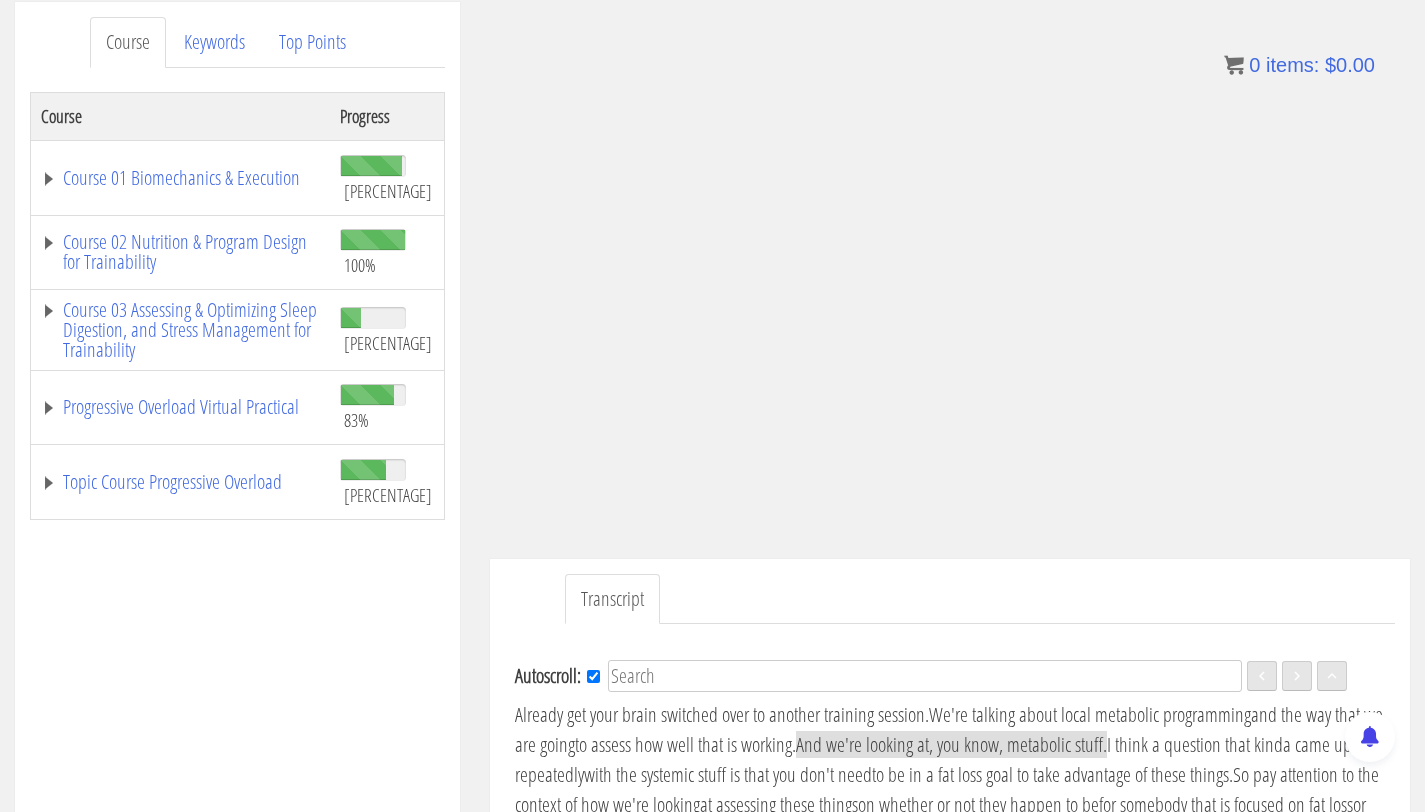 scroll, scrollTop: 276, scrollLeft: 0, axis: vertical 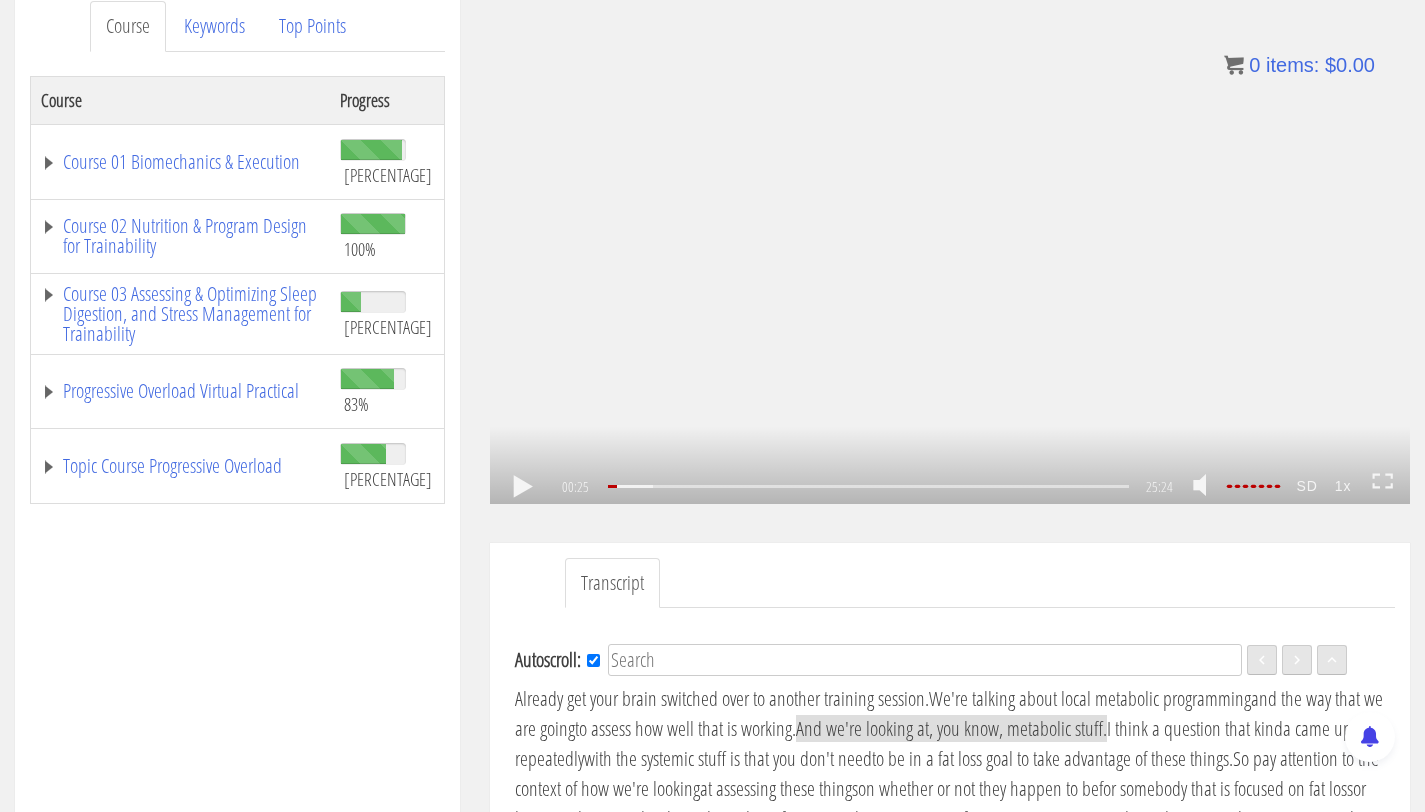 click at bounding box center [523, 487] 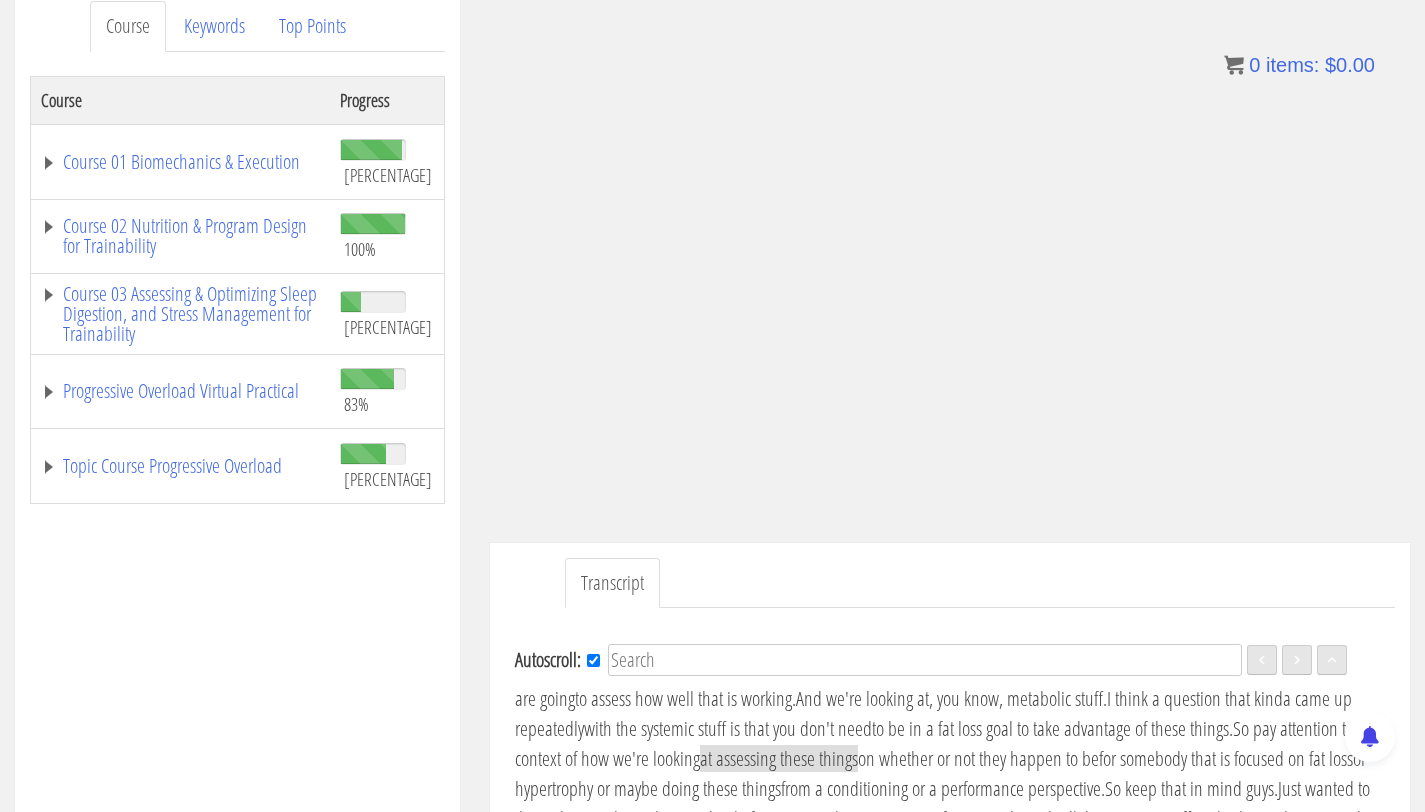 scroll, scrollTop: 149, scrollLeft: 0, axis: vertical 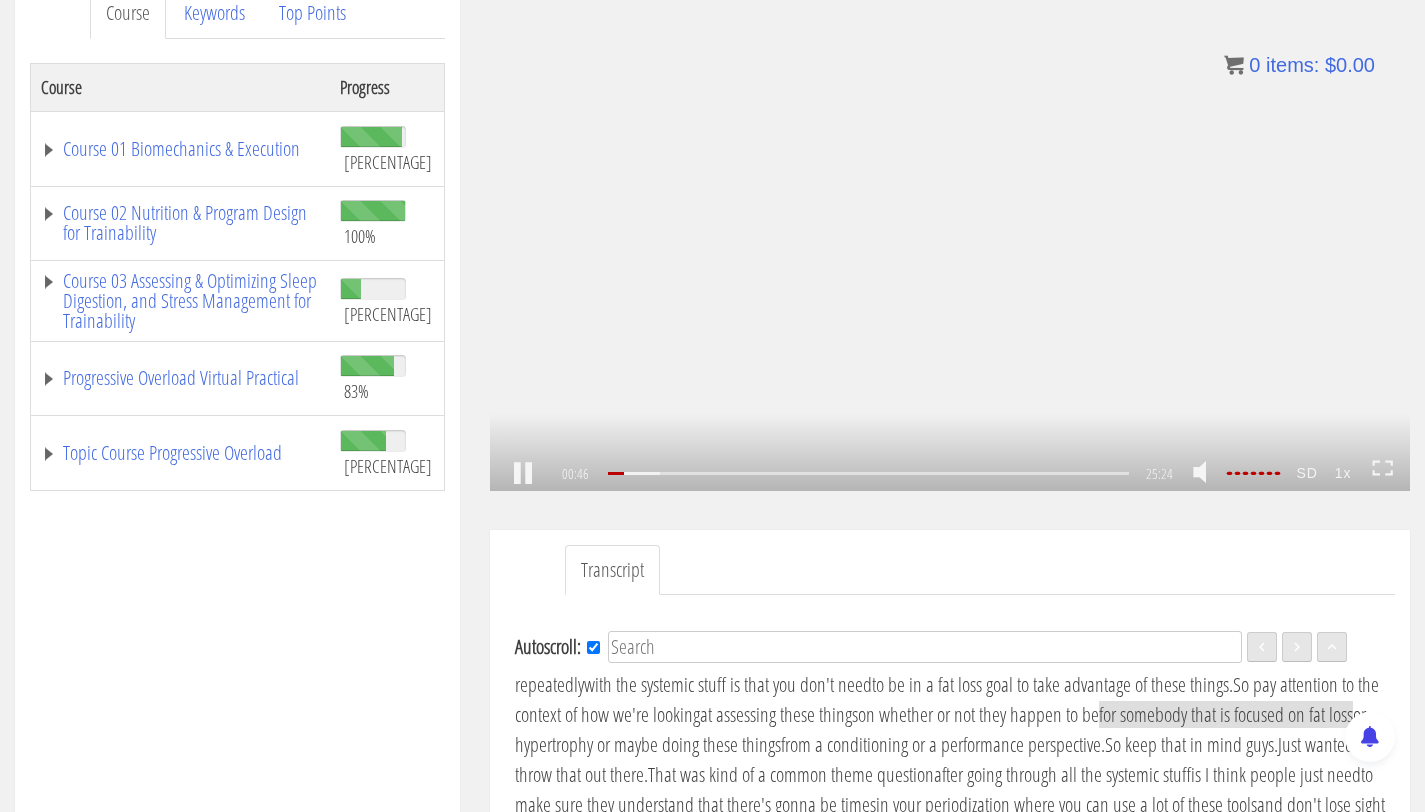 click on ".a{fill:#000;opacity:0.65;}.b{fill:#fff;opacity:1.0;}
.fp-color-play{opacity:0.65;}.controlbutton{fill:#fff;}
.fp-color-play{opacity:0.65;}.controlbutton{fill:#fff;}
.controlbuttonbg{opacity:0.65;}.controlbutton{fill:#fff;}
.fp-color-play{opacity:0.65;}.rect{fill:#fff;}
.fp-color-play{opacity:0.65;}.rect{fill:#fff;}
.fp-color-play{opacity:0.65;}.rect{fill:#fff;}
.fp-color-play{opacity:0.65;}.rect{fill:#fff;}
00:46                              00:17                                           25:24              24:38" at bounding box center (950, 232) 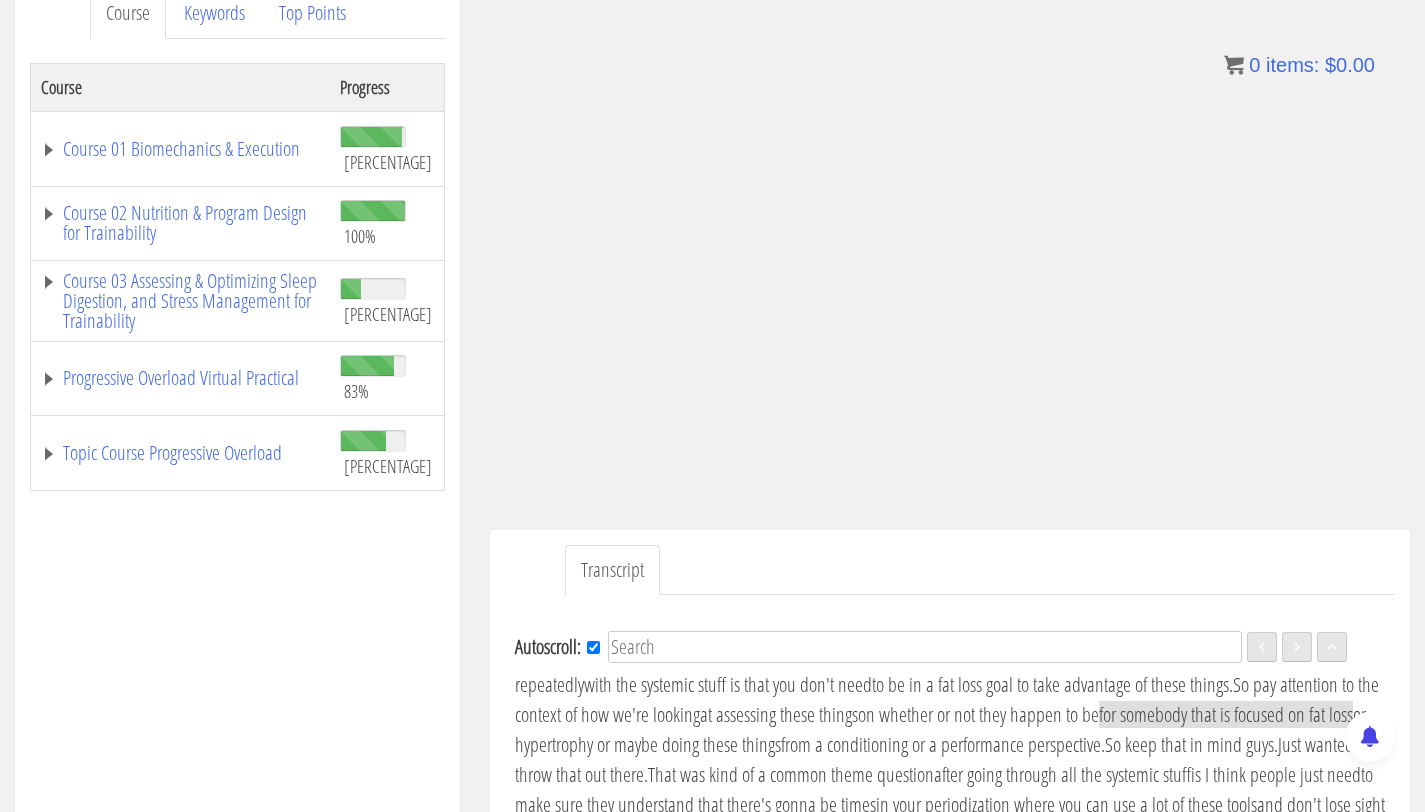 scroll, scrollTop: 0, scrollLeft: 0, axis: both 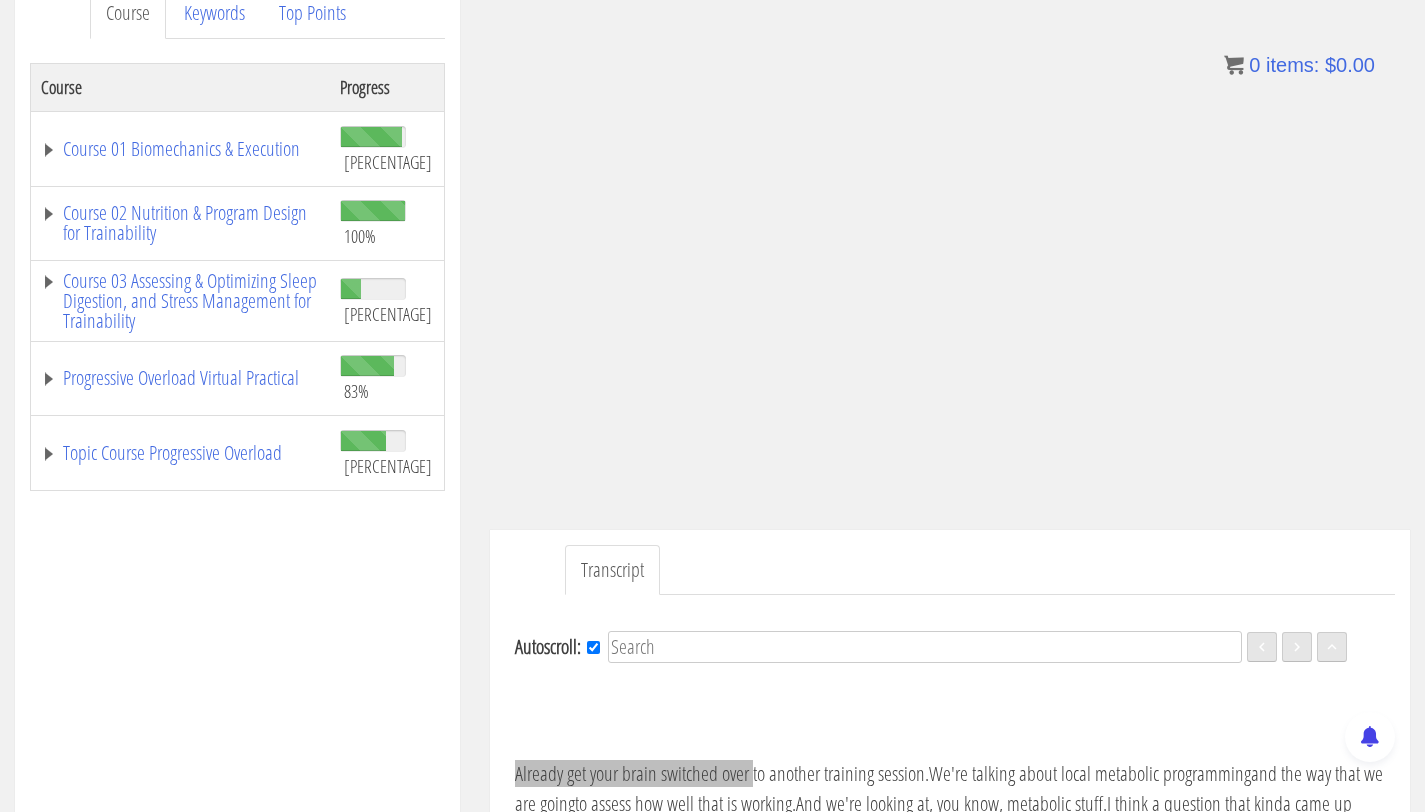 click on "Already get your brain switched over" at bounding box center (632, 773) 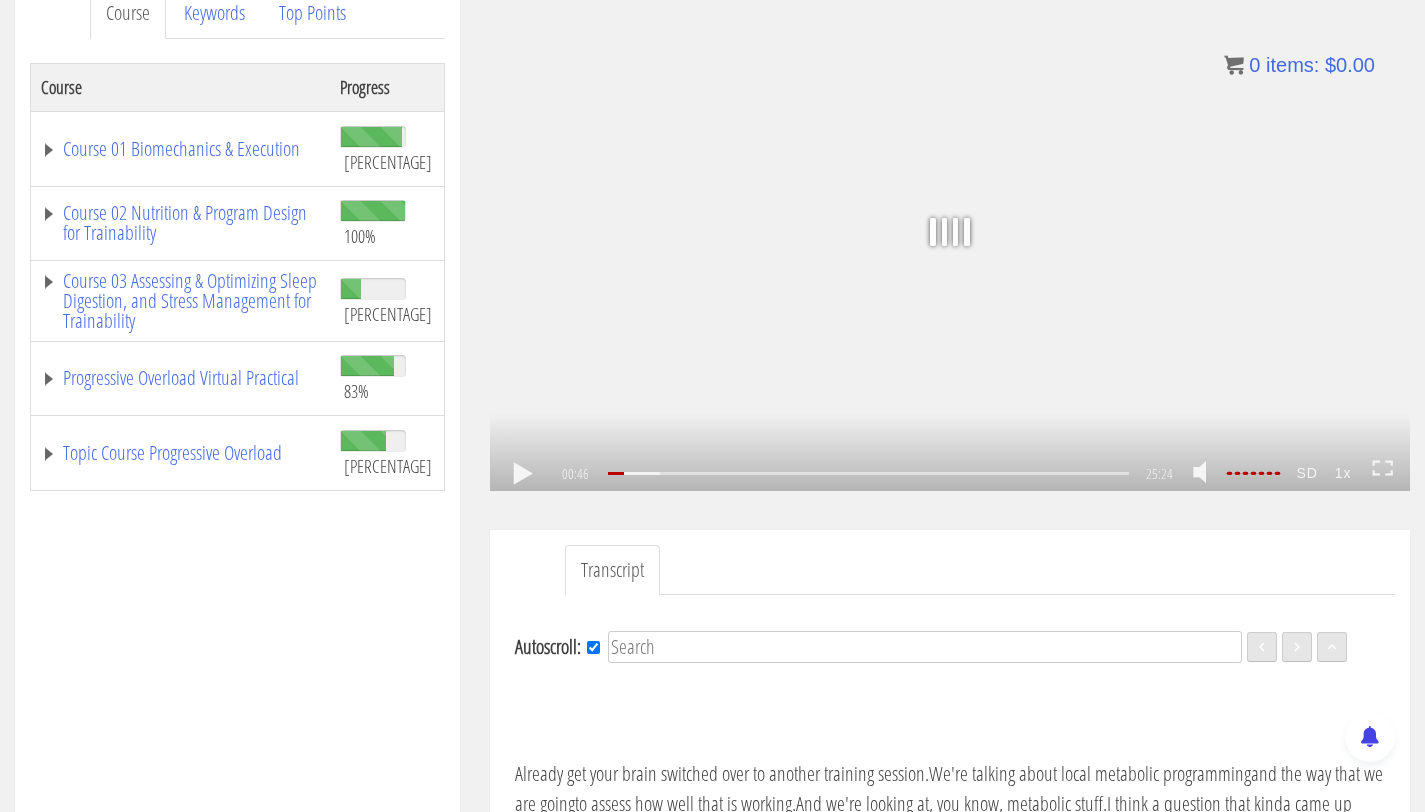 click on ".a{fill:#000;opacity:0.65;}.b{fill:#fff;opacity:1.0;}
.fp-color-play{opacity:0.65;}.controlbutton{fill:#fff;}
.fp-color-play{opacity:0.65;}.controlbutton{fill:#fff;}
.controlbuttonbg{opacity:0.65;}.controlbutton{fill:#fff;}
.fp-color-play{opacity:0.65;}.rect{fill:#fff;}
.fp-color-play{opacity:0.65;}.rect{fill:#fff;}
.fp-color-play{opacity:0.65;}.rect{fill:#fff;}
.fp-color-play{opacity:0.65;}.rect{fill:#fff;}
00:46                              00:17                                           25:24              24:38" at bounding box center [950, 232] 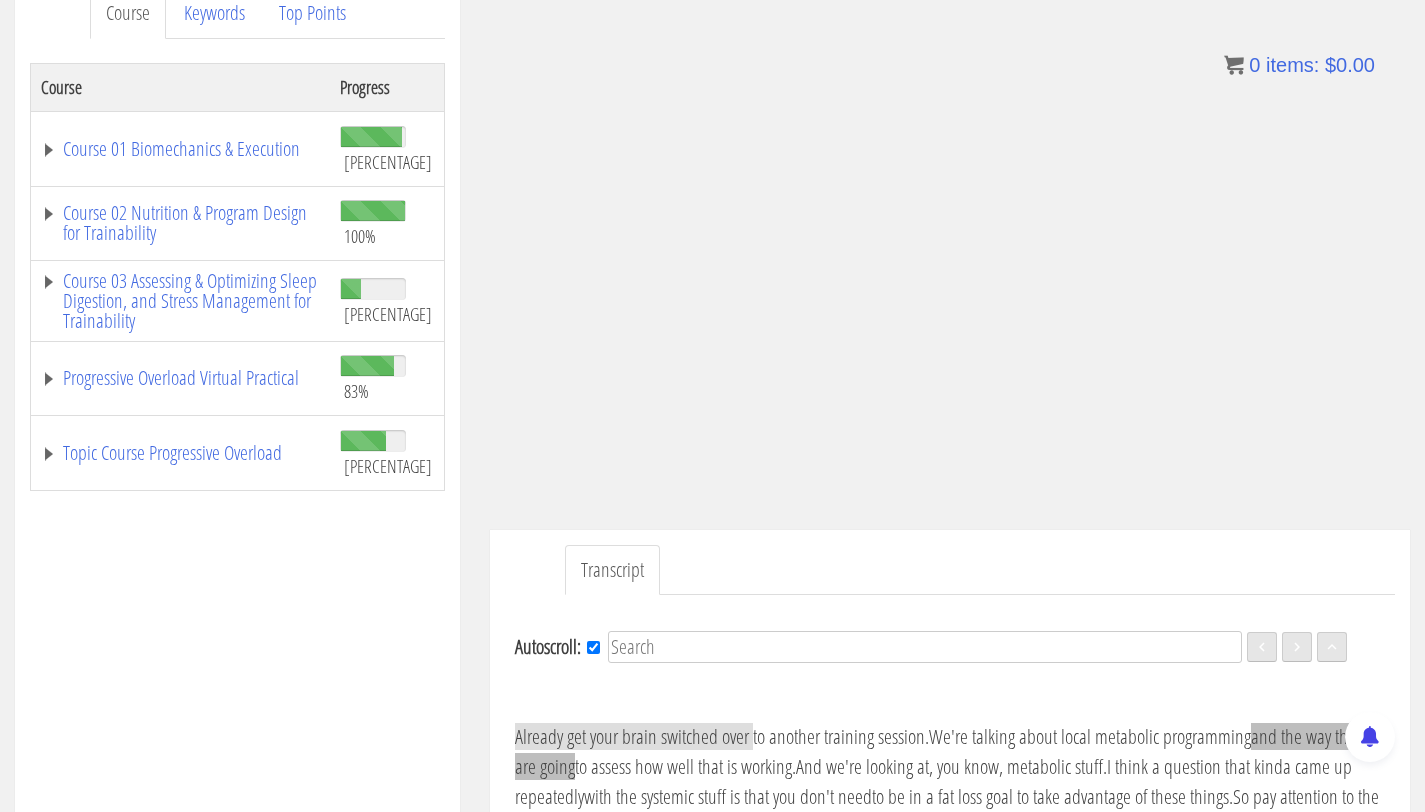 scroll, scrollTop: 57, scrollLeft: 0, axis: vertical 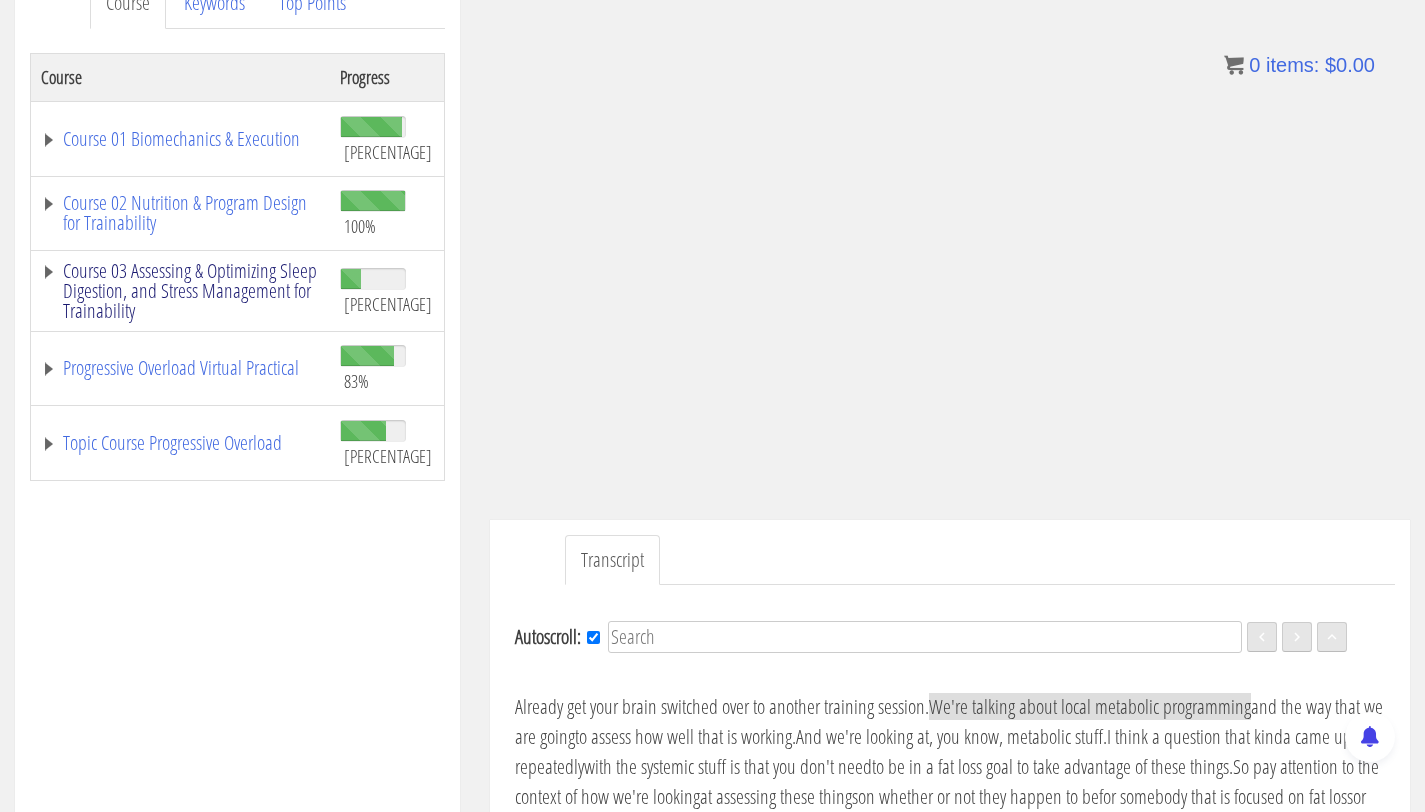 click on "Course 03 Assessing & Optimizing Sleep Digestion, and Stress Management for Trainability" at bounding box center [180, 291] 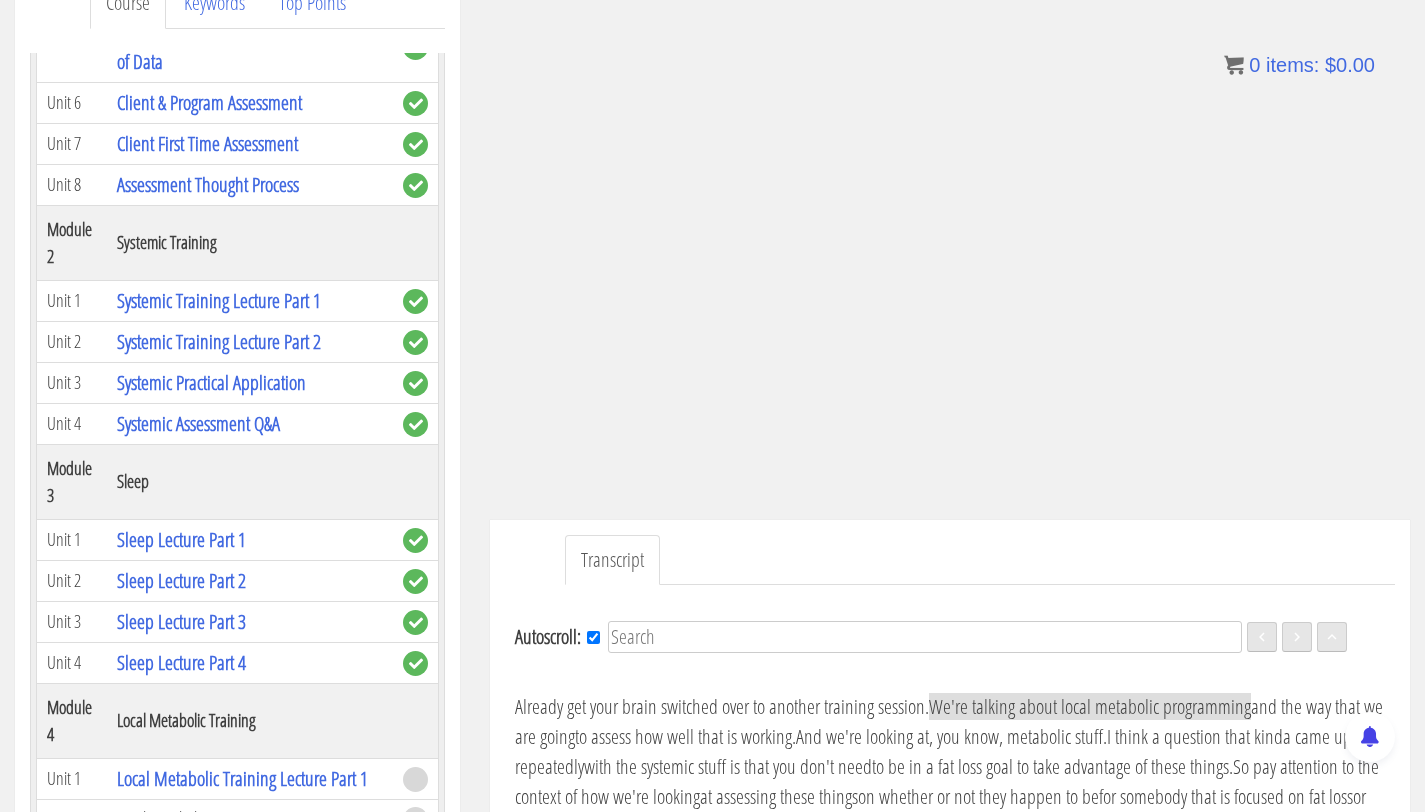 scroll, scrollTop: 853, scrollLeft: 0, axis: vertical 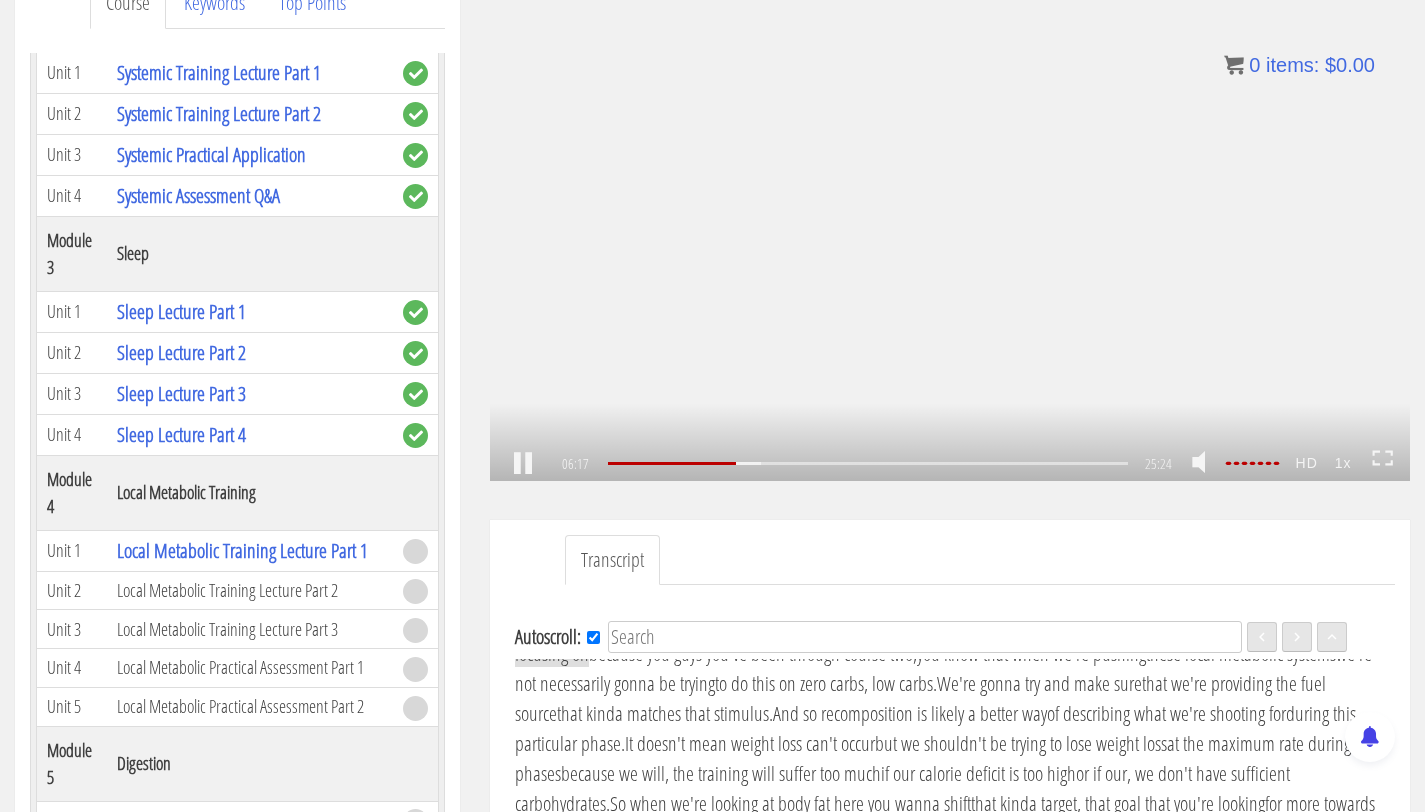 click on ".a{fill:#000;opacity:0.65;}.b{fill:#fff;opacity:1.0;}
.fp-color-play{opacity:0.65;}.controlbutton{fill:#fff;}
.fp-color-play{opacity:0.65;}.controlbutton{fill:#fff;}
.controlbuttonbg{opacity:0.65;}.controlbutton{fill:#fff;}
.fp-color-play{opacity:0.65;}.rect{fill:#fff;}
.fp-color-play{opacity:0.65;}.rect{fill:#fff;}
.fp-color-play{opacity:0.65;}.rect{fill:#fff;}
.fp-color-play{opacity:0.65;}.rect{fill:#fff;}
06:17                              00:17                                           25:24              19:08" at bounding box center (950, 222) 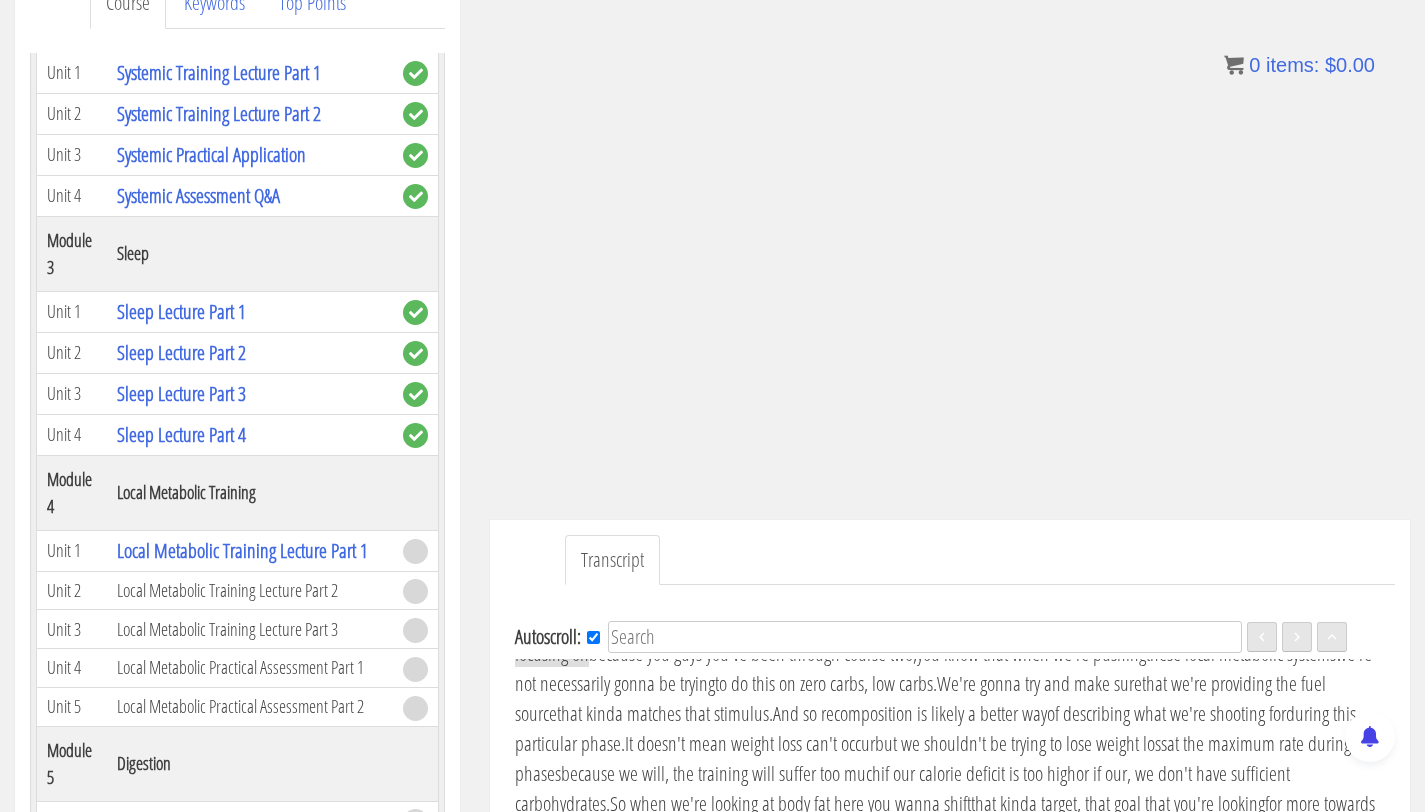 click on "But what you're gonna see" at bounding box center (1052, 593) 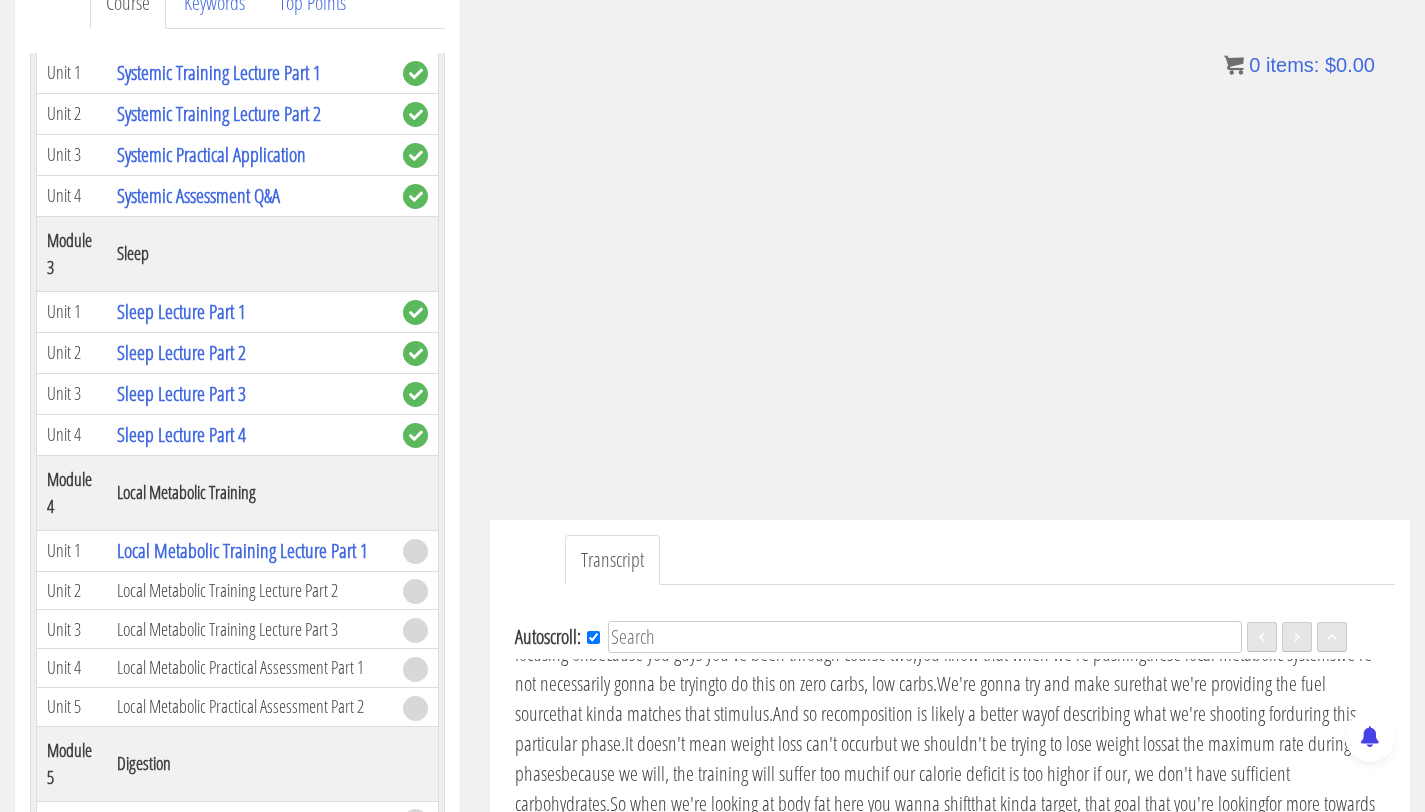 scroll, scrollTop: 1430, scrollLeft: 0, axis: vertical 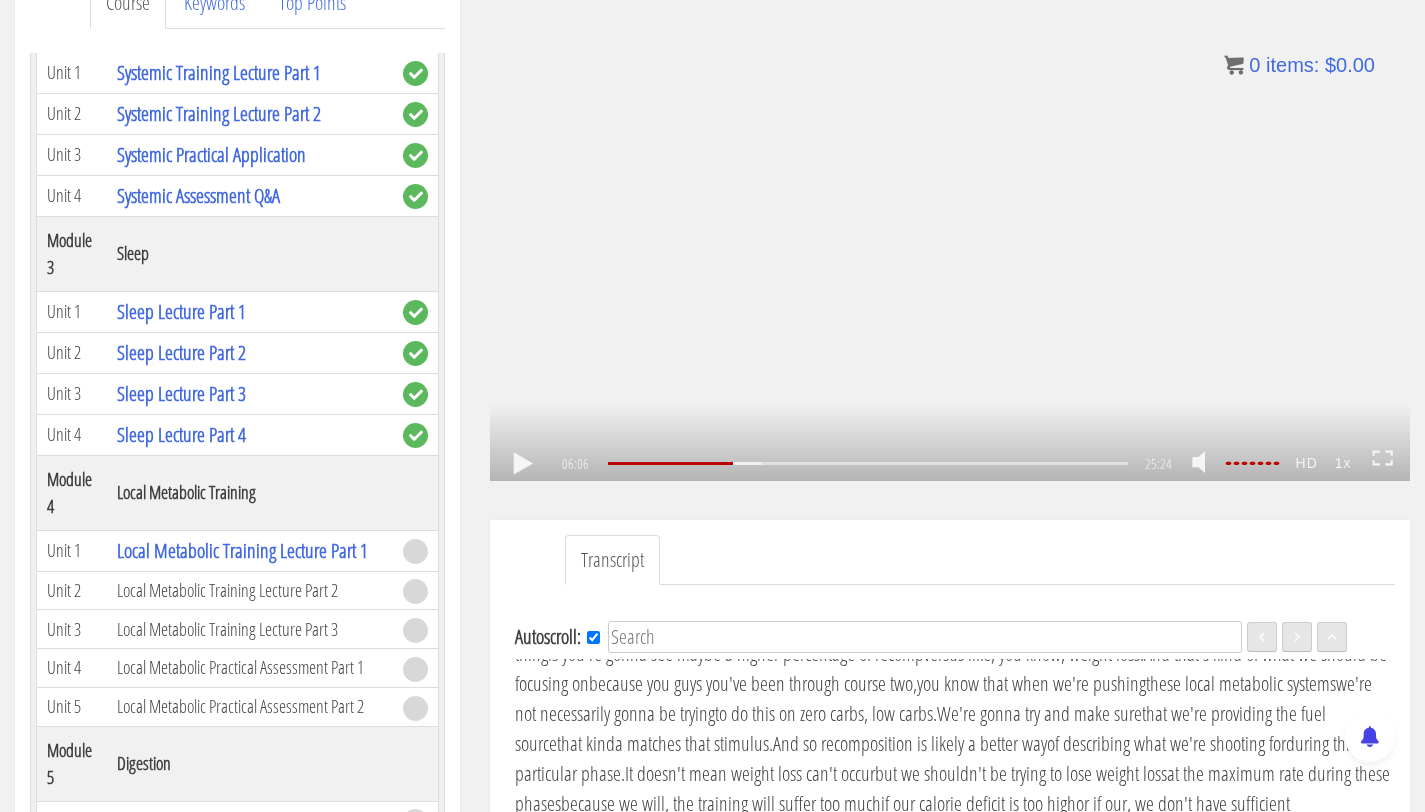 click on ".a{fill:#000;opacity:0.65;}.b{fill:#fff;opacity:1.0;}
.fp-color-play{opacity:0.65;}.controlbutton{fill:#fff;}
.fp-color-play{opacity:0.65;}.controlbutton{fill:#fff;}
.controlbuttonbg{opacity:0.65;}.controlbutton{fill:#fff;}
.fp-color-play{opacity:0.65;}.rect{fill:#fff;}
.fp-color-play{opacity:0.65;}.rect{fill:#fff;}
.fp-color-play{opacity:0.65;}.rect{fill:#fff;}
.fp-color-play{opacity:0.65;}.rect{fill:#fff;}
06:06                              00:17                                           25:24              19:19" at bounding box center (950, 222) 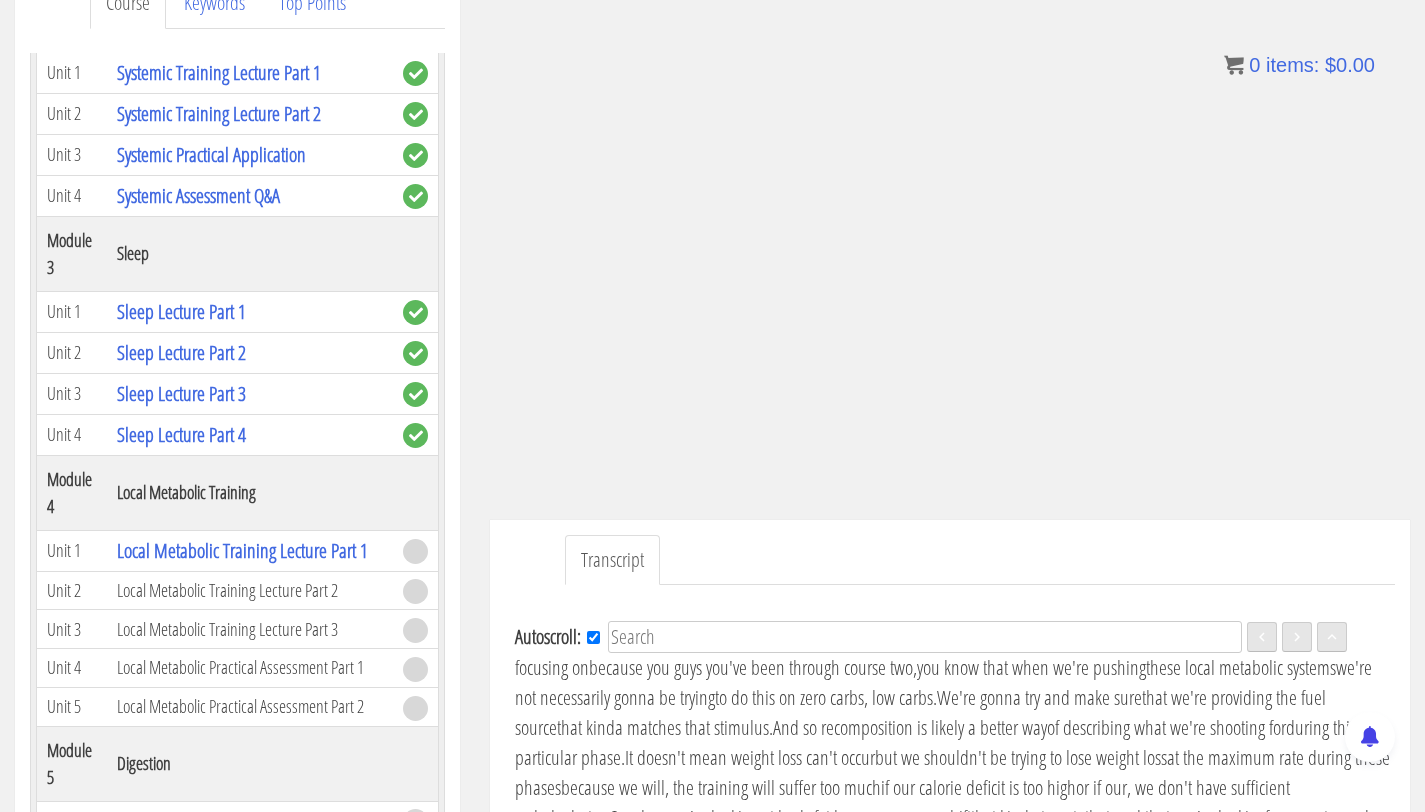 scroll, scrollTop: 1460, scrollLeft: 0, axis: vertical 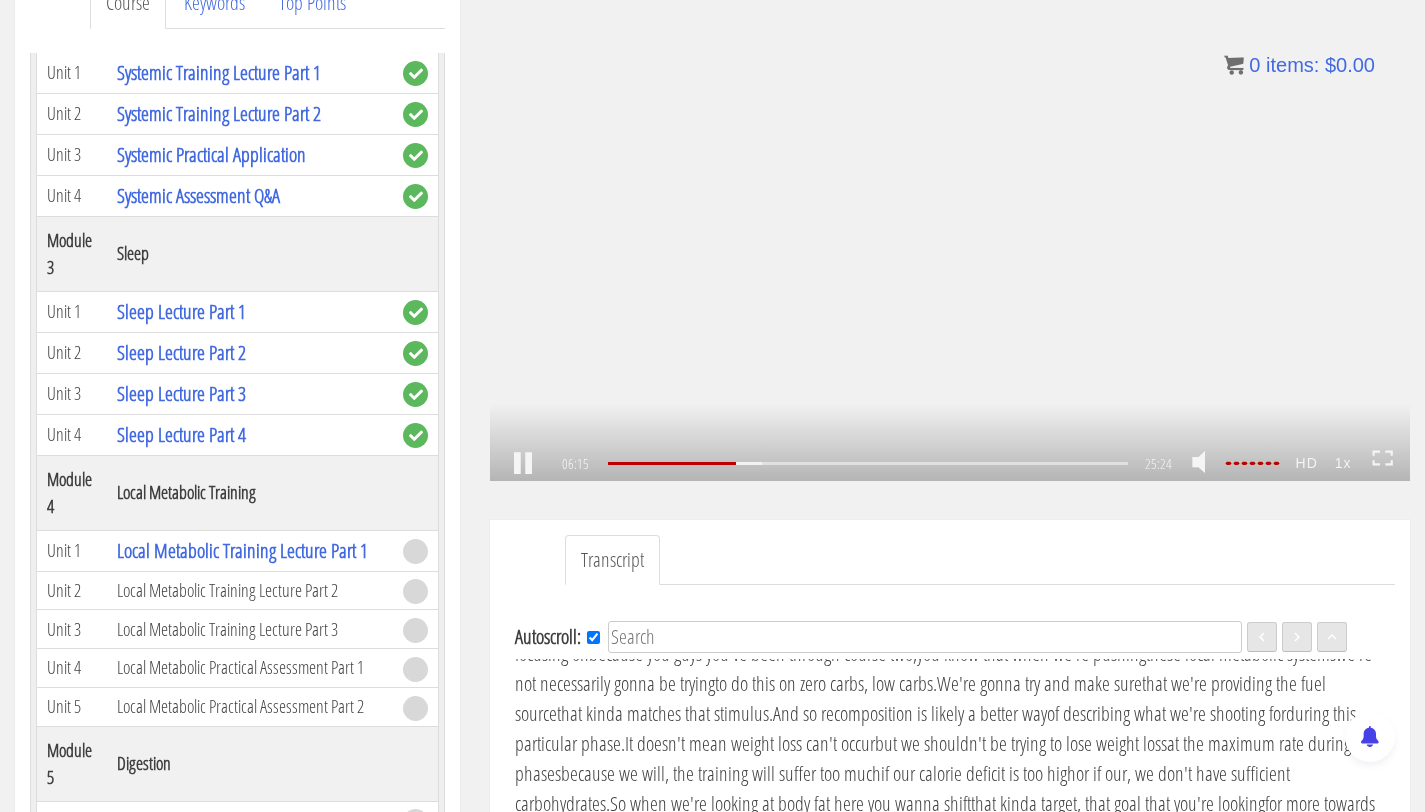 click on ".a{fill:#000;opacity:0.65;}.b{fill:#fff;opacity:1.0;}
.fp-color-play{opacity:0.65;}.controlbutton{fill:#fff;}
.fp-color-play{opacity:0.65;}.controlbutton{fill:#fff;}
.controlbuttonbg{opacity:0.65;}.controlbutton{fill:#fff;}
.fp-color-play{opacity:0.65;}.rect{fill:#fff;}
.fp-color-play{opacity:0.65;}.rect{fill:#fff;}
.fp-color-play{opacity:0.65;}.rect{fill:#fff;}
.fp-color-play{opacity:0.65;}.rect{fill:#fff;}
06:15                              00:17                                           25:24              19:10" at bounding box center [950, 222] 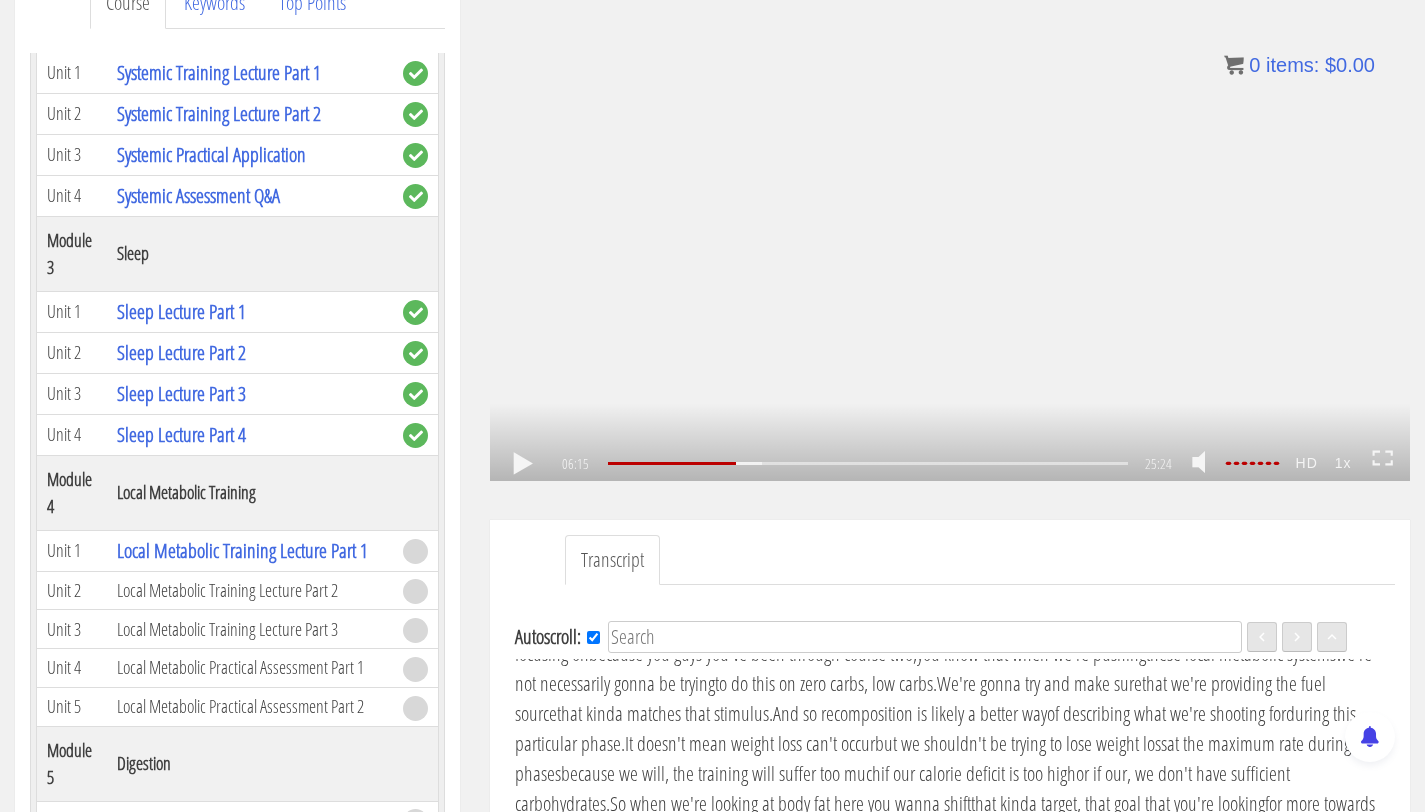 click on ".a{fill:#000;opacity:0.65;}.b{fill:#fff;opacity:1.0;}
.fp-color-play{opacity:0.65;}.controlbutton{fill:#fff;}
.fp-color-play{opacity:0.65;}.controlbutton{fill:#fff;}
.controlbuttonbg{opacity:0.65;}.controlbutton{fill:#fff;}
.fp-color-play{opacity:0.65;}.rect{fill:#fff;}
.fp-color-play{opacity:0.65;}.rect{fill:#fff;}
.fp-color-play{opacity:0.65;}.rect{fill:#fff;}
.fp-color-play{opacity:0.65;}.rect{fill:#fff;}
06:15                              00:17                                           25:24              19:09" at bounding box center [950, 222] 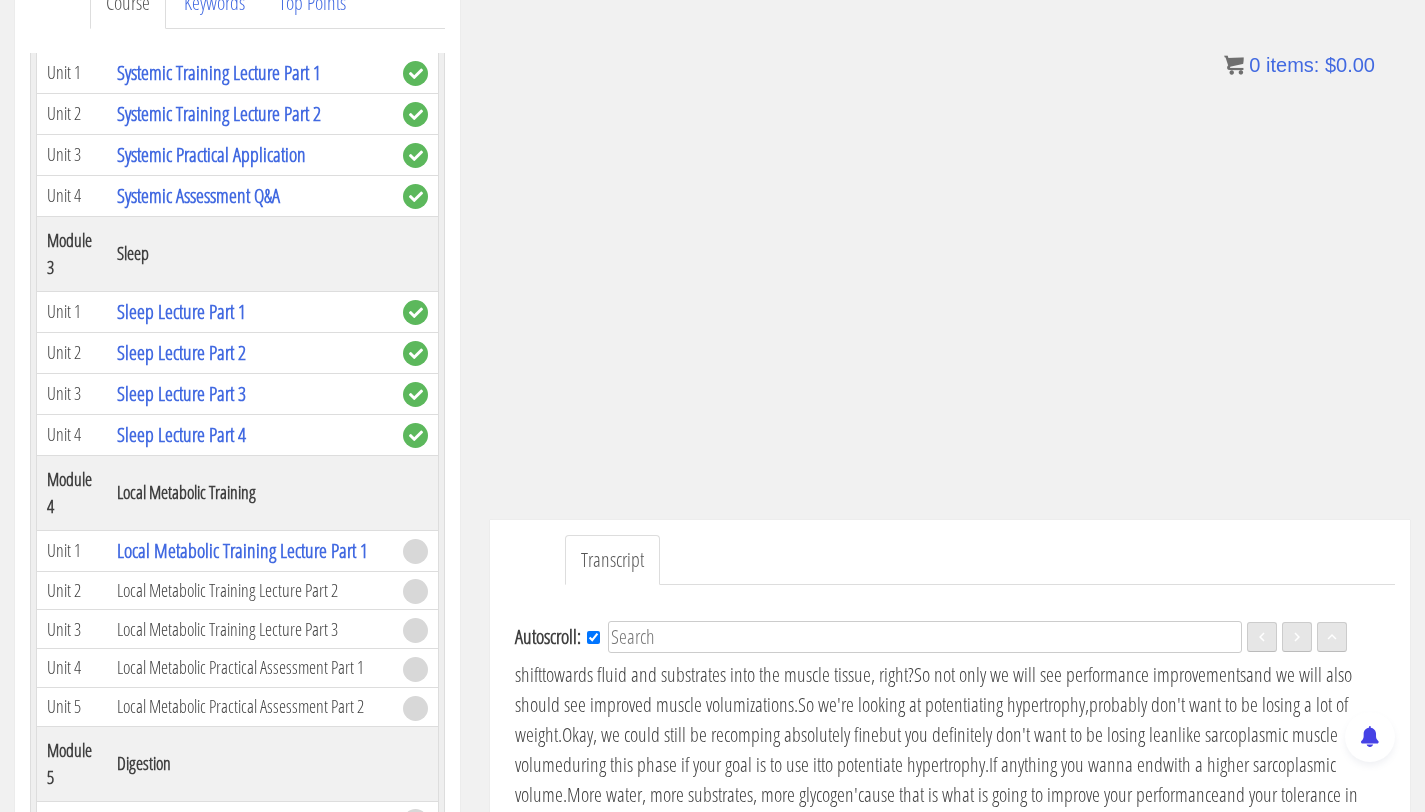scroll, scrollTop: 2040, scrollLeft: 0, axis: vertical 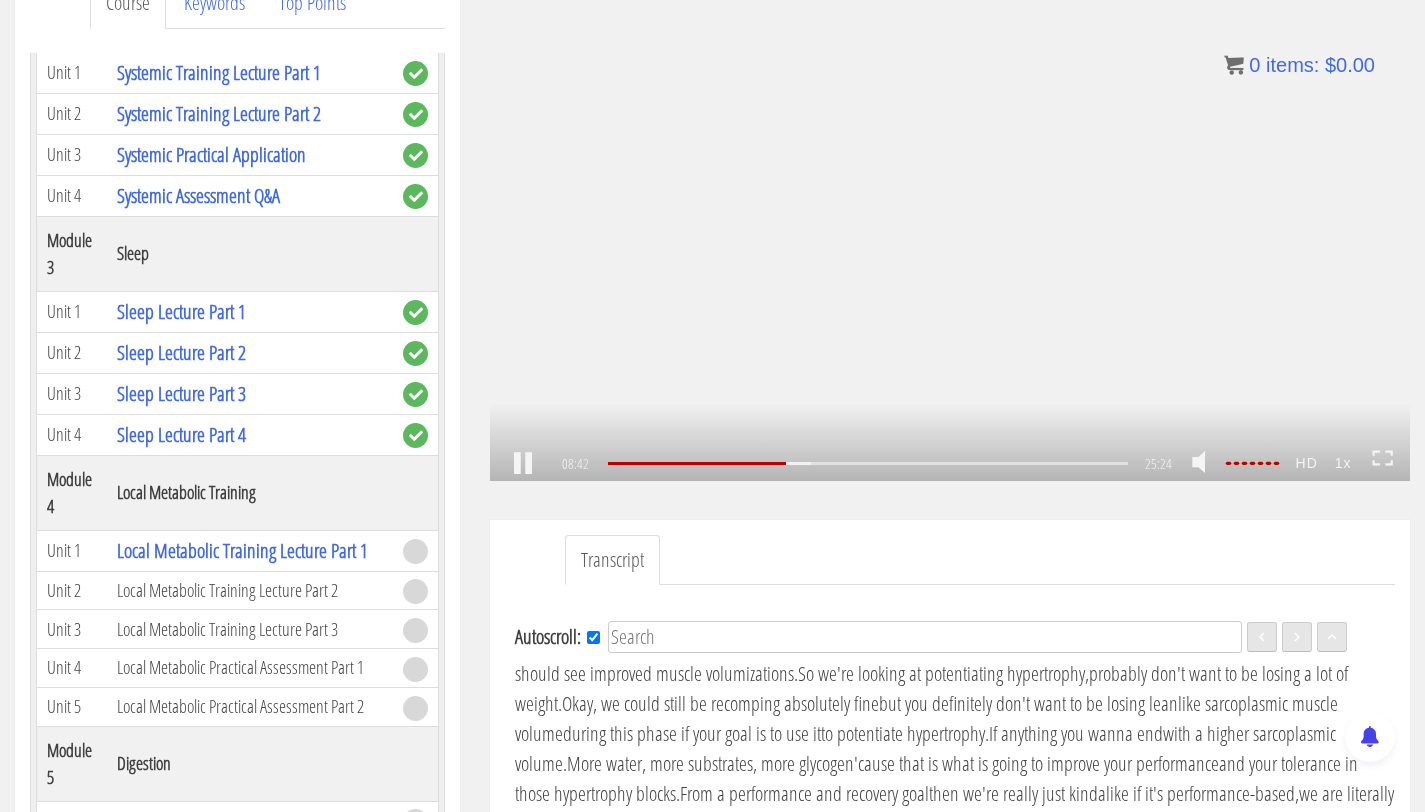 click on ".a{fill:#000;opacity:0.65;}.b{fill:#fff;opacity:1.0;}
.fp-color-play{opacity:0.65;}.controlbutton{fill:#fff;}
.fp-color-play{opacity:0.65;}.controlbutton{fill:#fff;}
.controlbuttonbg{opacity:0.65;}.controlbutton{fill:#fff;}
.fp-color-play{opacity:0.65;}.rect{fill:#fff;}
.fp-color-play{opacity:0.65;}.rect{fill:#fff;}
.fp-color-play{opacity:0.65;}.rect{fill:#fff;}
.fp-color-play{opacity:0.65;}.rect{fill:#fff;}
08:42                              00:17                                           25:24              16:43" at bounding box center (950, 222) 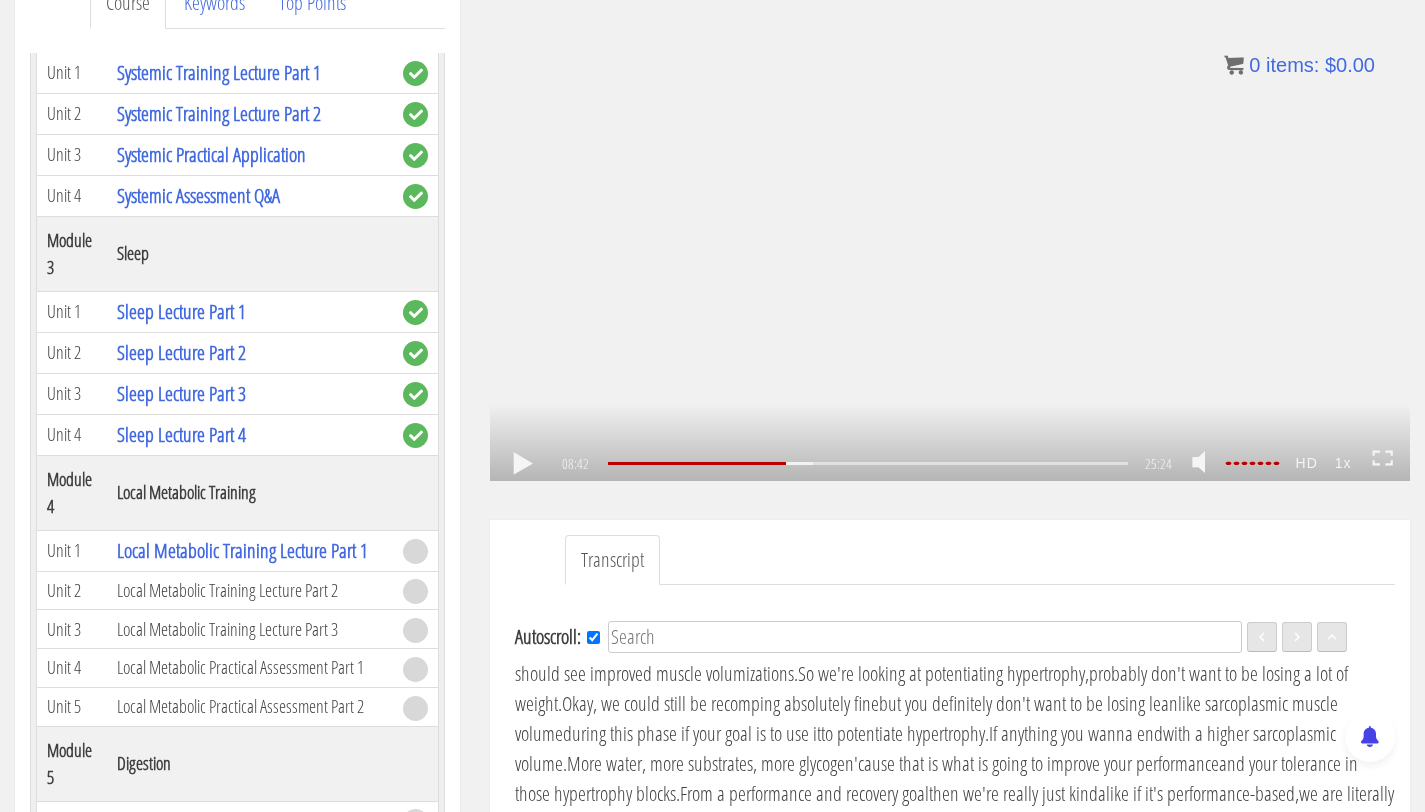click on ".a{fill:#000;opacity:0.65;}.b{fill:#fff;opacity:1.0;}
.fp-color-play{opacity:0.65;}.controlbutton{fill:#fff;}
.fp-color-play{opacity:0.65;}.controlbutton{fill:#fff;}
.controlbuttonbg{opacity:0.65;}.controlbutton{fill:#fff;}
.fp-color-play{opacity:0.65;}.rect{fill:#fff;}
.fp-color-play{opacity:0.65;}.rect{fill:#fff;}
.fp-color-play{opacity:0.65;}.rect{fill:#fff;}
.fp-color-play{opacity:0.65;}.rect{fill:#fff;}
08:42                              00:17                                           25:24              16:42" at bounding box center (950, 222) 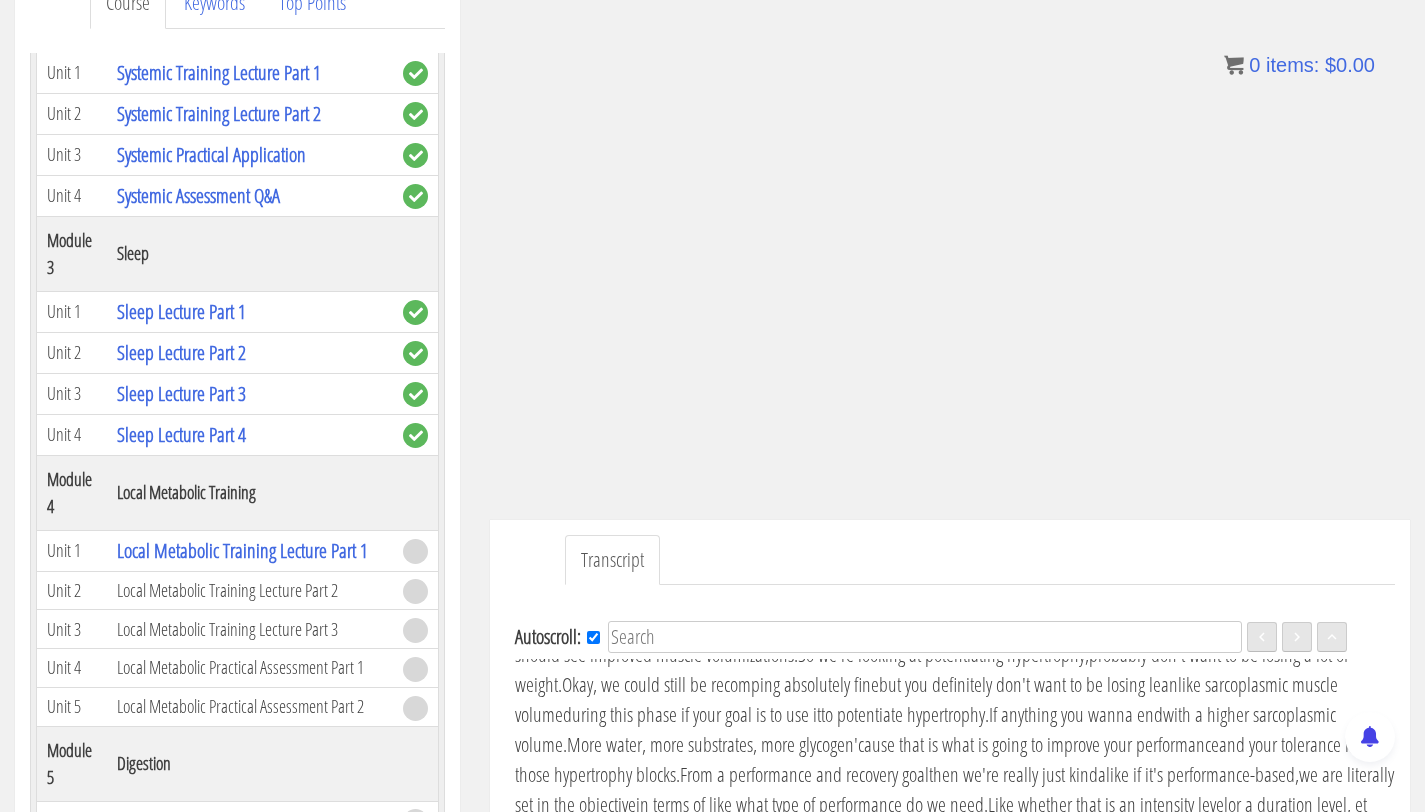 scroll, scrollTop: 2070, scrollLeft: 0, axis: vertical 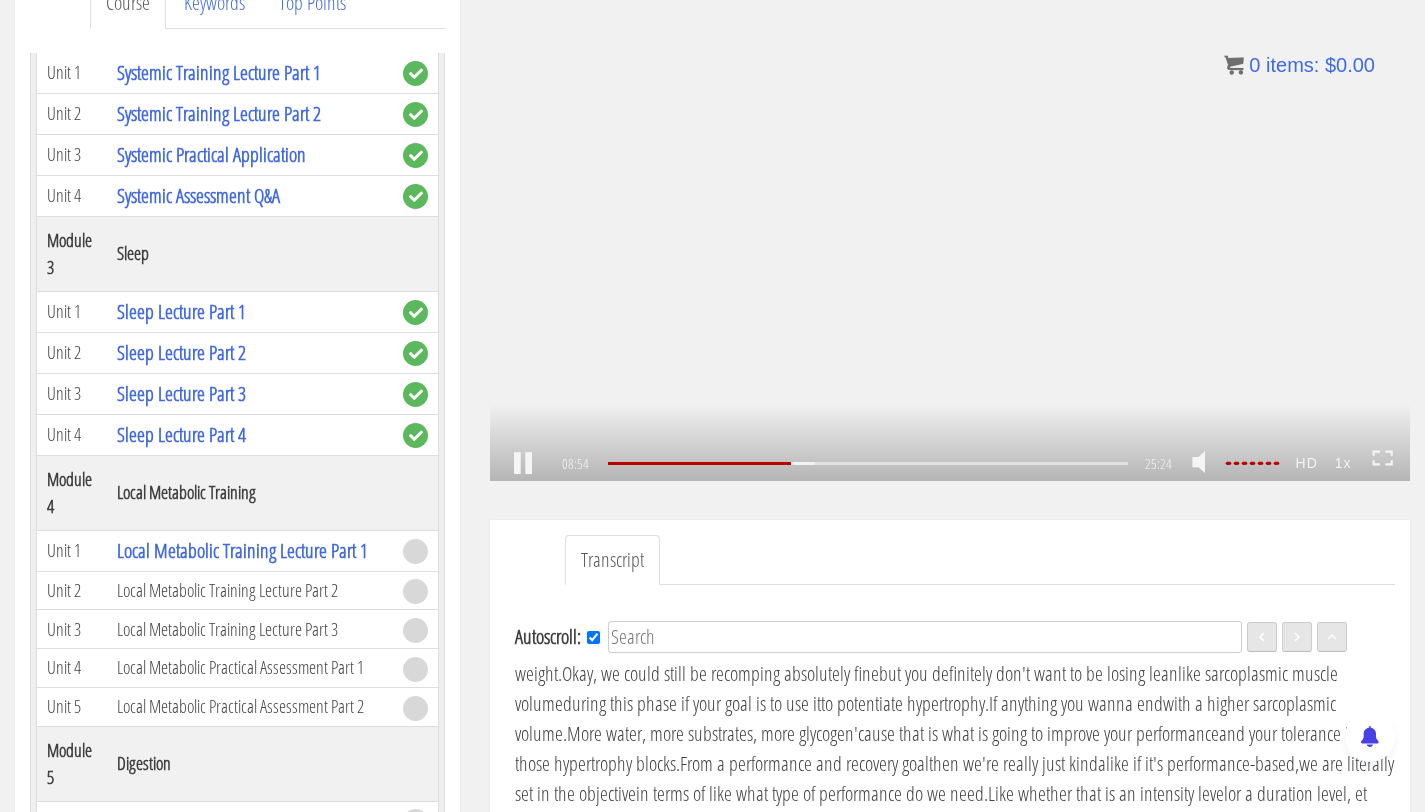 click on ".a{fill:#000;opacity:0.65;}.b{fill:#fff;opacity:1.0;}
.fp-color-play{opacity:0.65;}.controlbutton{fill:#fff;}
.fp-color-play{opacity:0.65;}.controlbutton{fill:#fff;}
.controlbuttonbg{opacity:0.65;}.controlbutton{fill:#fff;}
.fp-color-play{opacity:0.65;}.rect{fill:#fff;}
.fp-color-play{opacity:0.65;}.rect{fill:#fff;}
.fp-color-play{opacity:0.65;}.rect{fill:#fff;}
.fp-color-play{opacity:0.65;}.rect{fill:#fff;}
08:54                              00:17                                           25:24              16:30" at bounding box center (950, 222) 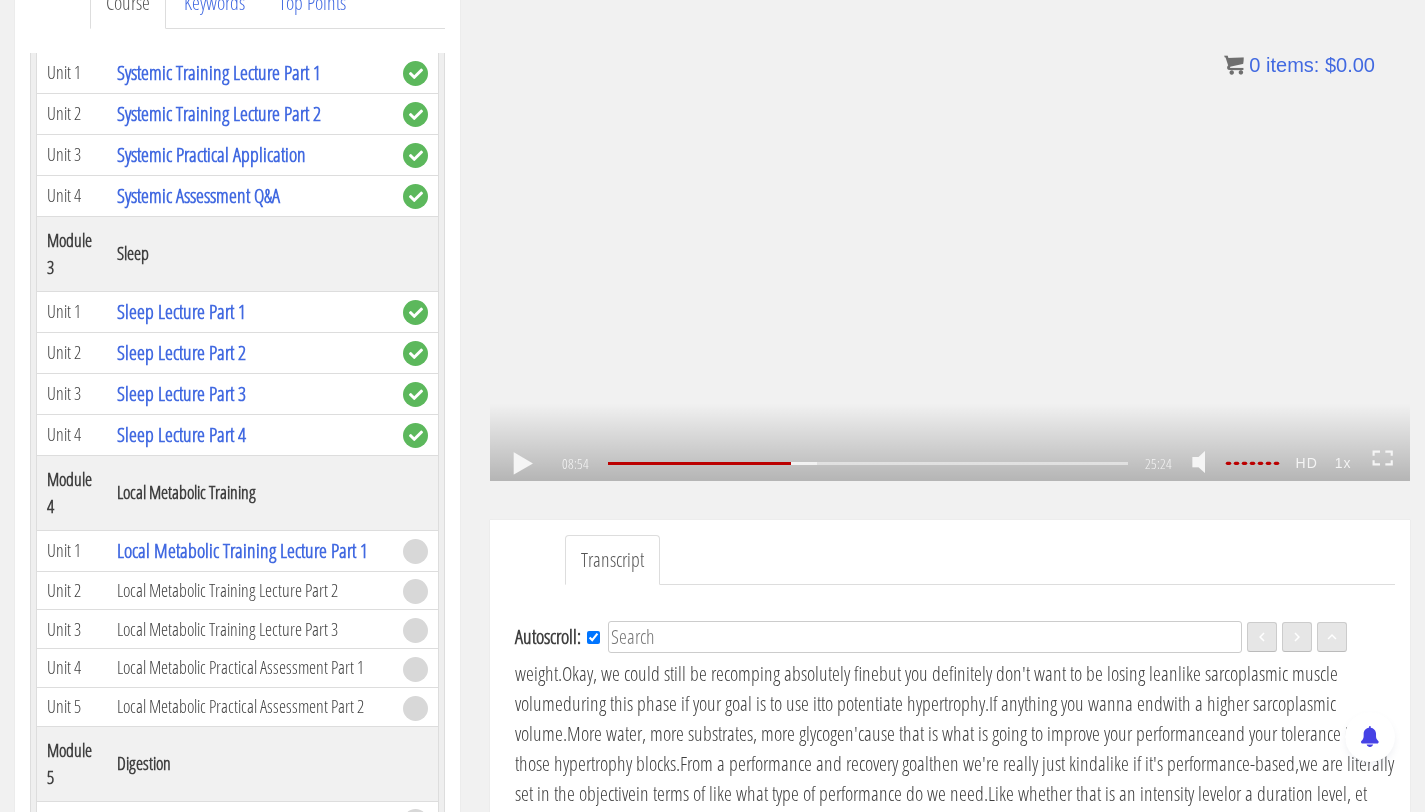 click on ".a{fill:#000;opacity:0.65;}.b{fill:#fff;opacity:1.0;}
.fp-color-play{opacity:0.65;}.controlbutton{fill:#fff;}
.fp-color-play{opacity:0.65;}.controlbutton{fill:#fff;}
.controlbuttonbg{opacity:0.65;}.controlbutton{fill:#fff;}
.fp-color-play{opacity:0.65;}.rect{fill:#fff;}
.fp-color-play{opacity:0.65;}.rect{fill:#fff;}
.fp-color-play{opacity:0.65;}.rect{fill:#fff;}
.fp-color-play{opacity:0.65;}.rect{fill:#fff;}
08:54                              00:17                                           25:24              16:30" at bounding box center (950, 222) 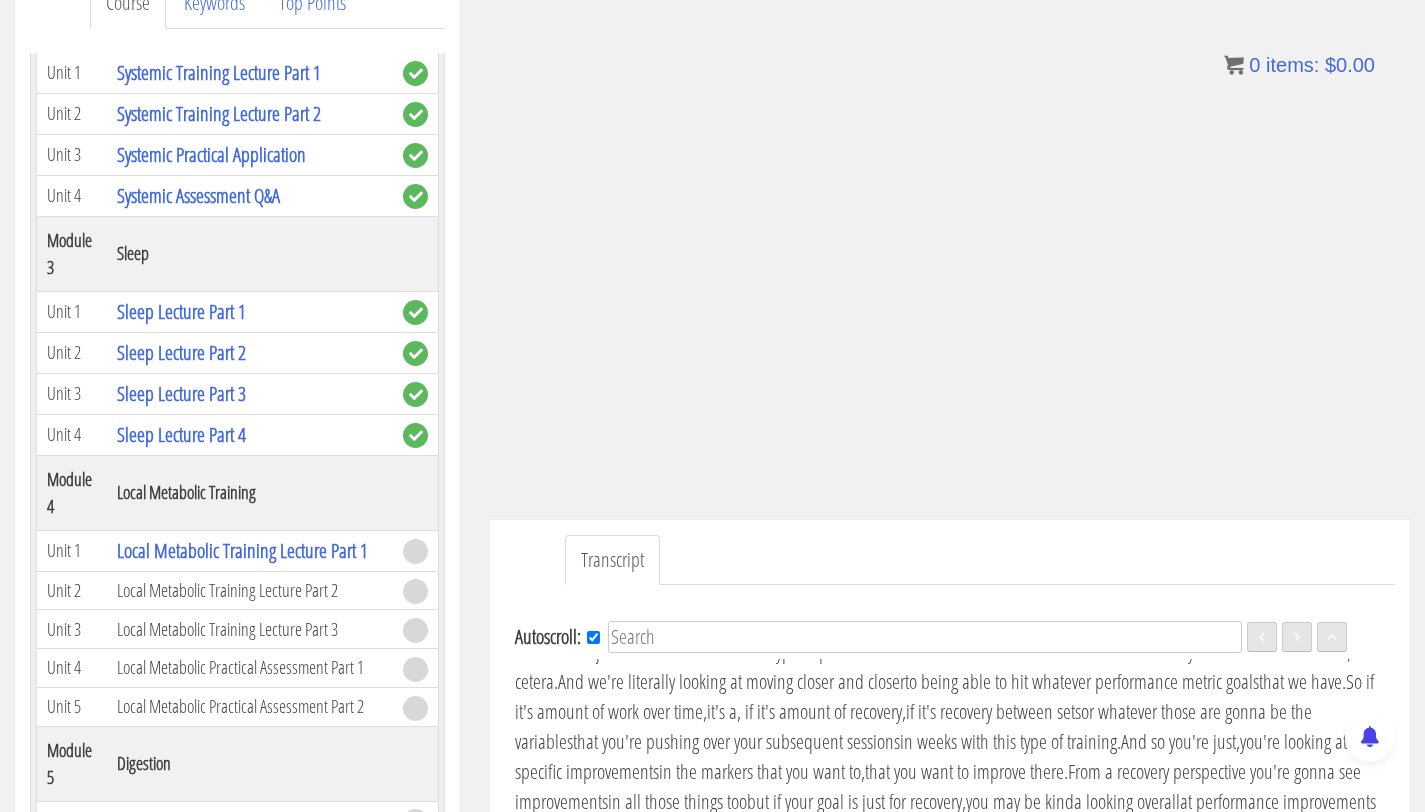 scroll, scrollTop: 2223, scrollLeft: 0, axis: vertical 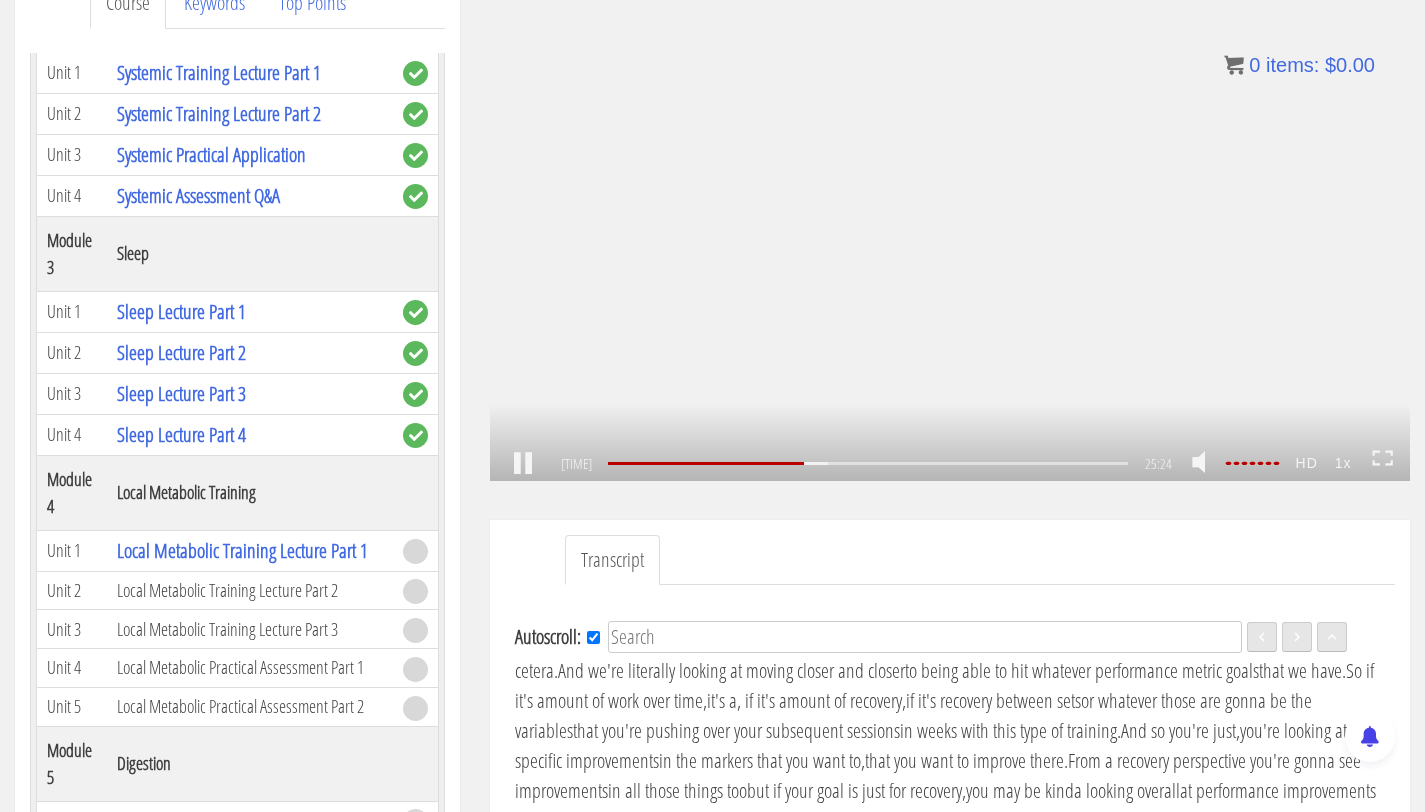 click on ".a{fill:#000;opacity:0.65;}.b{fill:#fff;opacity:1.0;}
.fp-color-play{opacity:0.65;}.controlbutton{fill:#fff;}
.fp-color-play{opacity:0.65;}.controlbutton{fill:#fff;}
.controlbuttonbg{opacity:0.65;}.controlbutton{fill:#fff;}
.fp-color-play{opacity:0.65;}.rect{fill:#fff;}
.fp-color-play{opacity:0.65;}.rect{fill:#fff;}
.fp-color-play{opacity:0.65;}.rect{fill:#fff;}
.fp-color-play{opacity:0.65;}.rect{fill:#fff;}
09:32                              00:17                                           25:24              15:52" at bounding box center (950, 222) 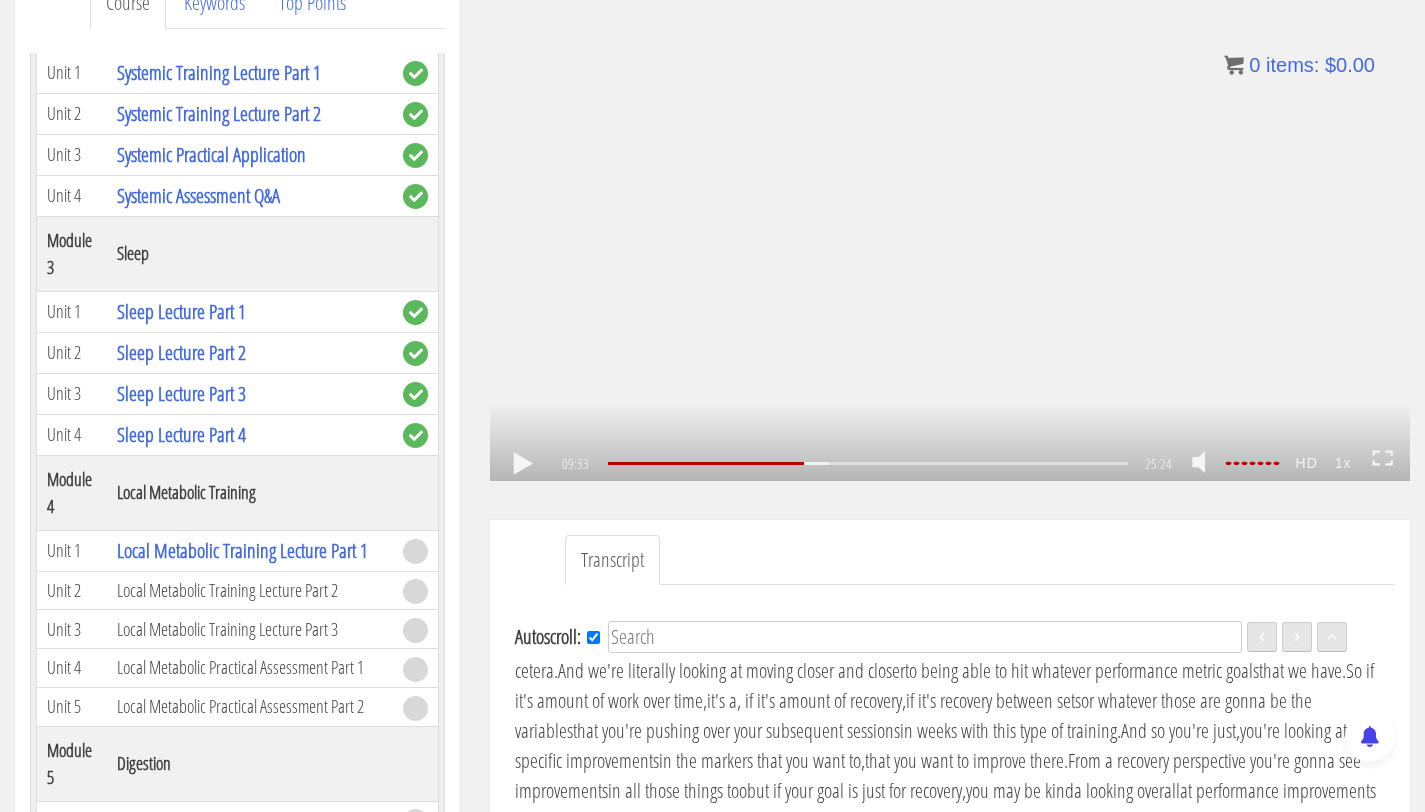 click on ".a{fill:#000;opacity:0.65;}.b{fill:#fff;opacity:1.0;}
.fp-color-play{opacity:0.65;}.controlbutton{fill:#fff;}
.fp-color-play{opacity:0.65;}.controlbutton{fill:#fff;}
.controlbuttonbg{opacity:0.65;}.controlbutton{fill:#fff;}
.fp-color-play{opacity:0.65;}.rect{fill:#fff;}
.fp-color-play{opacity:0.65;}.rect{fill:#fff;}
.fp-color-play{opacity:0.65;}.rect{fill:#fff;}
.fp-color-play{opacity:0.65;}.rect{fill:#fff;}
09:33                              00:17                                           25:24              15:52" at bounding box center [950, 222] 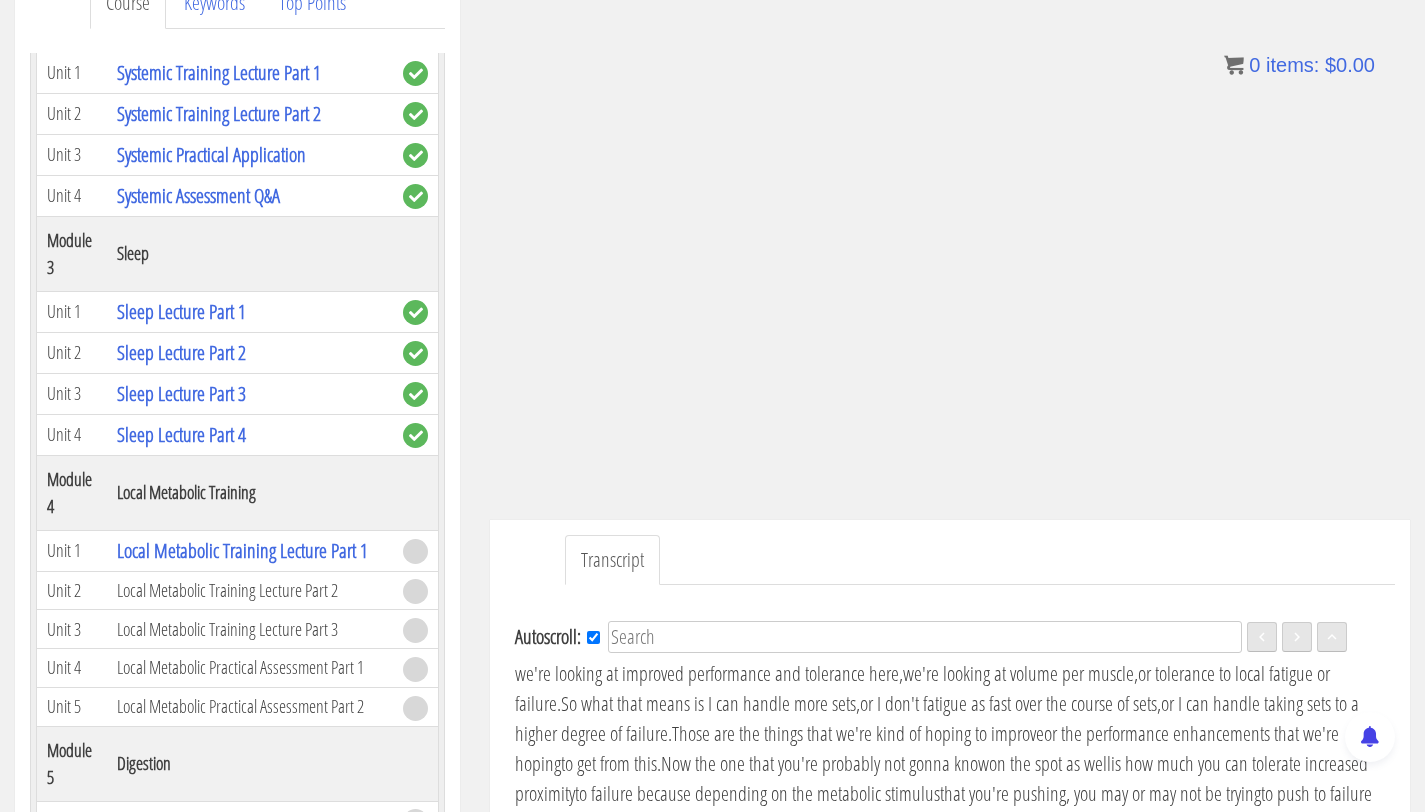 scroll, scrollTop: 2711, scrollLeft: 0, axis: vertical 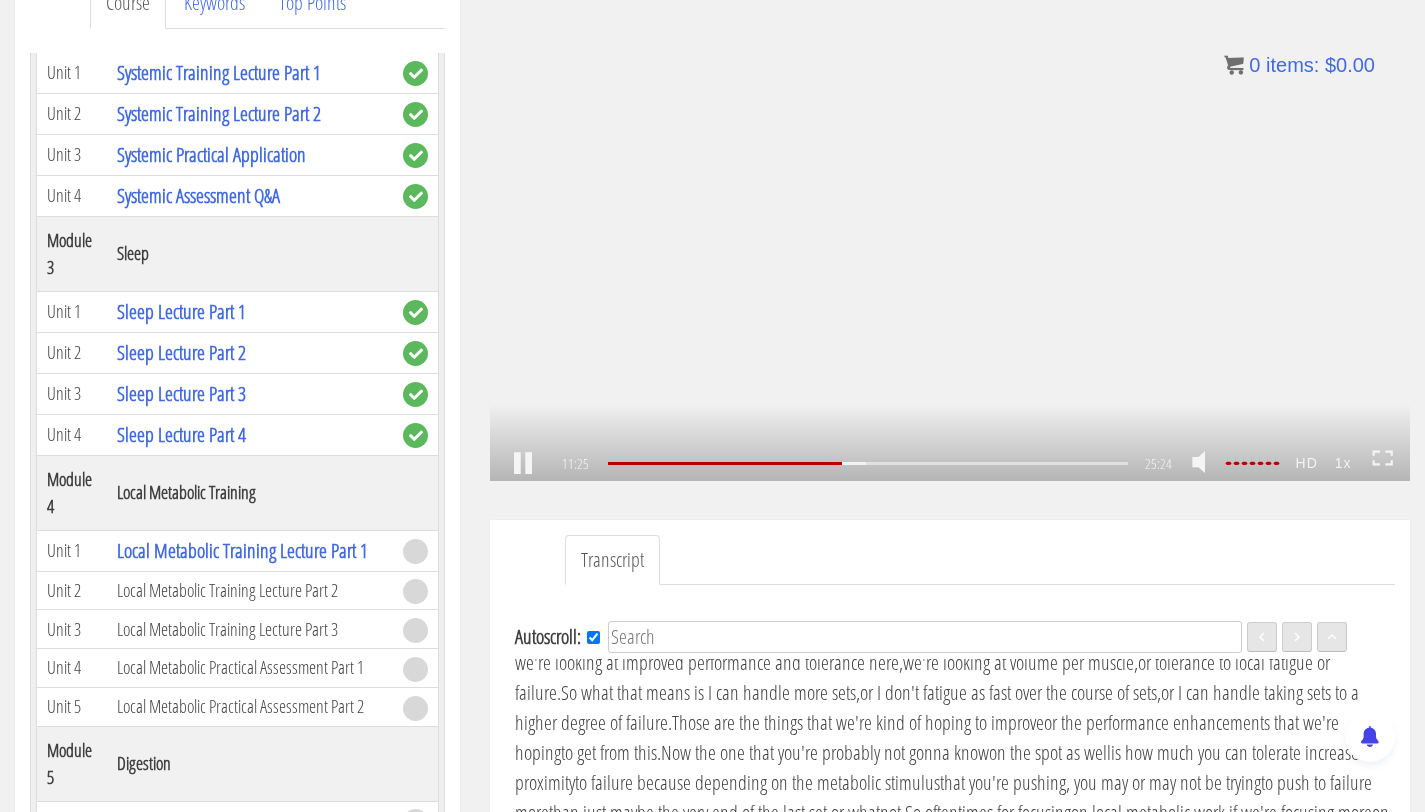 click on ".a{fill:#000;opacity:0.65;}.b{fill:#fff;opacity:1.0;}
.fp-color-play{opacity:0.65;}.controlbutton{fill:#fff;}
.fp-color-play{opacity:0.65;}.controlbutton{fill:#fff;}
.controlbuttonbg{opacity:0.65;}.controlbutton{fill:#fff;}
.fp-color-play{opacity:0.65;}.rect{fill:#fff;}
.fp-color-play{opacity:0.65;}.rect{fill:#fff;}
.fp-color-play{opacity:0.65;}.rect{fill:#fff;}
.fp-color-play{opacity:0.65;}.rect{fill:#fff;}
11:25                              00:17                                           25:24              14:00" at bounding box center [950, 222] 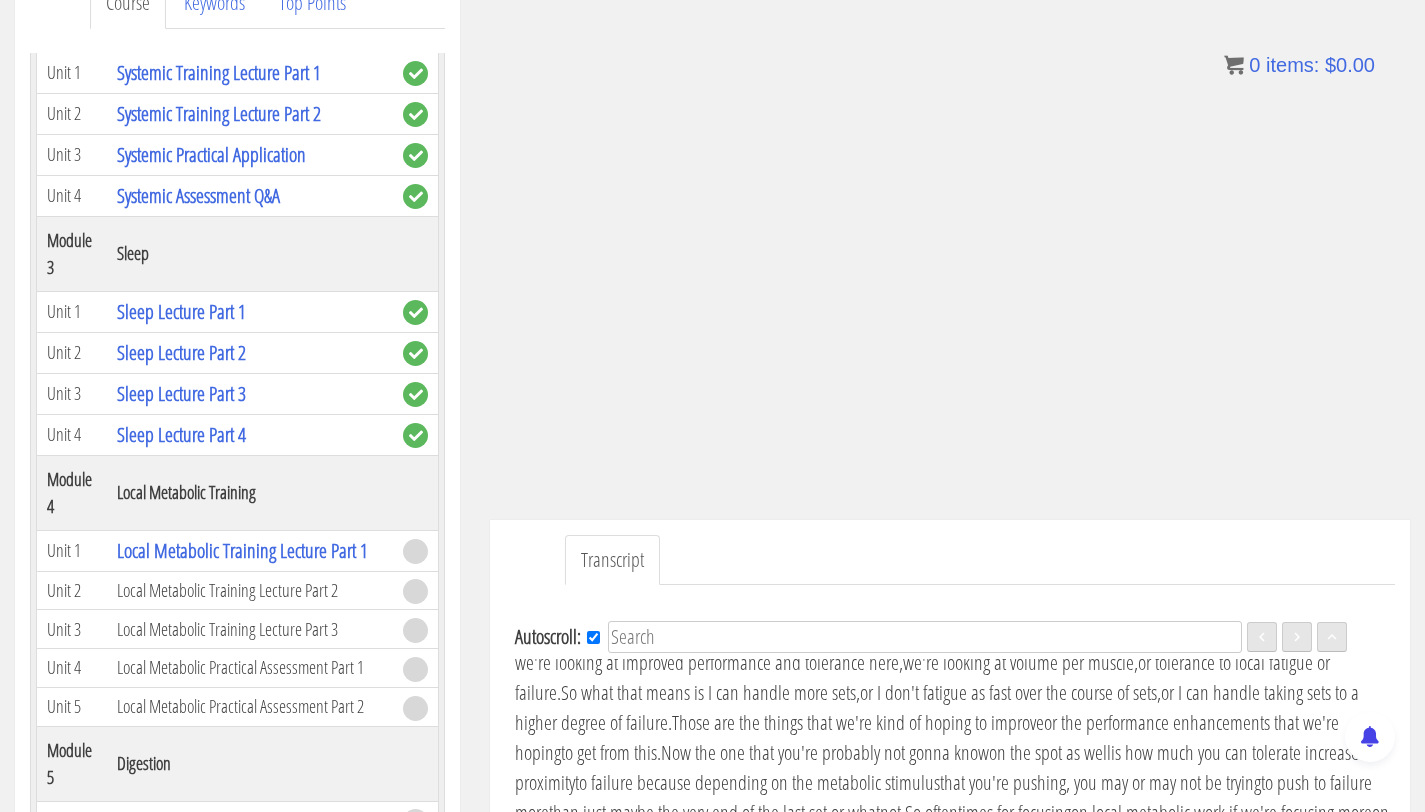 click on "So getting a little bit more detailed and nuance, okay." at bounding box center [689, 542] 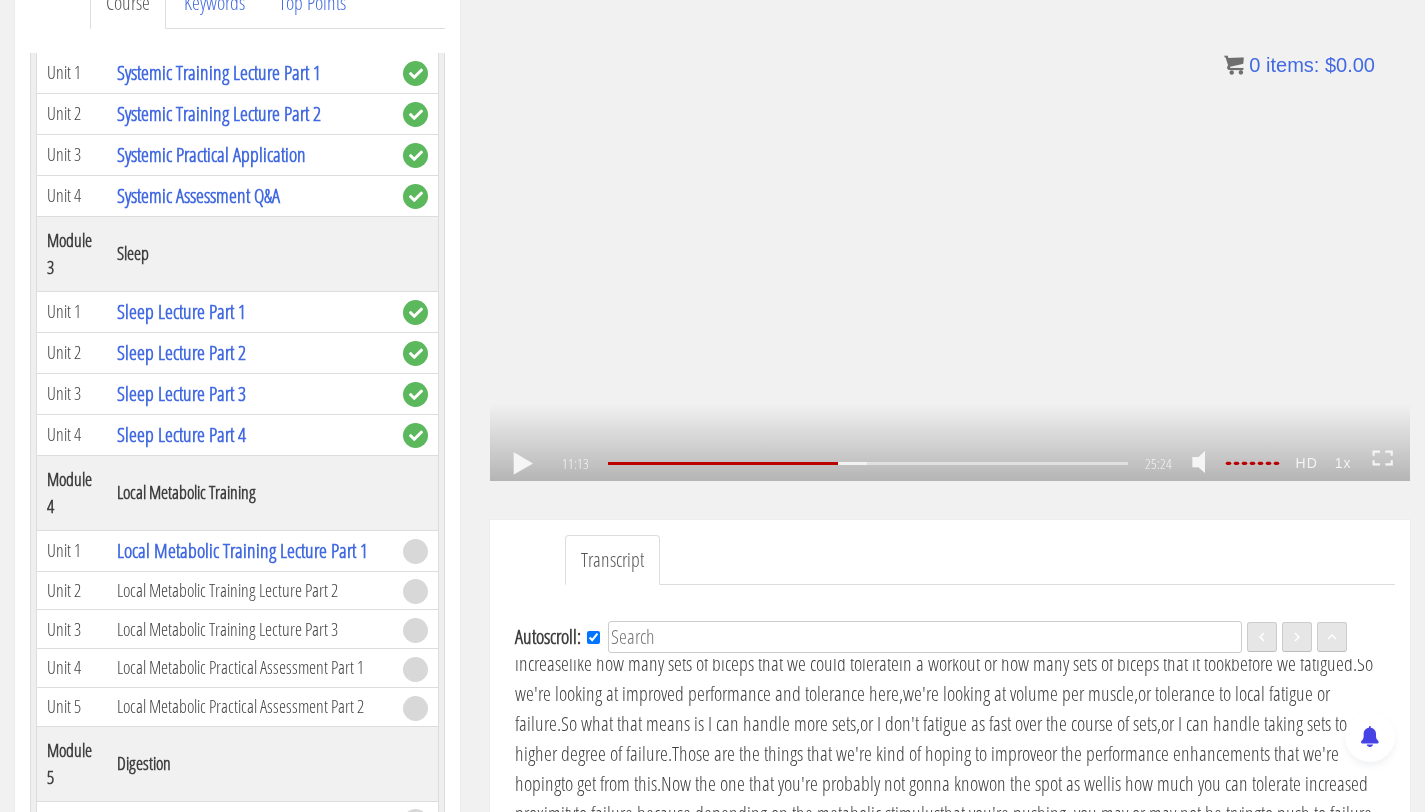 click on ".a{fill:#000;opacity:0.65;}.b{fill:#fff;opacity:1.0;}
.fp-color-play{opacity:0.65;}.controlbutton{fill:#fff;}
.fp-color-play{opacity:0.65;}.controlbutton{fill:#fff;}
.controlbuttonbg{opacity:0.65;}.controlbutton{fill:#fff;}
.fp-color-play{opacity:0.65;}.rect{fill:#fff;}
.fp-color-play{opacity:0.65;}.rect{fill:#fff;}
.fp-color-play{opacity:0.65;}.rect{fill:#fff;}
.fp-color-play{opacity:0.65;}.rect{fill:#fff;}
11:13                              10:47                                           25:24              14:11" at bounding box center (950, 222) 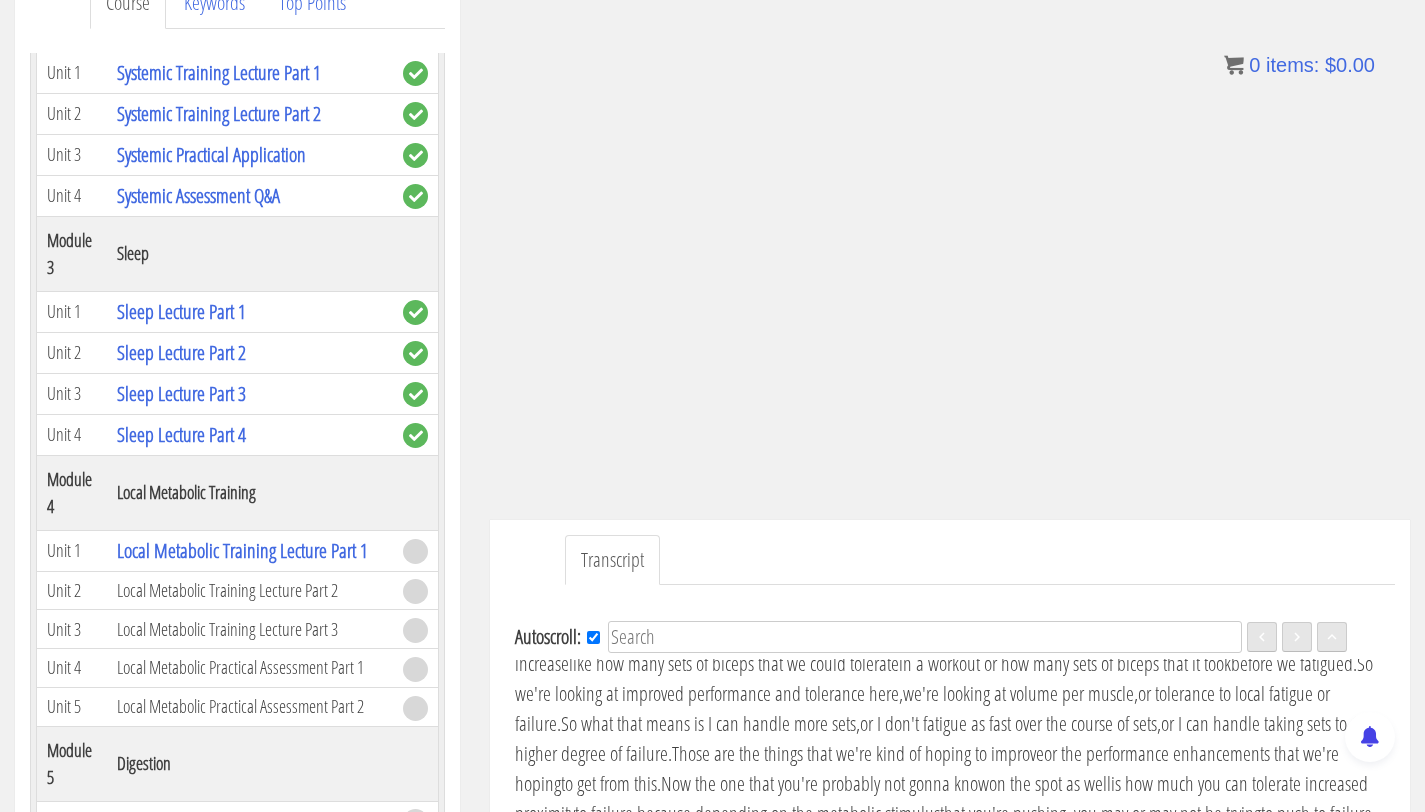 scroll, scrollTop: 2711, scrollLeft: 0, axis: vertical 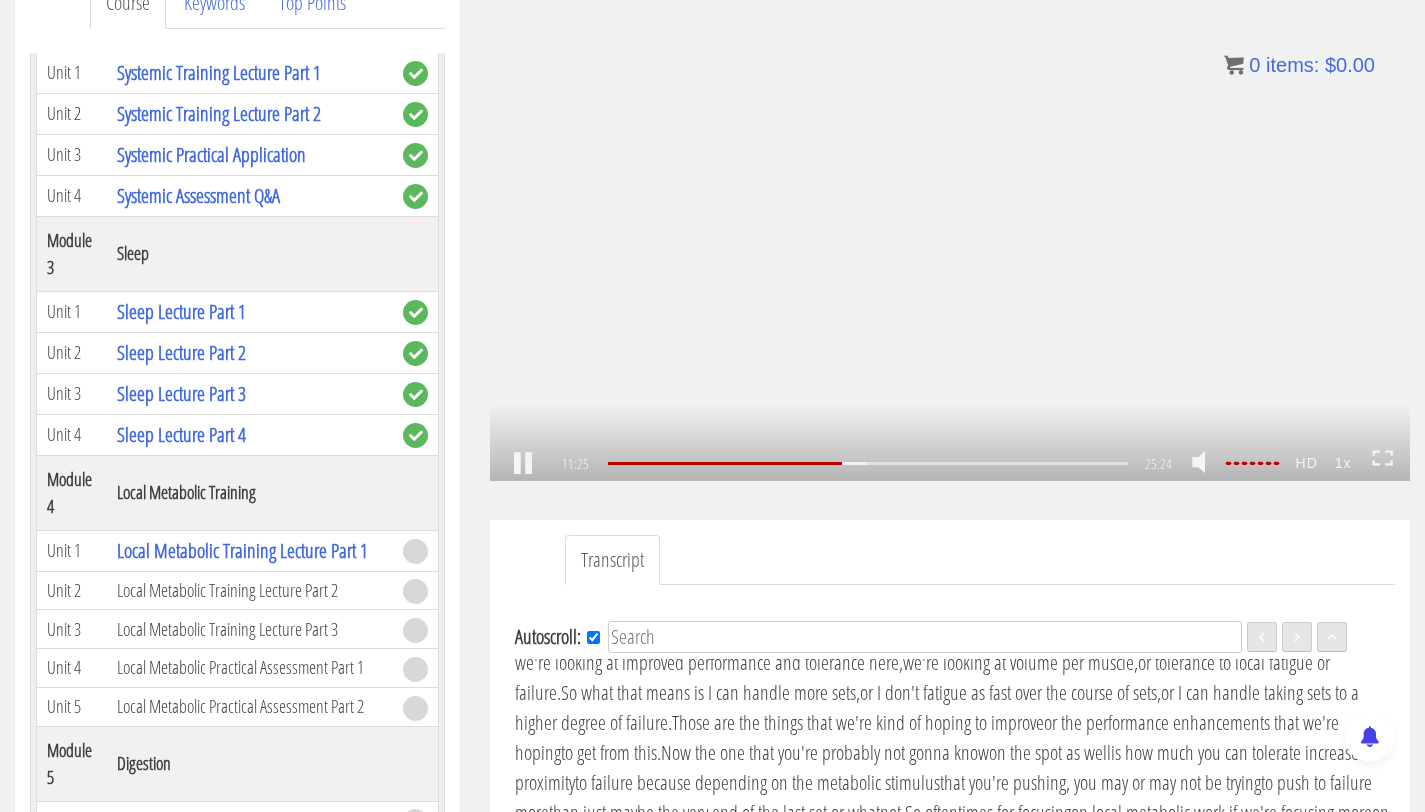 click on ".a{fill:#000;opacity:0.65;}.b{fill:#fff;opacity:1.0;}
.fp-color-play{opacity:0.65;}.controlbutton{fill:#fff;}
.fp-color-play{opacity:0.65;}.controlbutton{fill:#fff;}
.controlbuttonbg{opacity:0.65;}.controlbutton{fill:#fff;}
.fp-color-play{opacity:0.65;}.rect{fill:#fff;}
.fp-color-play{opacity:0.65;}.rect{fill:#fff;}
.fp-color-play{opacity:0.65;}.rect{fill:#fff;}
.fp-color-play{opacity:0.65;}.rect{fill:#fff;}
11:25                              10:47                                           25:24              14:00" at bounding box center [950, 222] 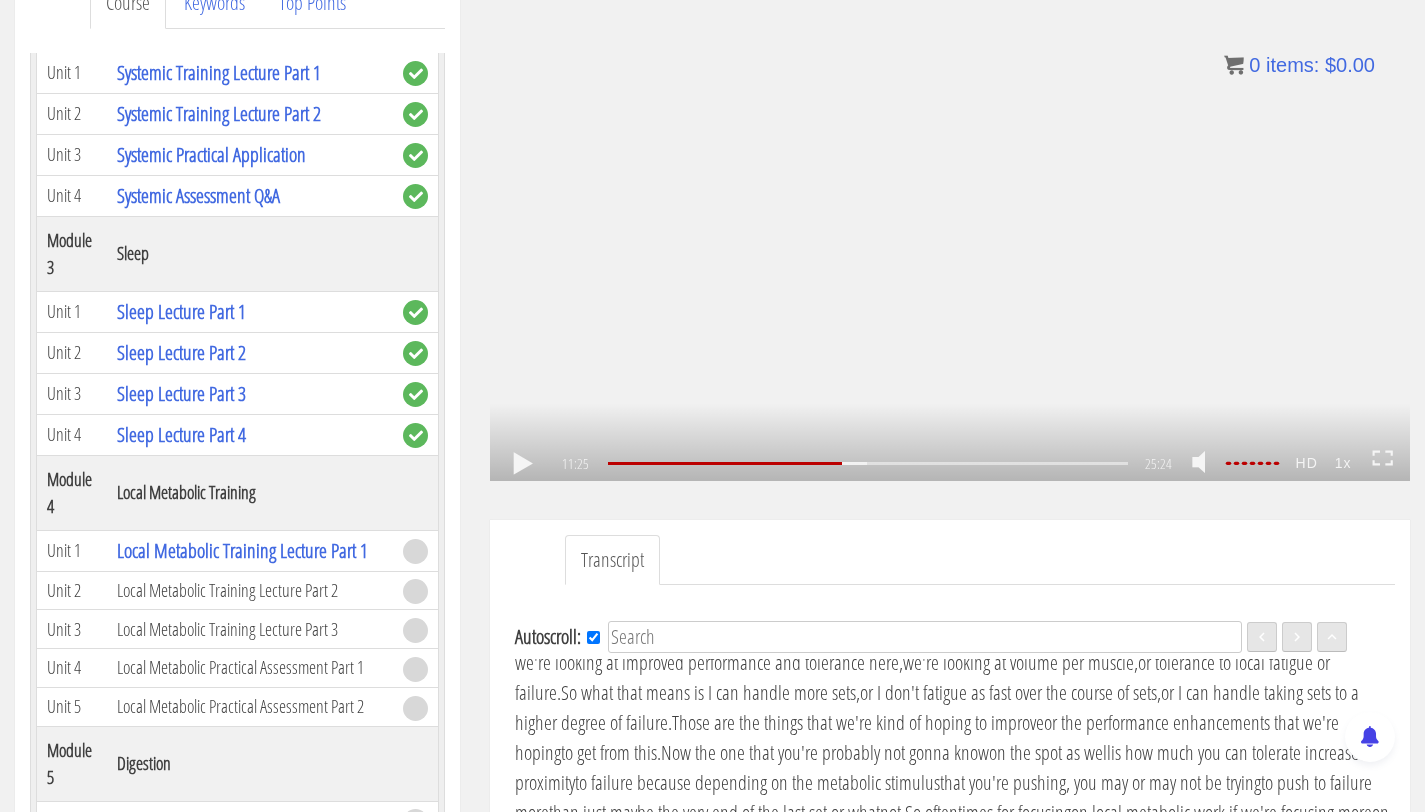 click on ".fp-color-play{opacity:0.65;}.rect{fill:#fff;}" 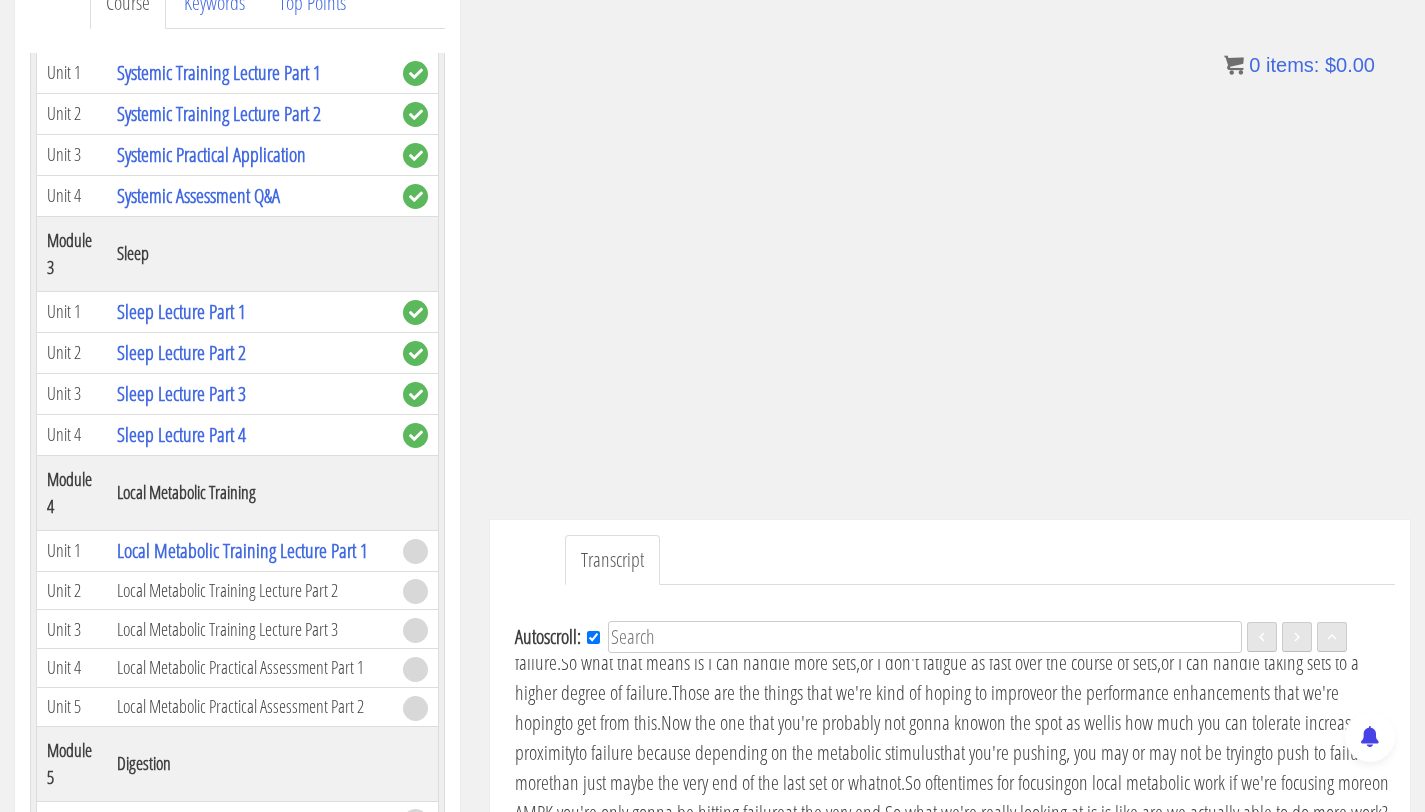 scroll, scrollTop: 2772, scrollLeft: 0, axis: vertical 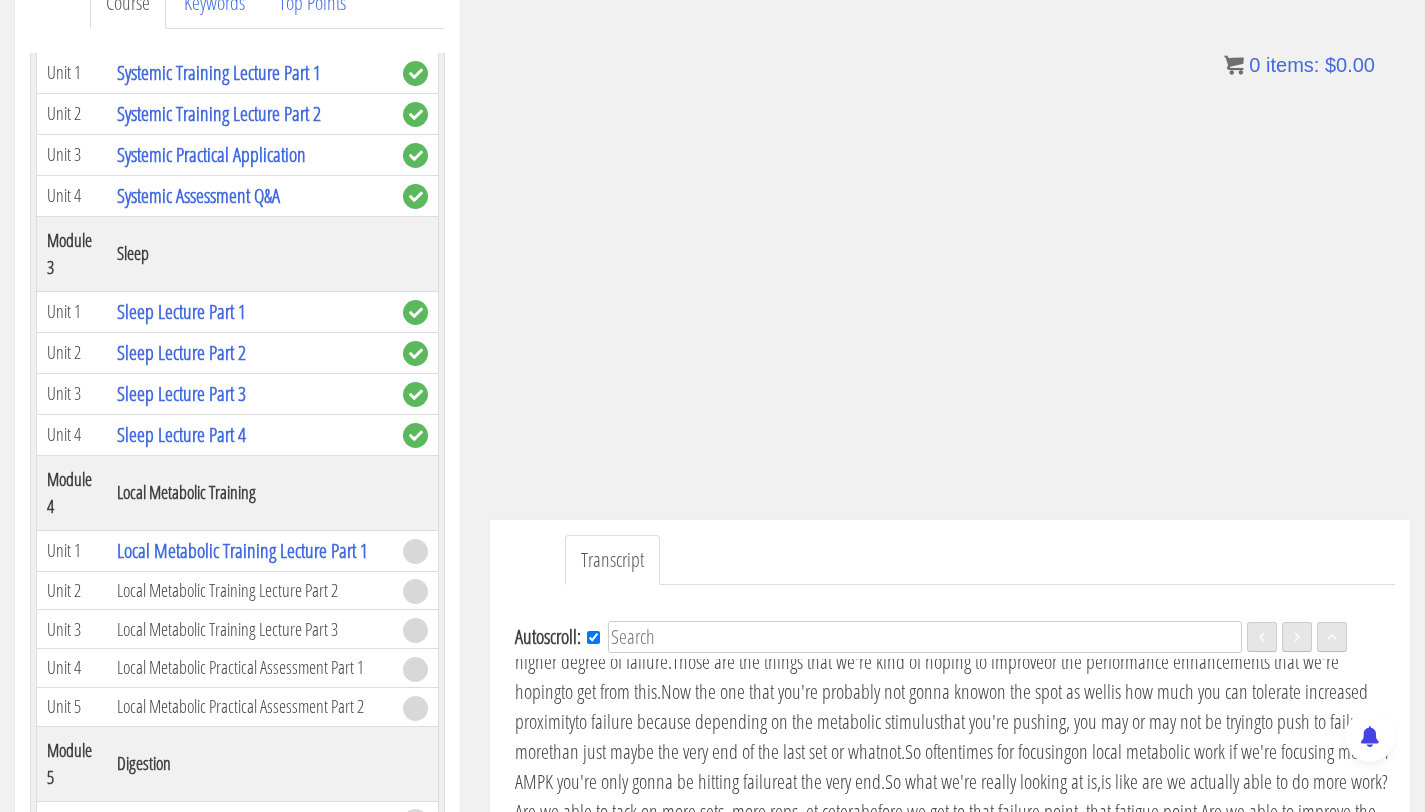click on ".fp-color-play{opacity:0.65;}.rect{fill:#fff;}" 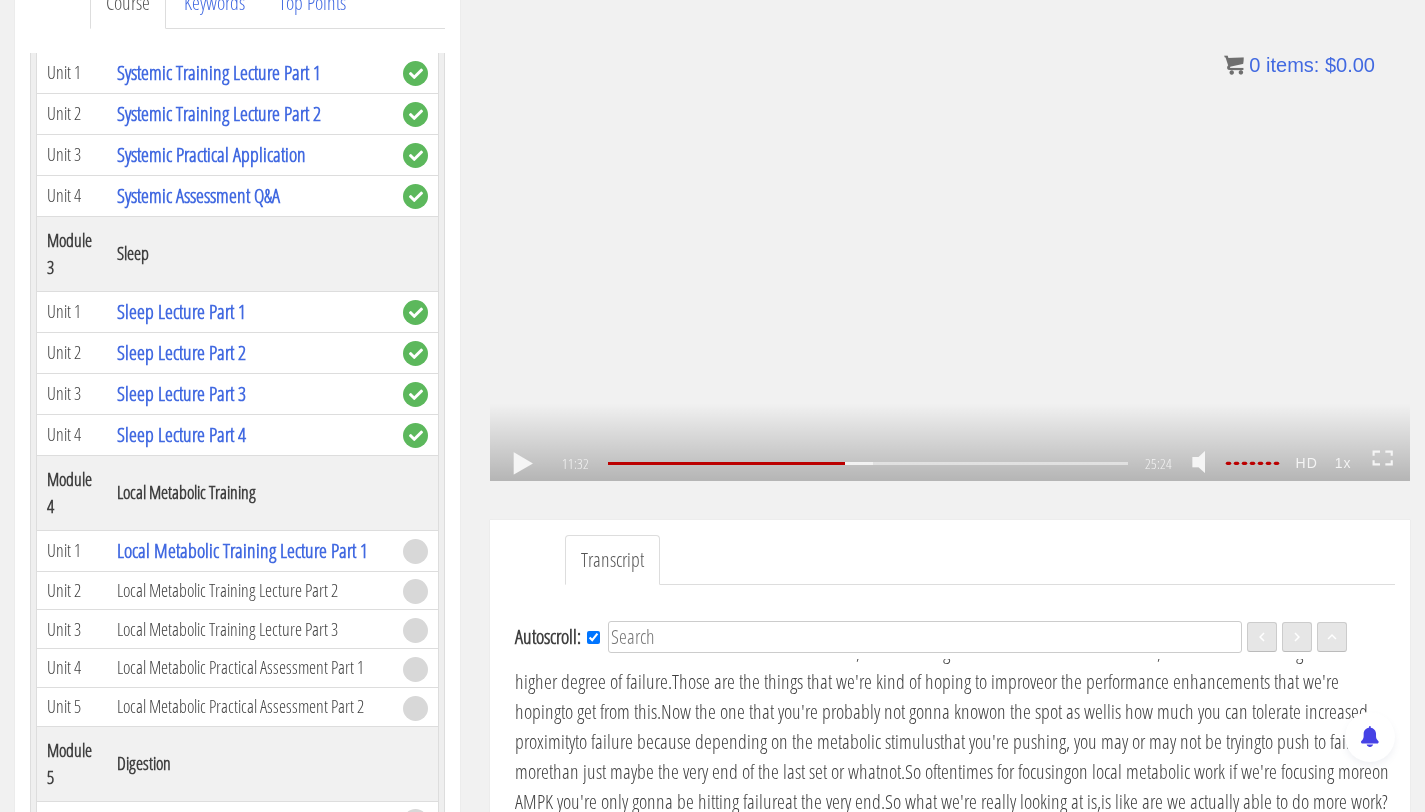 scroll, scrollTop: 2741, scrollLeft: 0, axis: vertical 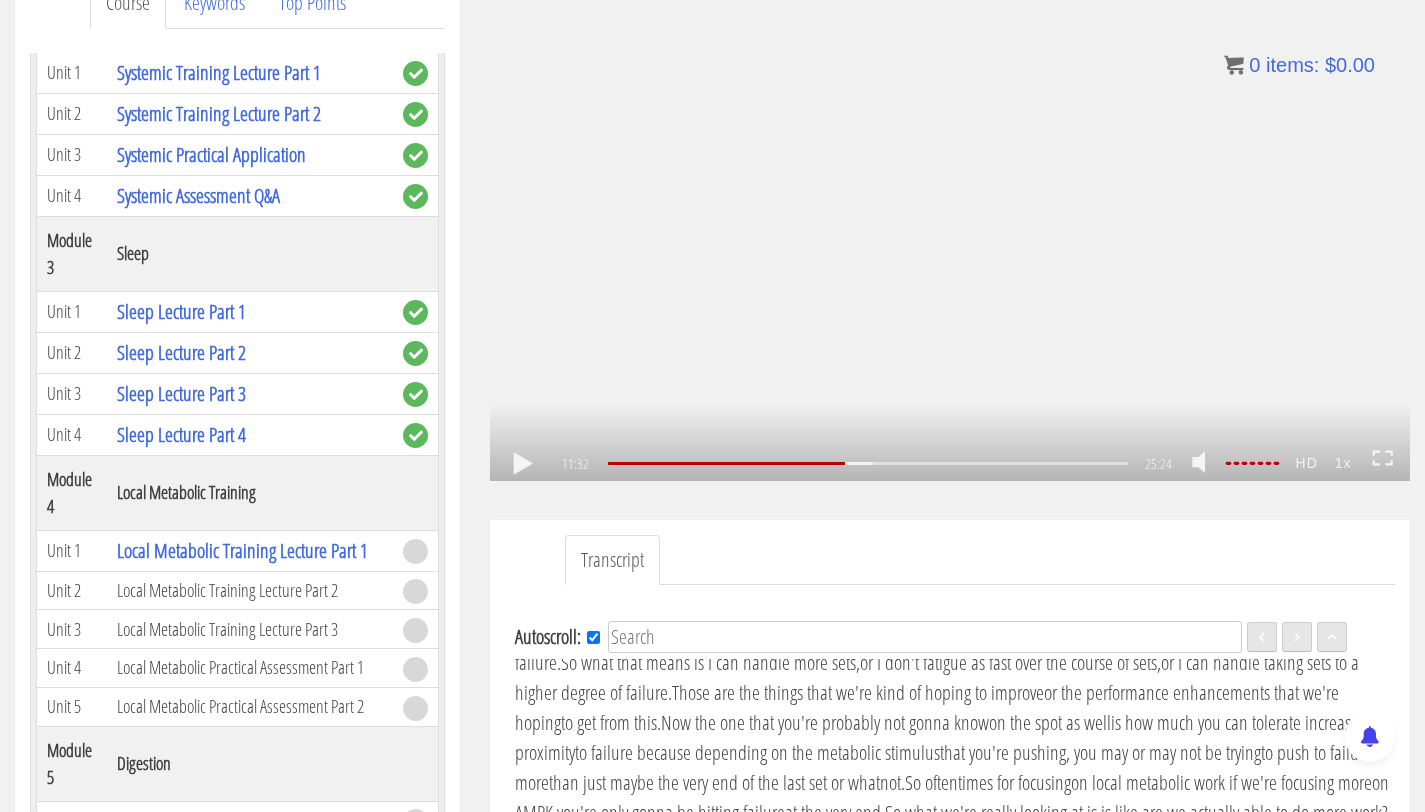 click on ".a{fill:#000;opacity:0.65;}.b{fill:#fff;opacity:1.0;}
.fp-color-play{opacity:0.65;}.controlbutton{fill:#fff;}
.fp-color-play{opacity:0.65;}.controlbutton{fill:#fff;}
.controlbuttonbg{opacity:0.65;}.controlbutton{fill:#fff;}
.fp-color-play{opacity:0.65;}.rect{fill:#fff;}
.fp-color-play{opacity:0.65;}.rect{fill:#fff;}
.fp-color-play{opacity:0.65;}.rect{fill:#fff;}
.fp-color-play{opacity:0.65;}.rect{fill:#fff;}
11:32                              10:47                                           25:24              13:52" at bounding box center [950, 222] 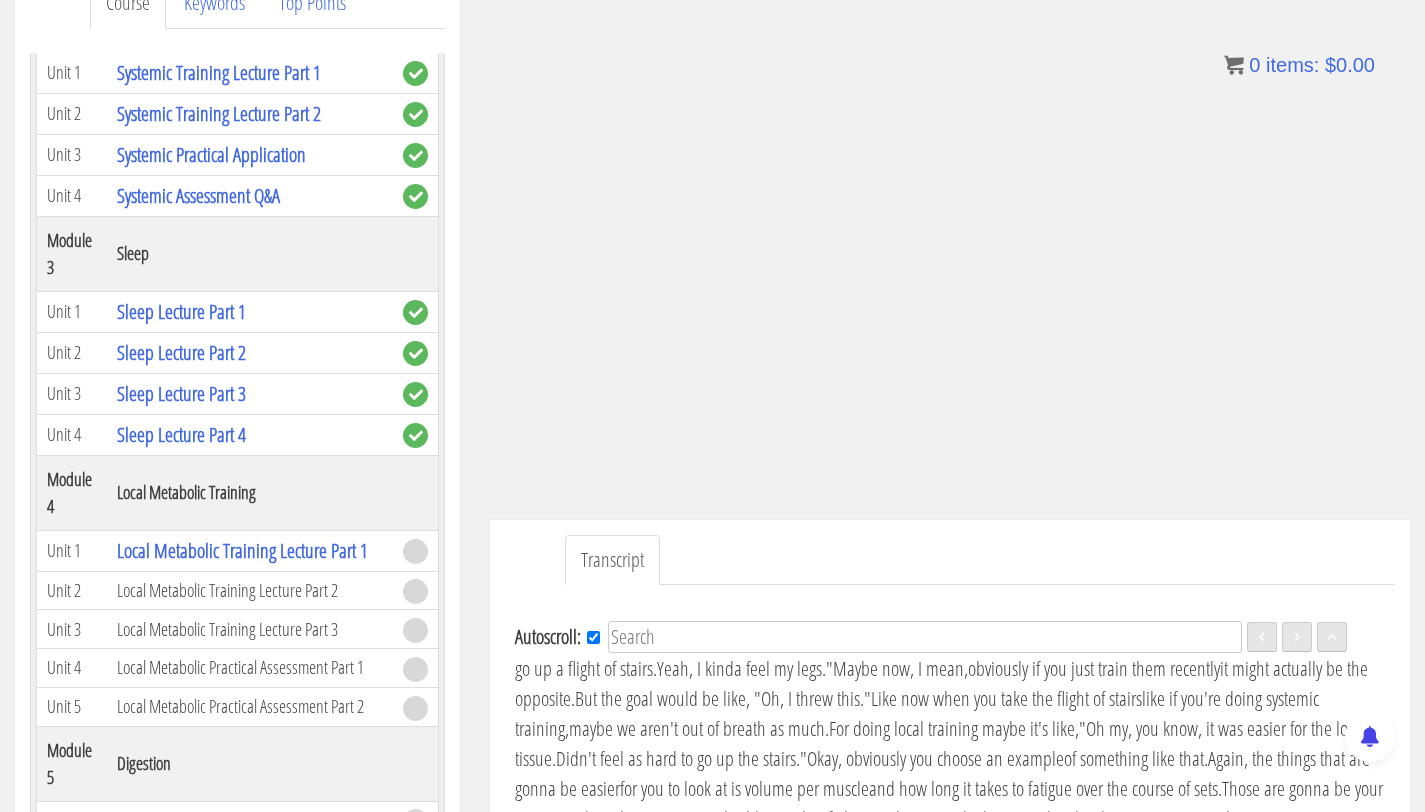scroll, scrollTop: 3229, scrollLeft: 0, axis: vertical 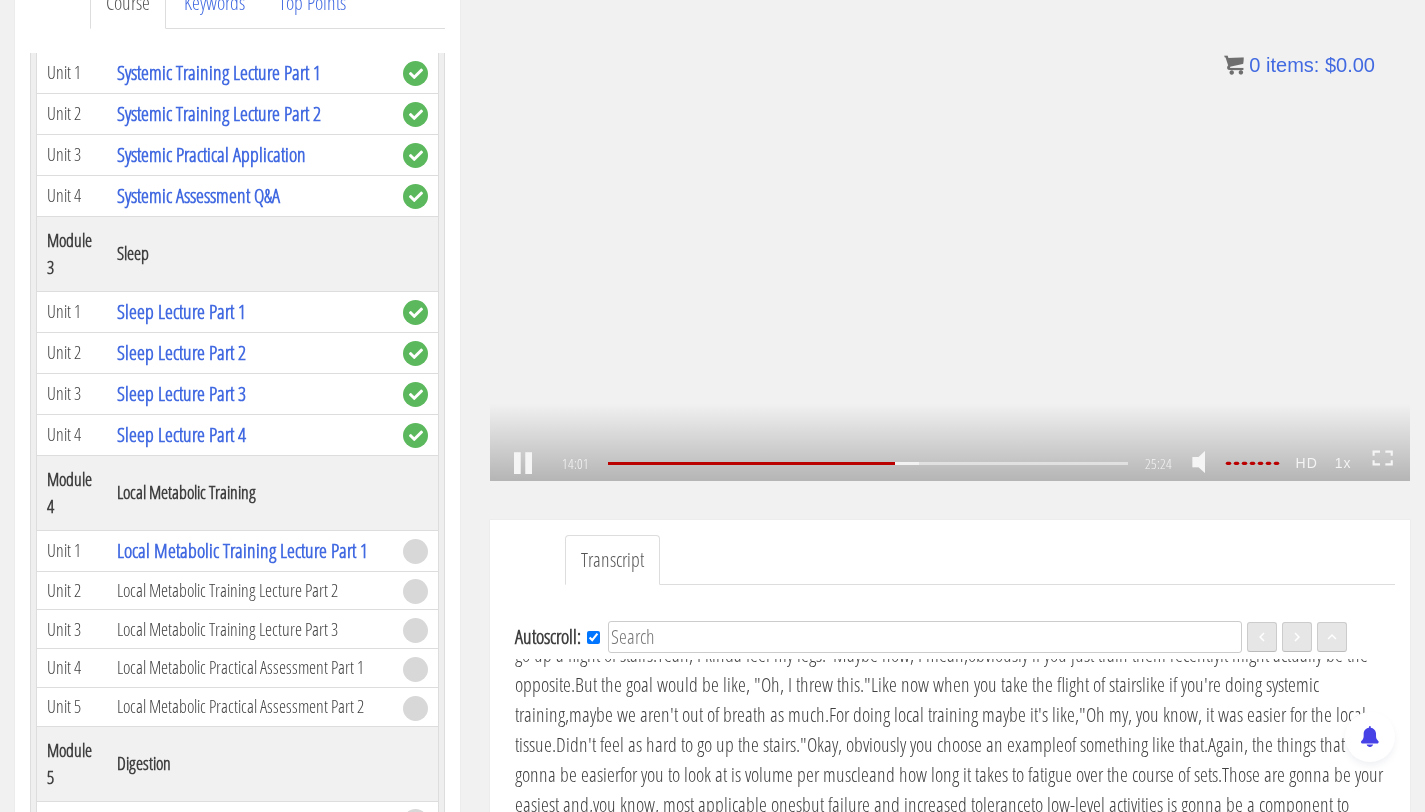 click on ".a{fill:#000;opacity:0.65;}.b{fill:#fff;opacity:1.0;}
.fp-color-play{opacity:0.65;}.controlbutton{fill:#fff;}
.fp-color-play{opacity:0.65;}.controlbutton{fill:#fff;}
.controlbuttonbg{opacity:0.65;}.controlbutton{fill:#fff;}
.fp-color-play{opacity:0.65;}.rect{fill:#fff;}
.fp-color-play{opacity:0.65;}.rect{fill:#fff;}
.fp-color-play{opacity:0.65;}.rect{fill:#fff;}
.fp-color-play{opacity:0.65;}.rect{fill:#fff;}
14:01                              17:53                                           25:24              11:23" at bounding box center [950, 222] 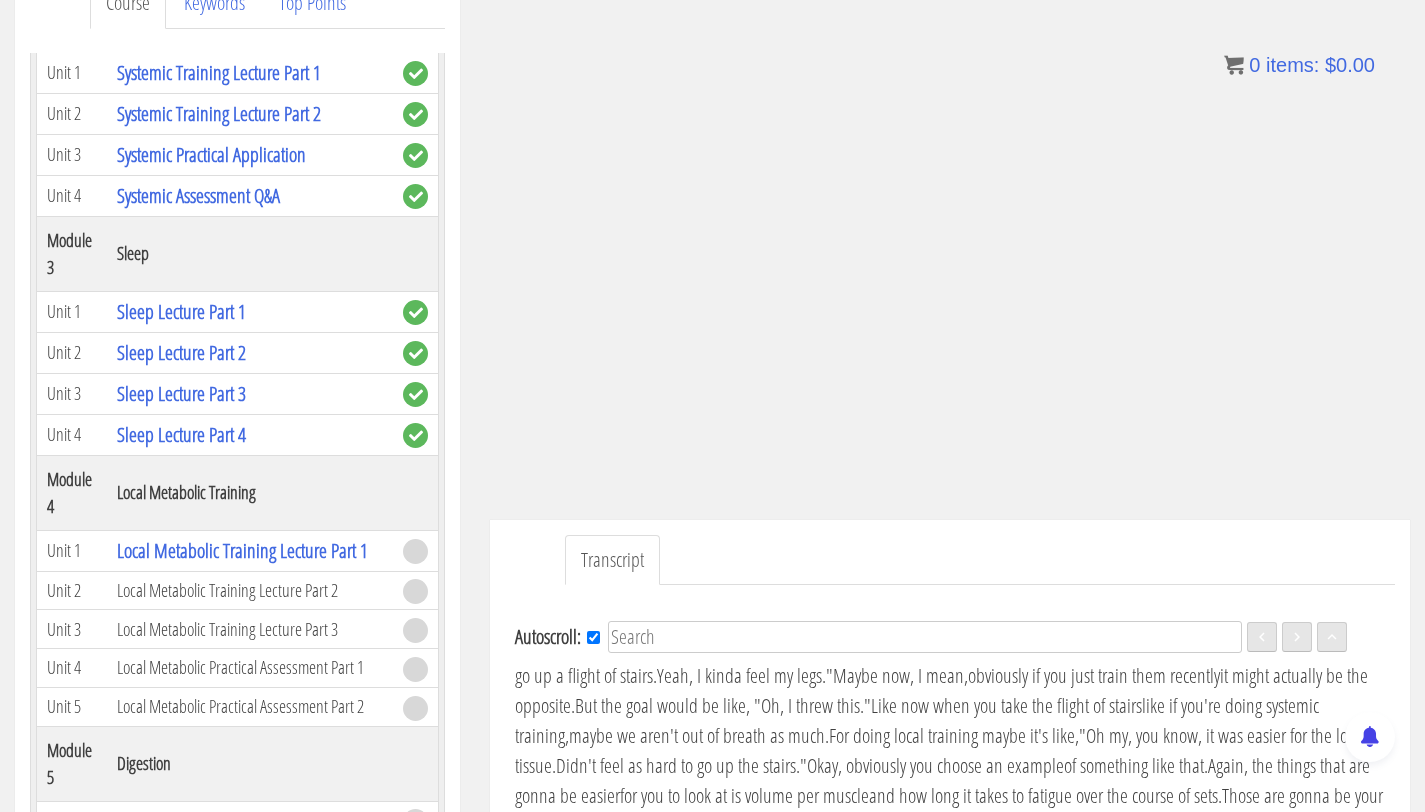 scroll, scrollTop: 3204, scrollLeft: 0, axis: vertical 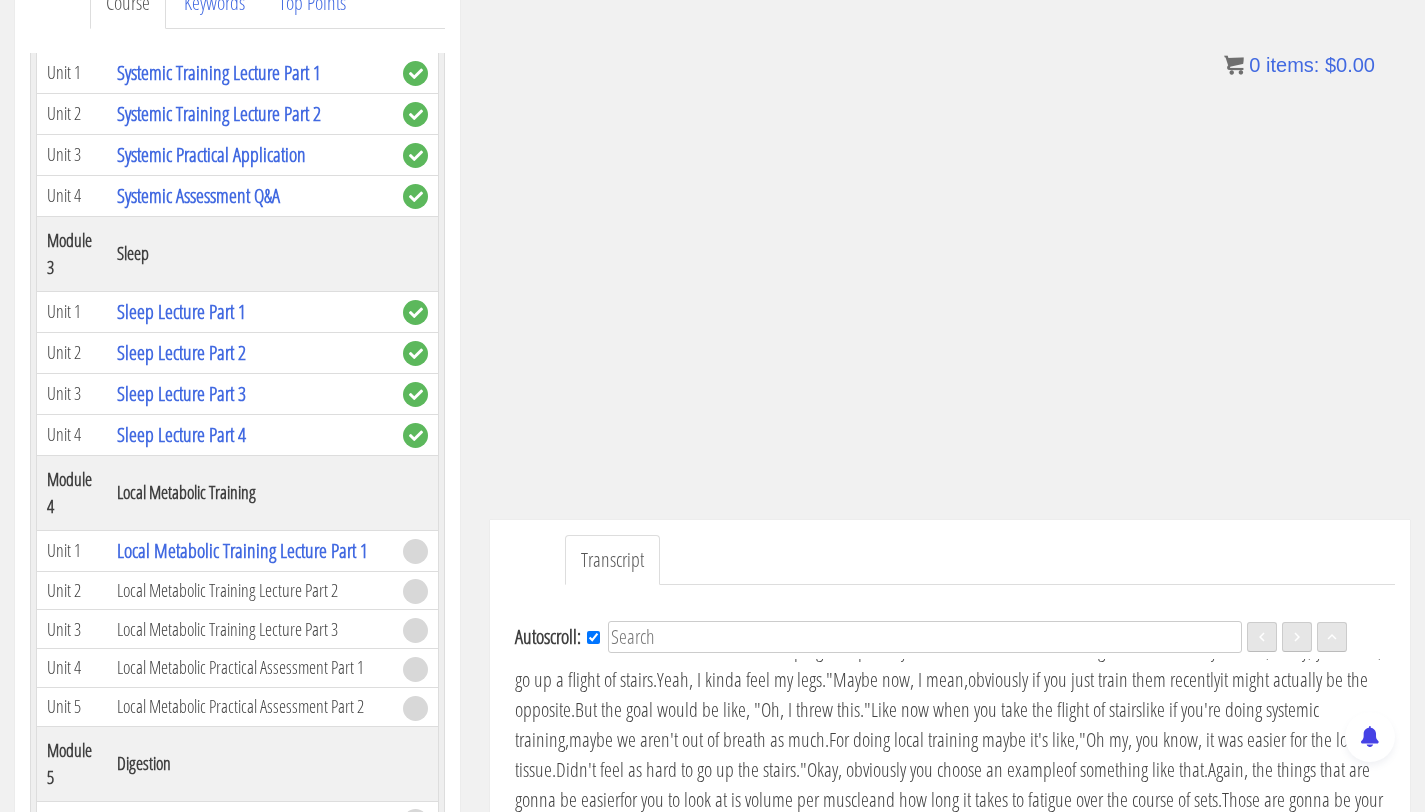 click on "But here what actually happens is," at bounding box center (778, 529) 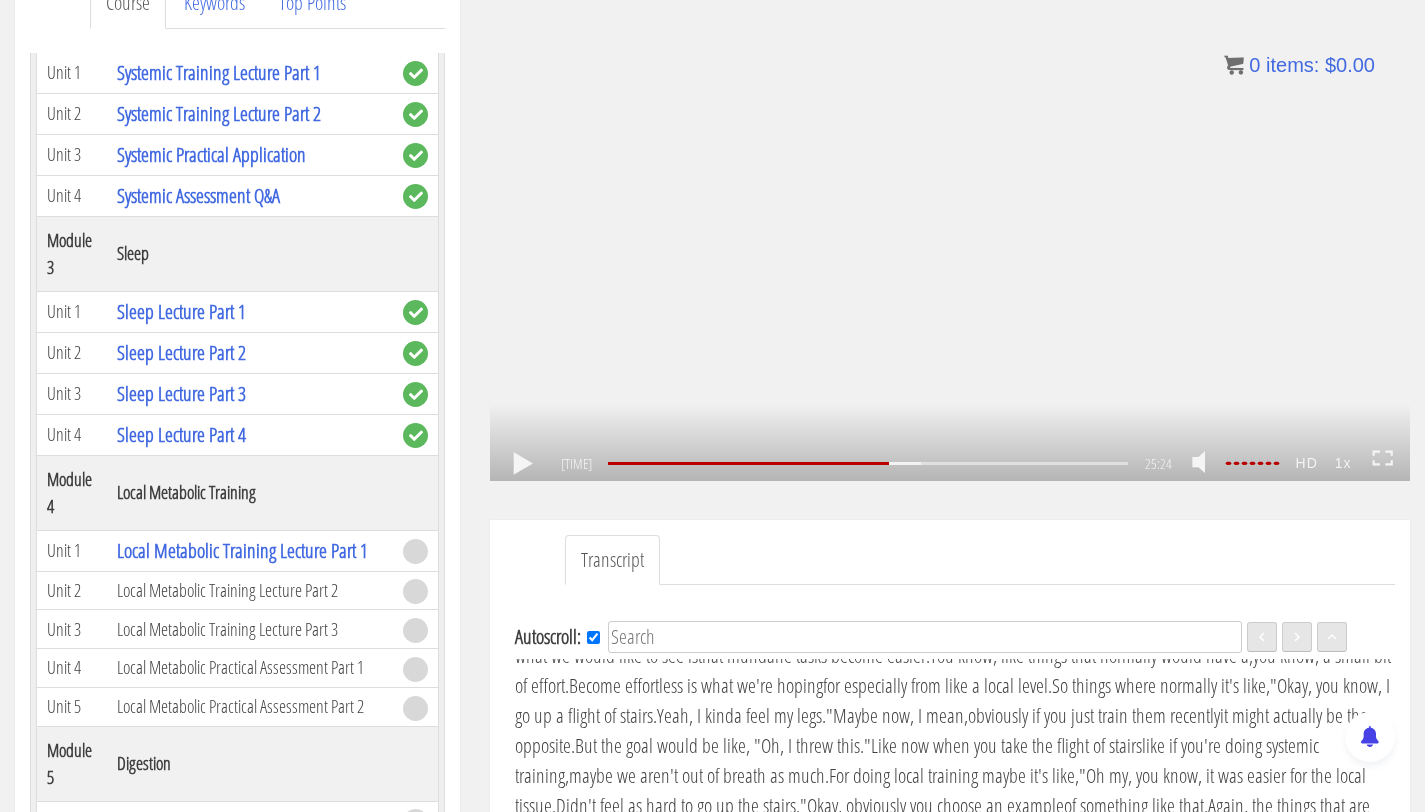 click on ".a{fill:#000;opacity:0.65;}.b{fill:#fff;opacity:1.0;}
.fp-color-play{opacity:0.65;}.controlbutton{fill:#fff;}
.fp-color-play{opacity:0.65;}.controlbutton{fill:#fff;}
.controlbuttonbg{opacity:0.65;}.controlbutton{fill:#fff;}
.fp-color-play{opacity:0.65;}.rect{fill:#fff;}
.fp-color-play{opacity:0.65;}.rect{fill:#fff;}
.fp-color-play{opacity:0.65;}.rect{fill:#fff;}
.fp-color-play{opacity:0.65;}.rect{fill:#fff;}
13:42                              17:53                                           25:24              11:42" at bounding box center (950, 222) 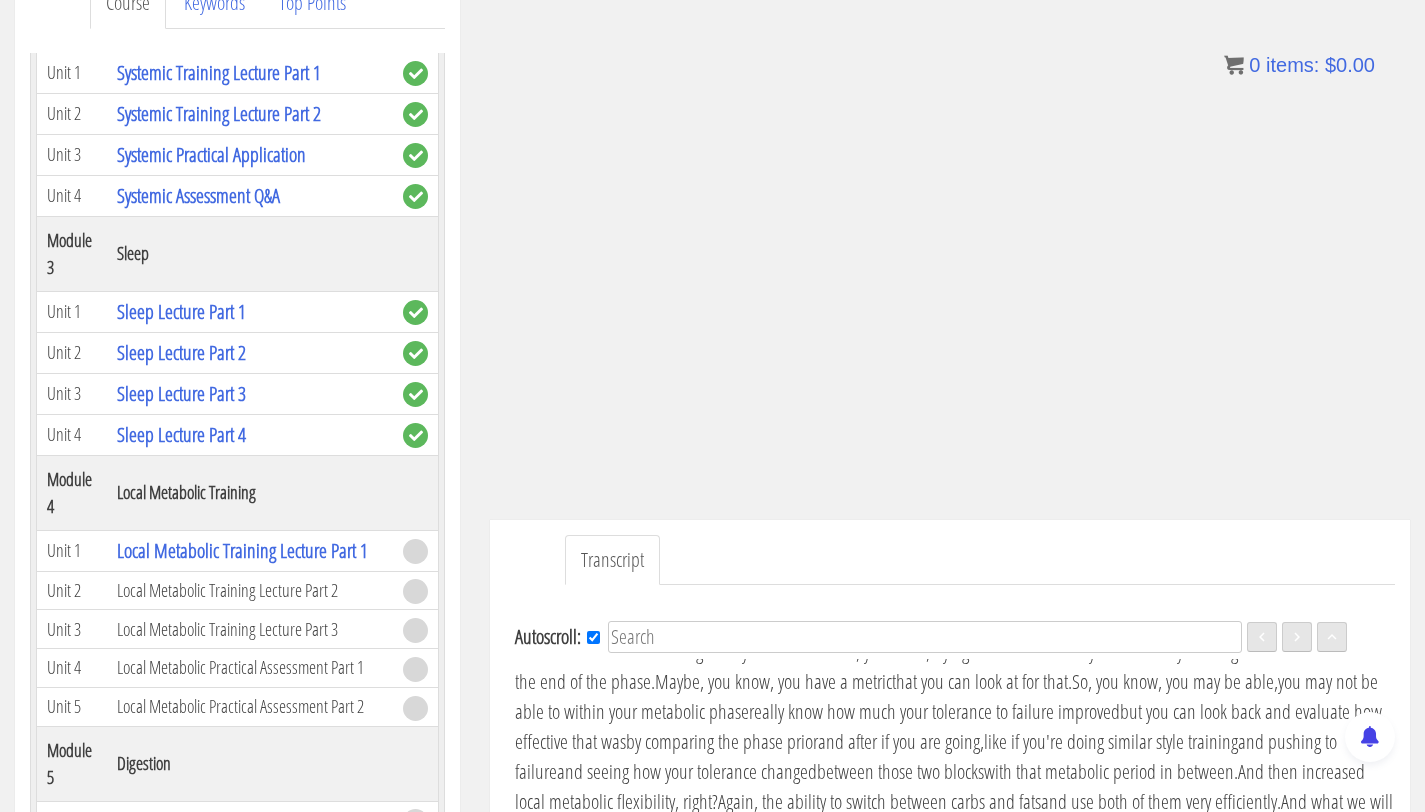 scroll, scrollTop: 3443, scrollLeft: 0, axis: vertical 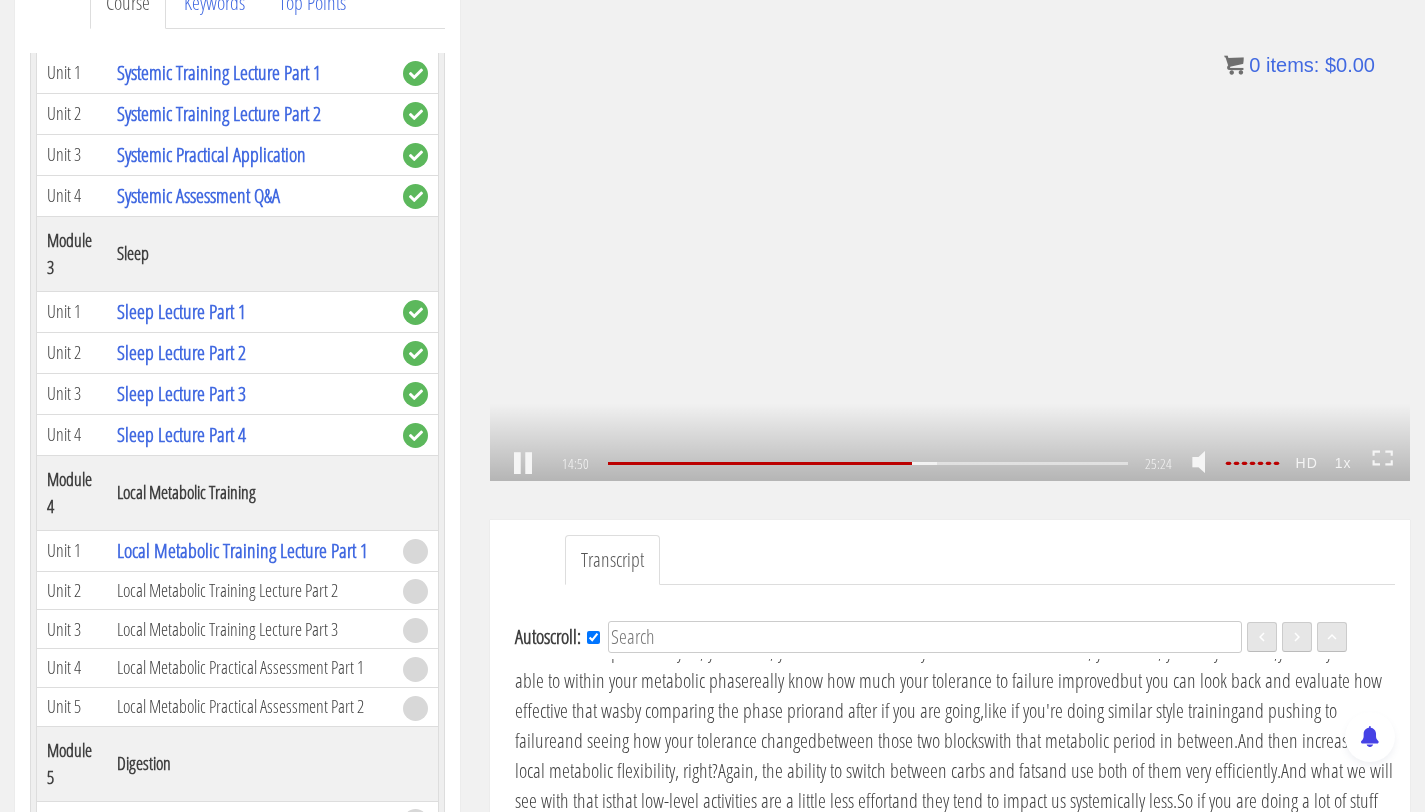 click on ".a{fill:#000;opacity:0.65;}.b{fill:#fff;opacity:1.0;}
.fp-color-play{opacity:0.65;}.controlbutton{fill:#fff;}
.fp-color-play{opacity:0.65;}.controlbutton{fill:#fff;}
.controlbuttonbg{opacity:0.65;}.controlbutton{fill:#fff;}
.fp-color-play{opacity:0.65;}.rect{fill:#fff;}
.fp-color-play{opacity:0.65;}.rect{fill:#fff;}
.fp-color-play{opacity:0.65;}.rect{fill:#fff;}
.fp-color-play{opacity:0.65;}.rect{fill:#fff;}
14:50                              17:53                                           25:24              10:34" at bounding box center [950, 222] 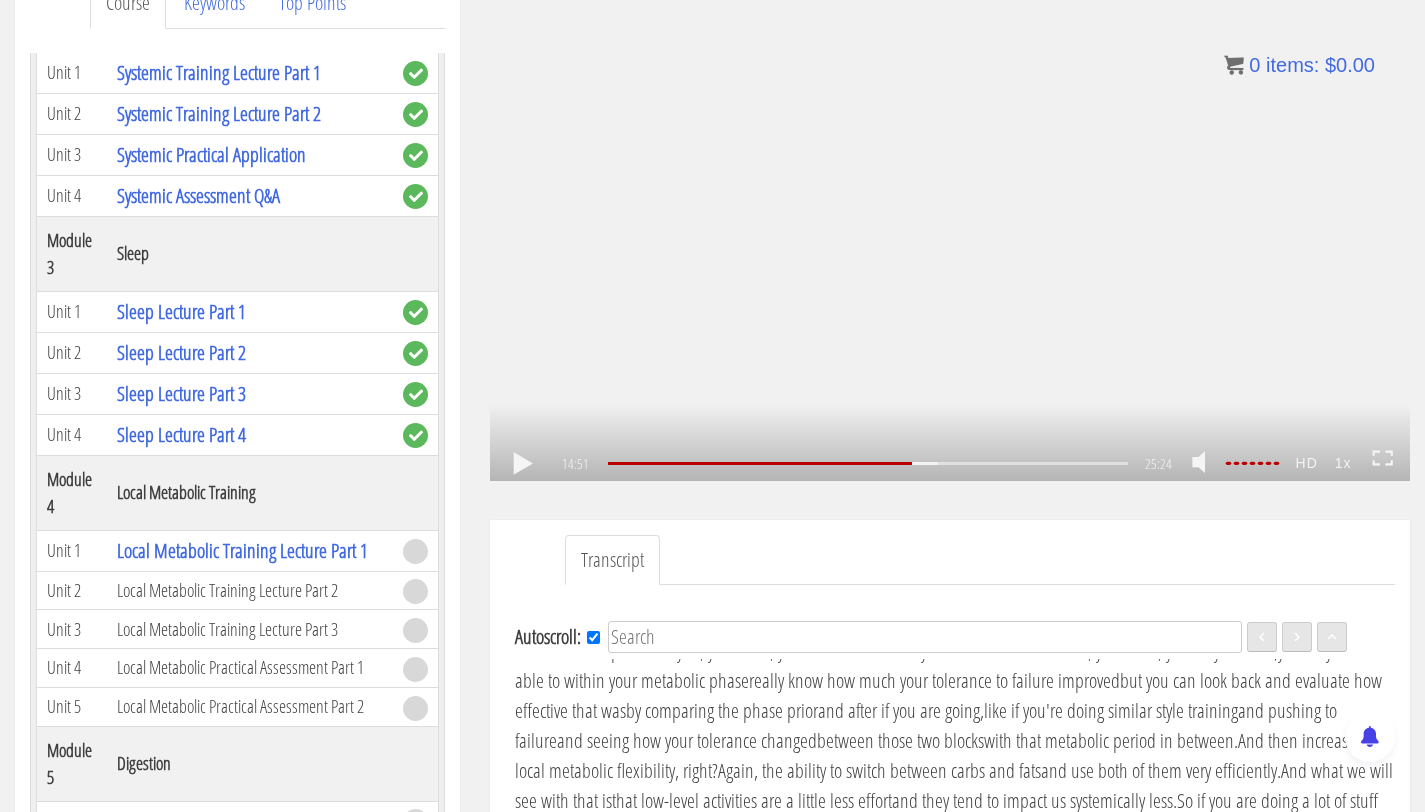 click on ".a{fill:#000;opacity:0.65;}.b{fill:#fff;opacity:1.0;}
.fp-color-play{opacity:0.65;}.controlbutton{fill:#fff;}
.fp-color-play{opacity:0.65;}.controlbutton{fill:#fff;}
.controlbuttonbg{opacity:0.65;}.controlbutton{fill:#fff;}
.fp-color-play{opacity:0.65;}.rect{fill:#fff;}
.fp-color-play{opacity:0.65;}.rect{fill:#fff;}
.fp-color-play{opacity:0.65;}.rect{fill:#fff;}
.fp-color-play{opacity:0.65;}.rect{fill:#fff;}
14:51                              17:53                                           25:24              10:34" at bounding box center (950, 222) 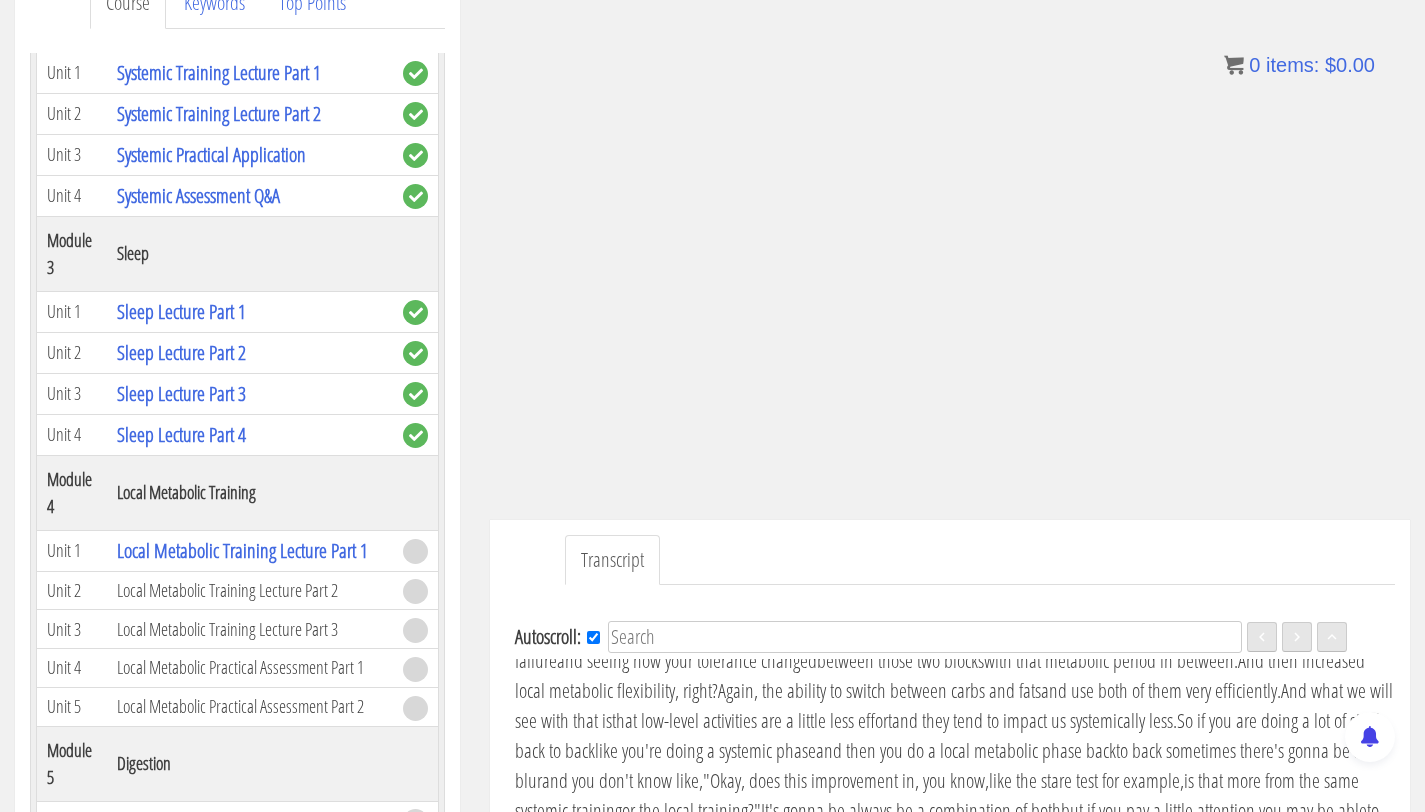 scroll, scrollTop: 3534, scrollLeft: 0, axis: vertical 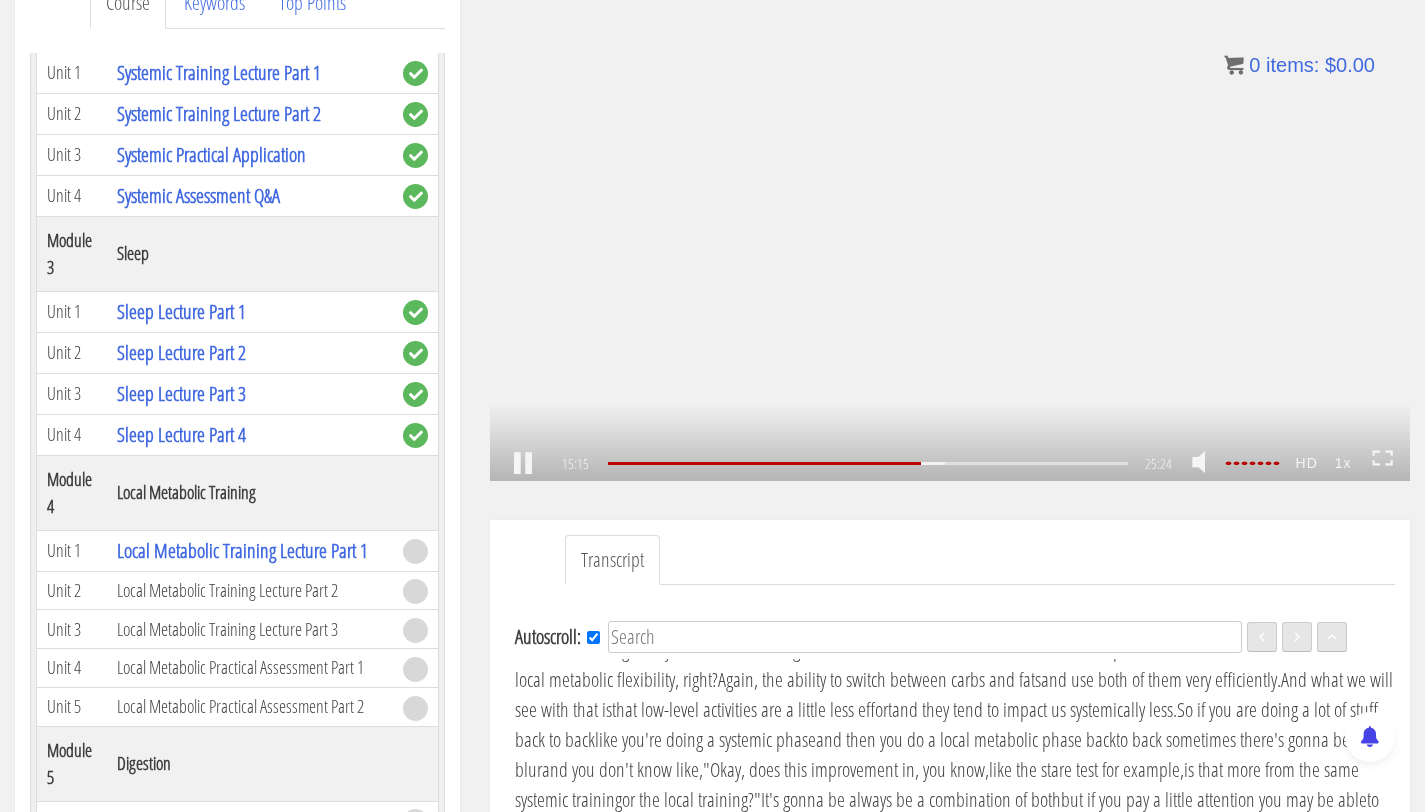 click on ".a{fill:#000;opacity:0.65;}.b{fill:#fff;opacity:1.0;}
.fp-color-play{opacity:0.65;}.controlbutton{fill:#fff;}
.fp-color-play{opacity:0.65;}.controlbutton{fill:#fff;}
.controlbuttonbg{opacity:0.65;}.controlbutton{fill:#fff;}
.fp-color-play{opacity:0.65;}.rect{fill:#fff;}
.fp-color-play{opacity:0.65;}.rect{fill:#fff;}
.fp-color-play{opacity:0.65;}.rect{fill:#fff;}
.fp-color-play{opacity:0.65;}.rect{fill:#fff;}
15:15                              17:53                                           25:24              10:09" at bounding box center (950, 222) 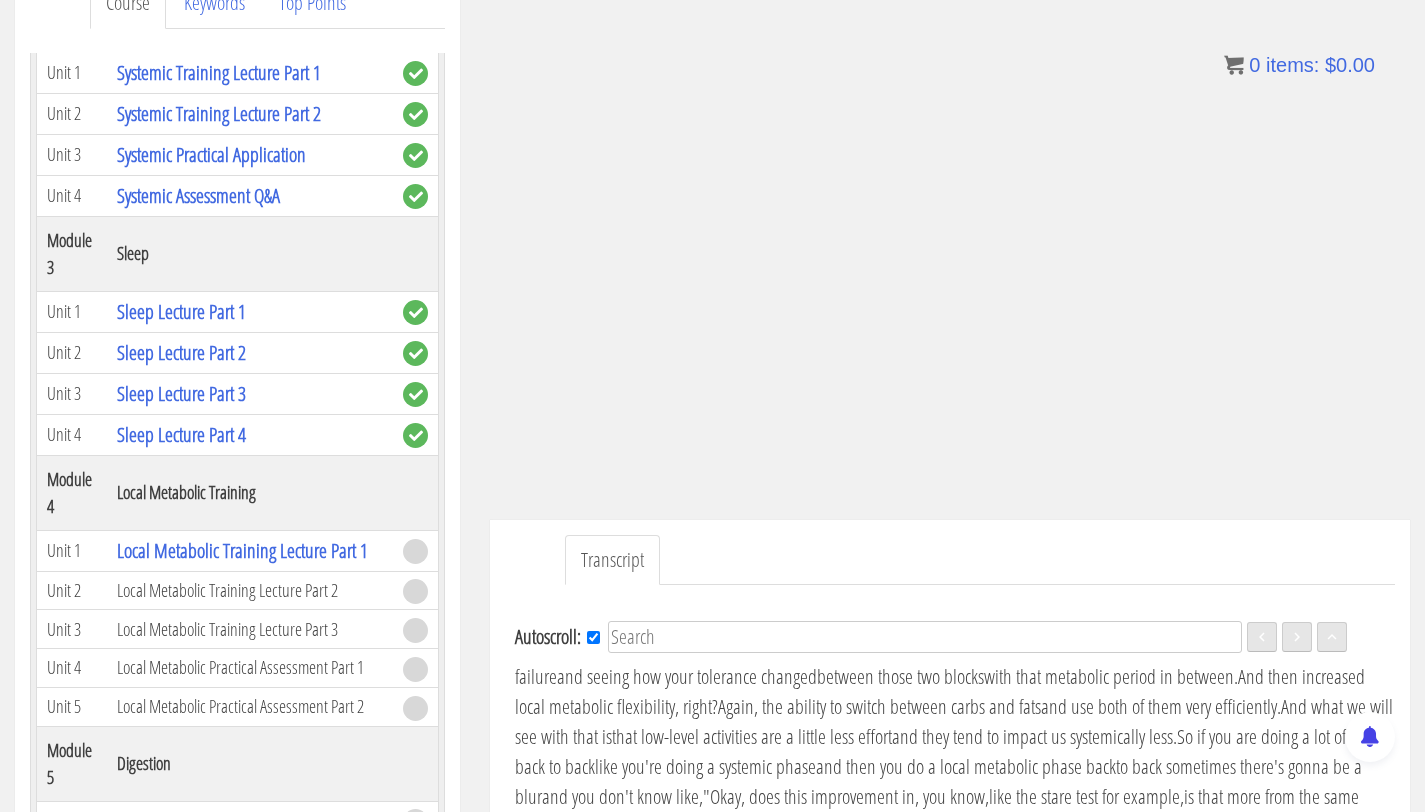 scroll, scrollTop: 3507, scrollLeft: 0, axis: vertical 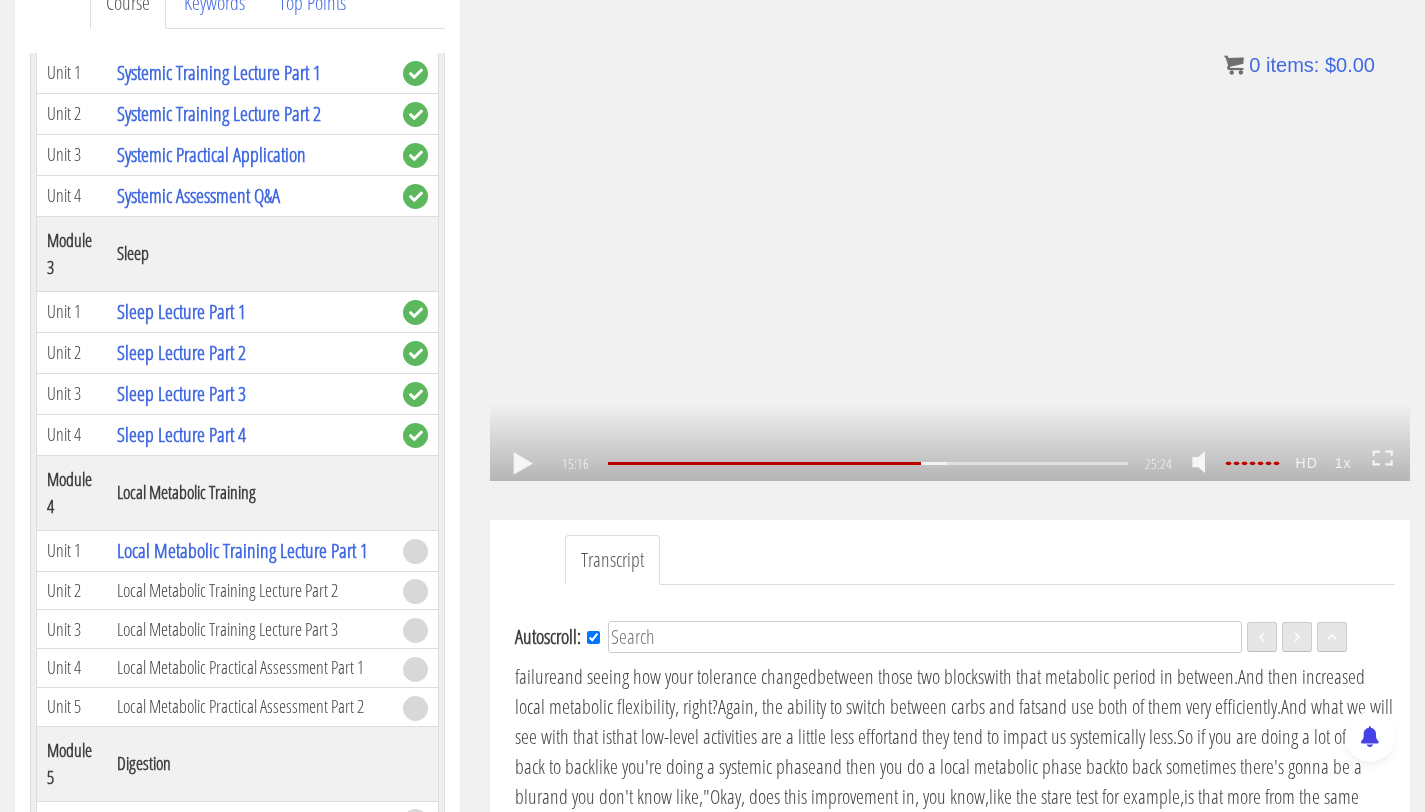 click on ".fp-color-play{opacity:0.65;}.rect{fill:#fff;}" 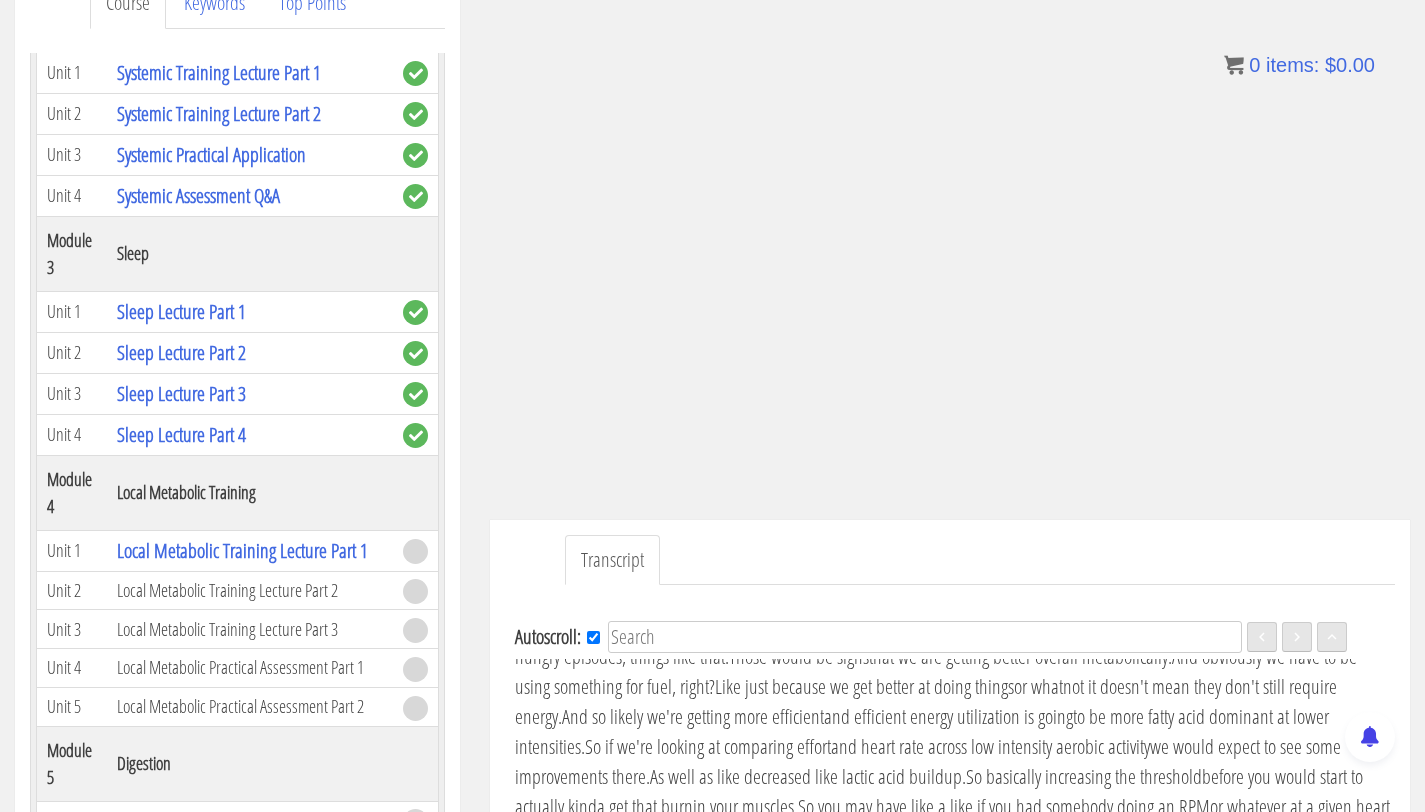 scroll, scrollTop: 3961, scrollLeft: 0, axis: vertical 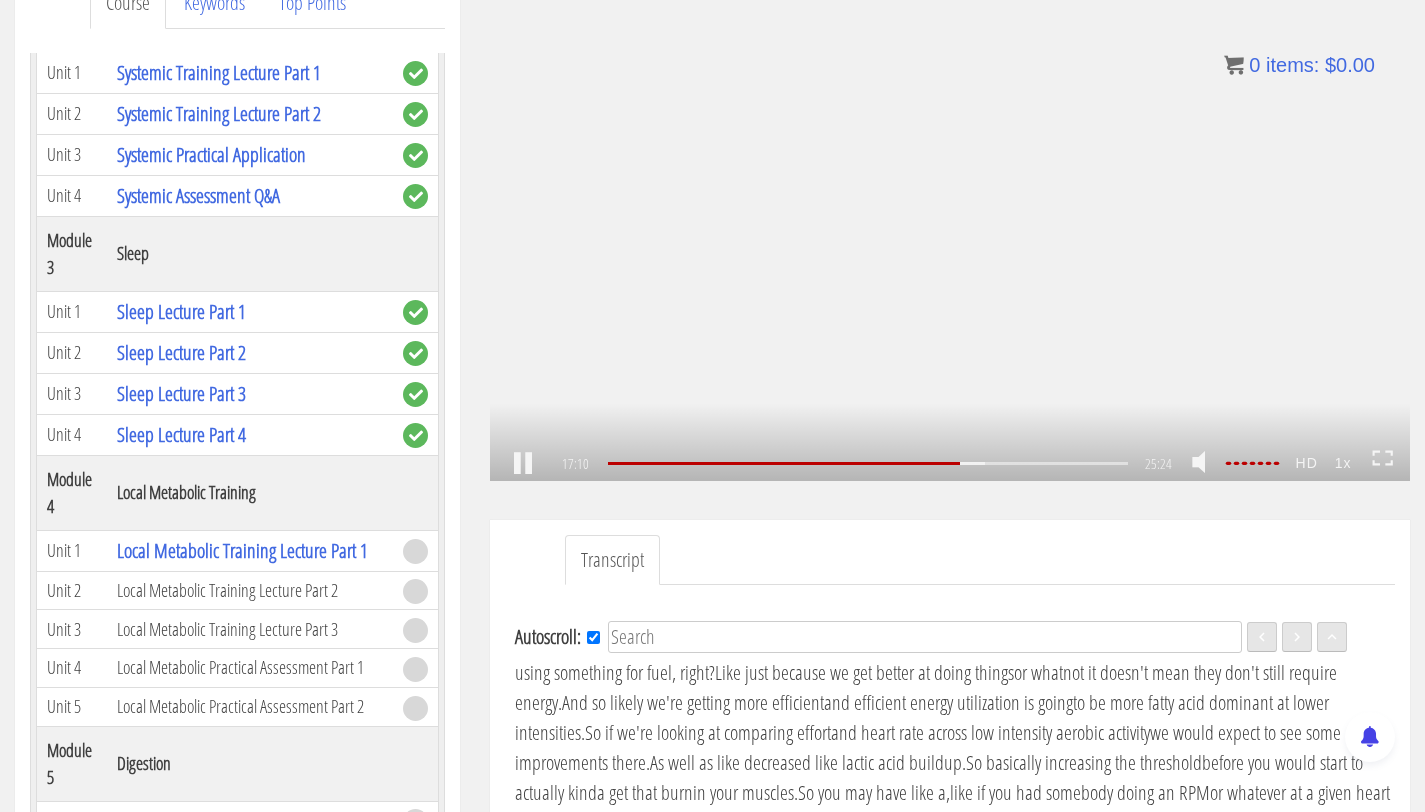 click on ".fp-color-play{opacity:0.65;}.rect{fill:#fff;}" 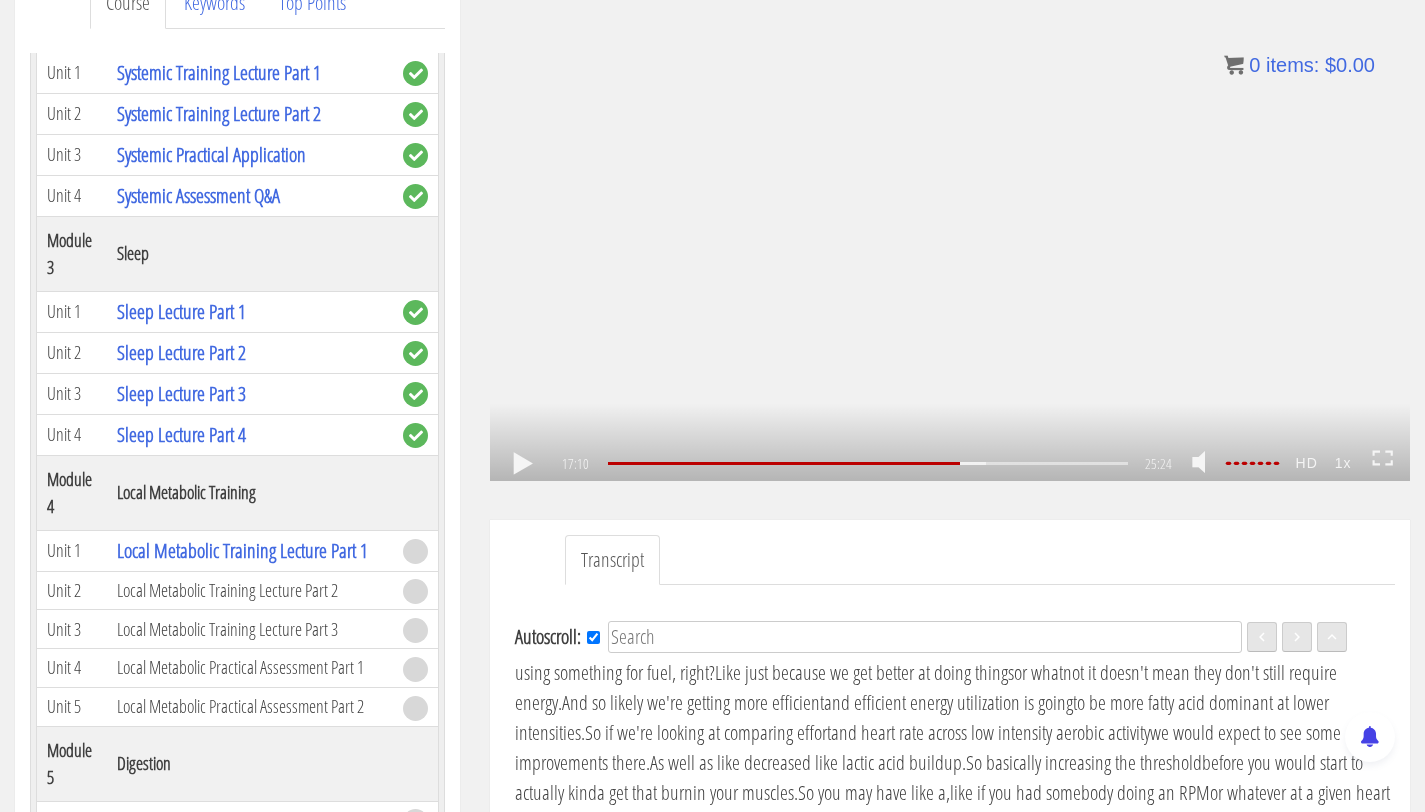 click on ".a{fill:#000;opacity:0.65;}.b{fill:#fff;opacity:1.0;}
.fp-color-play{opacity:0.65;}.controlbutton{fill:#fff;}
.fp-color-play{opacity:0.65;}.controlbutton{fill:#fff;}
.controlbuttonbg{opacity:0.65;}.controlbutton{fill:#fff;}
.fp-color-play{opacity:0.65;}.rect{fill:#fff;}
.fp-color-play{opacity:0.65;}.rect{fill:#fff;}
.fp-color-play{opacity:0.65;}.rect{fill:#fff;}
.fp-color-play{opacity:0.65;}.rect{fill:#fff;}
17:10                              17:53                                           25:24              08:14" at bounding box center [950, 222] 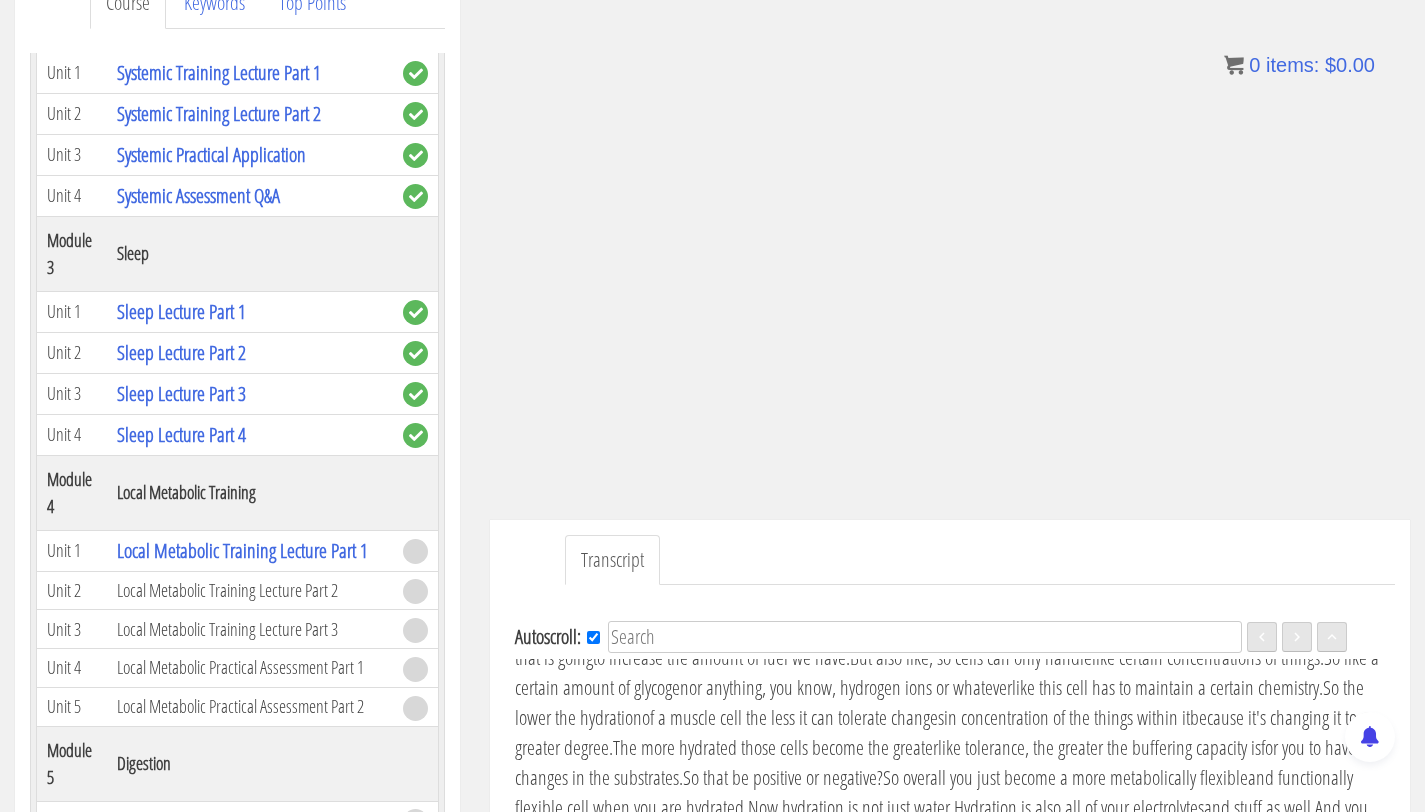 scroll, scrollTop: 4907, scrollLeft: 0, axis: vertical 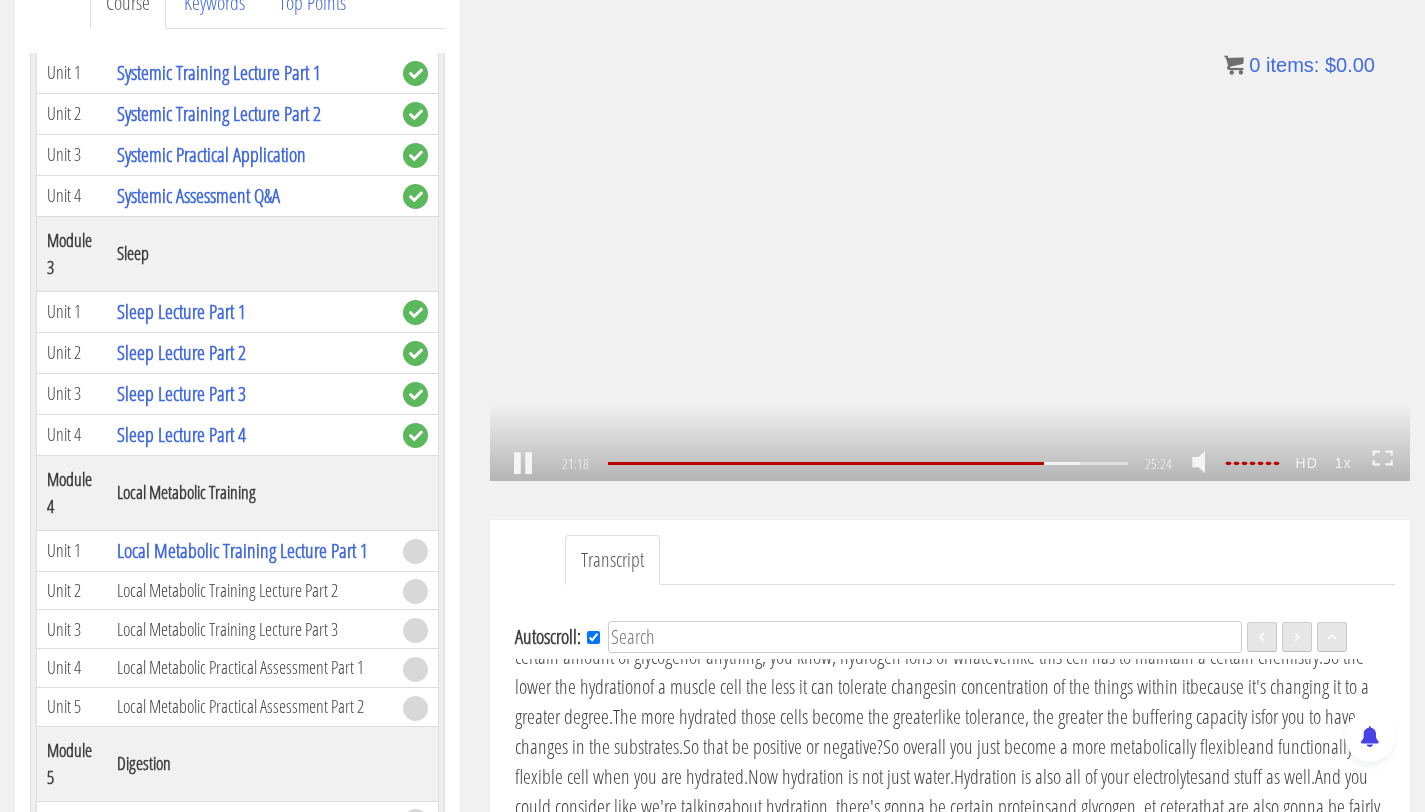 click on ".fp-color-play{opacity:0.65;}.rect{fill:#fff;}" 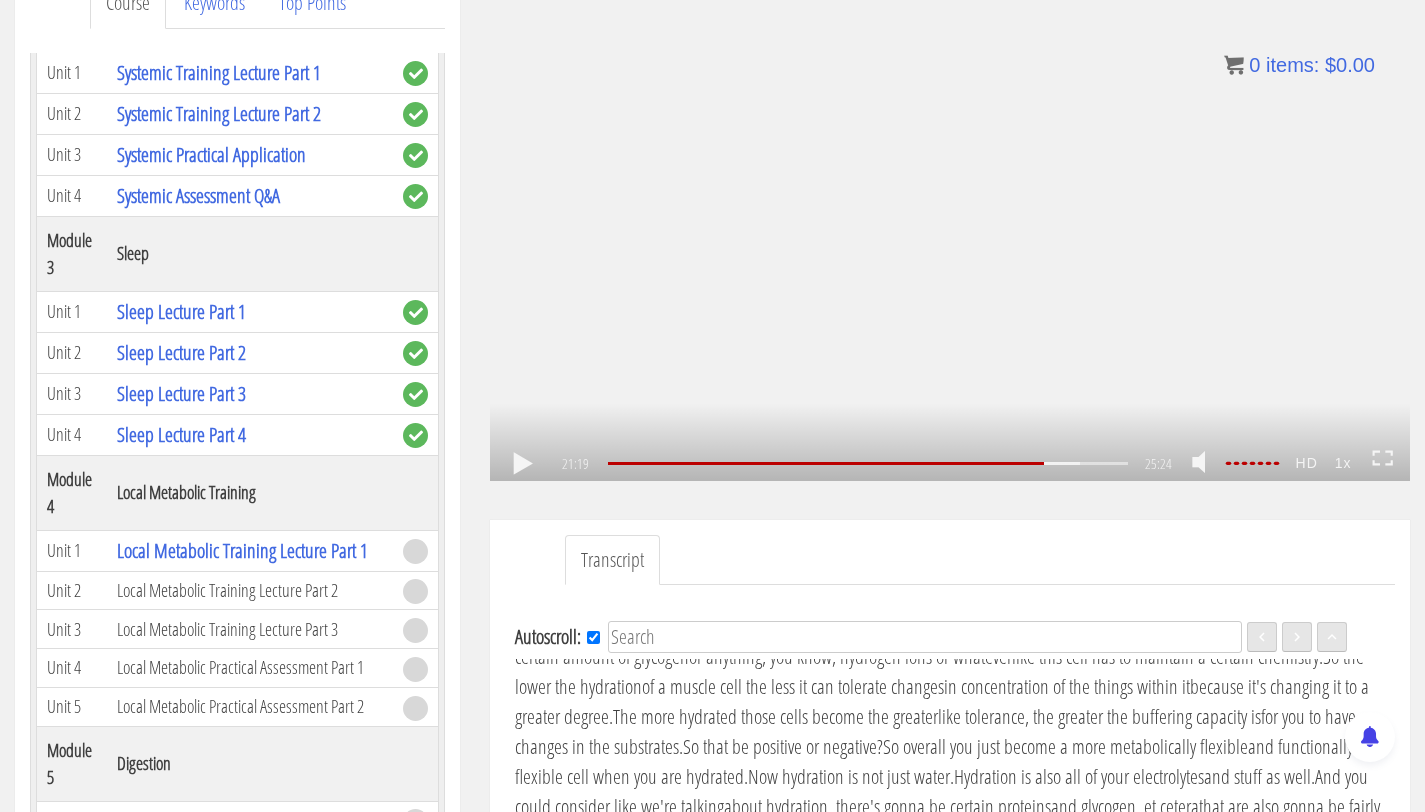 click on ".a{fill:#000;opacity:0.65;}.b{fill:#fff;opacity:1.0;}
.fp-color-play{opacity:0.65;}.controlbutton{fill:#fff;}
.fp-color-play{opacity:0.65;}.controlbutton{fill:#fff;}
.controlbuttonbg{opacity:0.65;}.controlbutton{fill:#fff;}
.fp-color-play{opacity:0.65;}.rect{fill:#fff;}
.fp-color-play{opacity:0.65;}.rect{fill:#fff;}
.fp-color-play{opacity:0.65;}.rect{fill:#fff;}
.fp-color-play{opacity:0.65;}.rect{fill:#fff;}
21:19                              17:53                                           25:24              04:06" at bounding box center [950, 222] 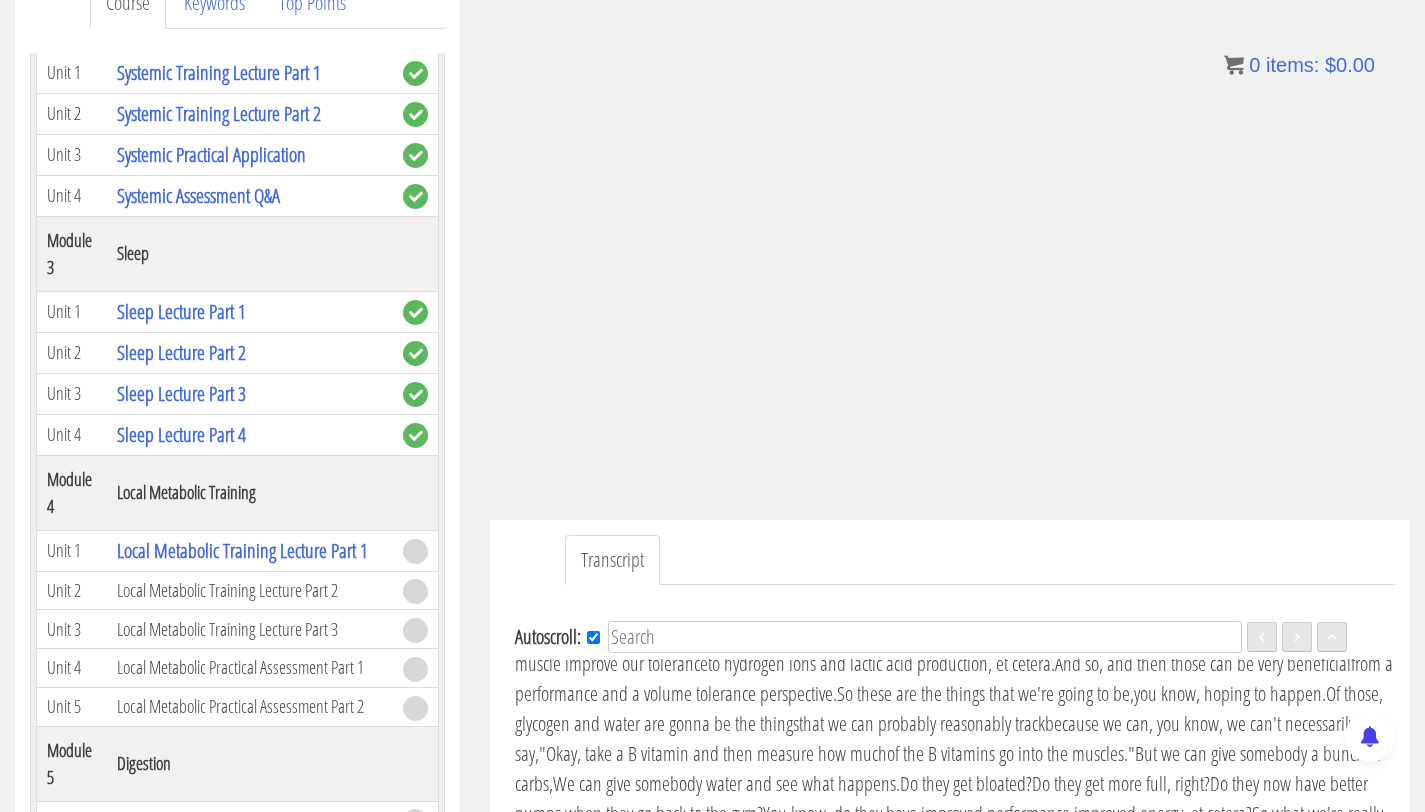 scroll, scrollTop: 5151, scrollLeft: 0, axis: vertical 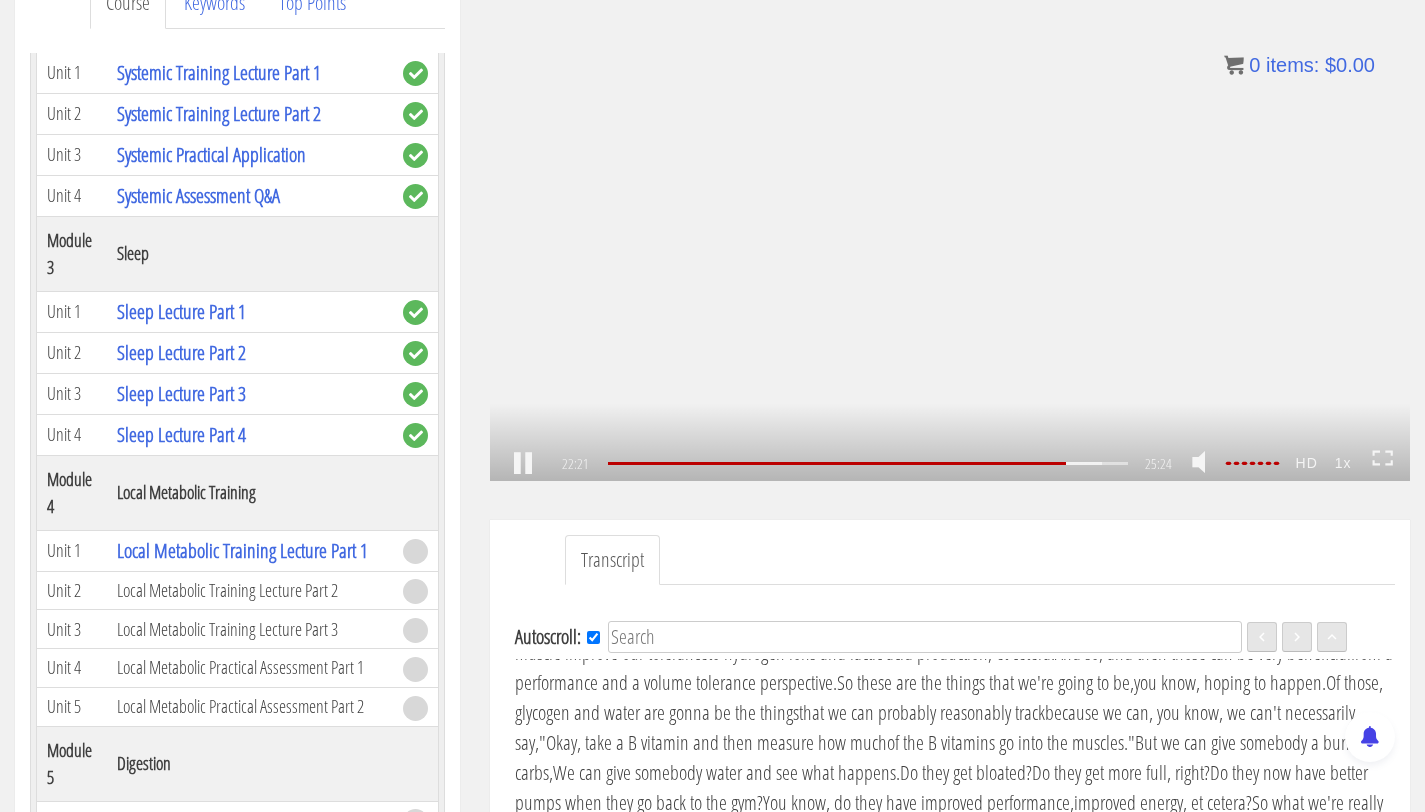 click on ".a{fill:#000;opacity:0.65;}.b{fill:#fff;opacity:1.0;}
.fp-color-play{opacity:0.65;}.controlbutton{fill:#fff;}
.fp-color-play{opacity:0.65;}.controlbutton{fill:#fff;}
.controlbuttonbg{opacity:0.65;}.controlbutton{fill:#fff;}
.fp-color-play{opacity:0.65;}.rect{fill:#fff;}
.fp-color-play{opacity:0.65;}.rect{fill:#fff;}
.fp-color-play{opacity:0.65;}.rect{fill:#fff;}
.fp-color-play{opacity:0.65;}.rect{fill:#fff;}
22:21                              17:53                                           25:24              03:03" at bounding box center [950, 222] 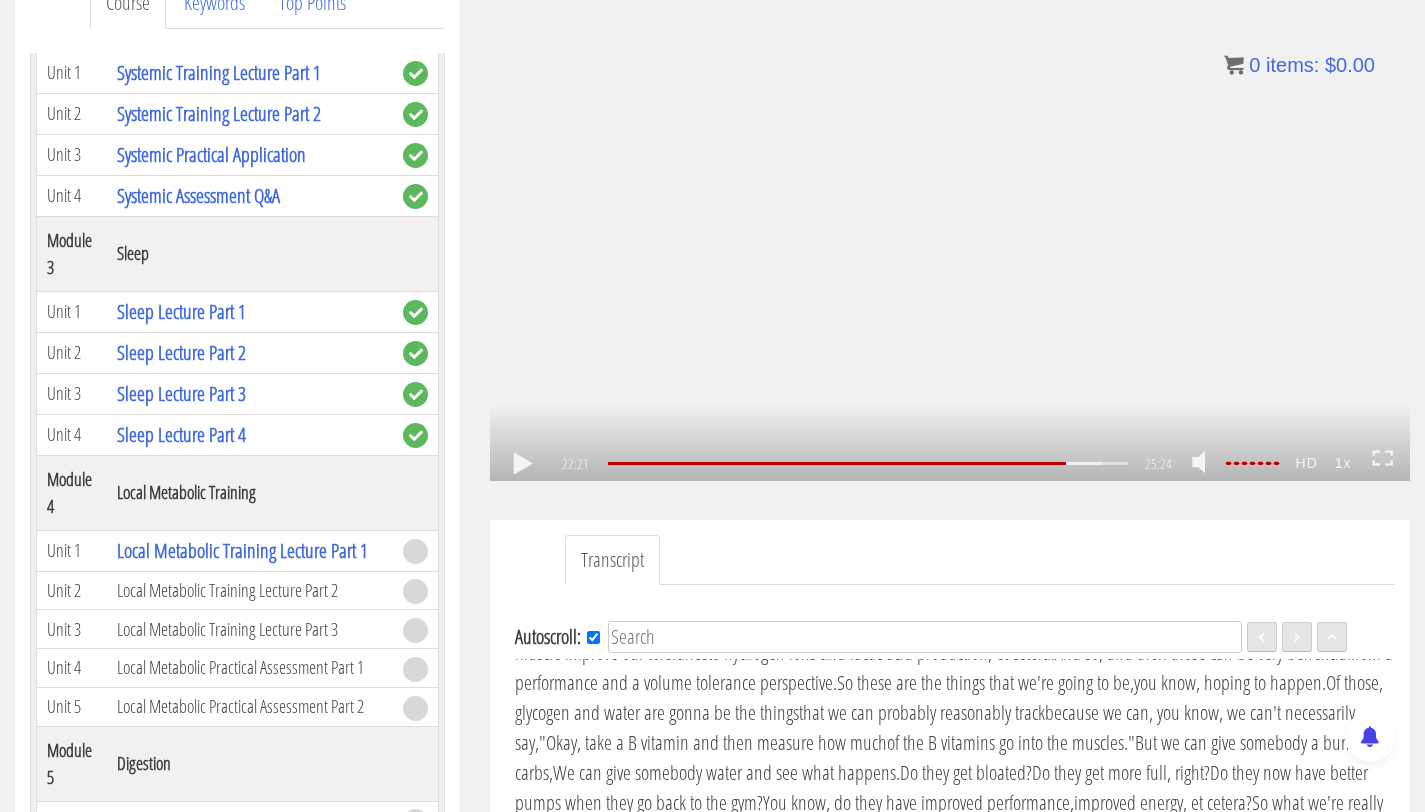 click on ".a{fill:#000;opacity:0.65;}.b{fill:#fff;opacity:1.0;}
.fp-color-play{opacity:0.65;}.controlbutton{fill:#fff;}
.fp-color-play{opacity:0.65;}.controlbutton{fill:#fff;}
.controlbuttonbg{opacity:0.65;}.controlbutton{fill:#fff;}
.fp-color-play{opacity:0.65;}.rect{fill:#fff;}
.fp-color-play{opacity:0.65;}.rect{fill:#fff;}
.fp-color-play{opacity:0.65;}.rect{fill:#fff;}
.fp-color-play{opacity:0.65;}.rect{fill:#fff;}
22:21                              17:53                                           25:24              03:03" at bounding box center [950, 222] 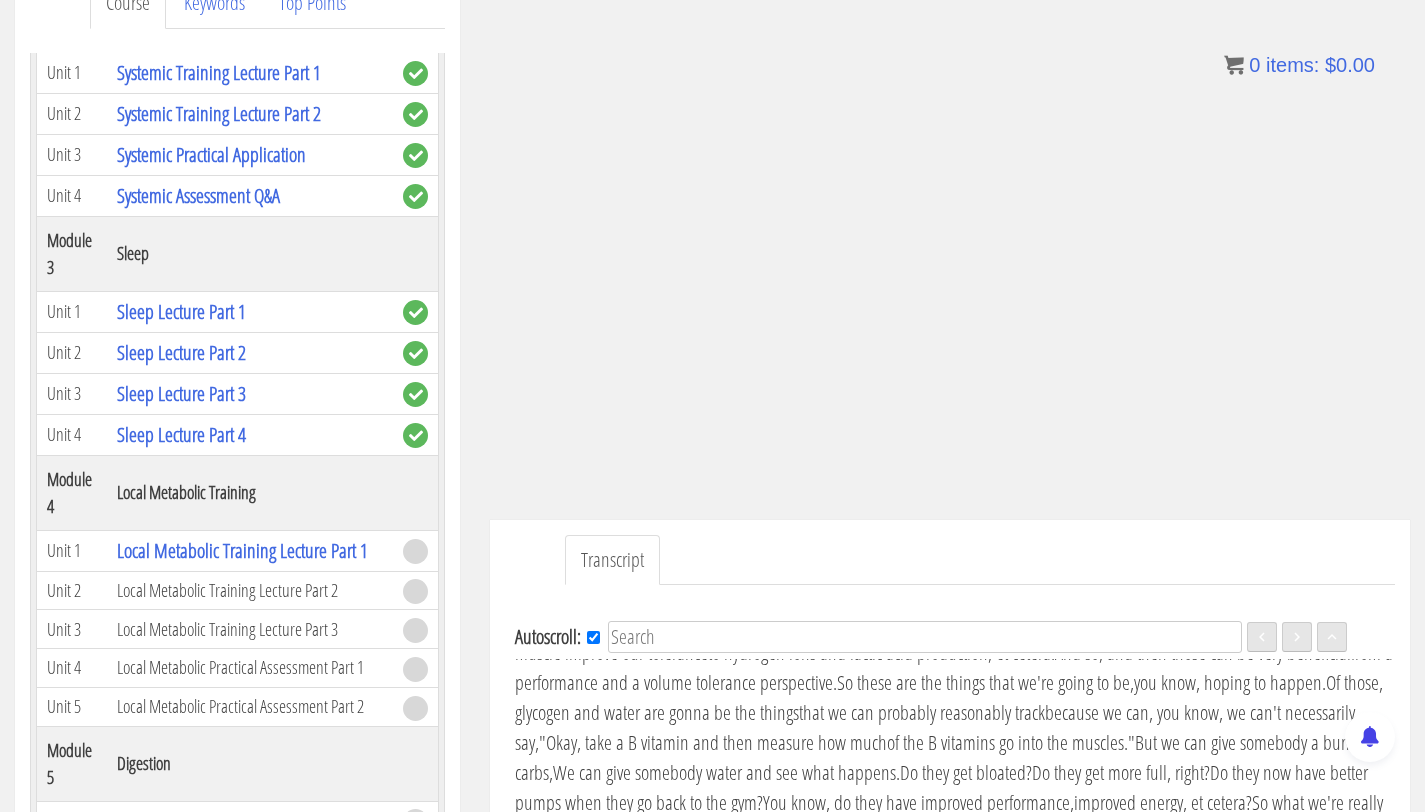 click on "or anything, you know, hydrogen ions or whatever" at bounding box center [850, 412] 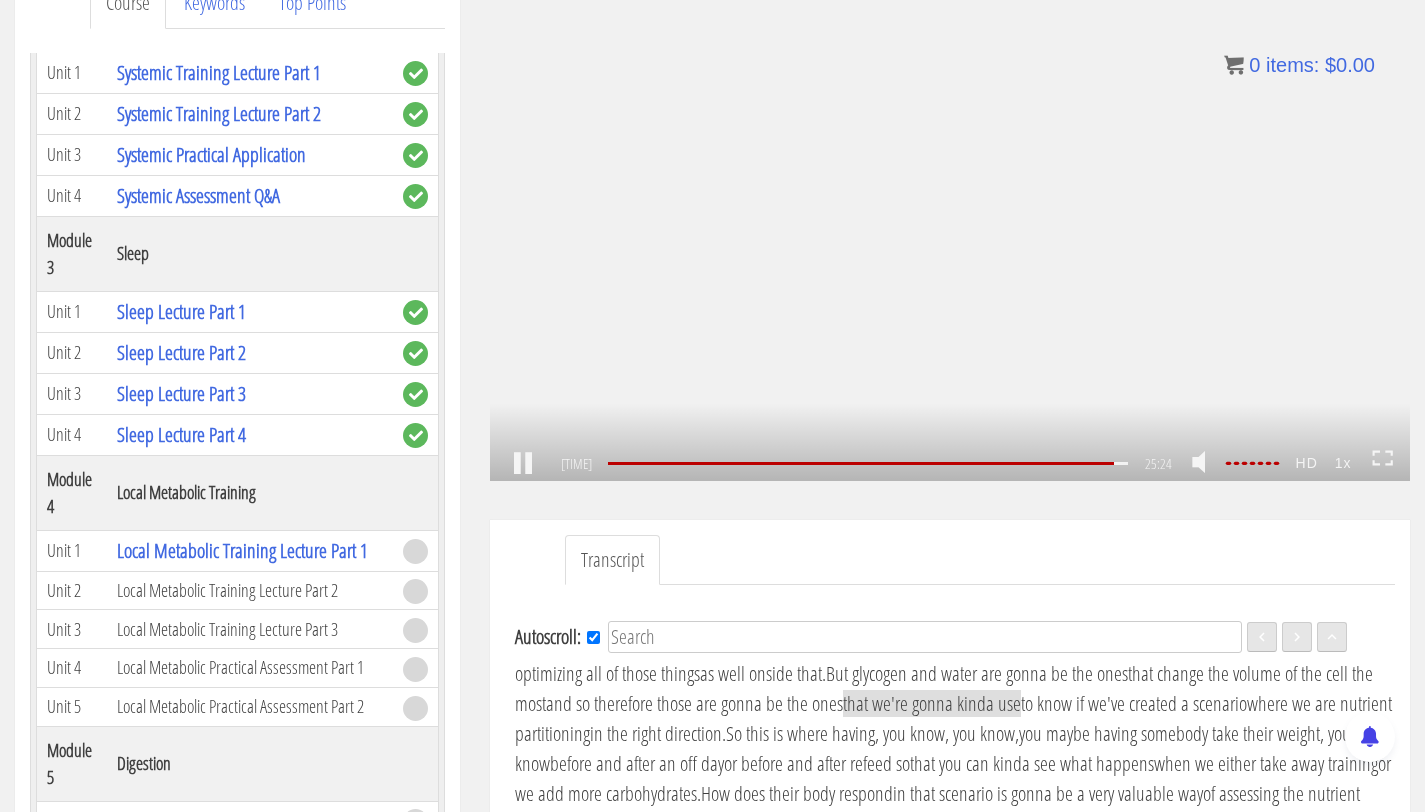 scroll, scrollTop: 5700, scrollLeft: 0, axis: vertical 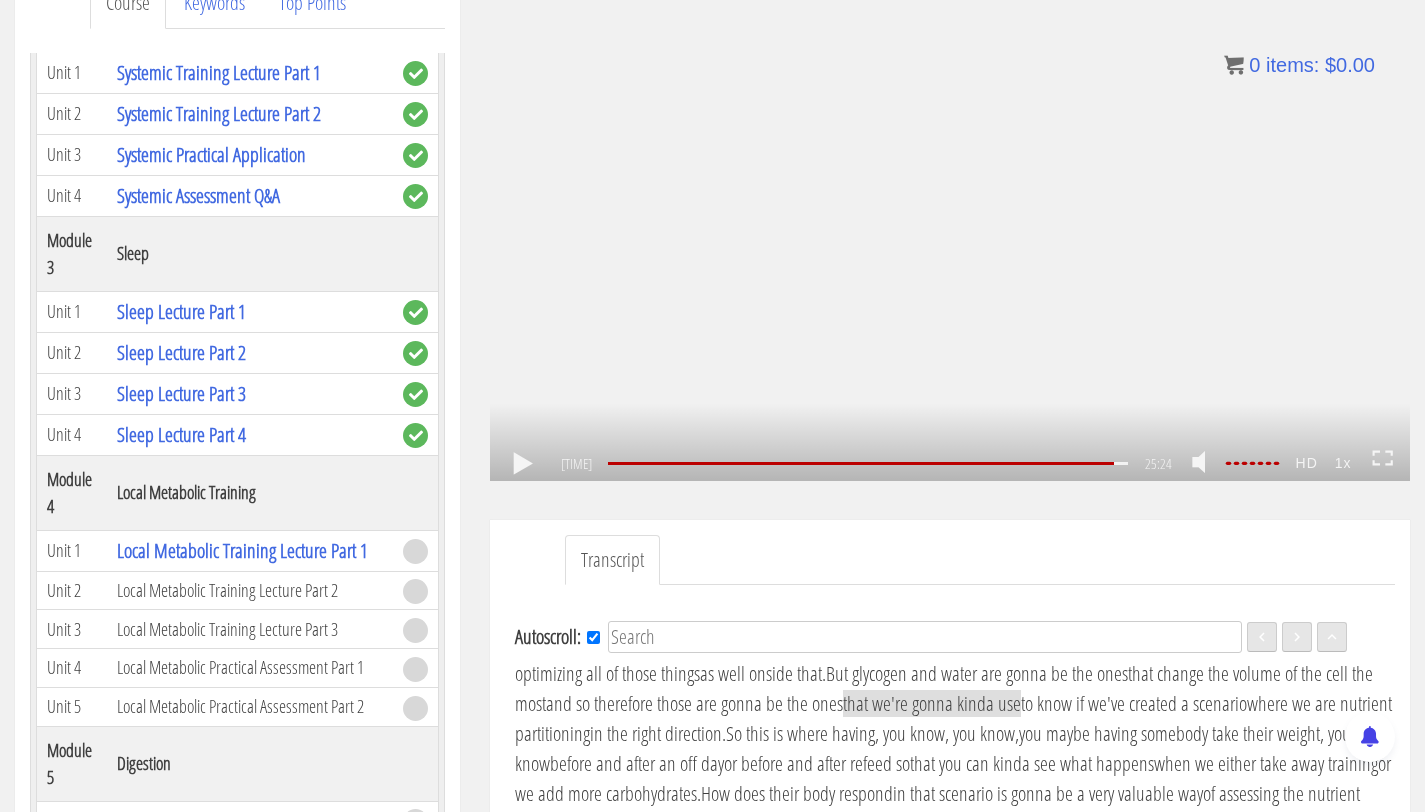click on ".a{fill:#000;opacity:0.65;}.b{fill:#fff;opacity:1.0;}
.fp-color-play{opacity:0.65;}.controlbutton{fill:#fff;}
.fp-color-play{opacity:0.65;}.controlbutton{fill:#fff;}
.controlbuttonbg{opacity:0.65;}.controlbutton{fill:#fff;}
.fp-color-play{opacity:0.65;}.rect{fill:#fff;}
.fp-color-play{opacity:0.65;}.rect{fill:#fff;}
.fp-color-play{opacity:0.65;}.rect{fill:#fff;}
.fp-color-play{opacity:0.65;}.rect{fill:#fff;}
24:43                              17:53                                           25:24              00:42" at bounding box center (950, 222) 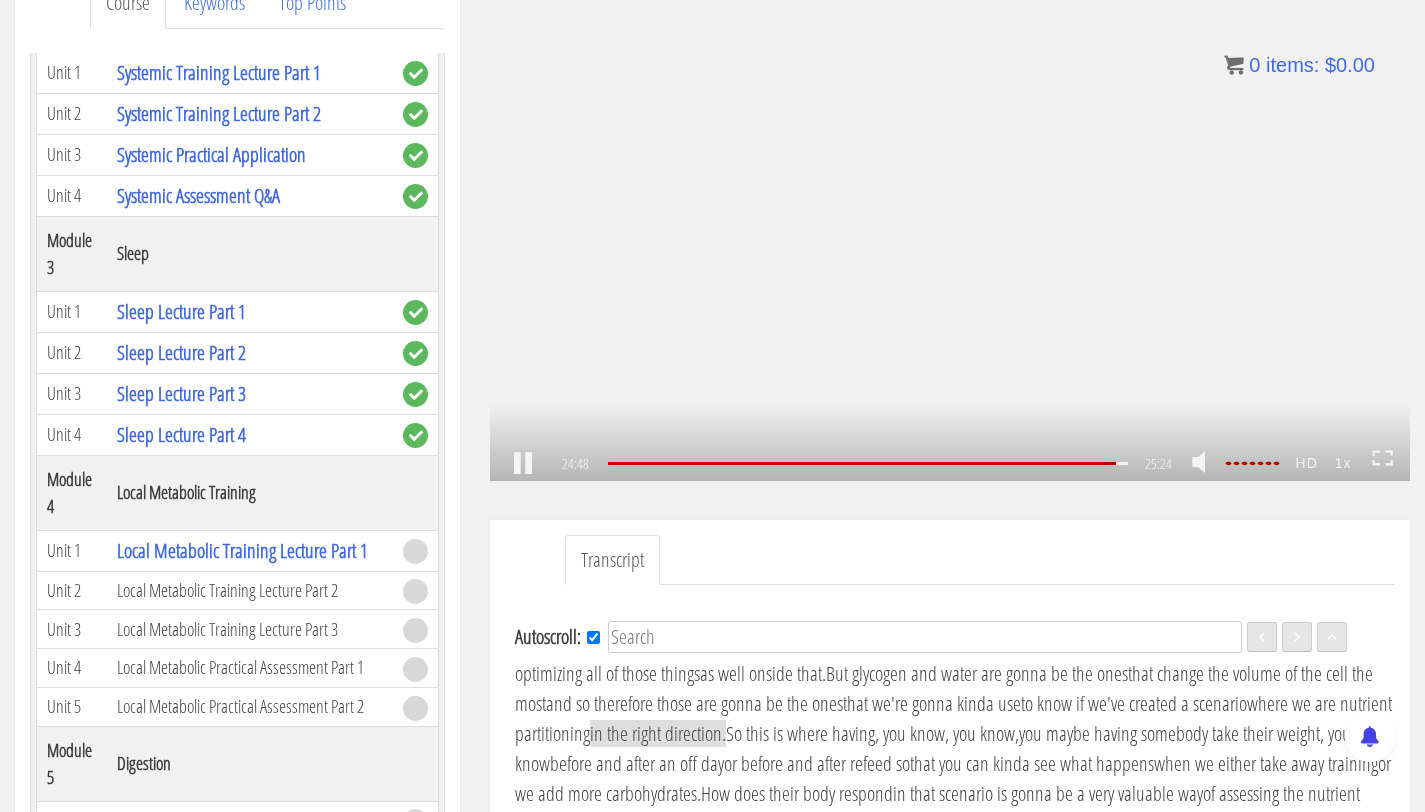 scroll, scrollTop: 5706, scrollLeft: 0, axis: vertical 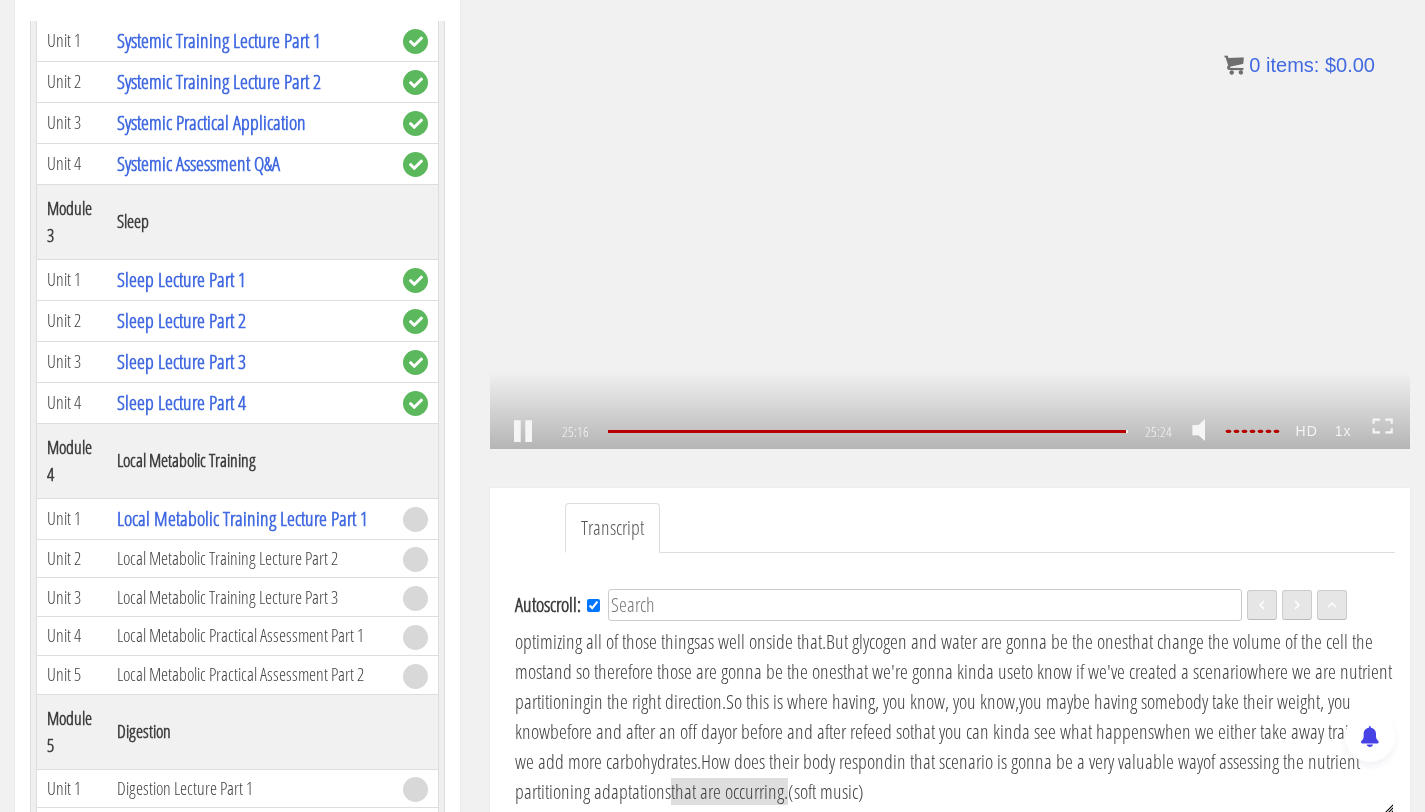 click on ".a{fill:#000;opacity:0.65;}.b{fill:#fff;opacity:1.0;}
.fp-color-play{opacity:0.65;}.controlbutton{fill:#fff;}
.fp-color-play{opacity:0.65;}.controlbutton{fill:#fff;}
.controlbuttonbg{opacity:0.65;}.controlbutton{fill:#fff;}
.fp-color-play{opacity:0.65;}.rect{fill:#fff;}
.fp-color-play{opacity:0.65;}.rect{fill:#fff;}
.fp-color-play{opacity:0.65;}.rect{fill:#fff;}
.fp-color-play{opacity:0.65;}.rect{fill:#fff;}
25:16                              17:53                                           25:24              00:09" at bounding box center (950, 190) 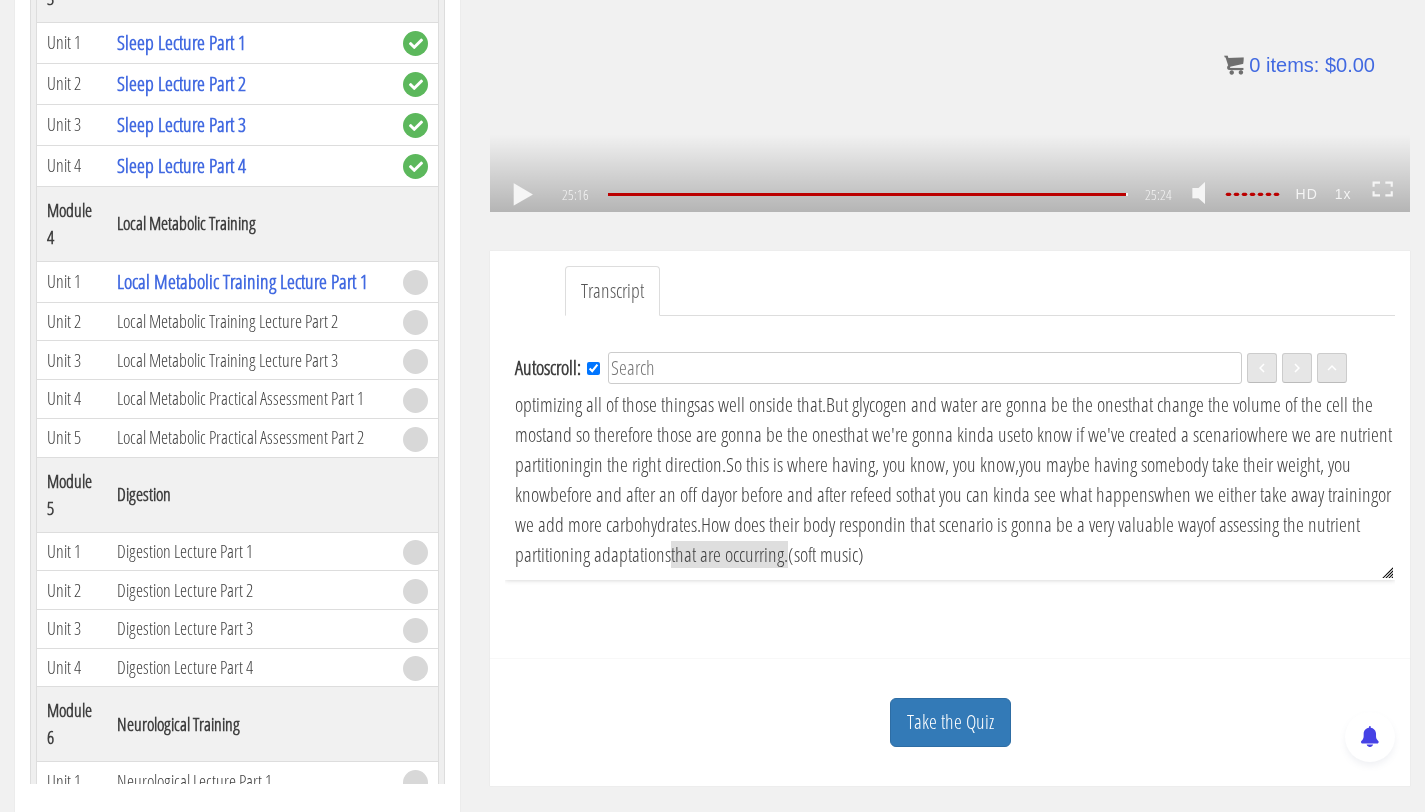 scroll, scrollTop: 809, scrollLeft: 0, axis: vertical 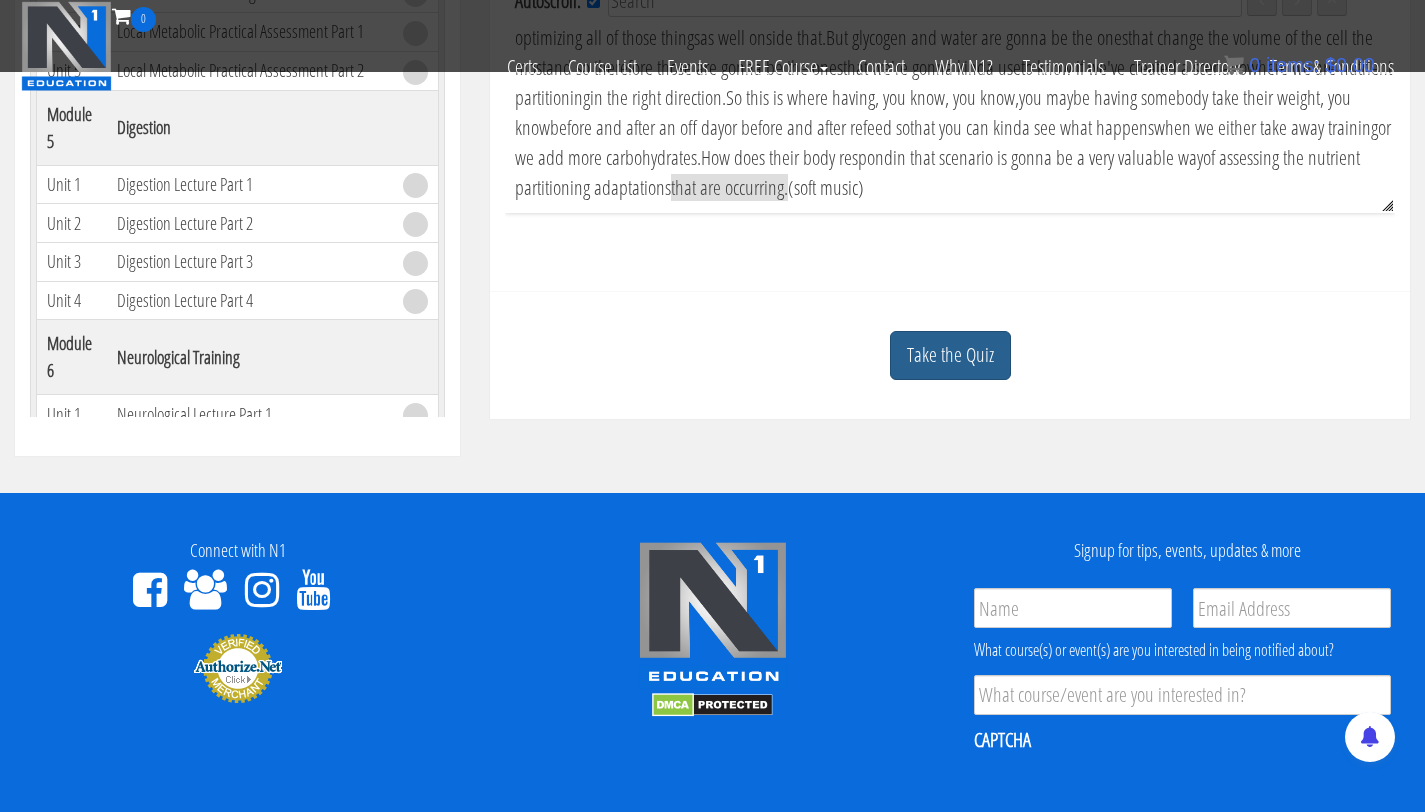 click on "Take the Quiz" at bounding box center [950, 355] 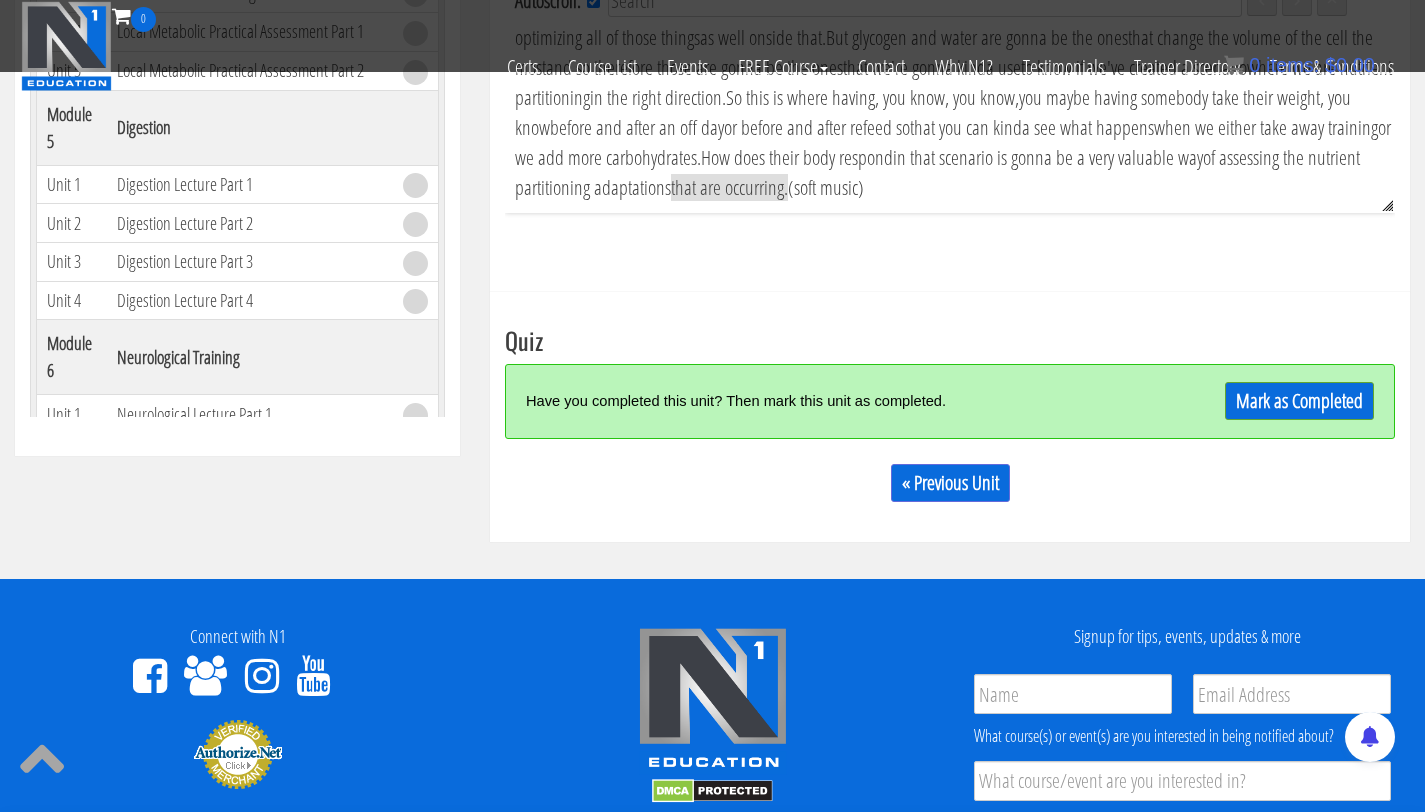 click on "Have you completed this unit? Then mark this unit as completed.
Mark as Completed" at bounding box center (950, 401) 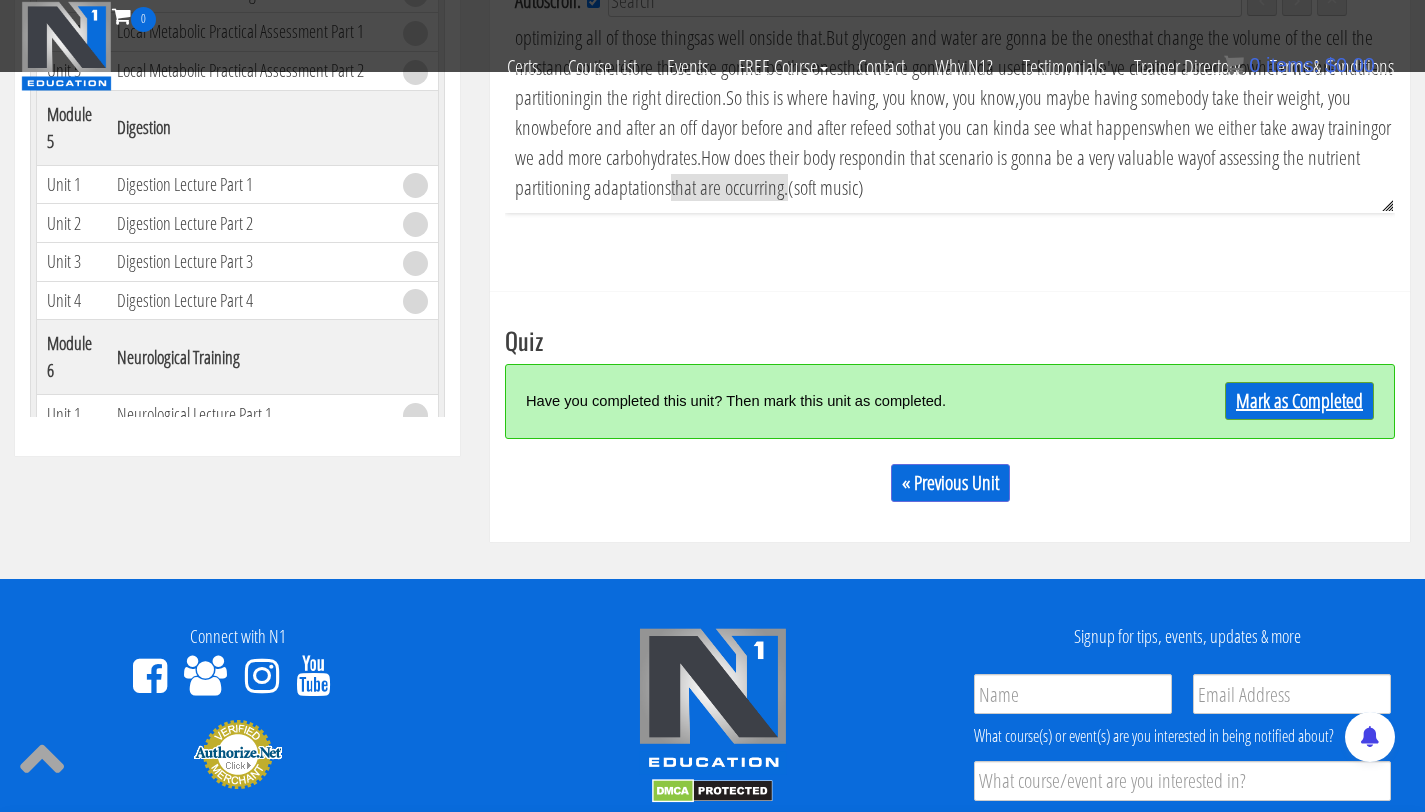 click on "Mark as Completed" at bounding box center [1299, 401] 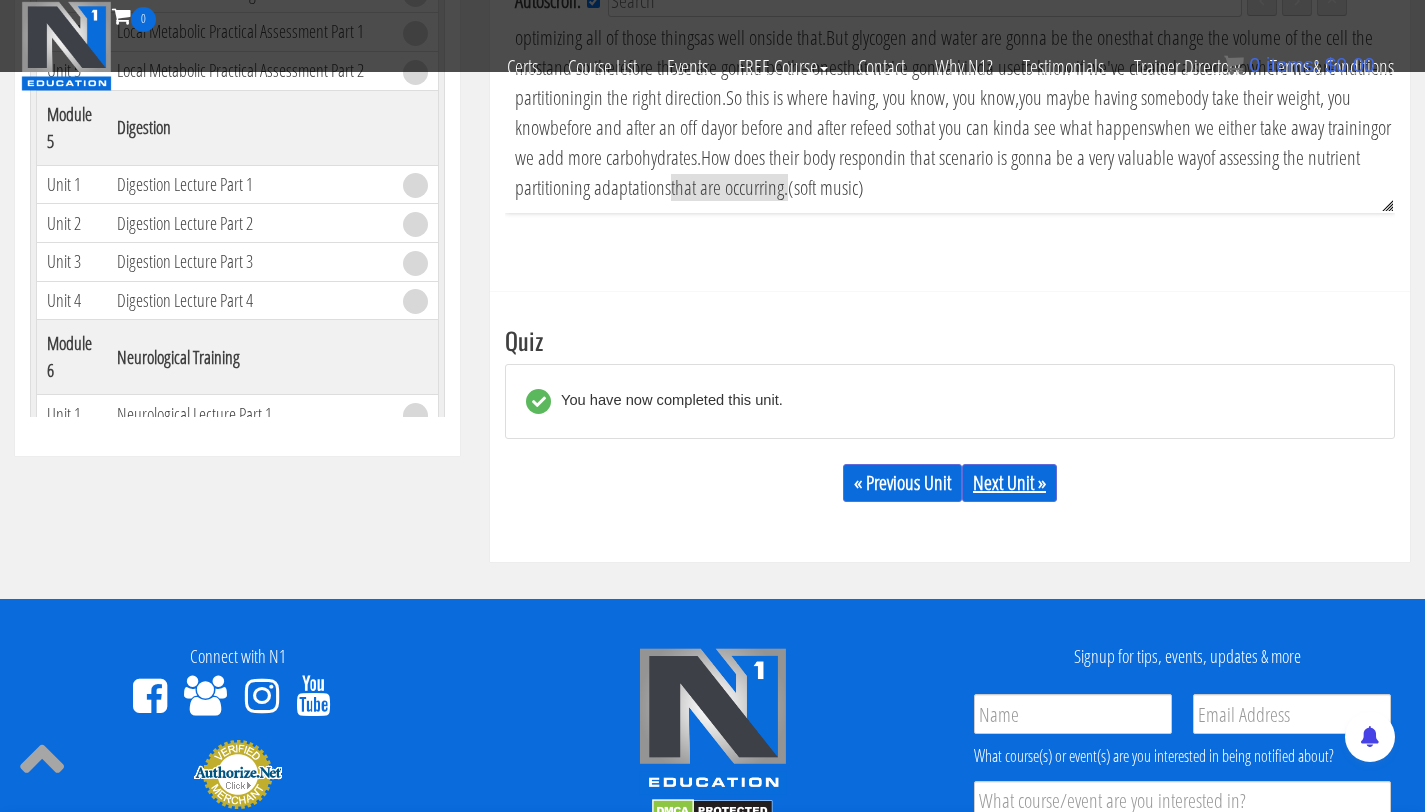 click on "Next Unit »" at bounding box center (1009, 483) 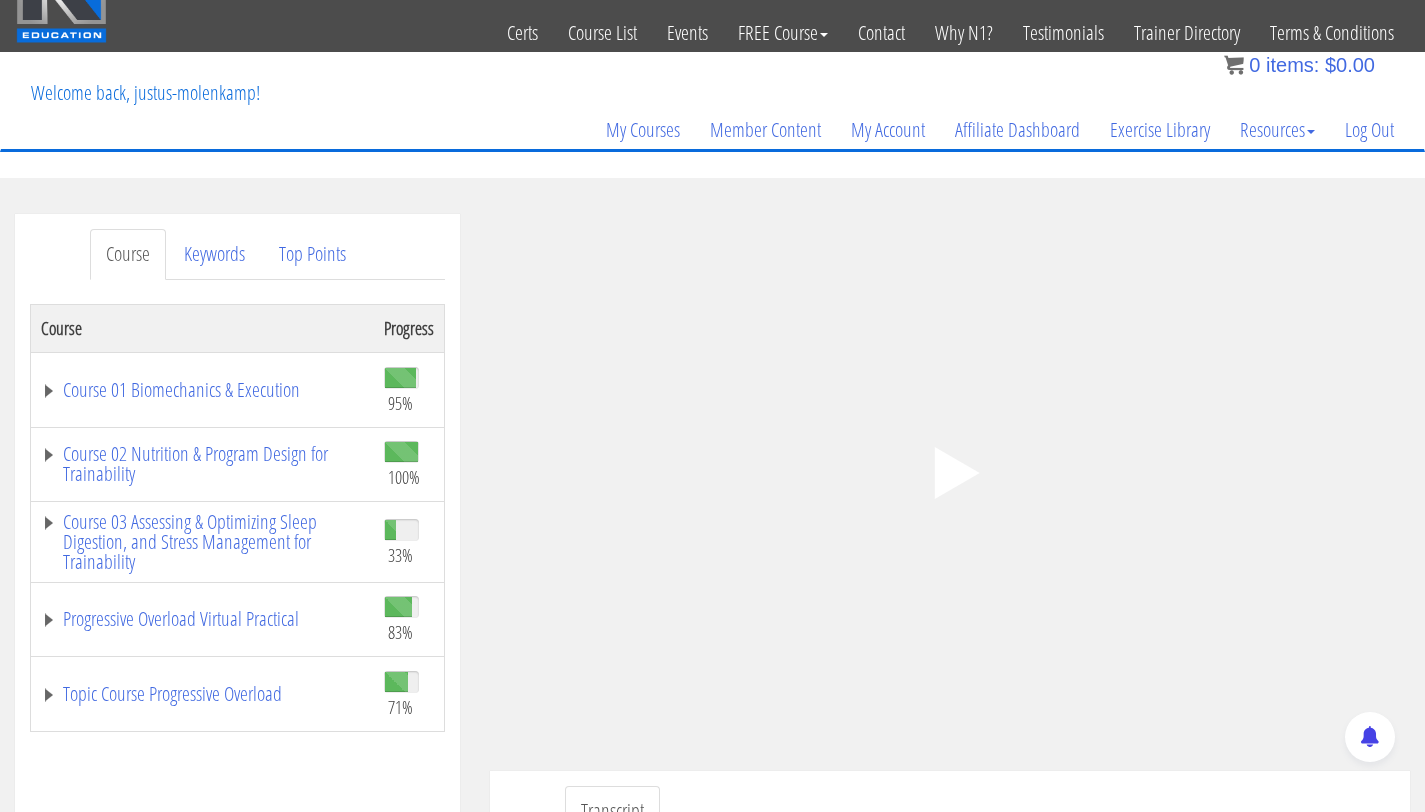 scroll, scrollTop: 155, scrollLeft: 0, axis: vertical 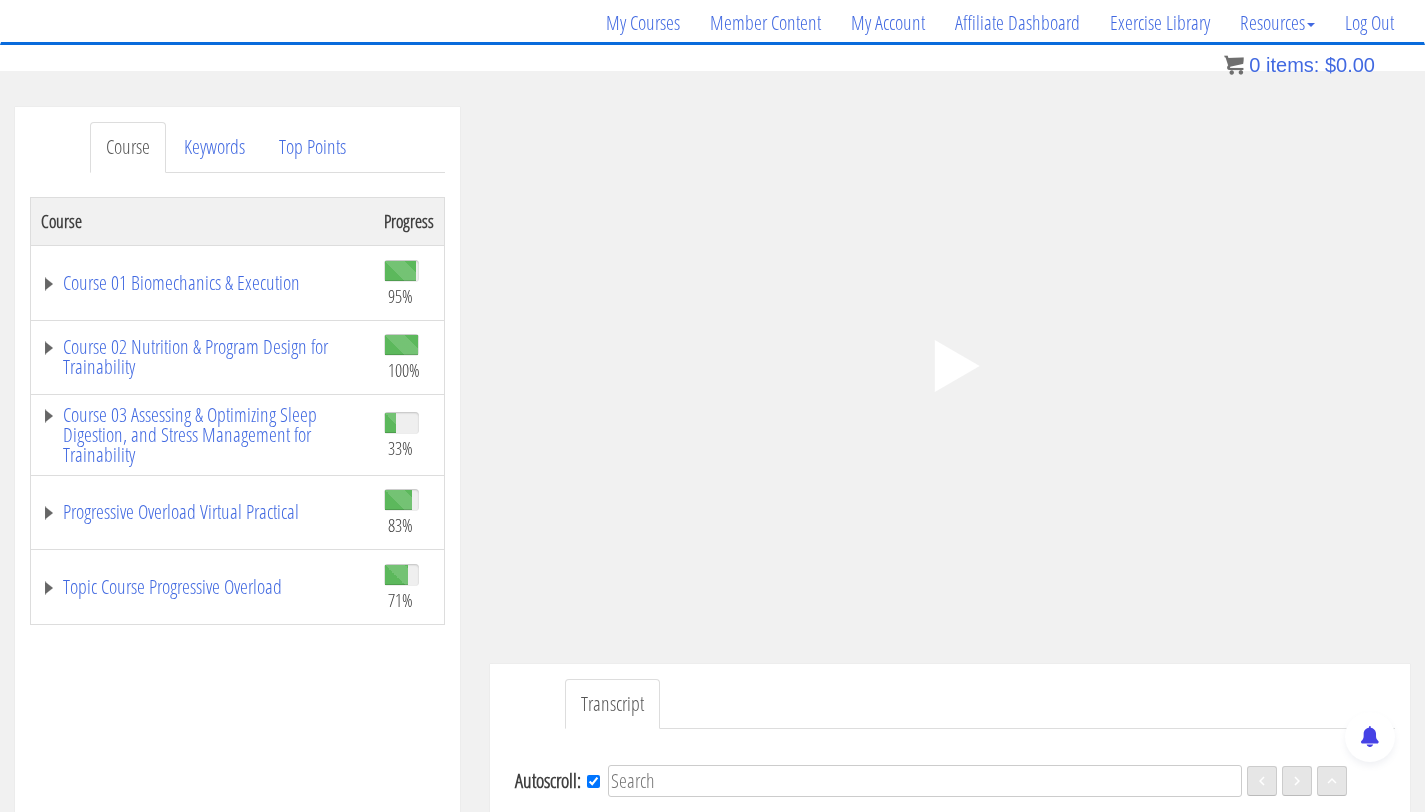 click on ".fp-color-play{opacity:0.65;}.controlbutton{fill:#fff;}" 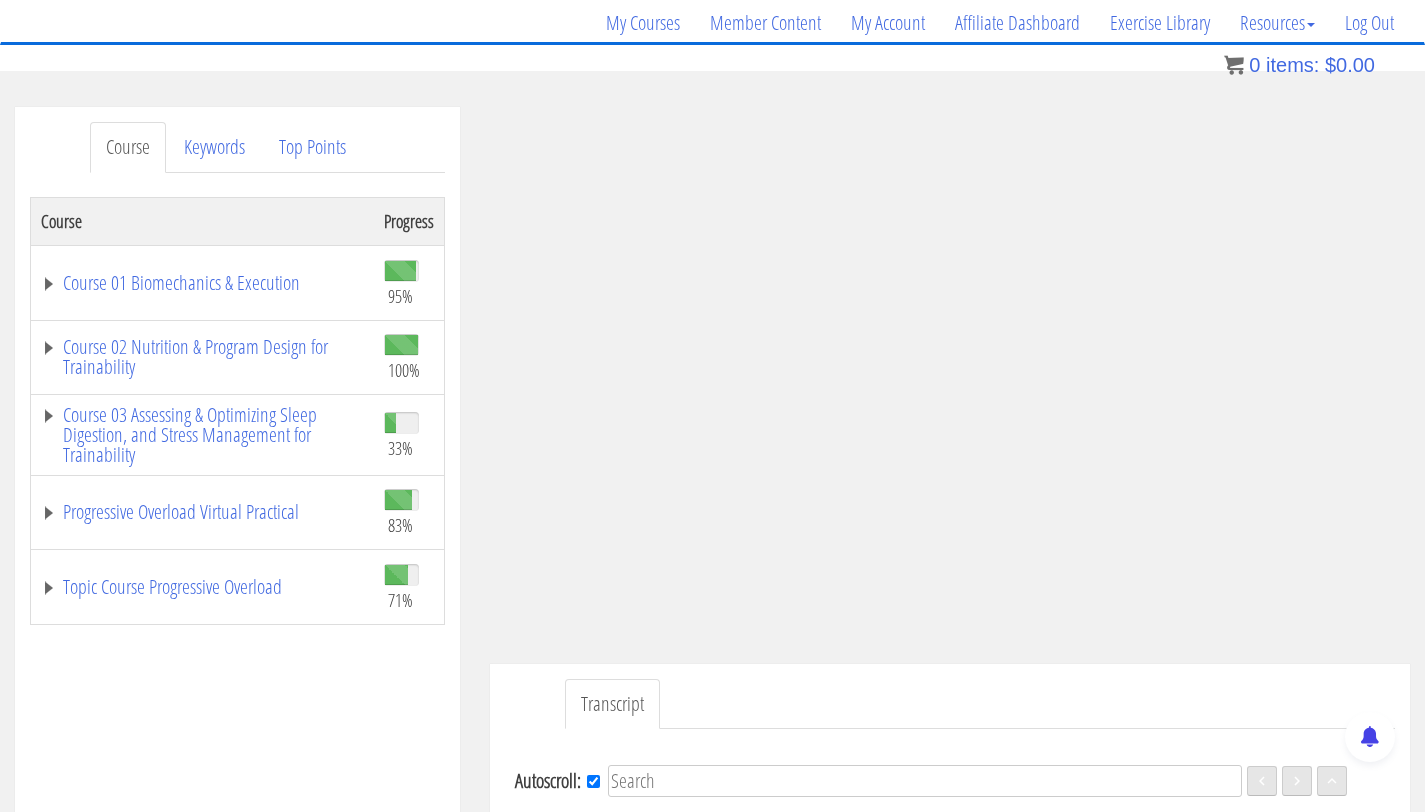 scroll, scrollTop: 57, scrollLeft: 0, axis: vertical 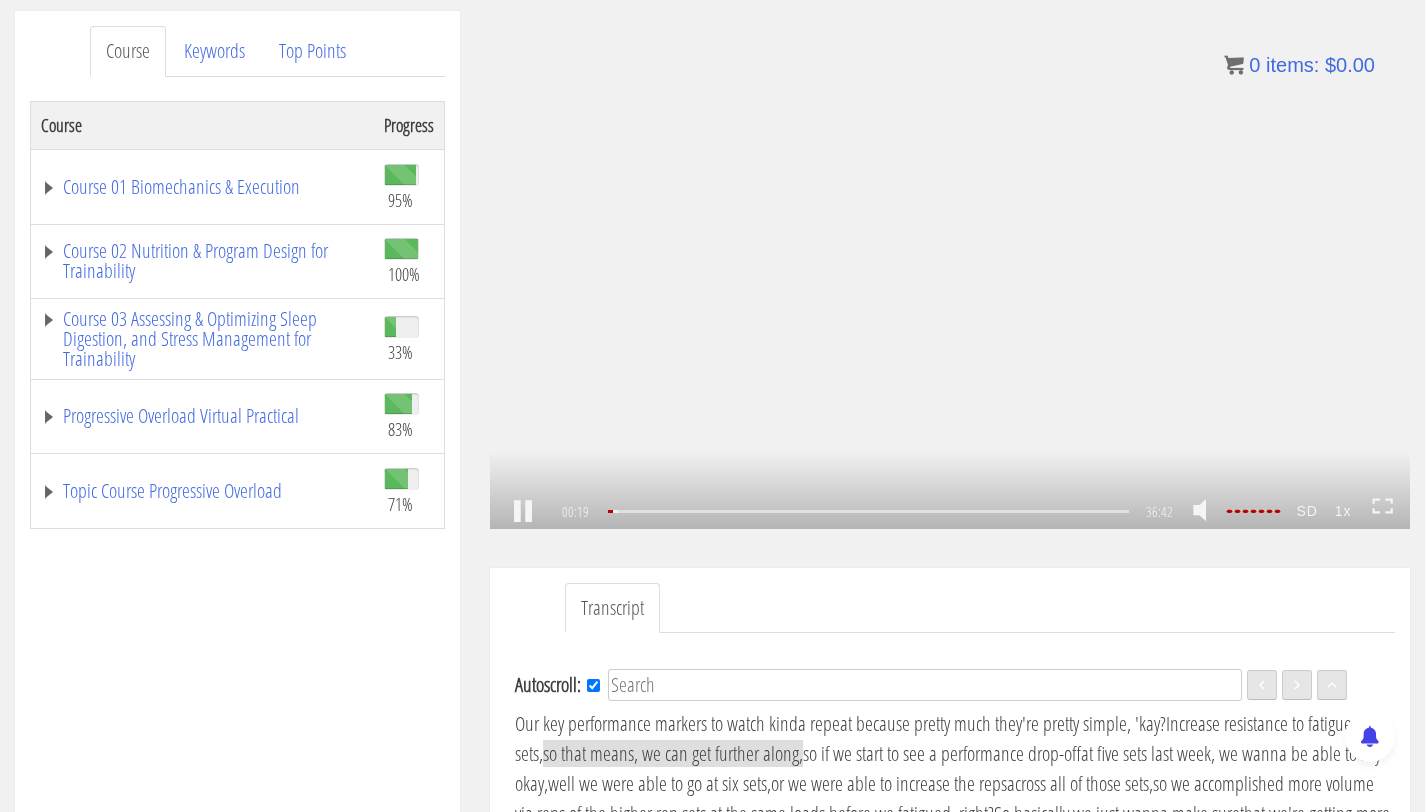click on ".a{fill:#000;opacity:0.65;}.b{fill:#fff;opacity:1.0;}
.fp-color-play{opacity:0.65;}.controlbutton{fill:#fff;}
.fp-color-play{opacity:0.65;}.controlbutton{fill:#fff;}
.controlbuttonbg{opacity:0.65;}.controlbutton{fill:#fff;}
.fp-color-play{opacity:0.65;}.rect{fill:#fff;}
.fp-color-play{opacity:0.65;}.rect{fill:#fff;}
.fp-color-play{opacity:0.65;}.rect{fill:#fff;}
.fp-color-play{opacity:0.65;}.rect{fill:#fff;}
[TIME]                                                                        [TIME]              [TIME]                                                                                                                                                                                 CC SD" at bounding box center (950, 270) 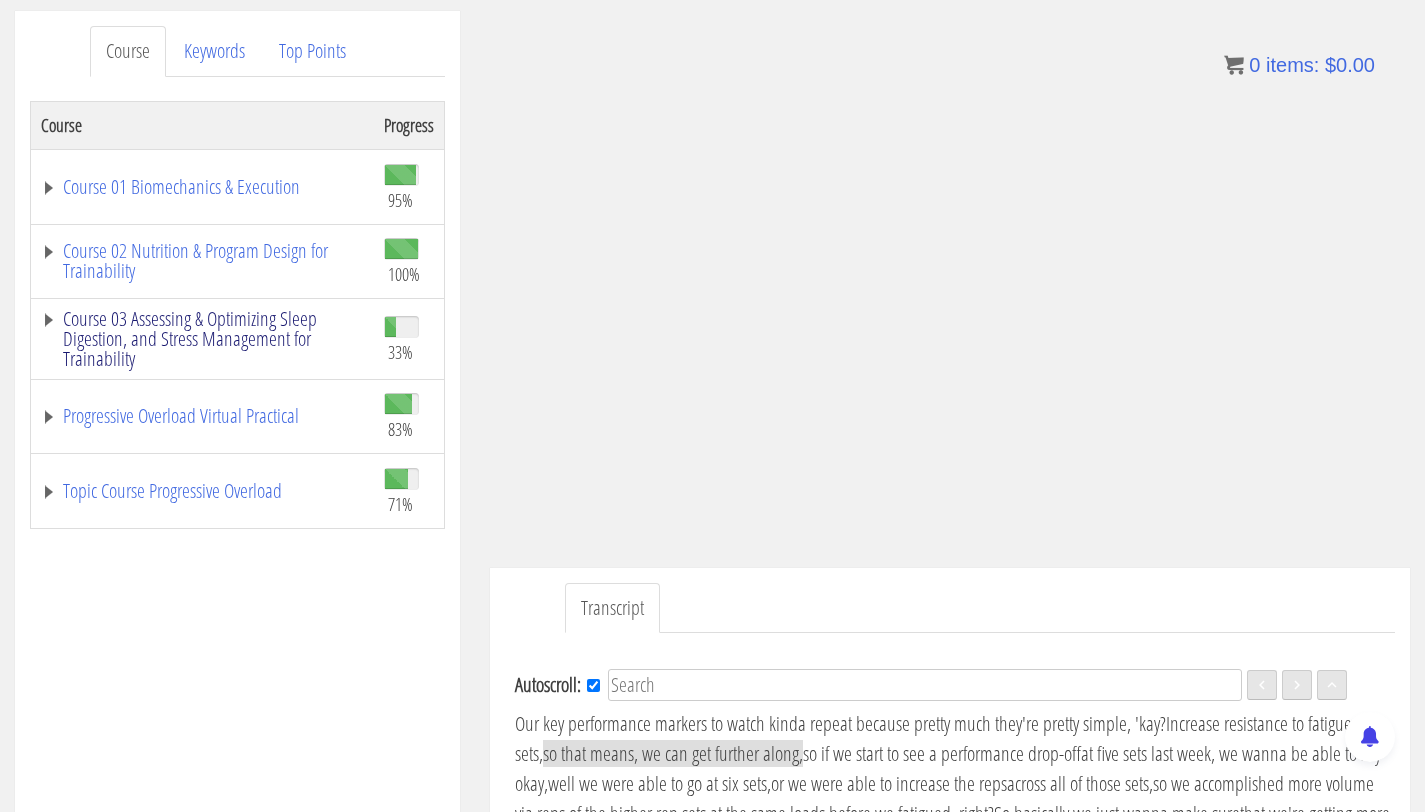 click on "Course 03 Assessing & Optimizing Sleep Digestion, and Stress Management for Trainability" at bounding box center [202, 339] 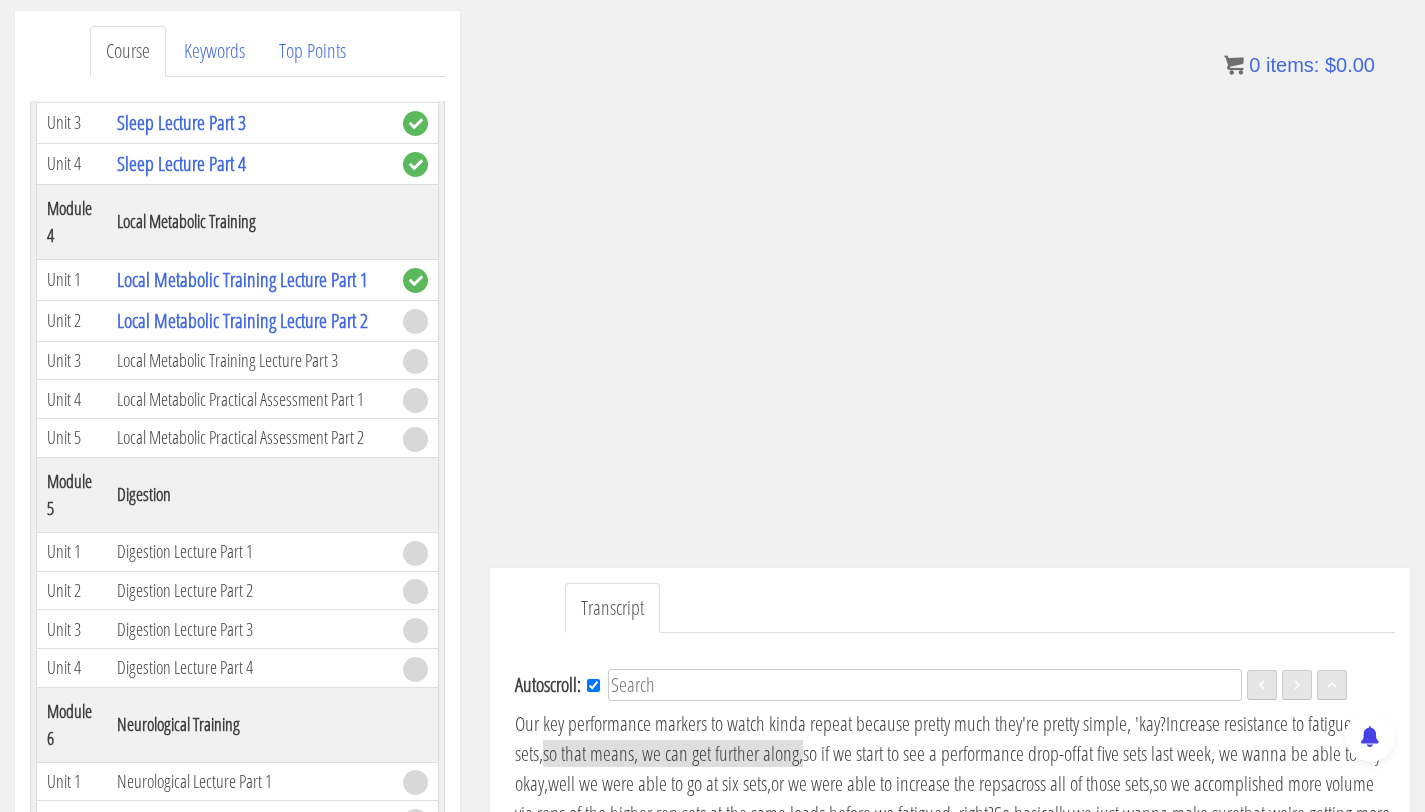 scroll, scrollTop: 1067, scrollLeft: 0, axis: vertical 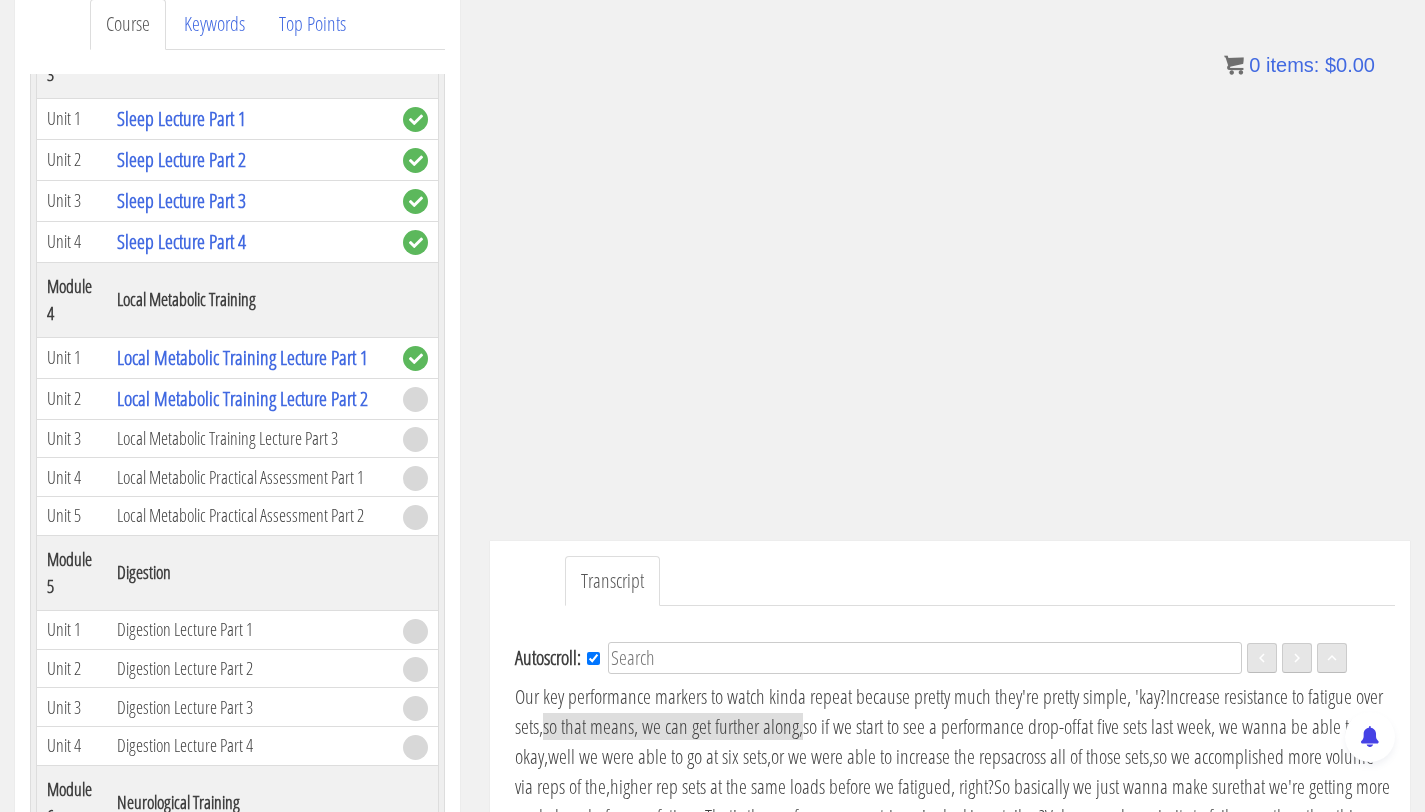 drag, startPoint x: 1439, startPoint y: 179, endPoint x: 1439, endPoint y: 190, distance: 11 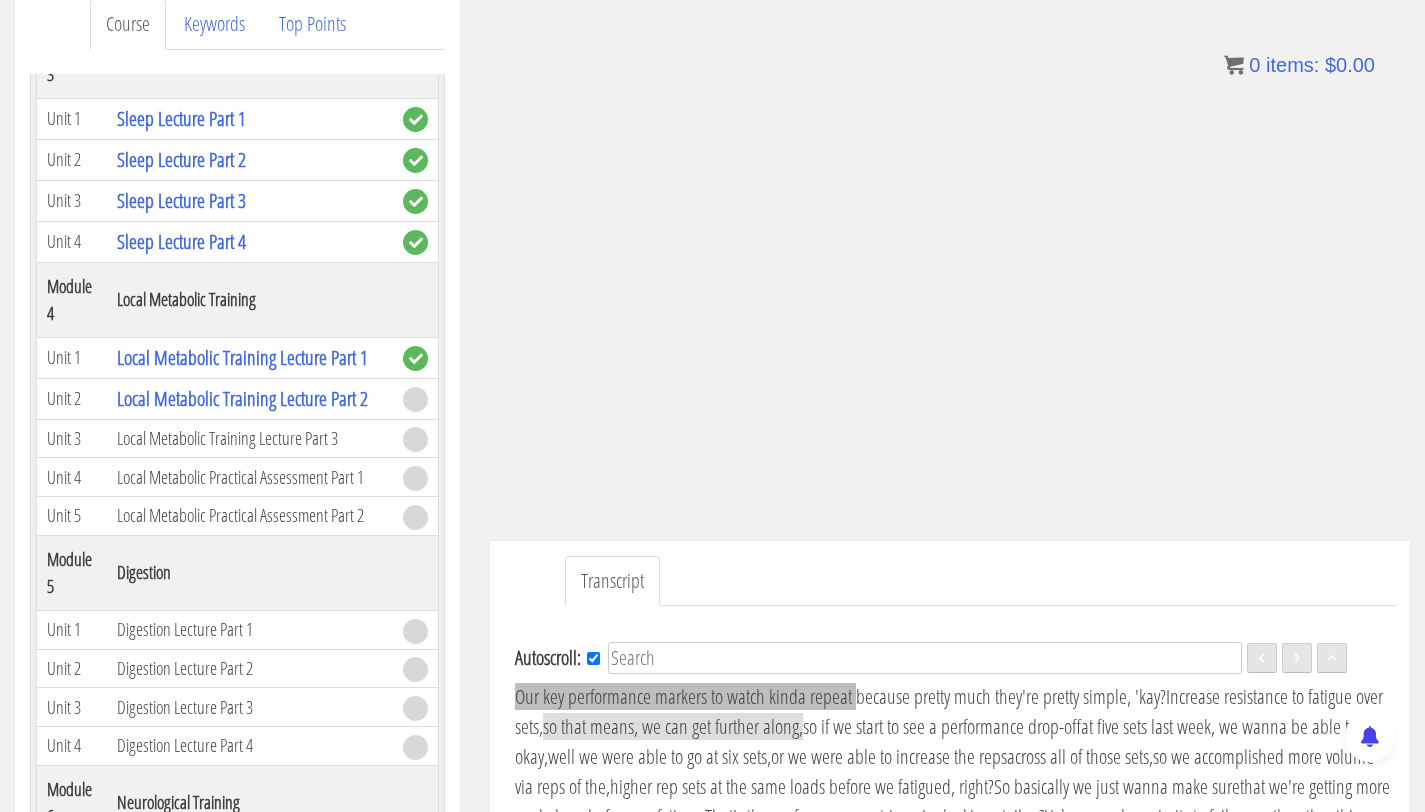 click on "Our key performance markers to watch kinda repeat" at bounding box center (683, 696) 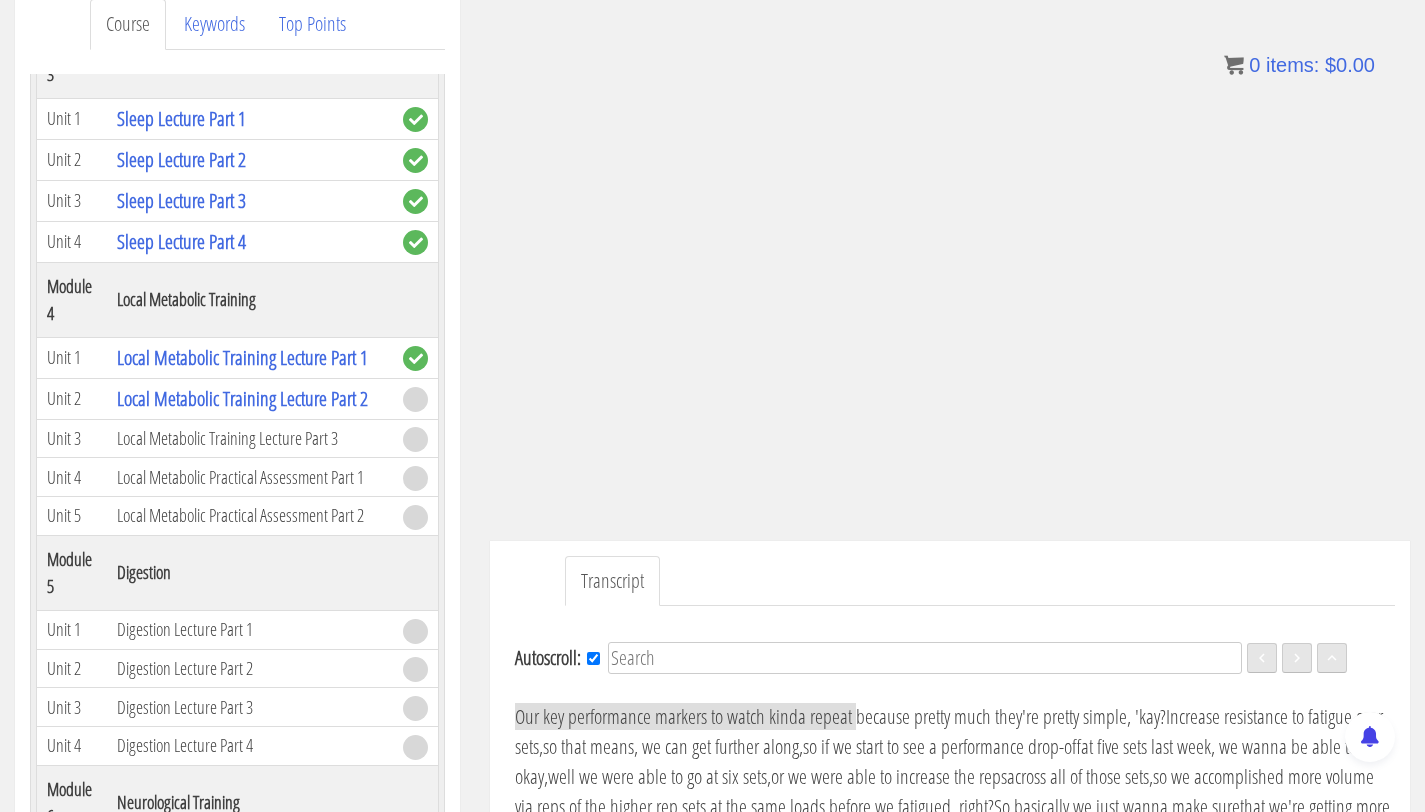 scroll, scrollTop: 57, scrollLeft: 0, axis: vertical 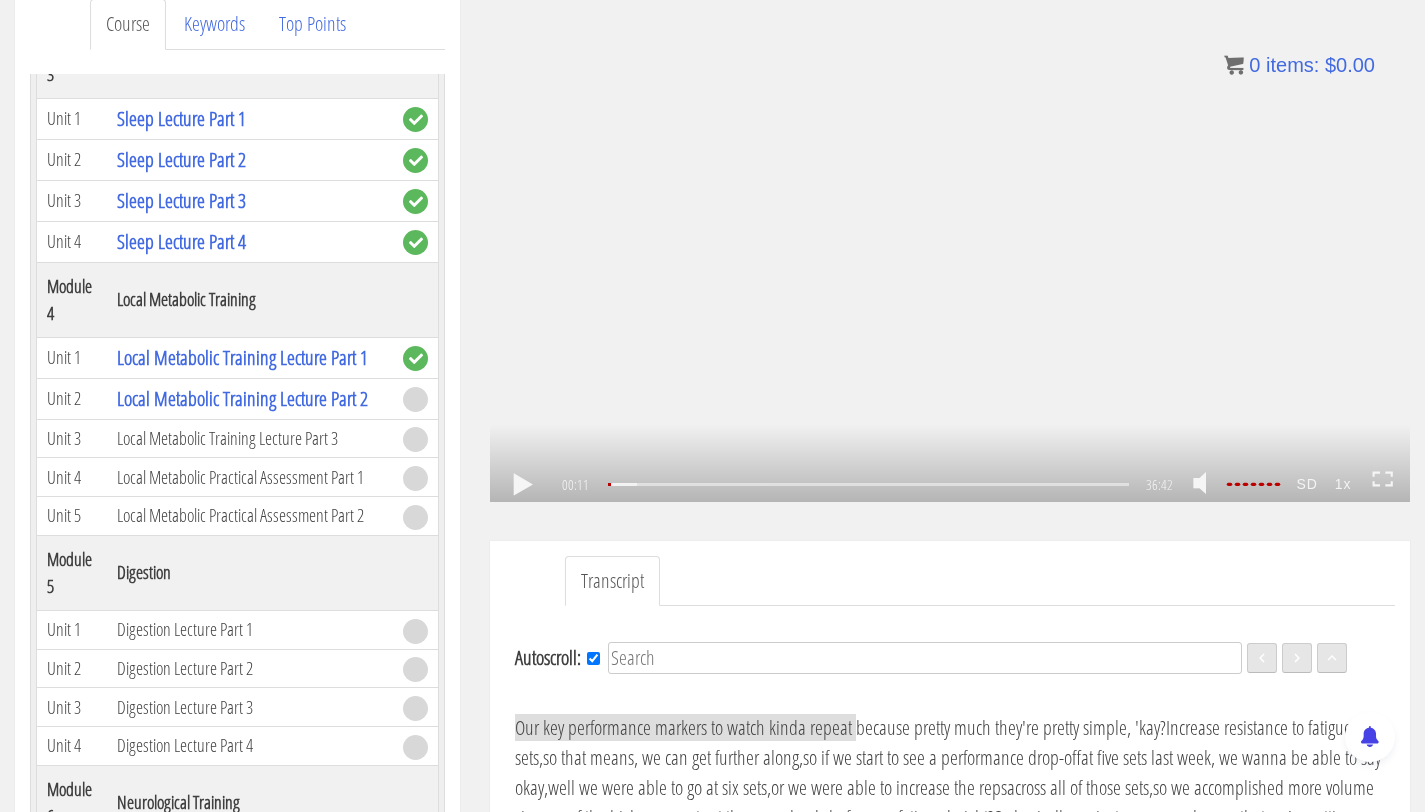 click on ".a{fill:#000;opacity:0.65;}.b{fill:#fff;opacity:1.0;}
.fp-color-play{opacity:0.65;}.controlbutton{fill:#fff;}
.fp-color-play{opacity:0.65;}.controlbutton{fill:#fff;}
.controlbuttonbg{opacity:0.65;}.controlbutton{fill:#fff;}
.fp-color-play{opacity:0.65;}.rect{fill:#fff;}
.fp-color-play{opacity:0.65;}.rect{fill:#fff;}
.fp-color-play{opacity:0.65;}.rect{fill:#fff;}
.fp-color-play{opacity:0.65;}.rect{fill:#fff;}
00:11                                                                        36:42              36:32                                                                                                                                                                                 CC SD" at bounding box center (950, 243) 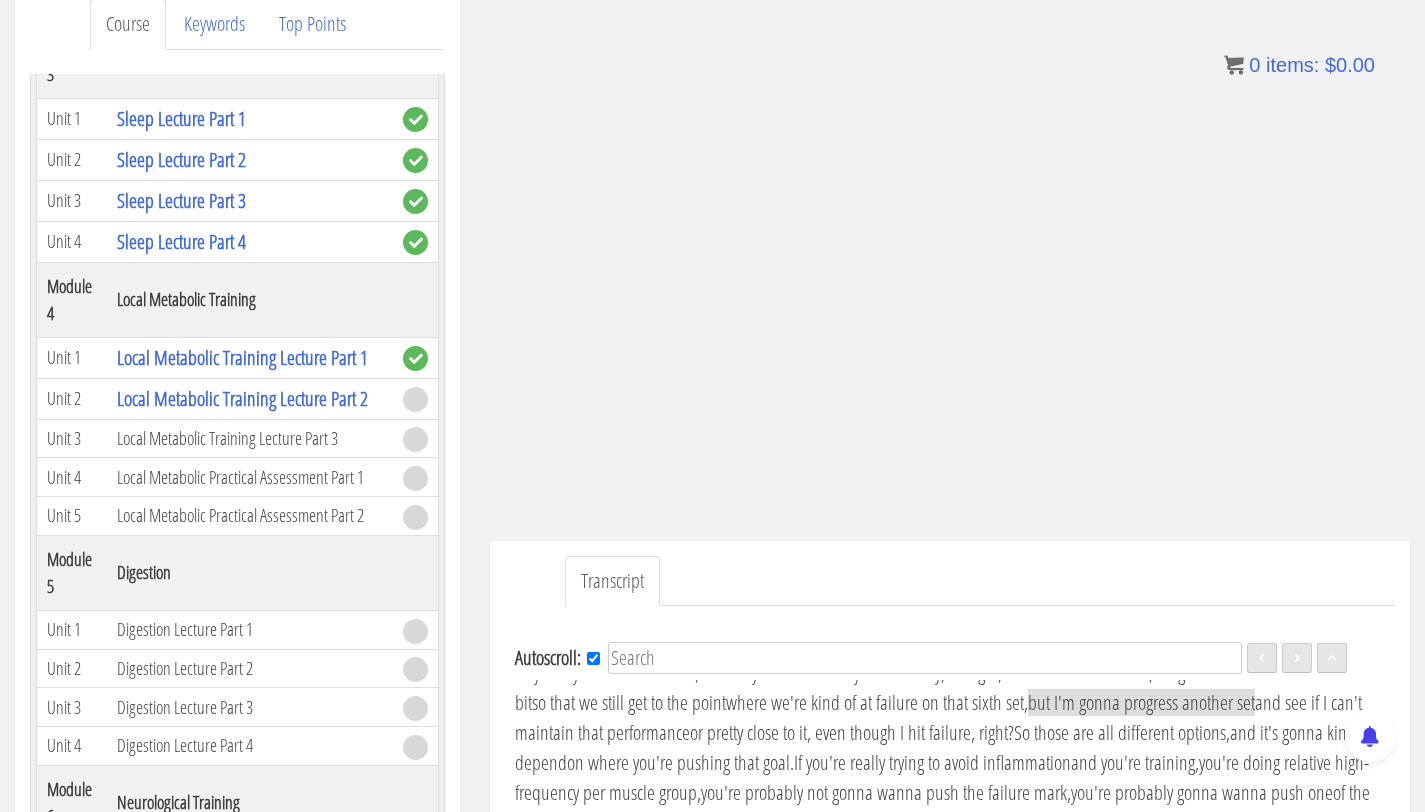 scroll, scrollTop: 393, scrollLeft: 0, axis: vertical 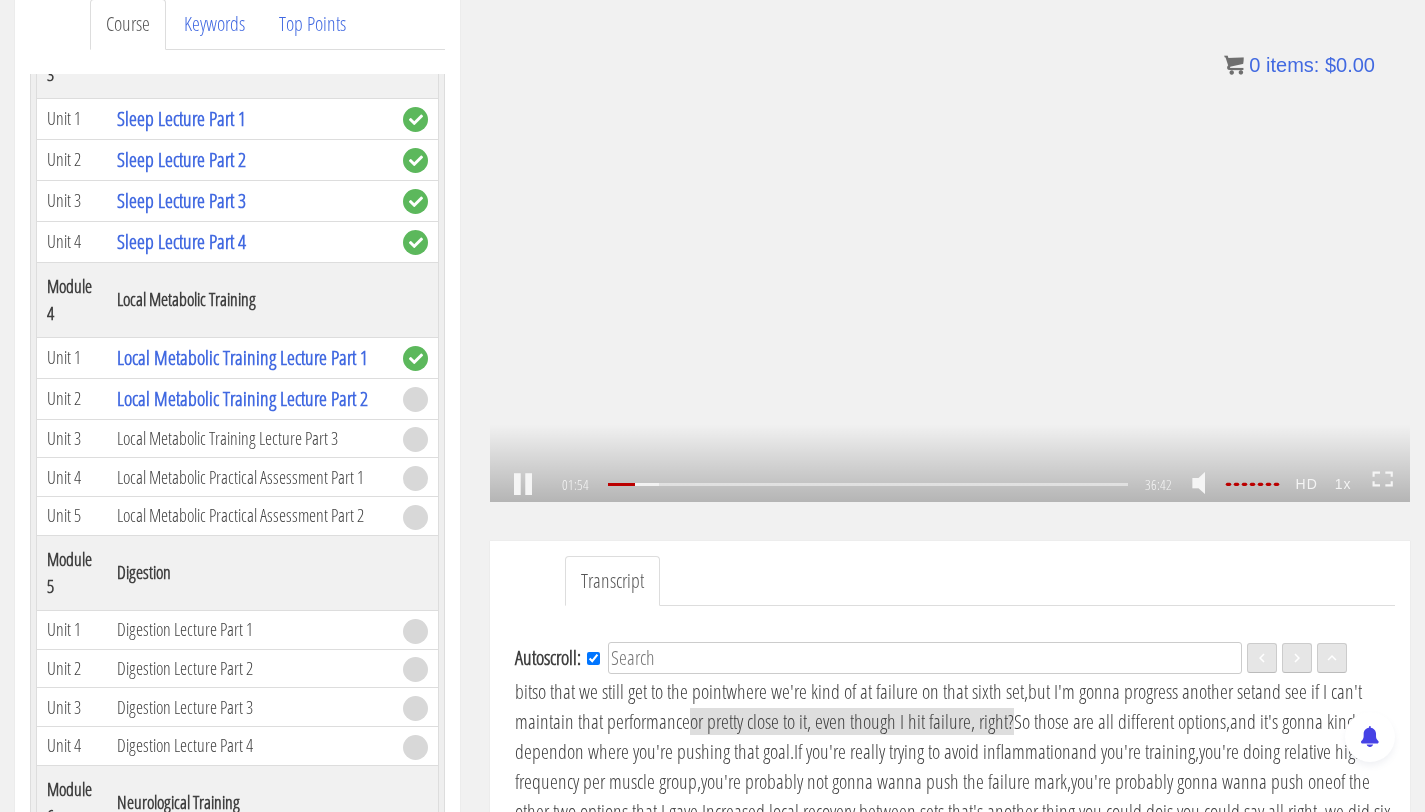 click on ".a{fill:#000;opacity:0.65;}.b{fill:#fff;opacity:1.0;}
.fp-color-play{opacity:0.65;}.controlbutton{fill:#fff;}
.fp-color-play{opacity:0.65;}.controlbutton{fill:#fff;}
.controlbuttonbg{opacity:0.65;}.controlbutton{fill:#fff;}
.fp-color-play{opacity:0.65;}.rect{fill:#fff;}
.fp-color-play{opacity:0.65;}.rect{fill:#fff;}
.fp-color-play{opacity:0.65;}.rect{fill:#fff;}
.fp-color-play{opacity:0.65;}.rect{fill:#fff;}
01:54                                                                        36:42              34:48                                                                                                                                                                                 CC HD" at bounding box center (950, 243) 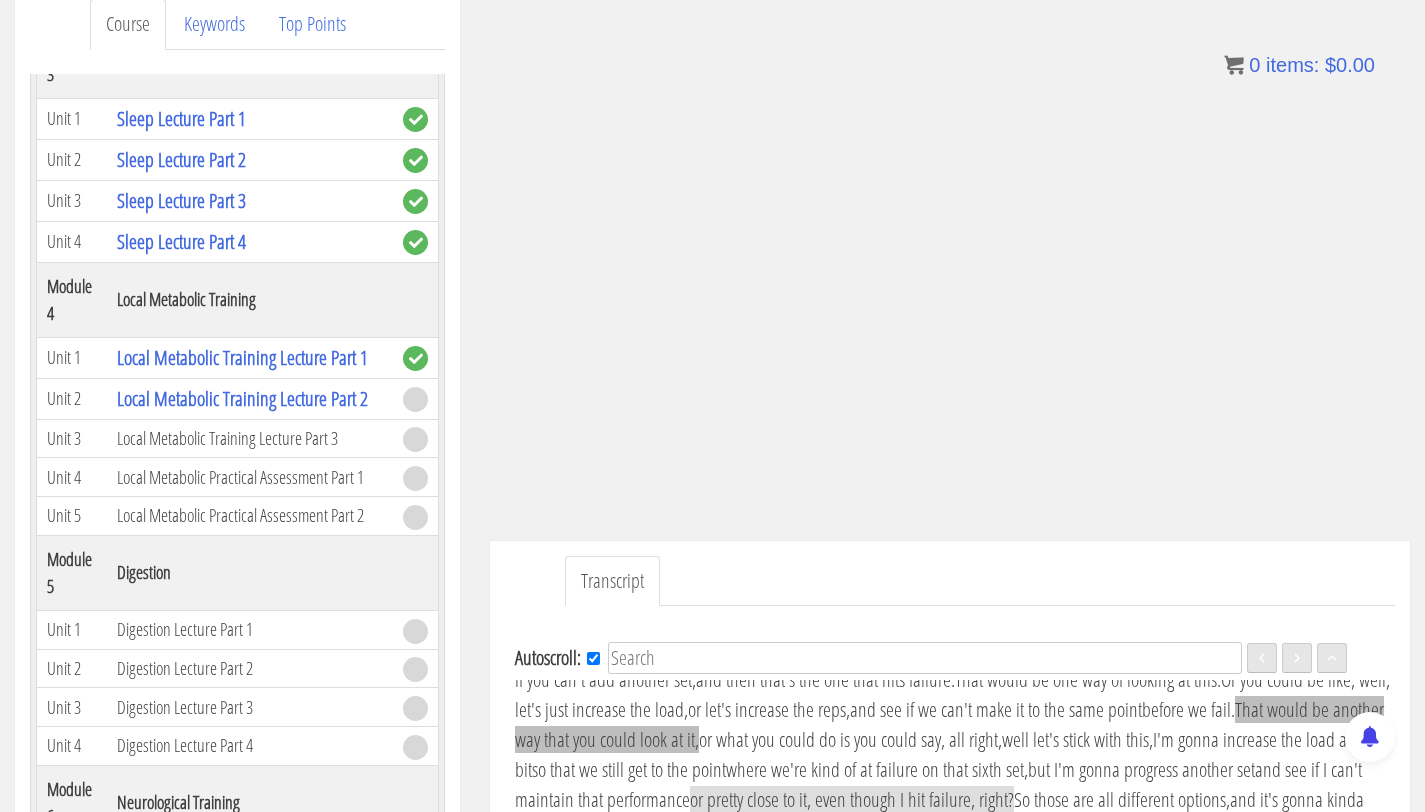 scroll, scrollTop: 315, scrollLeft: 0, axis: vertical 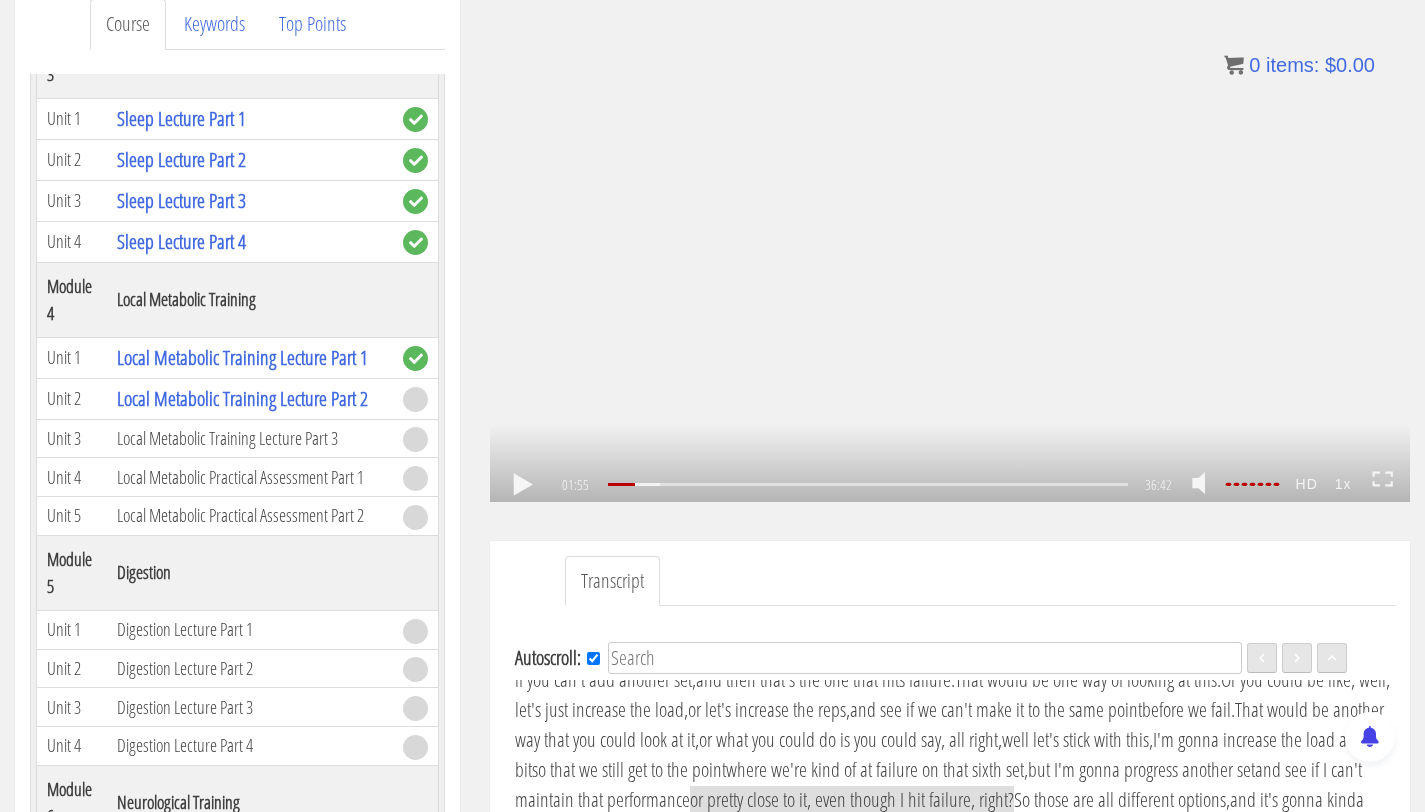 click on ".fp-color-play{opacity:0.65;}.rect{fill:#fff;}" 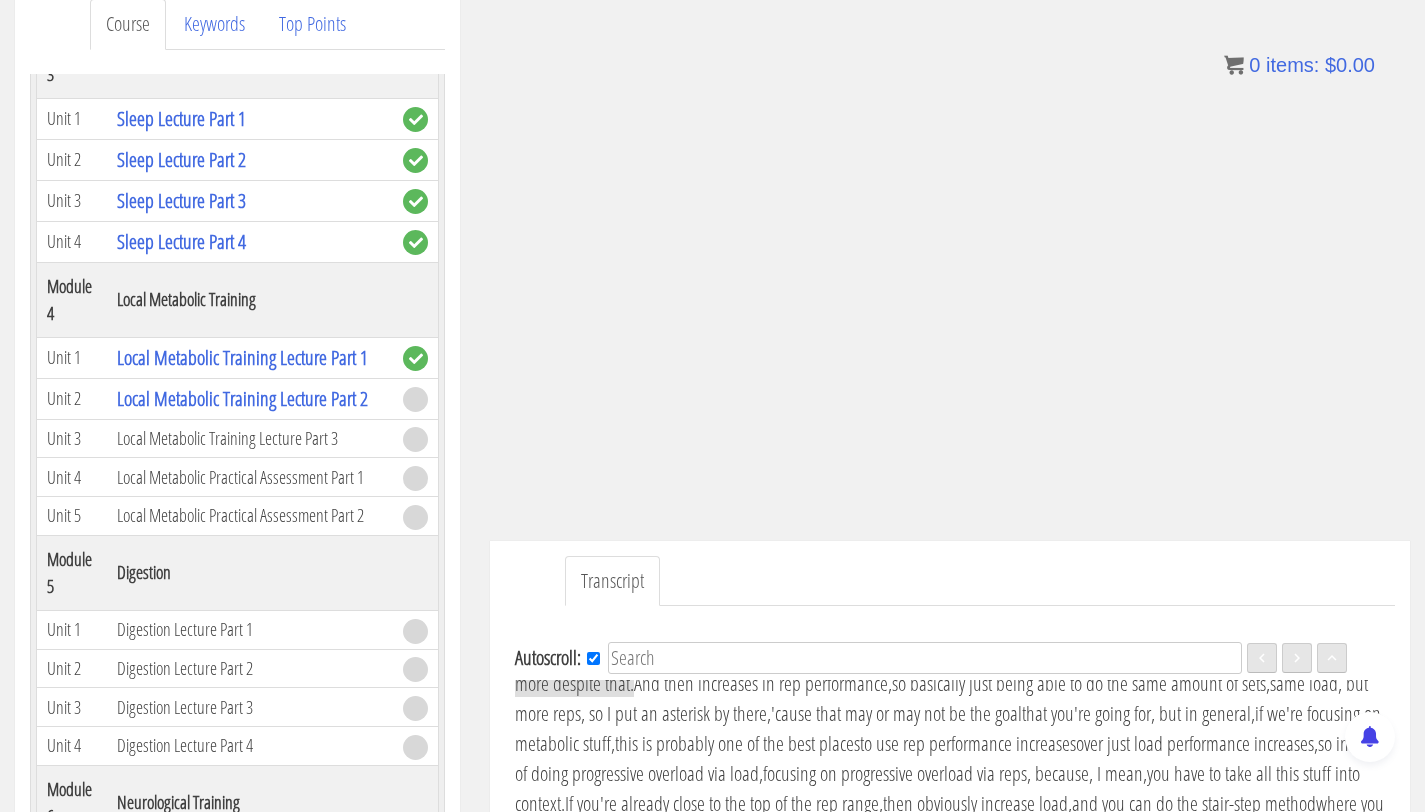 scroll, scrollTop: 911, scrollLeft: 0, axis: vertical 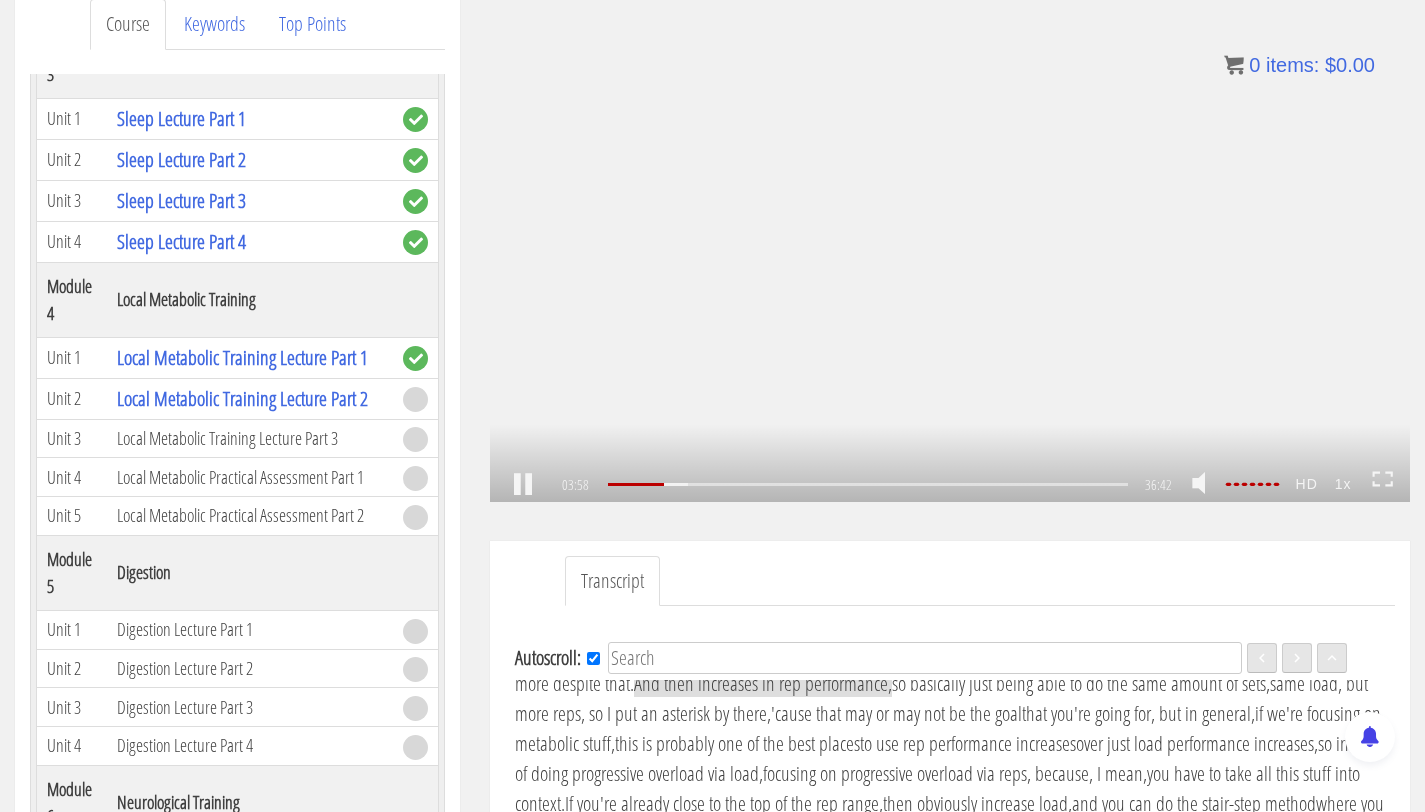 click on ".a{fill:#000;opacity:0.65;}.b{fill:#fff;opacity:1.0;}
.fp-color-play{opacity:0.65;}.controlbutton{fill:#fff;}
.fp-color-play{opacity:0.65;}.controlbutton{fill:#fff;}
.controlbuttonbg{opacity:0.65;}.controlbutton{fill:#fff;}
.fp-color-play{opacity:0.65;}.rect{fill:#fff;}
.fp-color-play{opacity:0.65;}.rect{fill:#fff;}
.fp-color-play{opacity:0.65;}.rect{fill:#fff;}
.fp-color-play{opacity:0.65;}.rect{fill:#fff;}
[TIME]:[TIME]                                                                        [TIME]:[TIME]              [TIME]:[TIME]                                                                                                                                                                                 CC HD" at bounding box center [950, 243] 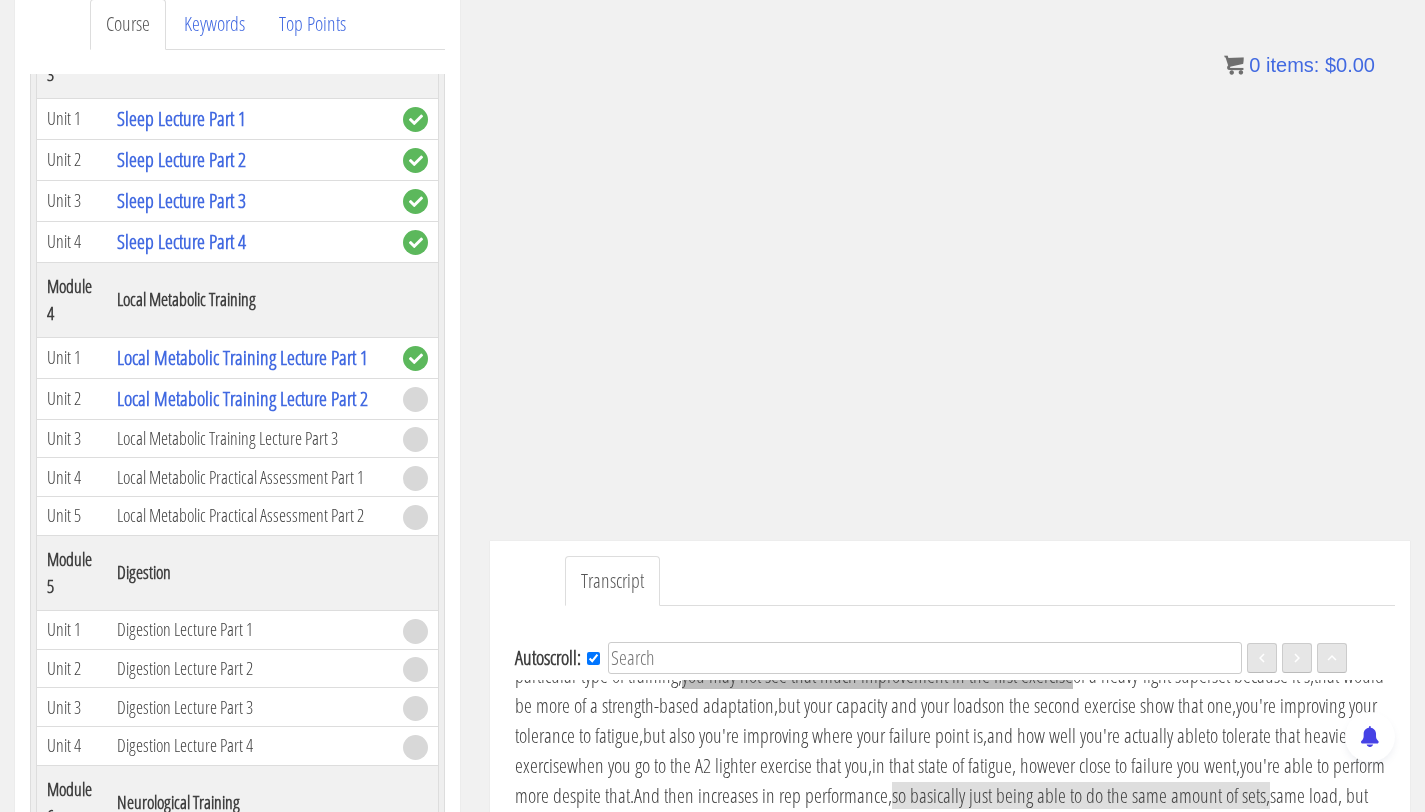 scroll, scrollTop: 804, scrollLeft: 0, axis: vertical 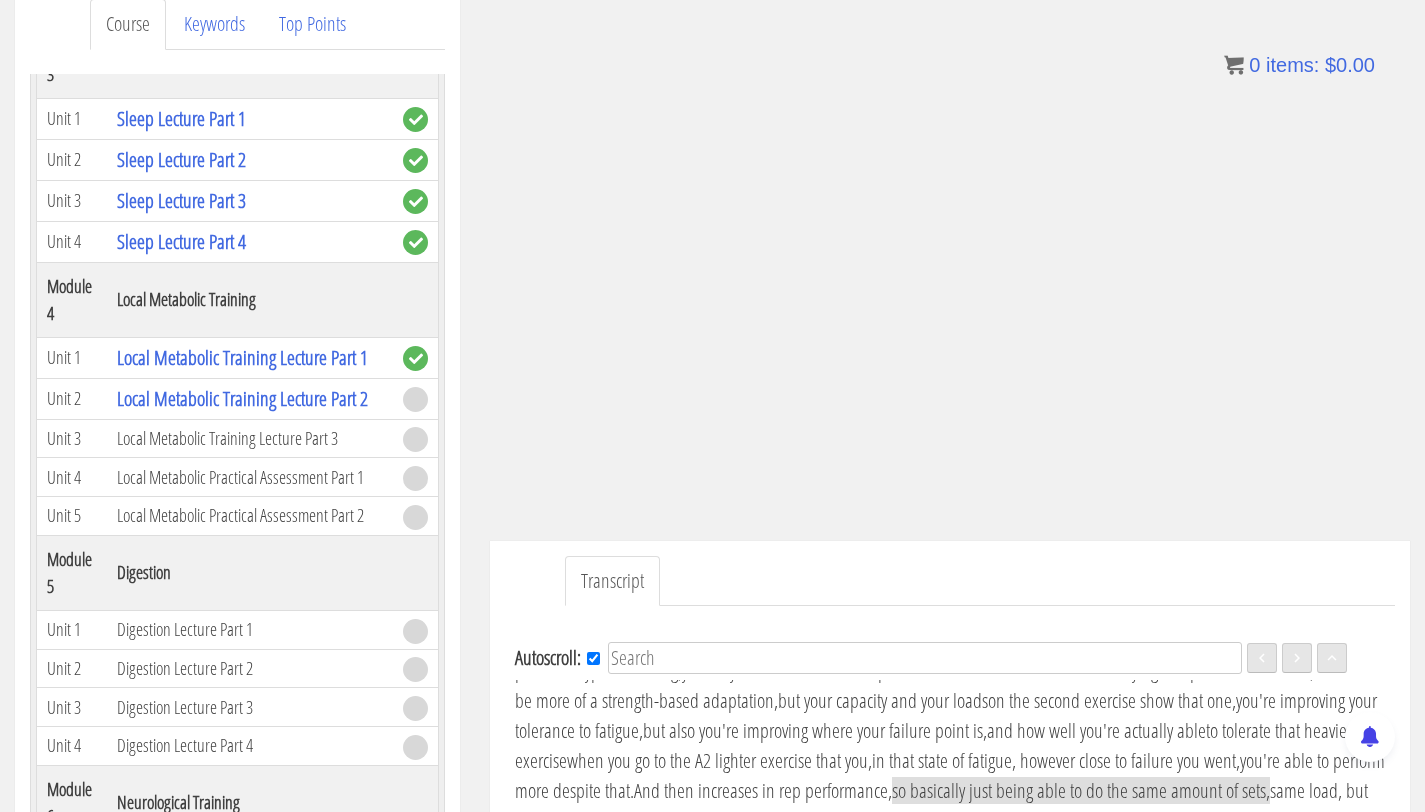click on "of kind of how your tolerance is changing" at bounding box center (1121, 640) 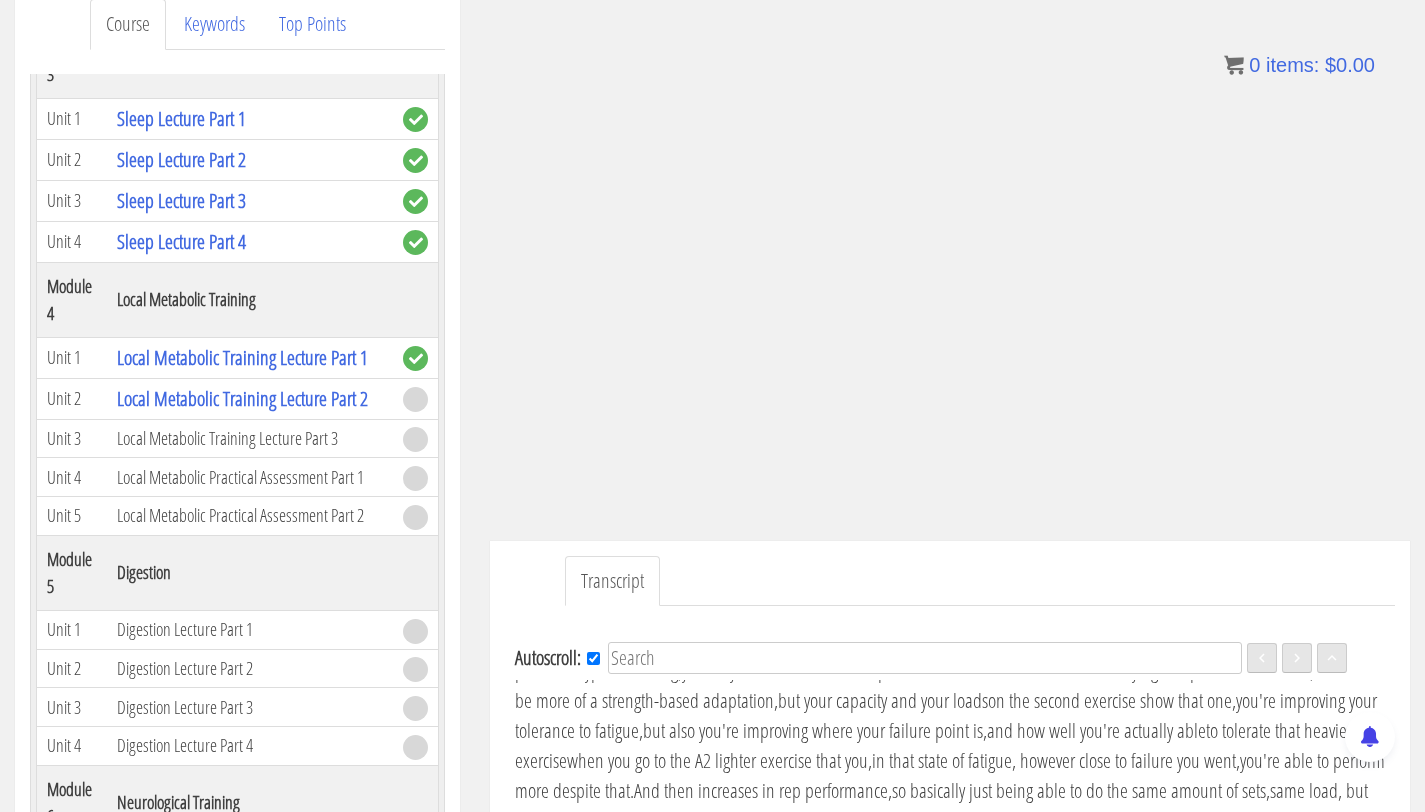 scroll, scrollTop: 759, scrollLeft: 0, axis: vertical 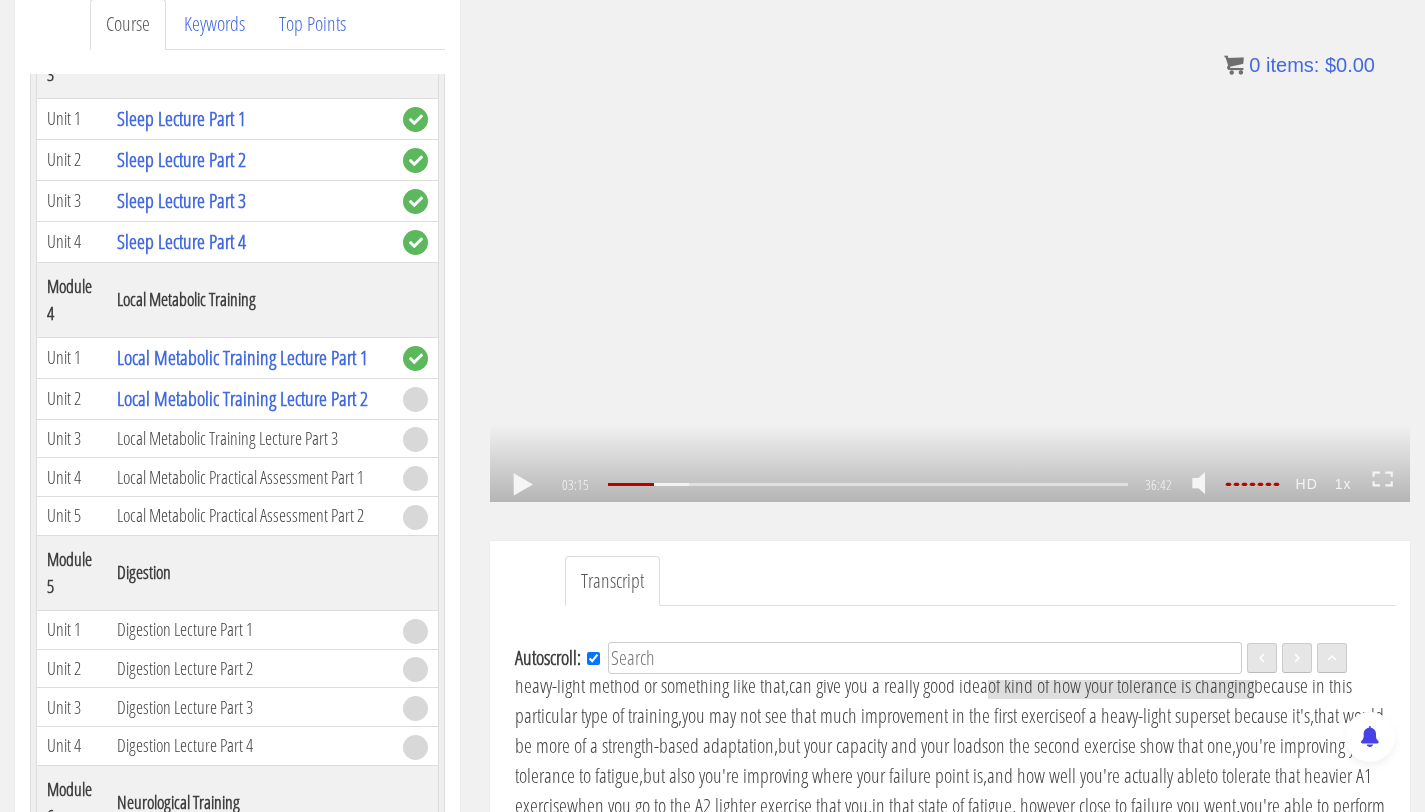 click on ".a{fill:#000;opacity:0.65;}.b{fill:#fff;opacity:1.0;}
.fp-color-play{opacity:0.65;}.controlbutton{fill:#fff;}
.fp-color-play{opacity:0.65;}.controlbutton{fill:#fff;}
.controlbuttonbg{opacity:0.65;}.controlbutton{fill:#fff;}
.fp-color-play{opacity:0.65;}.rect{fill:#fff;}
.fp-color-play{opacity:0.65;}.rect{fill:#fff;}
.fp-color-play{opacity:0.65;}.rect{fill:#fff;}
.fp-color-play{opacity:0.65;}.rect{fill:#fff;}
[TIME]                                                                        [TIME]              [TIME]                                                                                                                                                                    CC HD" at bounding box center (950, 243) 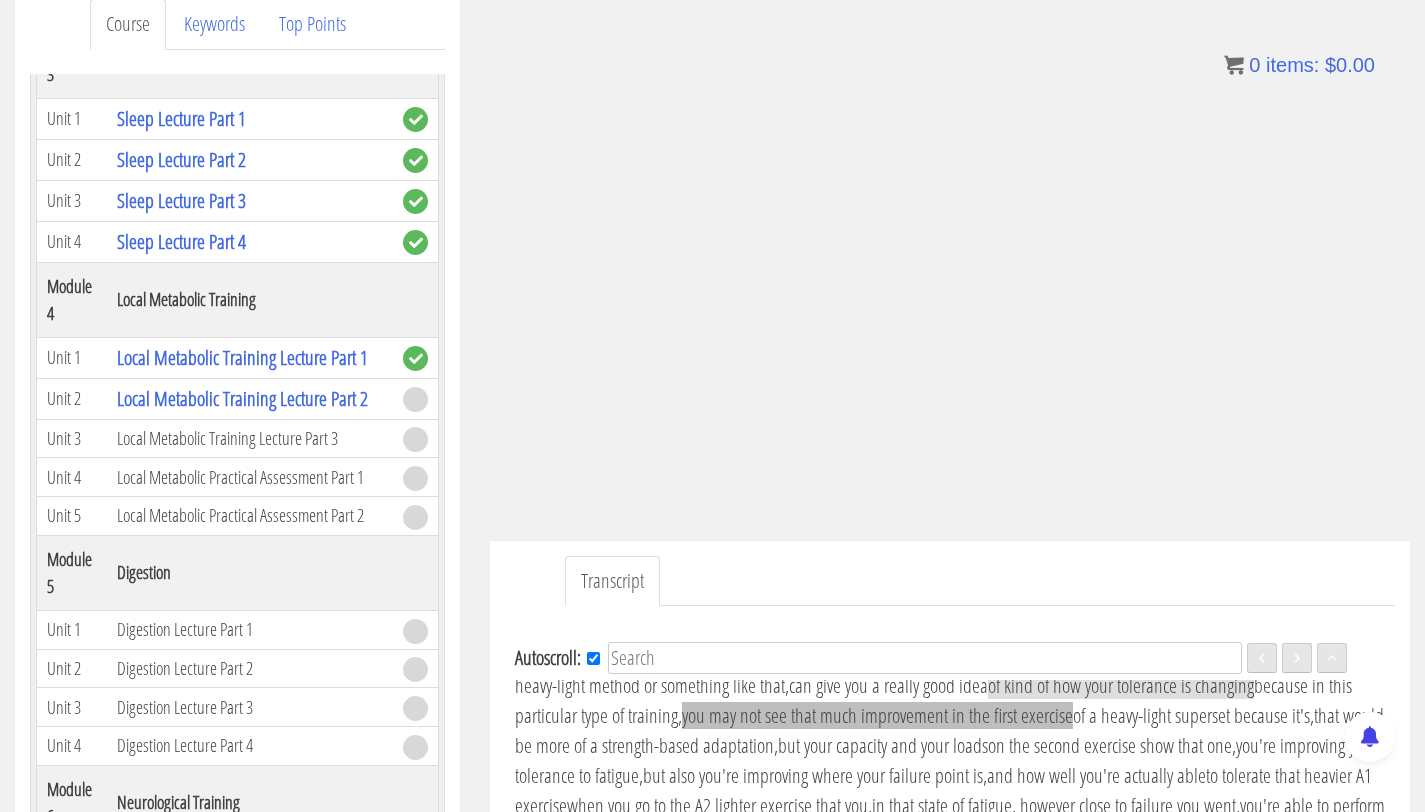 click on "you may not see that much improvement in the first exercise" at bounding box center (877, 715) 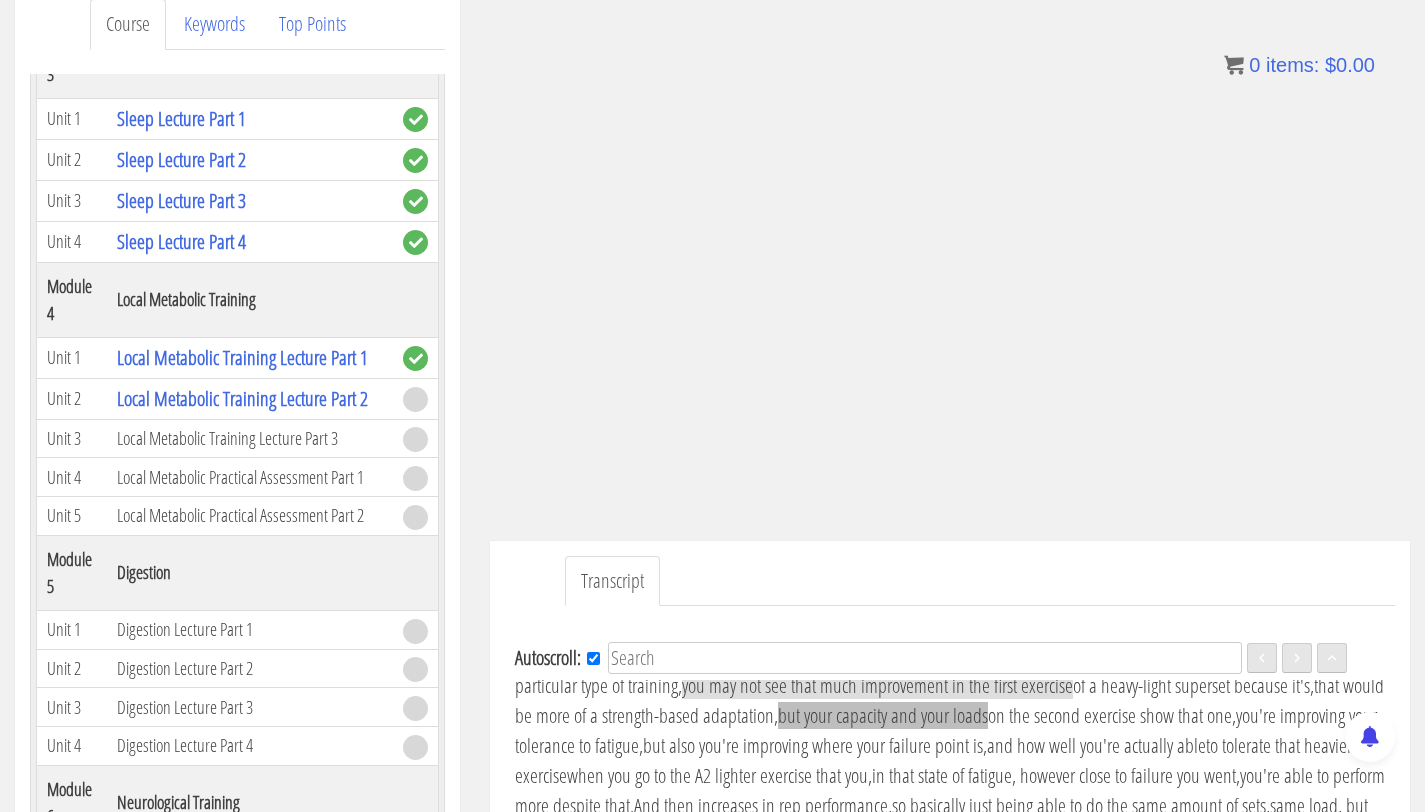 click on "but your capacity and your loads" at bounding box center (883, 715) 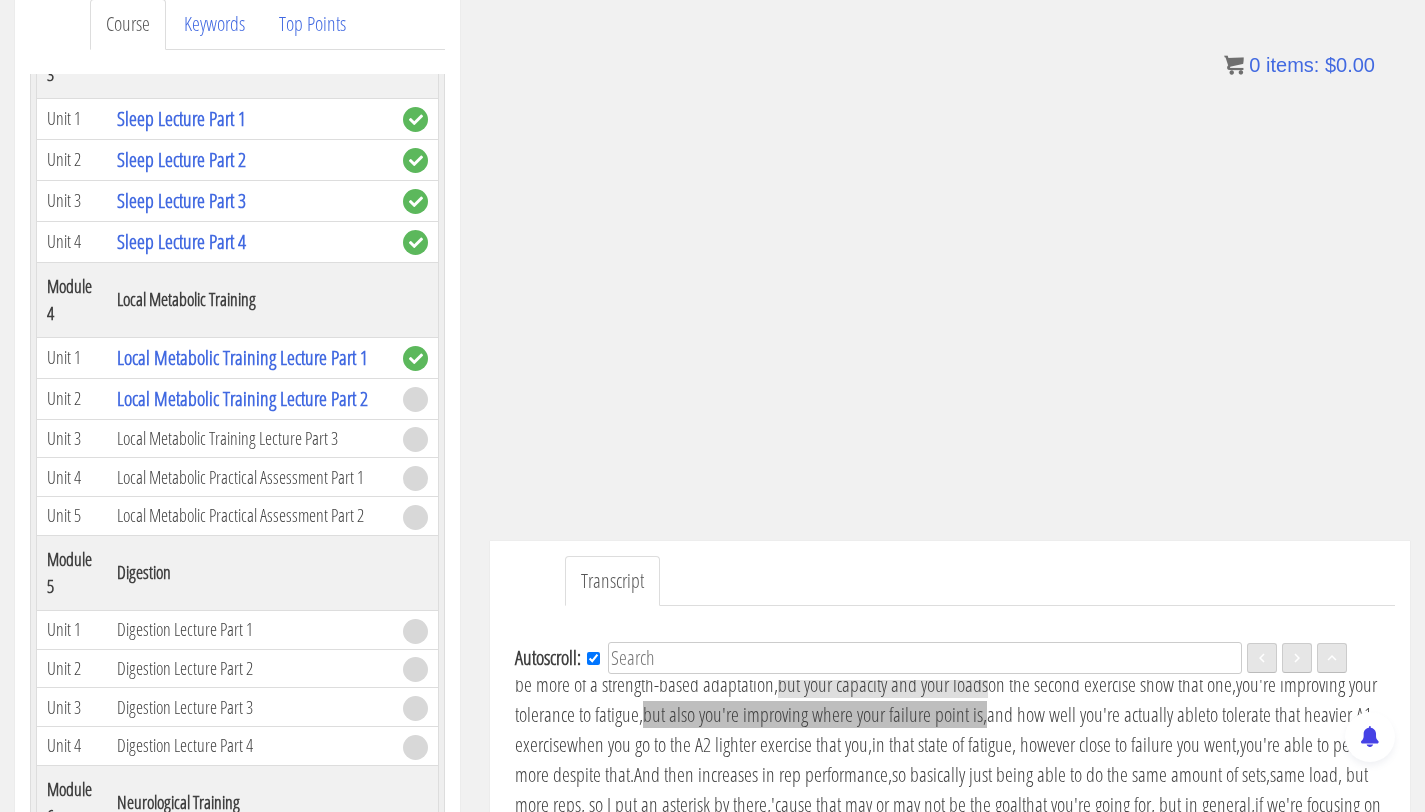 click on "but also you're improving where your failure point is," at bounding box center (815, 714) 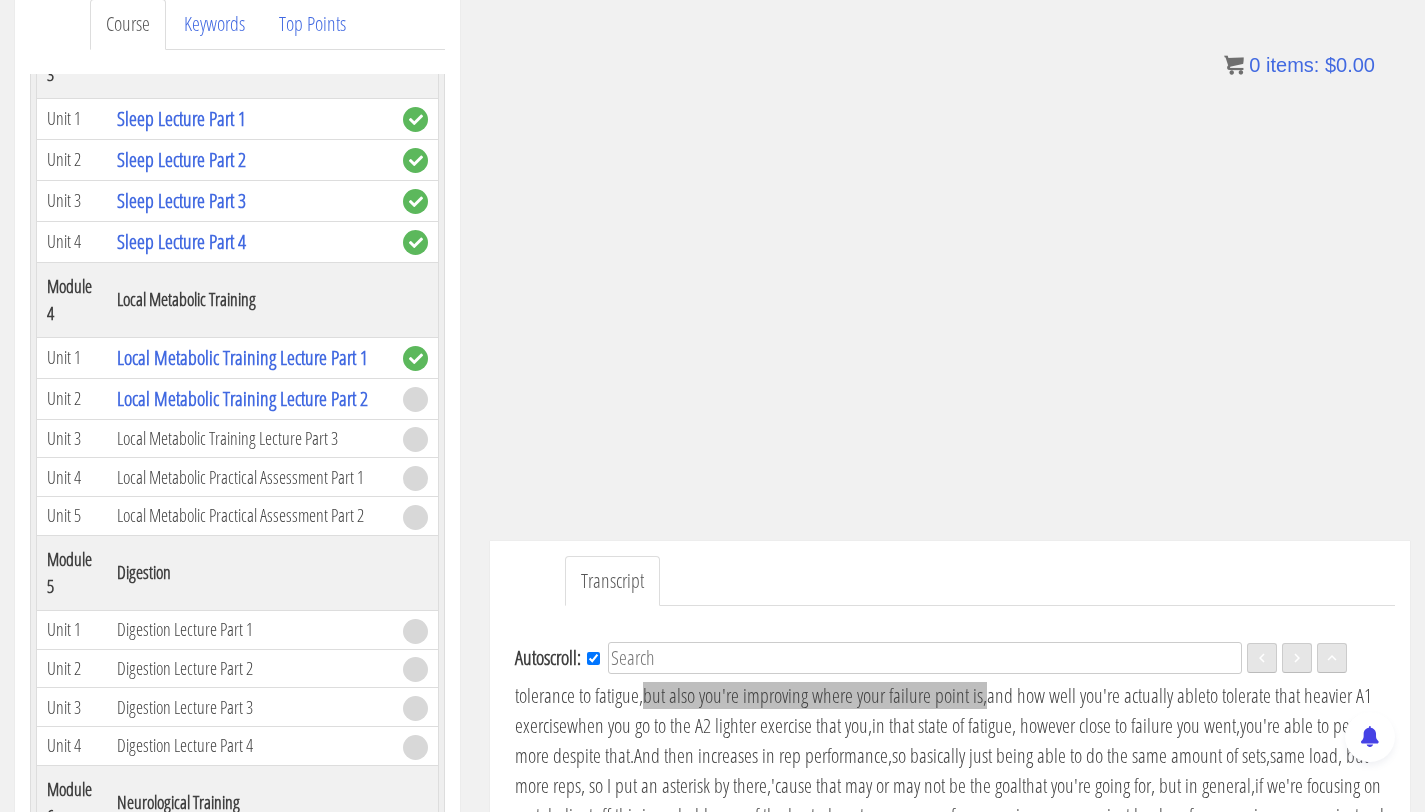scroll, scrollTop: 850, scrollLeft: 0, axis: vertical 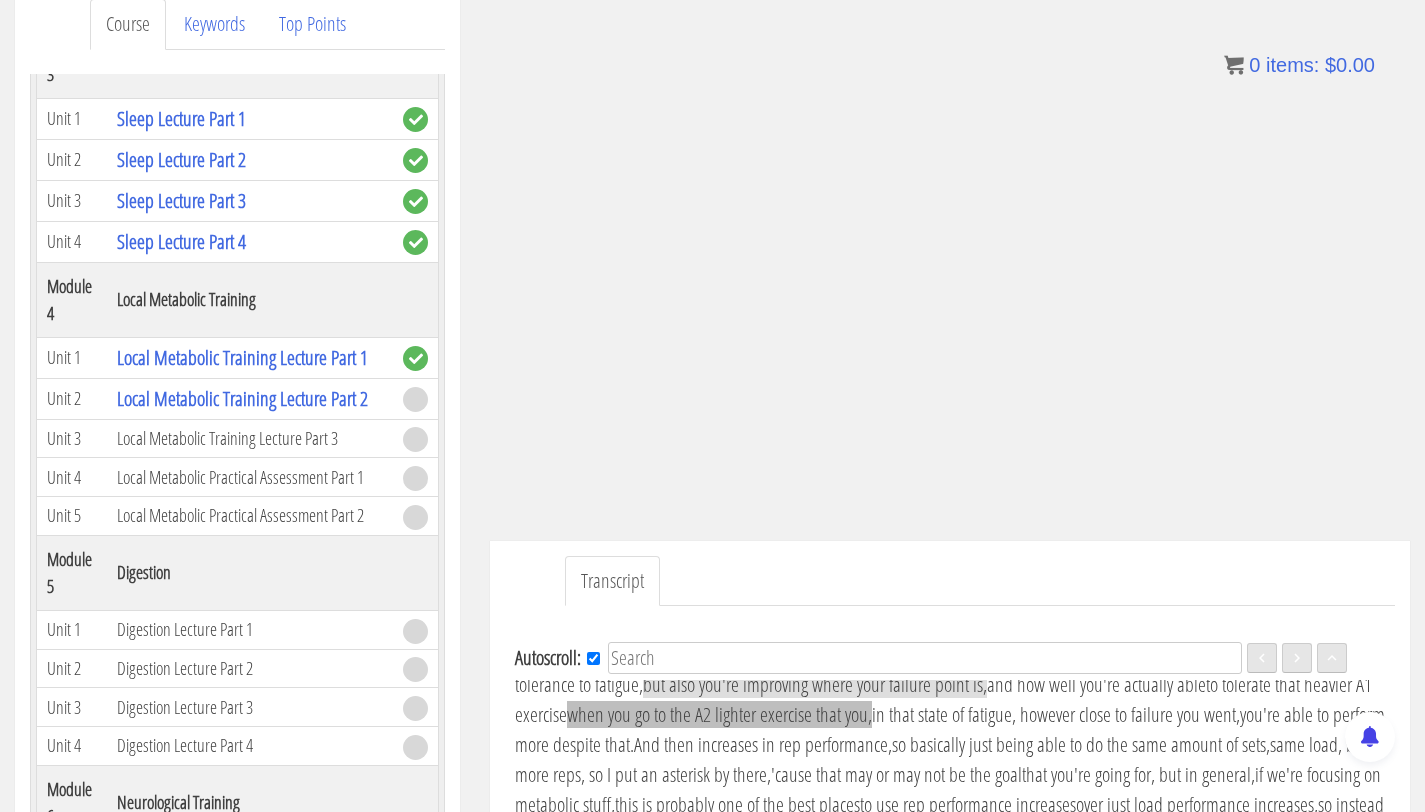click on "when you go to the A2 lighter exercise that you," at bounding box center [719, 714] 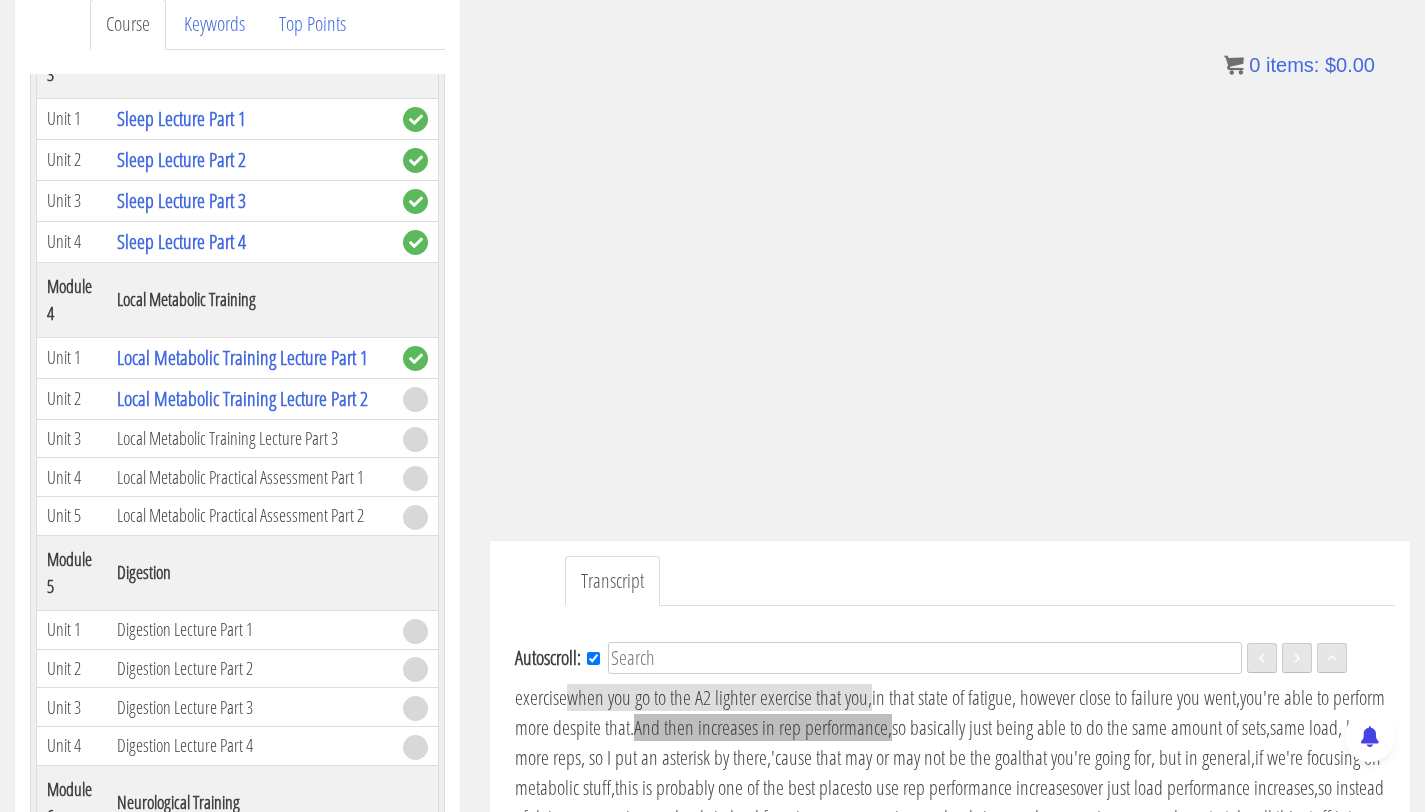 scroll, scrollTop: 881, scrollLeft: 0, axis: vertical 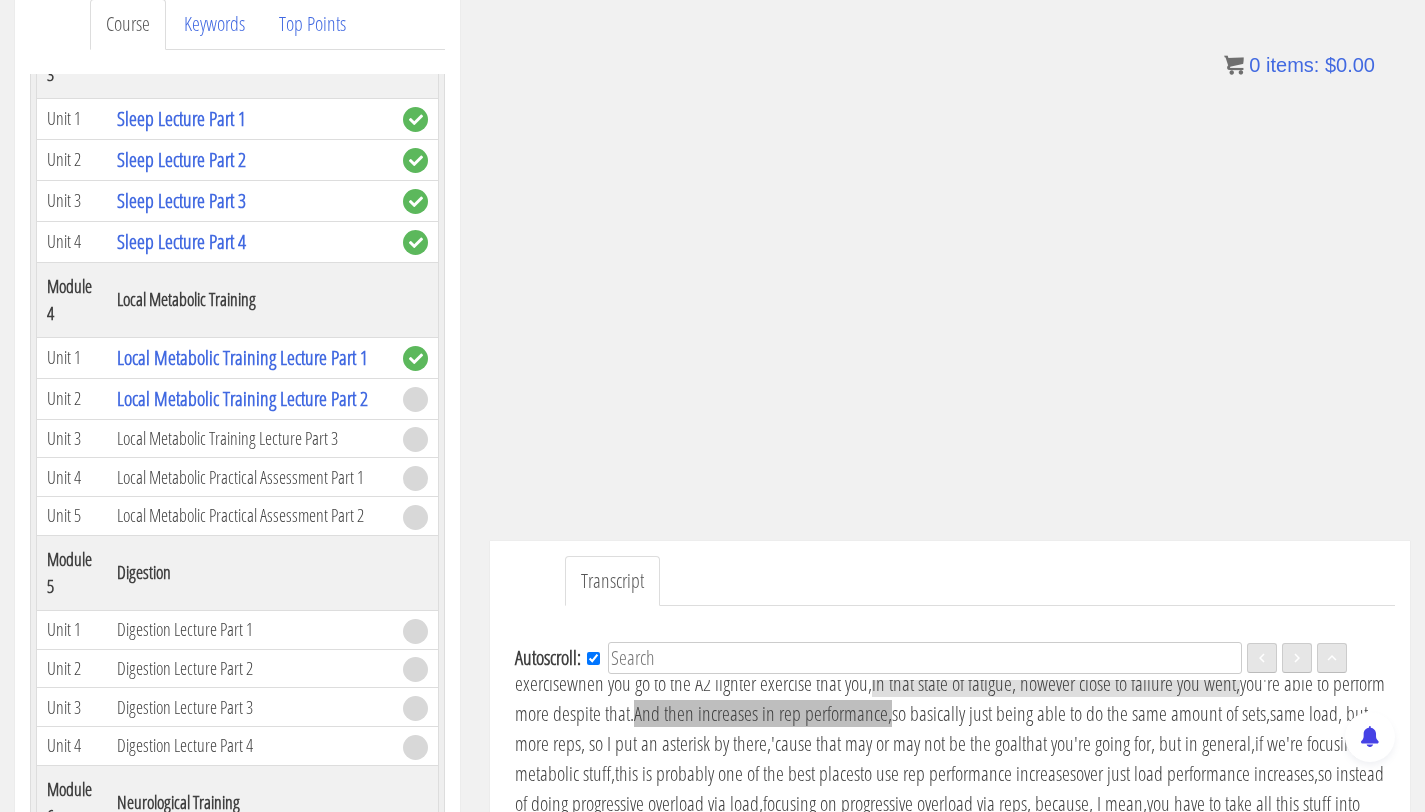 click on "And then increases in rep performance," at bounding box center [763, 713] 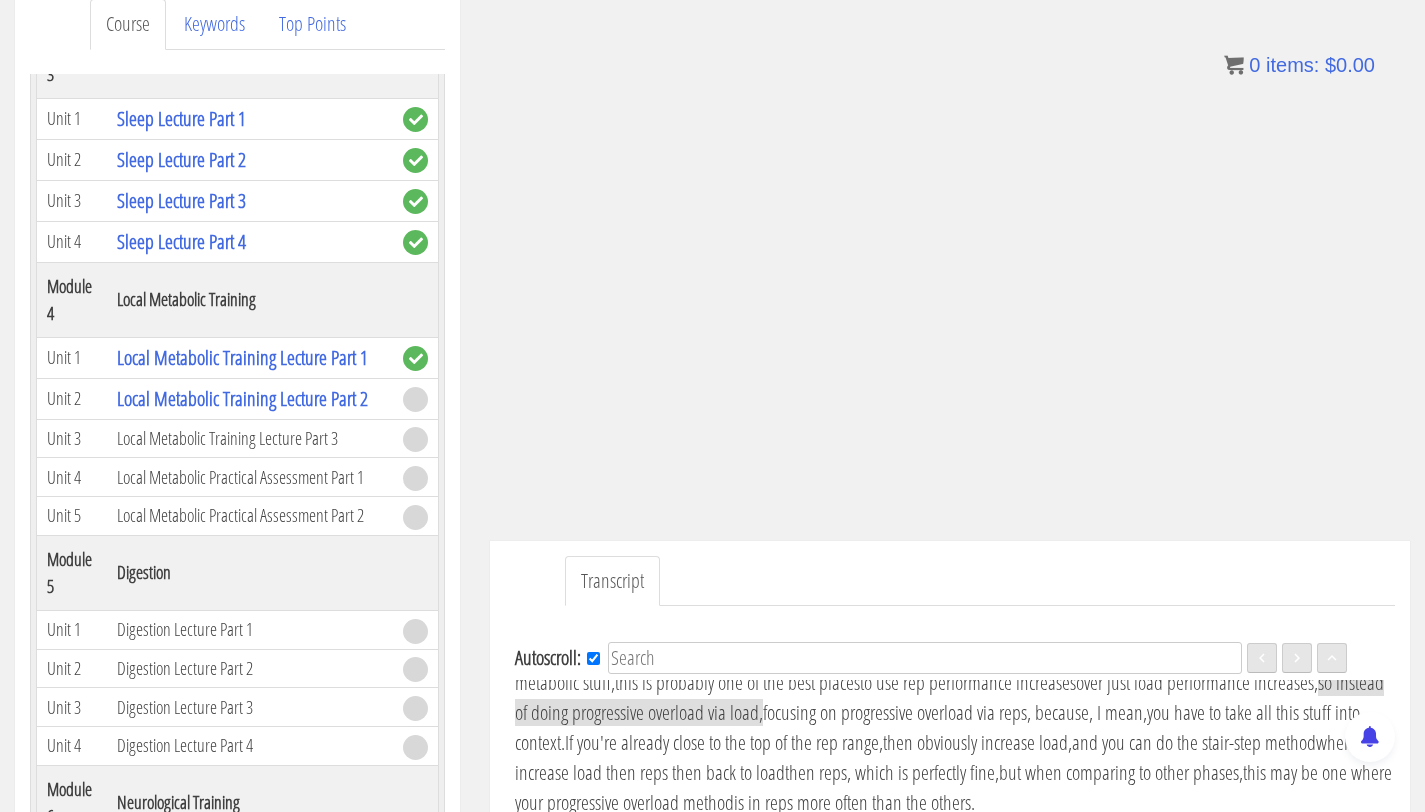 scroll, scrollTop: 1003, scrollLeft: 0, axis: vertical 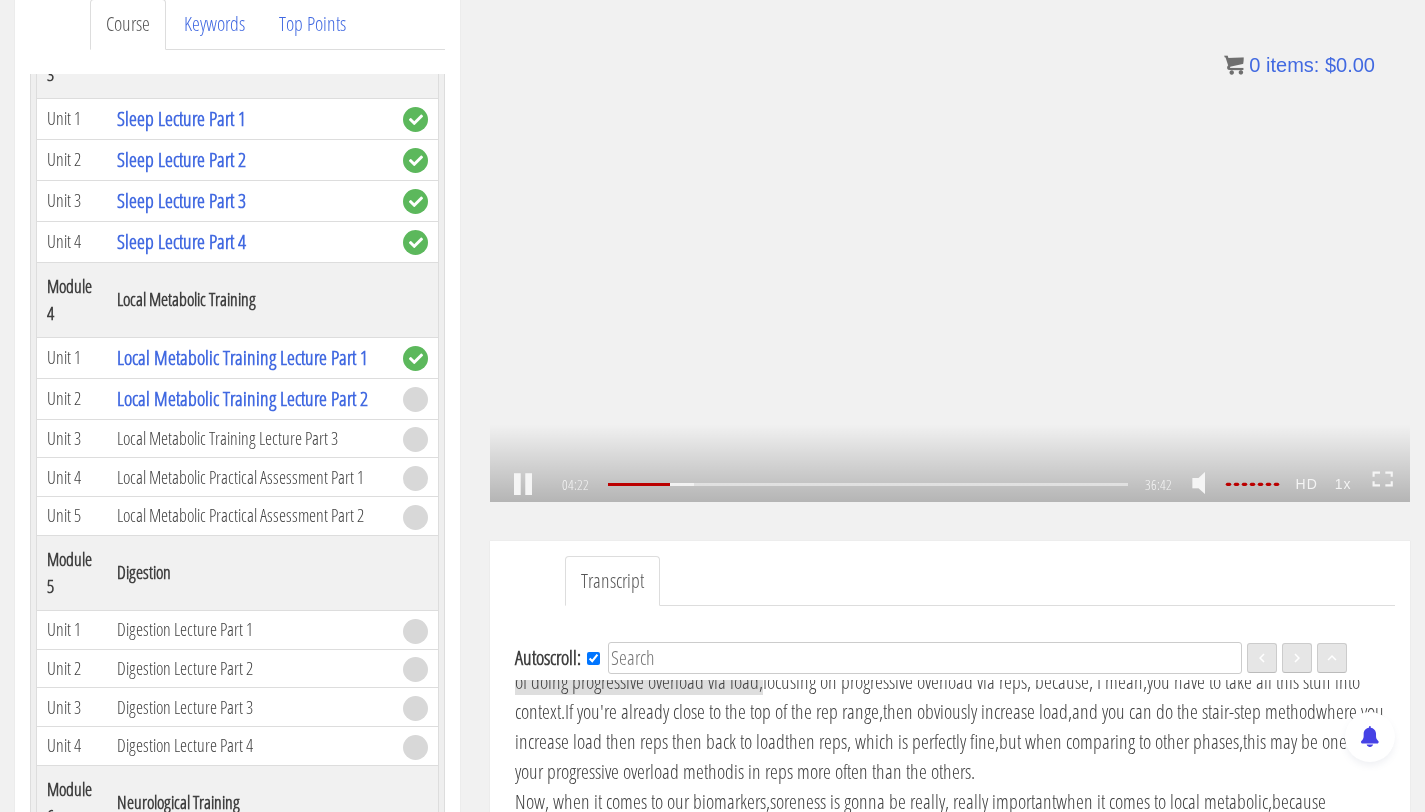 click on ".a{fill:#000;opacity:0.65;}.b{fill:#fff;opacity:1.0;}
.fp-color-play{opacity:0.65;}.controlbutton{fill:#fff;}
.fp-color-play{opacity:0.65;}.controlbutton{fill:#fff;}
.controlbuttonbg{opacity:0.65;}.controlbutton{fill:#fff;}
.fp-color-play{opacity:0.65;}.rect{fill:#fff;}
.fp-color-play{opacity:0.65;}.rect{fill:#fff;}
.fp-color-play{opacity:0.65;}.rect{fill:#fff;}
.fp-color-play{opacity:0.65;}.rect{fill:#fff;}
04:22                              29:12                                           36:42              32:20" at bounding box center (950, 243) 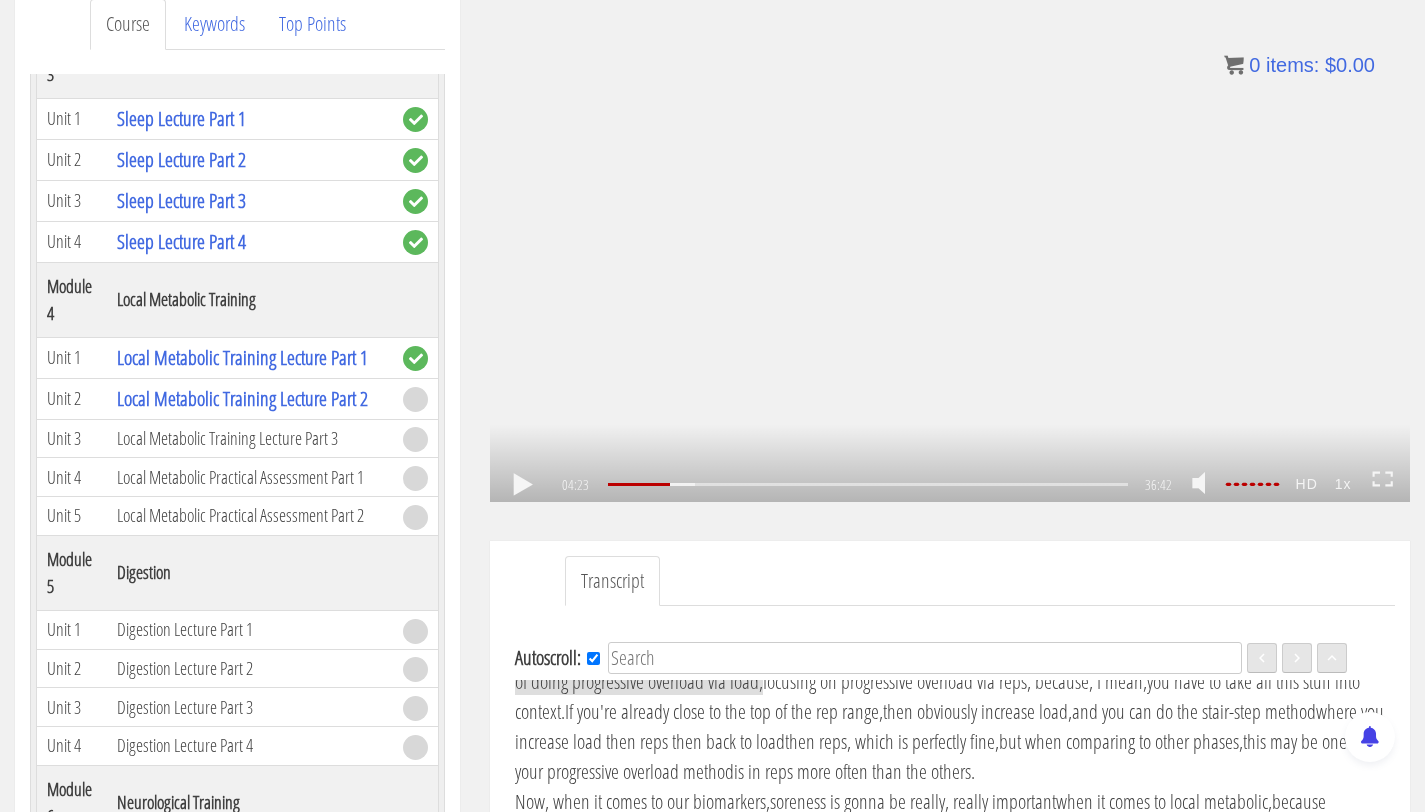 click on ".a{fill:#000;opacity:0.65;}.b{fill:#fff;opacity:1.0;}
.fp-color-play{opacity:0.65;}.controlbutton{fill:#fff;}
.fp-color-play{opacity:0.65;}.controlbutton{fill:#fff;}
.controlbuttonbg{opacity:0.65;}.controlbutton{fill:#fff;}
.fp-color-play{opacity:0.65;}.rect{fill:#fff;}
.fp-color-play{opacity:0.65;}.rect{fill:#fff;}
.fp-color-play{opacity:0.65;}.rect{fill:#fff;}
.fp-color-play{opacity:0.65;}.rect{fill:#fff;}
04:23                              29:12                                           36:42              32:20" at bounding box center (950, 243) 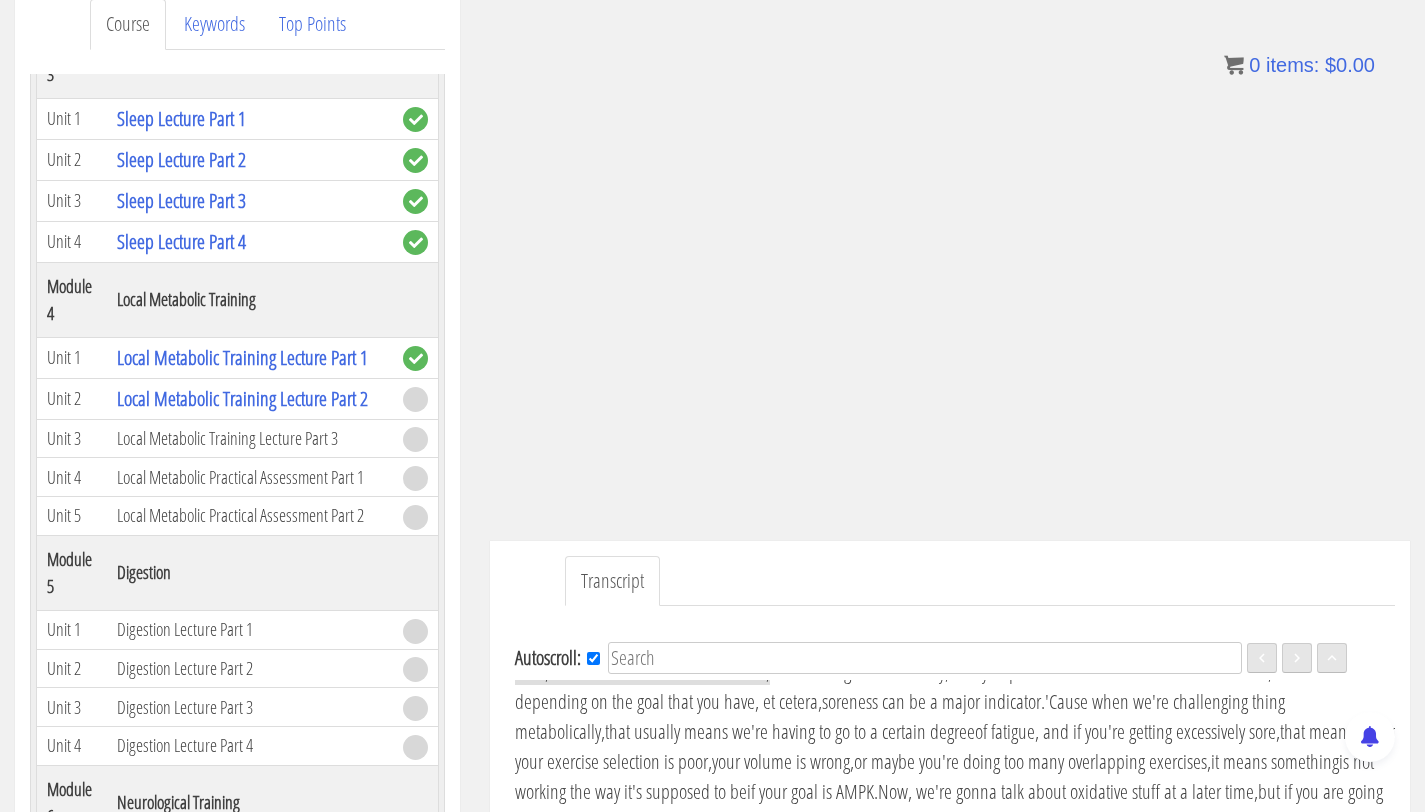 scroll, scrollTop: 1155, scrollLeft: 0, axis: vertical 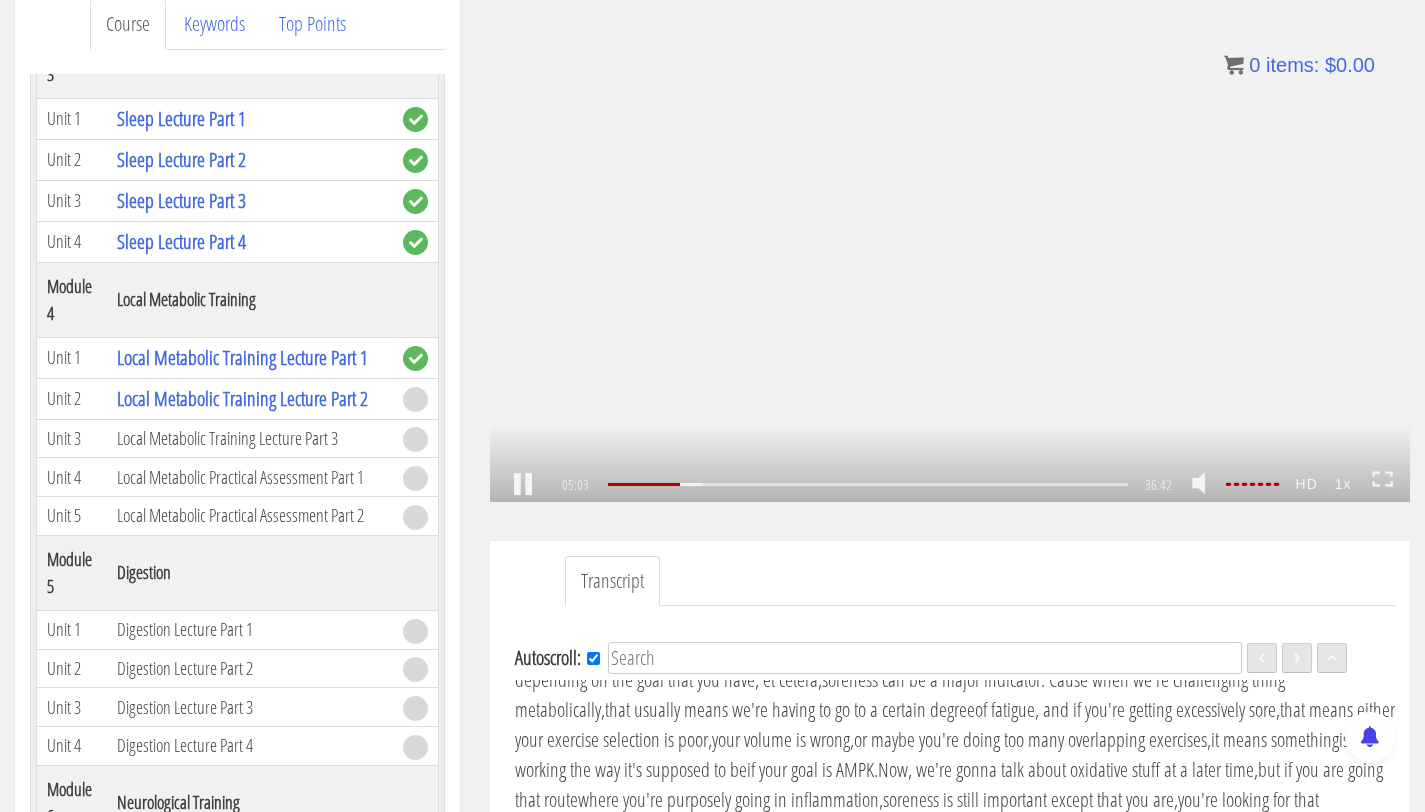 click on ".a{fill:#000;opacity:0.65;}.b{fill:#fff;opacity:1.0;}
.fp-color-play{opacity:0.65;}.controlbutton{fill:#fff;}
.fp-color-play{opacity:0.65;}.controlbutton{fill:#fff;}
.controlbuttonbg{opacity:0.65;}.controlbutton{fill:#fff;}
.fp-color-play{opacity:0.65;}.rect{fill:#fff;}
.fp-color-play{opacity:0.65;}.rect{fill:#fff;}
.fp-color-play{opacity:0.65;}.rect{fill:#fff;}
.fp-color-play{opacity:0.65;}.rect{fill:#fff;}
[TIME]                              [TIME]                                           [TIME]              [TIME]" at bounding box center [950, 243] 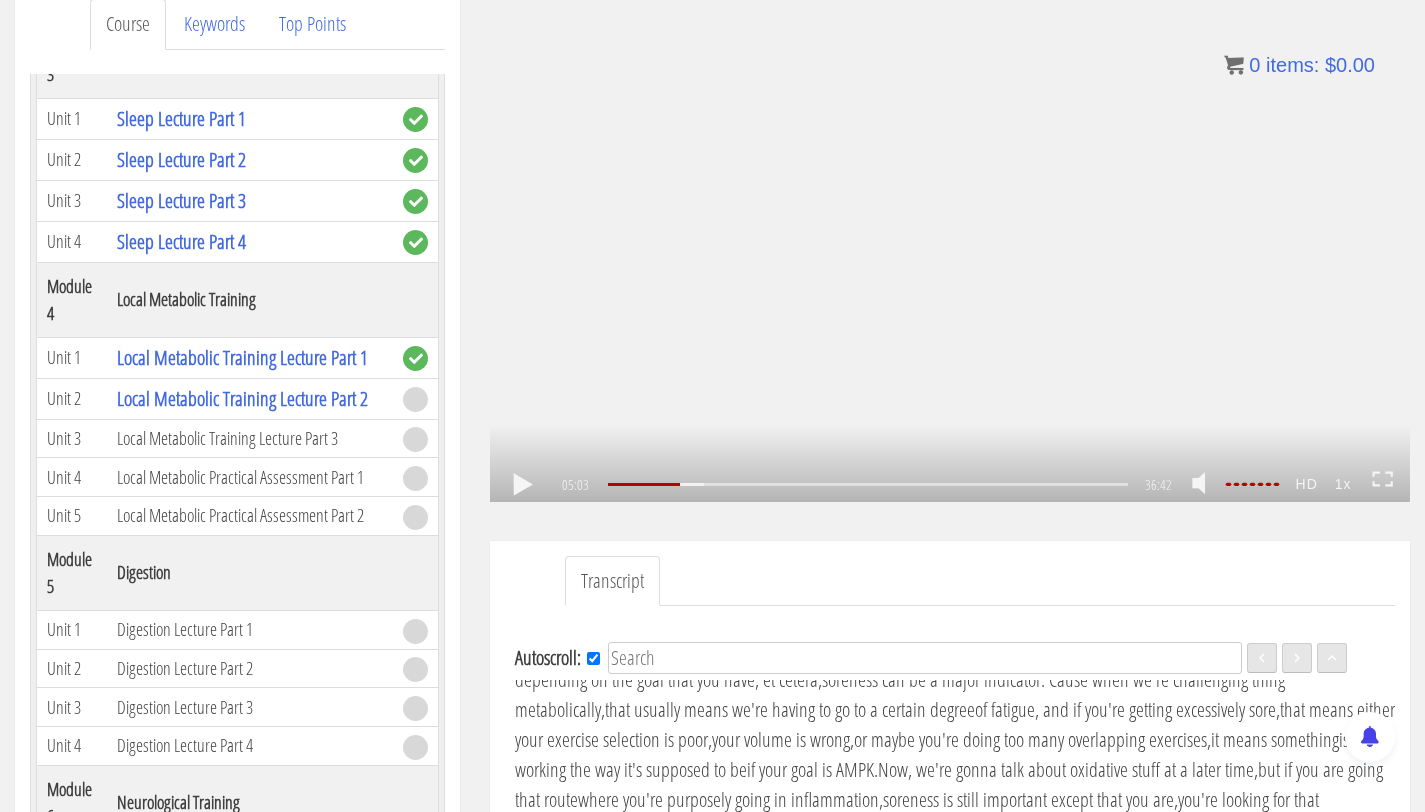 click on ".a{fill:#000;opacity:0.65;}.b{fill:#fff;opacity:1.0;}
.fp-color-play{opacity:0.65;}.controlbutton{fill:#fff;}
.fp-color-play{opacity:0.65;}.controlbutton{fill:#fff;}
.controlbuttonbg{opacity:0.65;}.controlbutton{fill:#fff;}
.fp-color-play{opacity:0.65;}.rect{fill:#fff;}
.fp-color-play{opacity:0.65;}.rect{fill:#fff;}
.fp-color-play{opacity:0.65;}.rect{fill:#fff;}
.fp-color-play{opacity:0.65;}.rect{fill:#fff;}
05:03                              29:12                                           36:42              31:39" at bounding box center (950, 243) 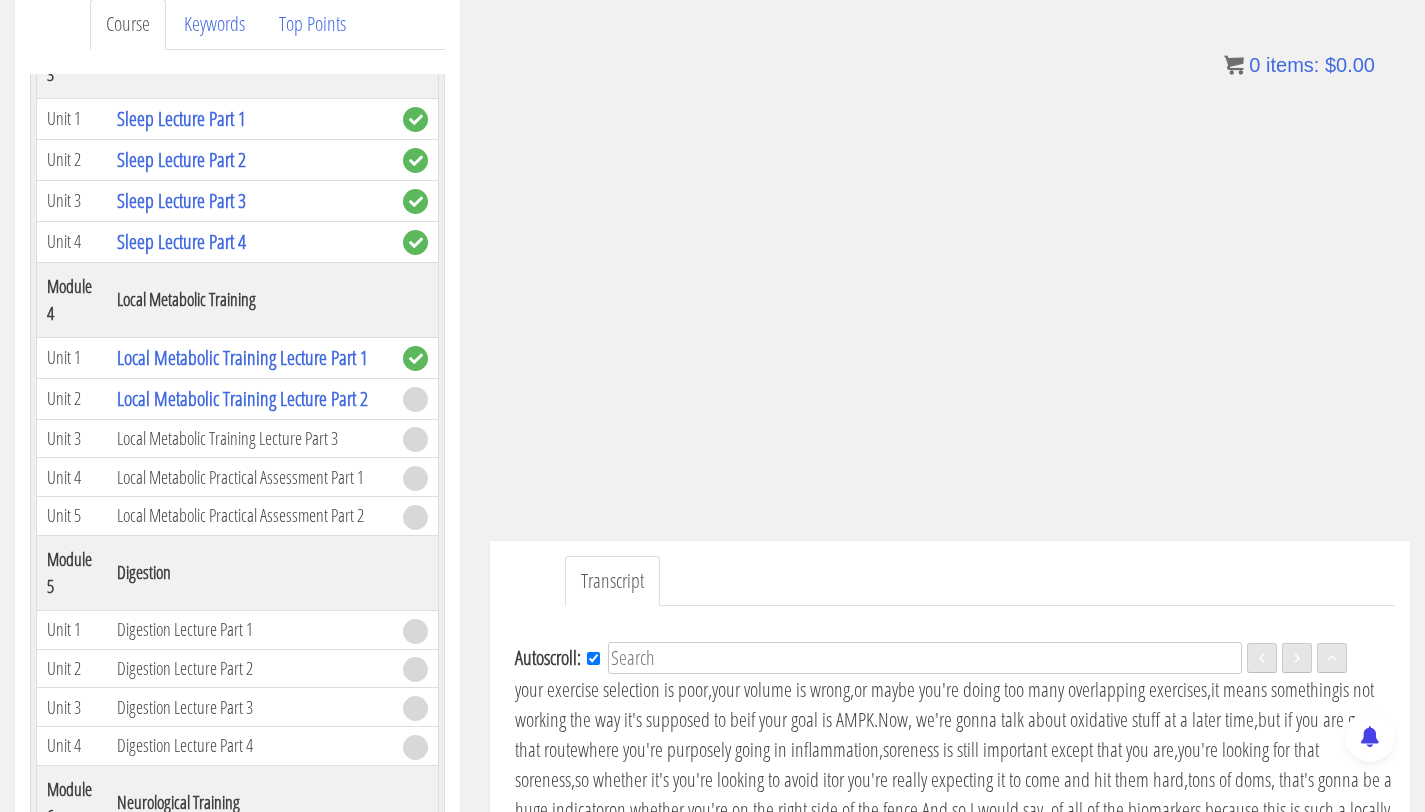 scroll, scrollTop: 1216, scrollLeft: 0, axis: vertical 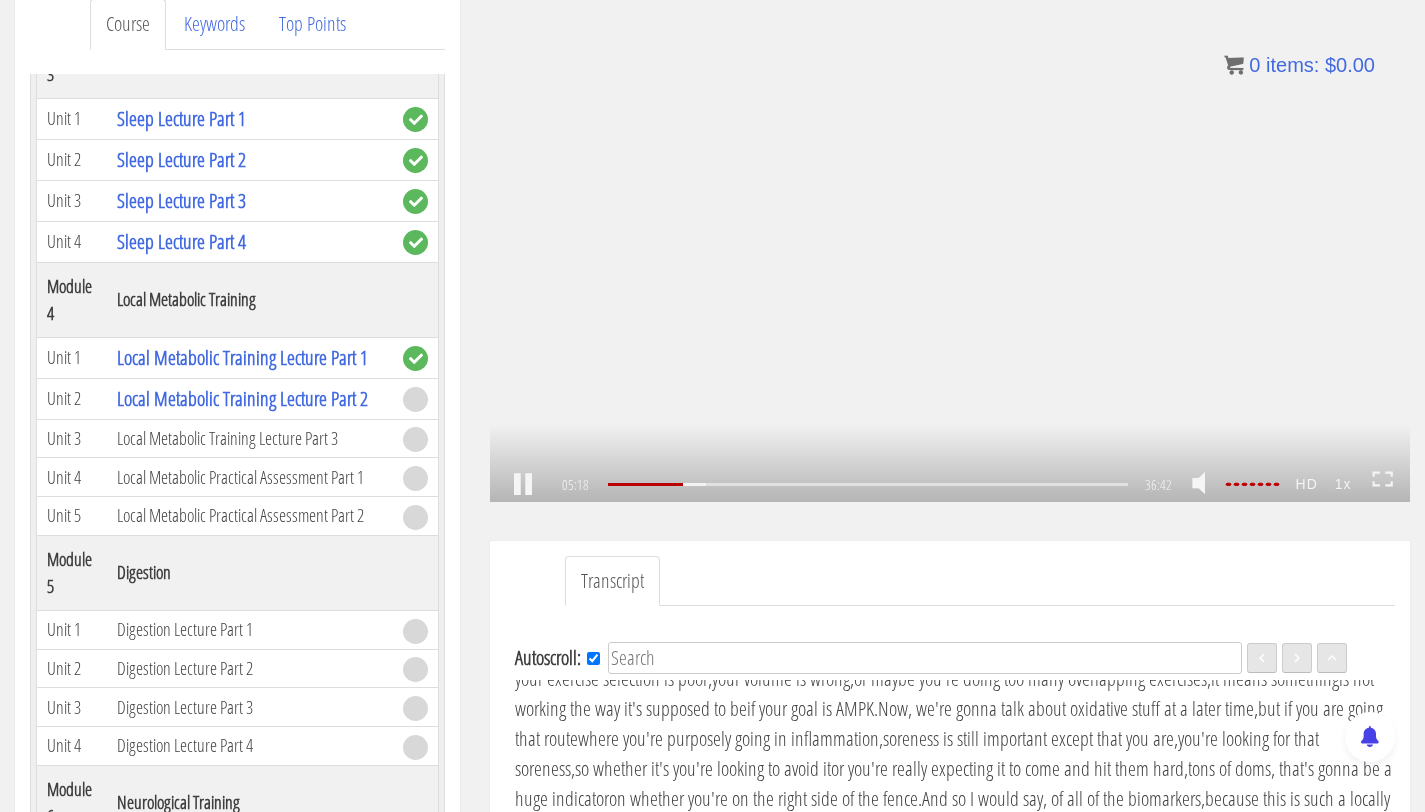 click on ".a{fill:#000;opacity:0.65;}.b{fill:#fff;opacity:1.0;}
.fp-color-play{opacity:0.65;}.controlbutton{fill:#fff;}
.fp-color-play{opacity:0.65;}.controlbutton{fill:#fff;}
.controlbuttonbg{opacity:0.65;}.controlbutton{fill:#fff;}
.fp-color-play{opacity:0.65;}.rect{fill:#fff;}
.fp-color-play{opacity:0.65;}.rect{fill:#fff;}
.fp-color-play{opacity:0.65;}.rect{fill:#fff;}
.fp-color-play{opacity:0.65;}.rect{fill:#fff;}
[TIME]                              [TIME]                                           [TIME]              [TIME]" at bounding box center (950, 243) 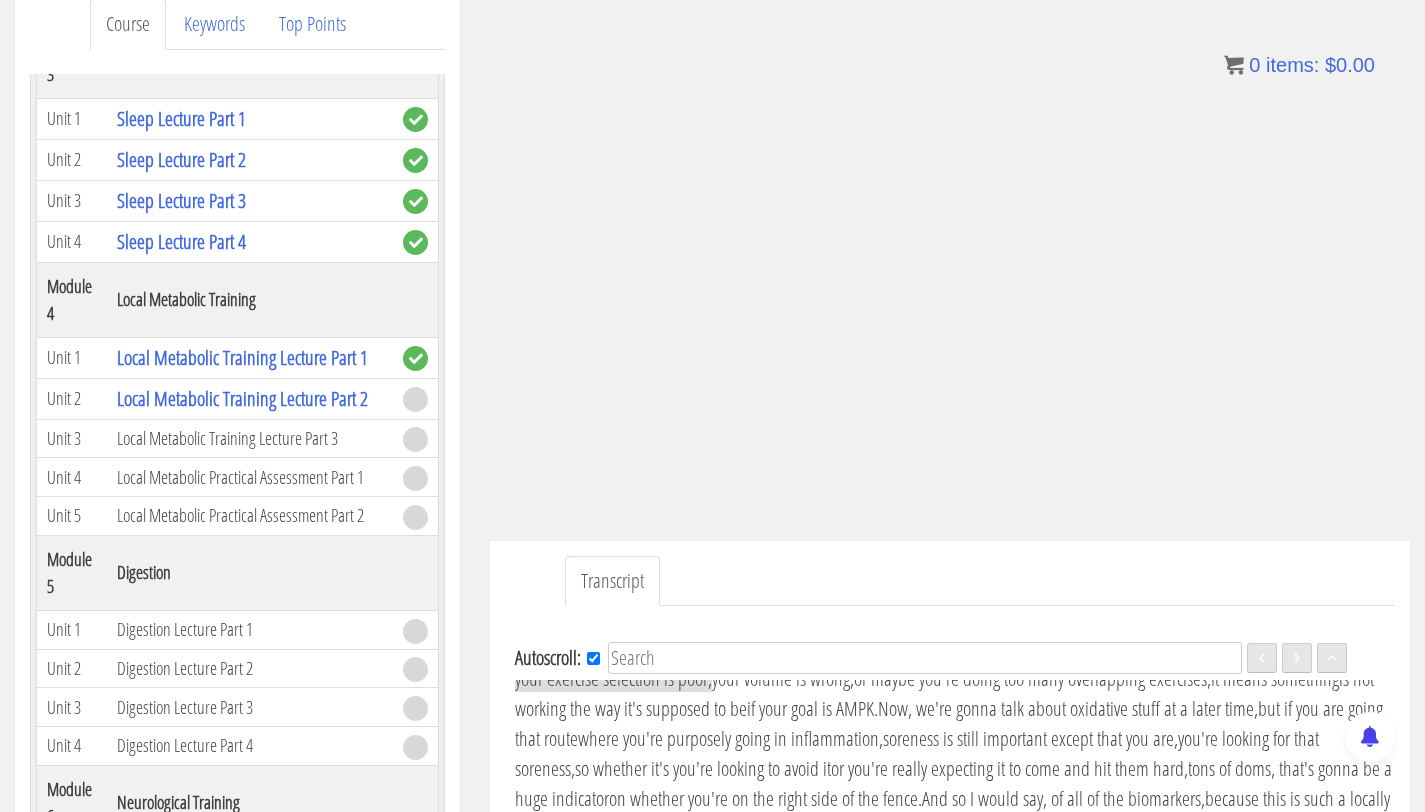 click on ".a{fill:#000;opacity:0.65;}.b{fill:#fff;opacity:1.0;}
.fp-color-play{opacity:0.65;}.controlbutton{fill:#fff;}
.fp-color-play{opacity:0.65;}.controlbutton{fill:#fff;}
.controlbuttonbg{opacity:0.65;}.controlbutton{fill:#fff;}
.fp-color-play{opacity:0.65;}.rect{fill:#fff;}
.fp-color-play{opacity:0.65;}.rect{fill:#fff;}
.fp-color-play{opacity:0.65;}.rect{fill:#fff;}
.fp-color-play{opacity:0.65;}.rect{fill:#fff;}
[TIME]                              [TIME]                                           [TIME]              [TIME]" at bounding box center [950, 243] 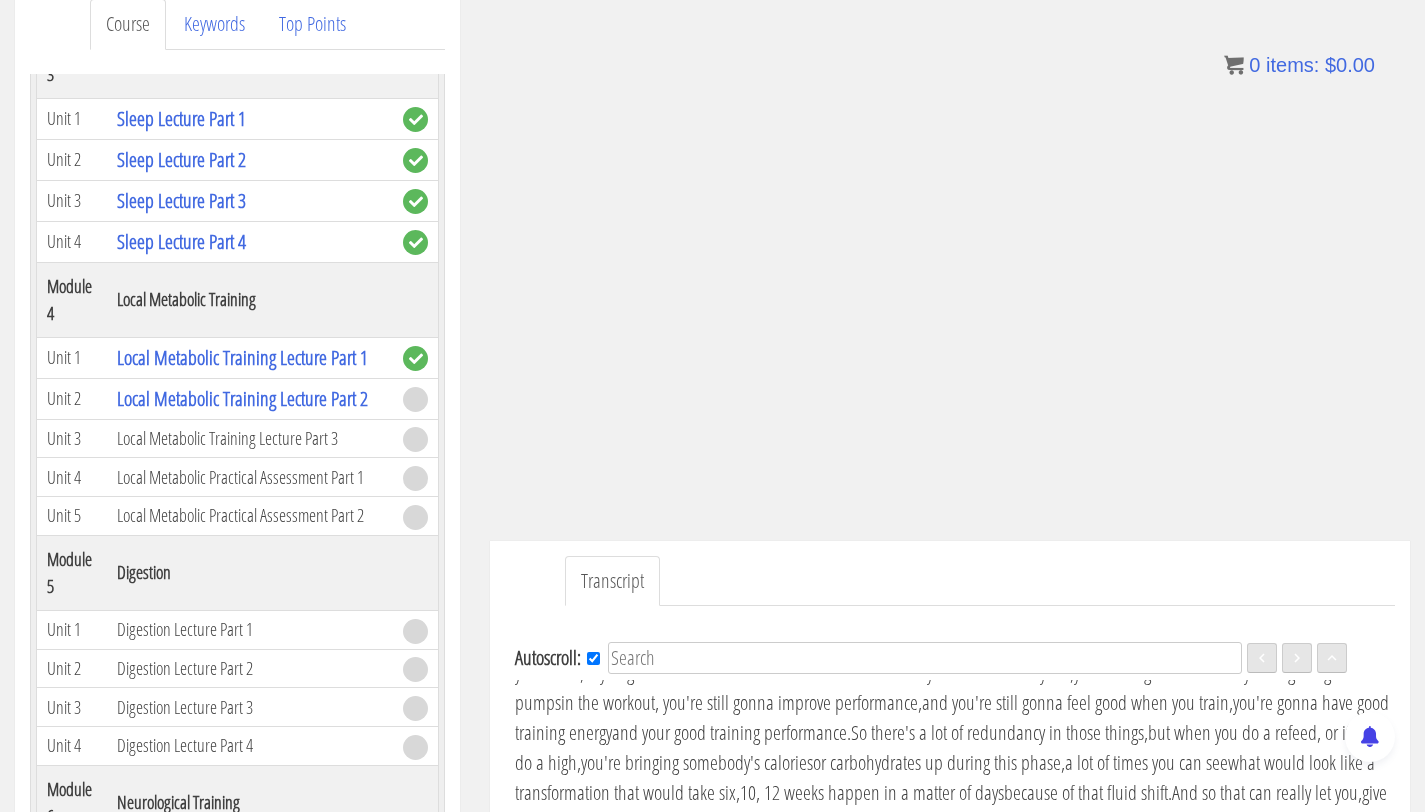 scroll, scrollTop: 1613, scrollLeft: 0, axis: vertical 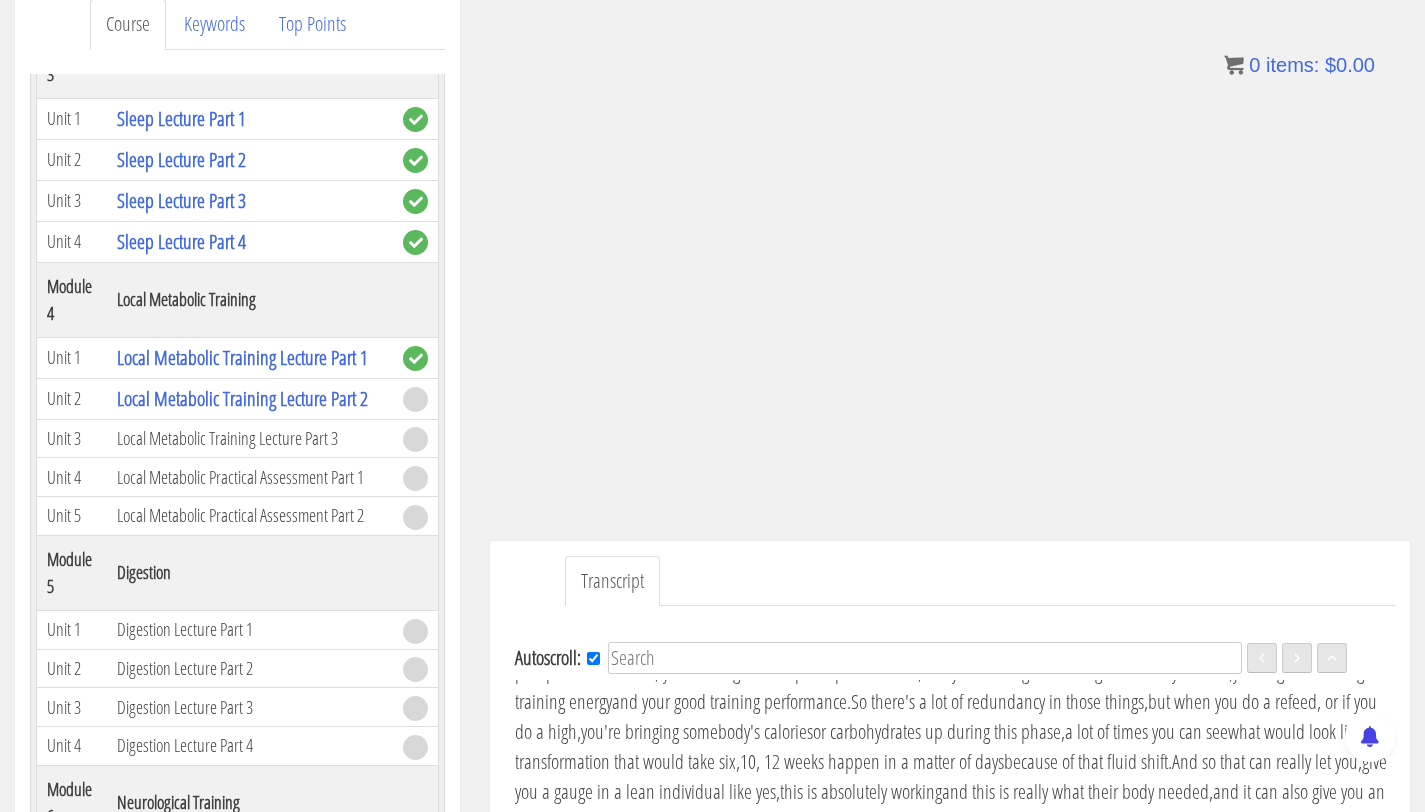 click on ".a{fill:#000;opacity:0.65;}.b{fill:#fff;opacity:1.0;}
.fp-color-play{opacity:0.65;}.controlbutton{fill:#fff;}
.fp-color-play{opacity:0.65;}.controlbutton{fill:#fff;}
.controlbuttonbg{opacity:0.65;}.controlbutton{fill:#fff;}
.fp-color-play{opacity:0.65;}.rect{fill:#fff;}
.fp-color-play{opacity:0.65;}.rect{fill:#fff;}
.fp-color-play{opacity:0.65;}.rect{fill:#fff;}
.fp-color-play{opacity:0.65;}.rect{fill:#fff;}
07:03                              29:12                                           36:42              29:40" at bounding box center [950, 243] 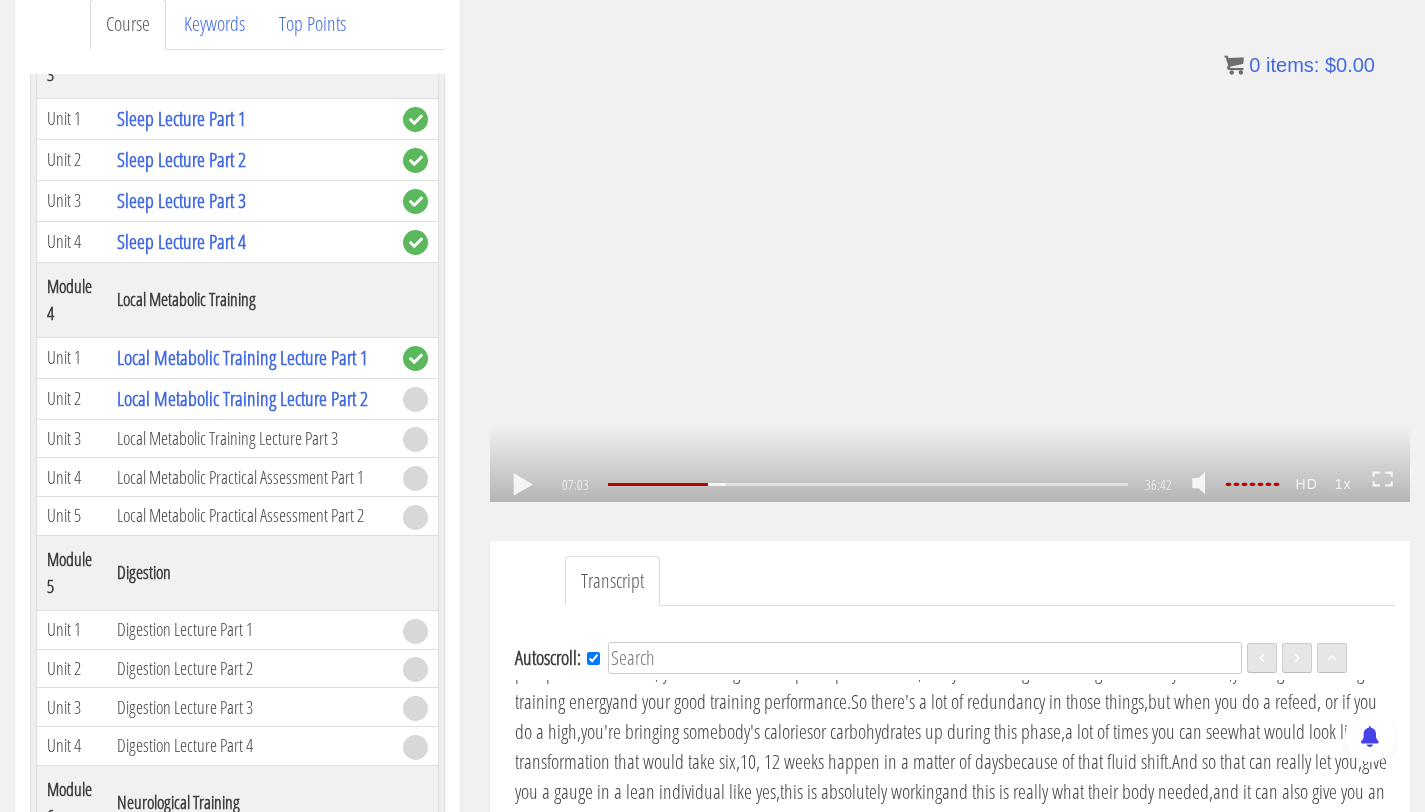 click on ".a{fill:#000;opacity:0.65;}.b{fill:#fff;opacity:1.0;}
.fp-color-play{opacity:0.65;}.controlbutton{fill:#fff;}
.fp-color-play{opacity:0.65;}.controlbutton{fill:#fff;}
.controlbuttonbg{opacity:0.65;}.controlbutton{fill:#fff;}
.fp-color-play{opacity:0.65;}.rect{fill:#fff;}
.fp-color-play{opacity:0.65;}.rect{fill:#fff;}
.fp-color-play{opacity:0.65;}.rect{fill:#fff;}
.fp-color-play{opacity:0.65;}.rect{fill:#fff;}
[TIME]                              [TIME]                                           [TIME]              [TIME]" at bounding box center [950, 243] 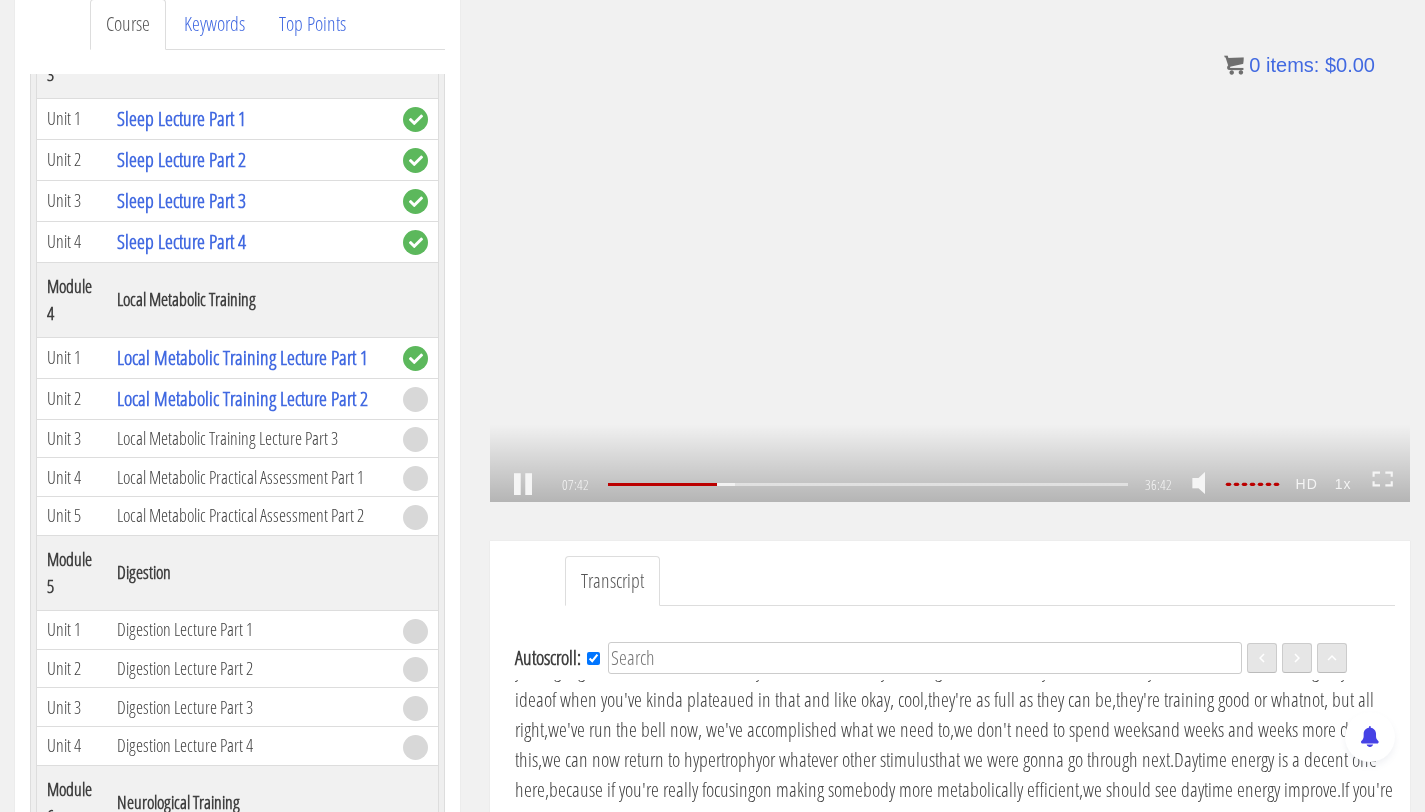 scroll, scrollTop: 1765, scrollLeft: 0, axis: vertical 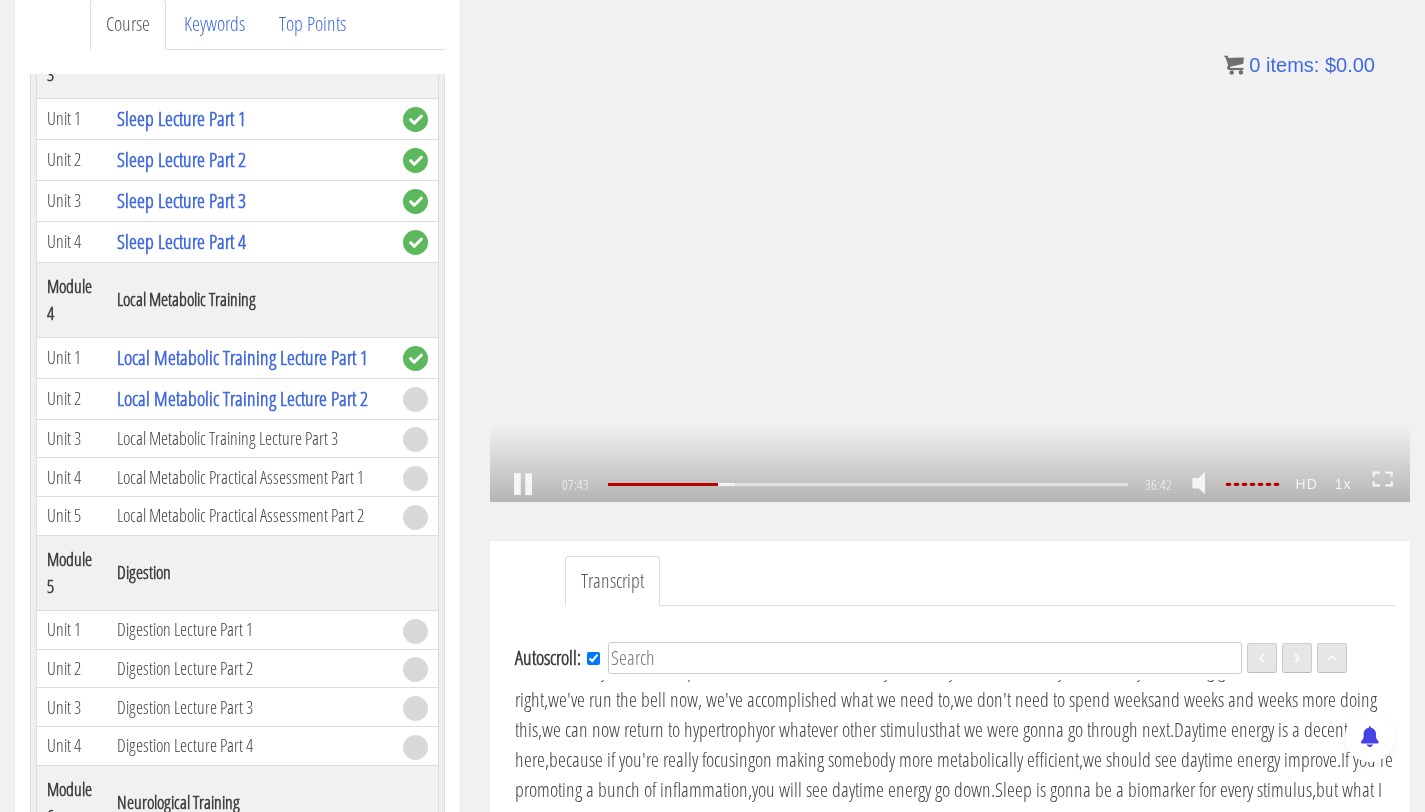 click on ".fp-color-play{opacity:0.65;}.rect{fill:#fff;}" 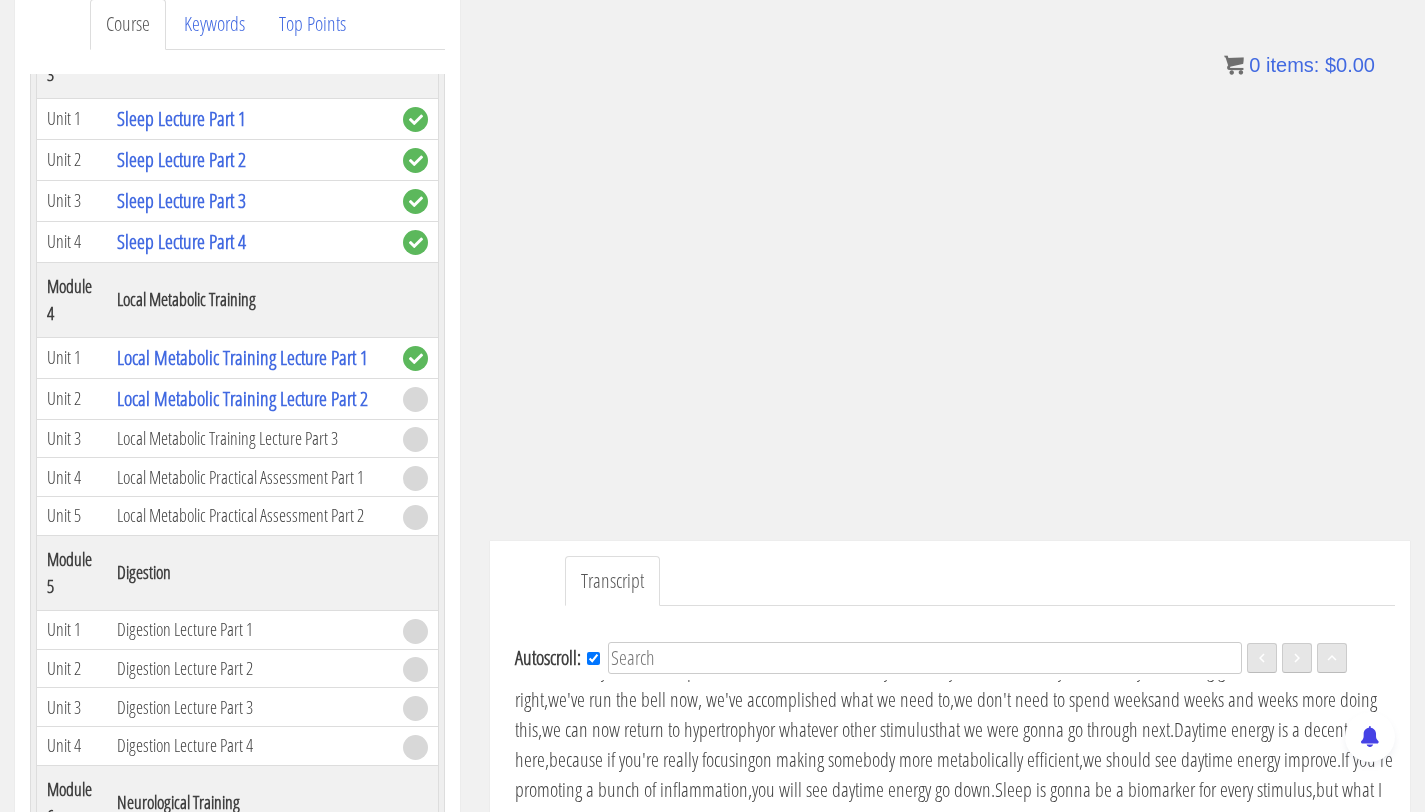 click on "or carbohydrates up during this phase," at bounding box center (939, 579) 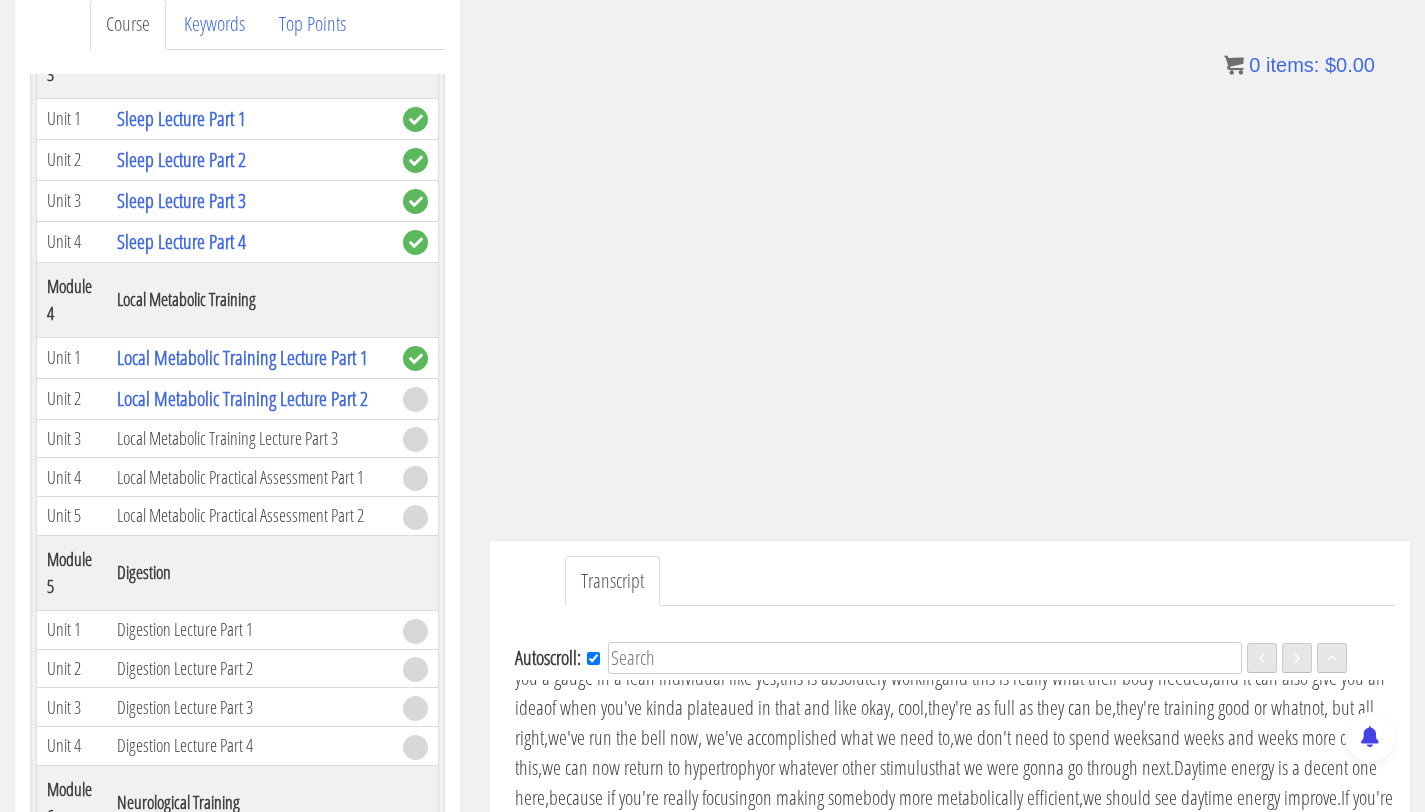 scroll, scrollTop: 1704, scrollLeft: 0, axis: vertical 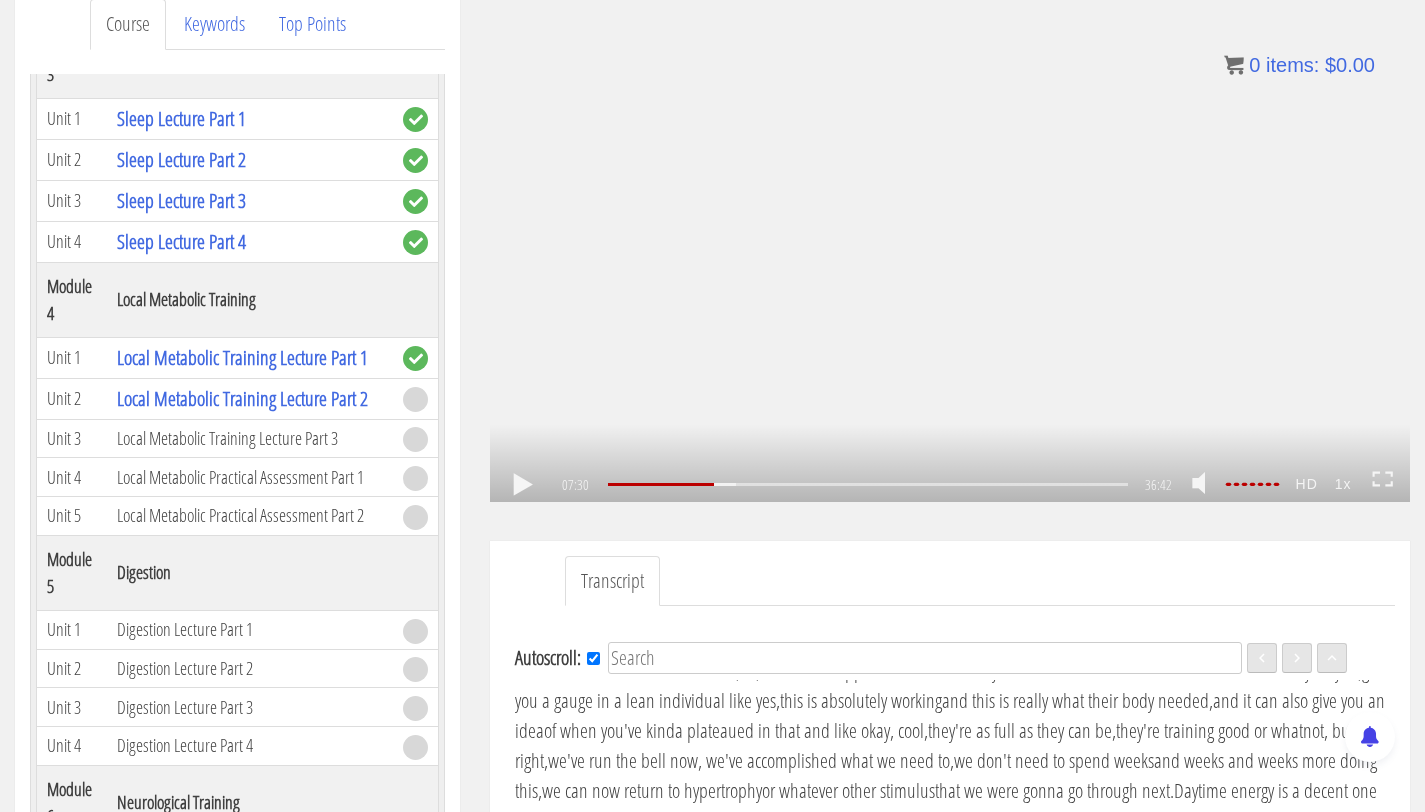 click on ".a{fill:#000;opacity:0.65;}.b{fill:#fff;opacity:1.0;}
.fp-color-play{opacity:0.65;}.controlbutton{fill:#fff;}
.fp-color-play{opacity:0.65;}.controlbutton{fill:#fff;}
.controlbuttonbg{opacity:0.65;}.controlbutton{fill:#fff;}
.fp-color-play{opacity:0.65;}.rect{fill:#fff;}
.fp-color-play{opacity:0.65;}.rect{fill:#fff;}
.fp-color-play{opacity:0.65;}.rect{fill:#fff;}
.fp-color-play{opacity:0.65;}.rect{fill:#fff;}
[TIME]                              [TIME]                                           [TIME]              [TIME]" at bounding box center (950, 243) 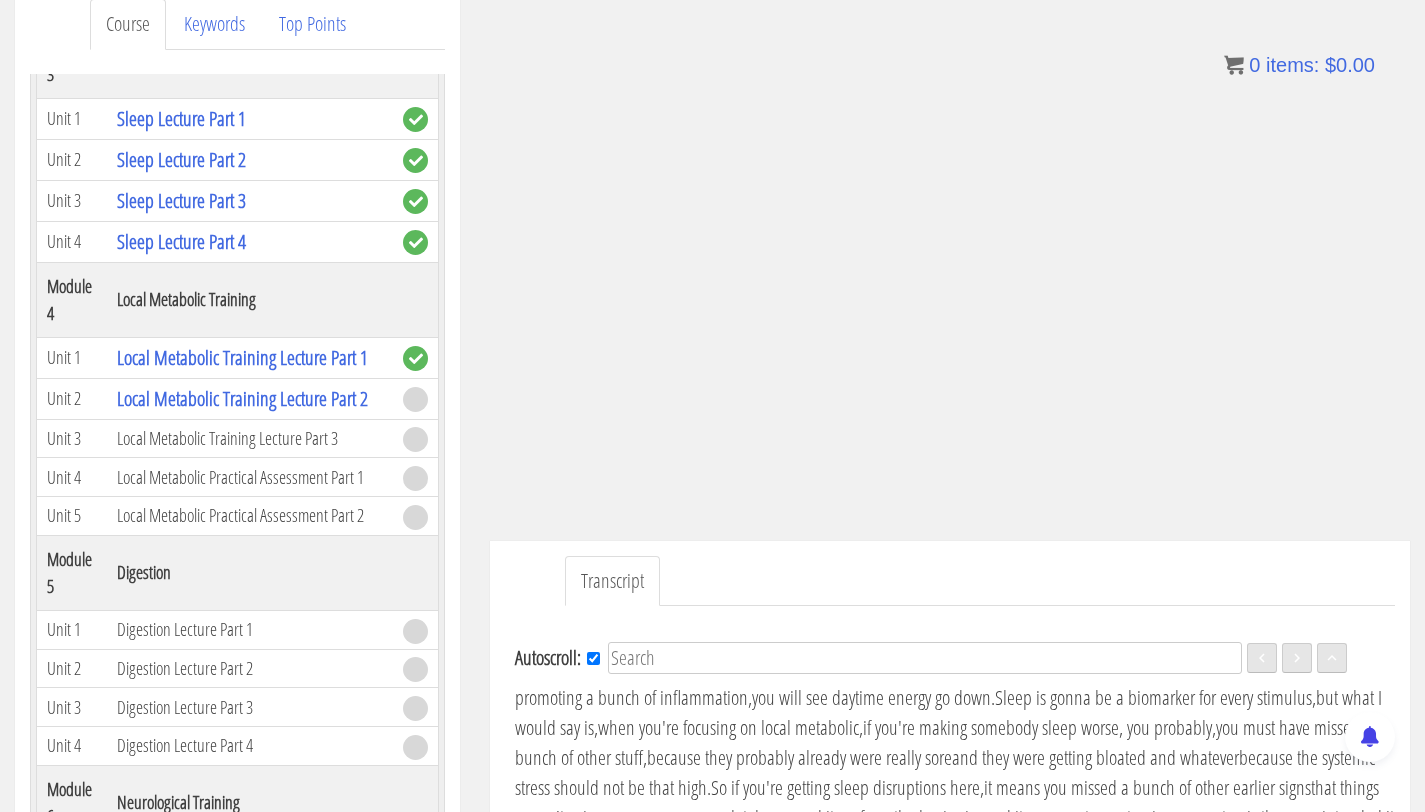 scroll, scrollTop: 1887, scrollLeft: 0, axis: vertical 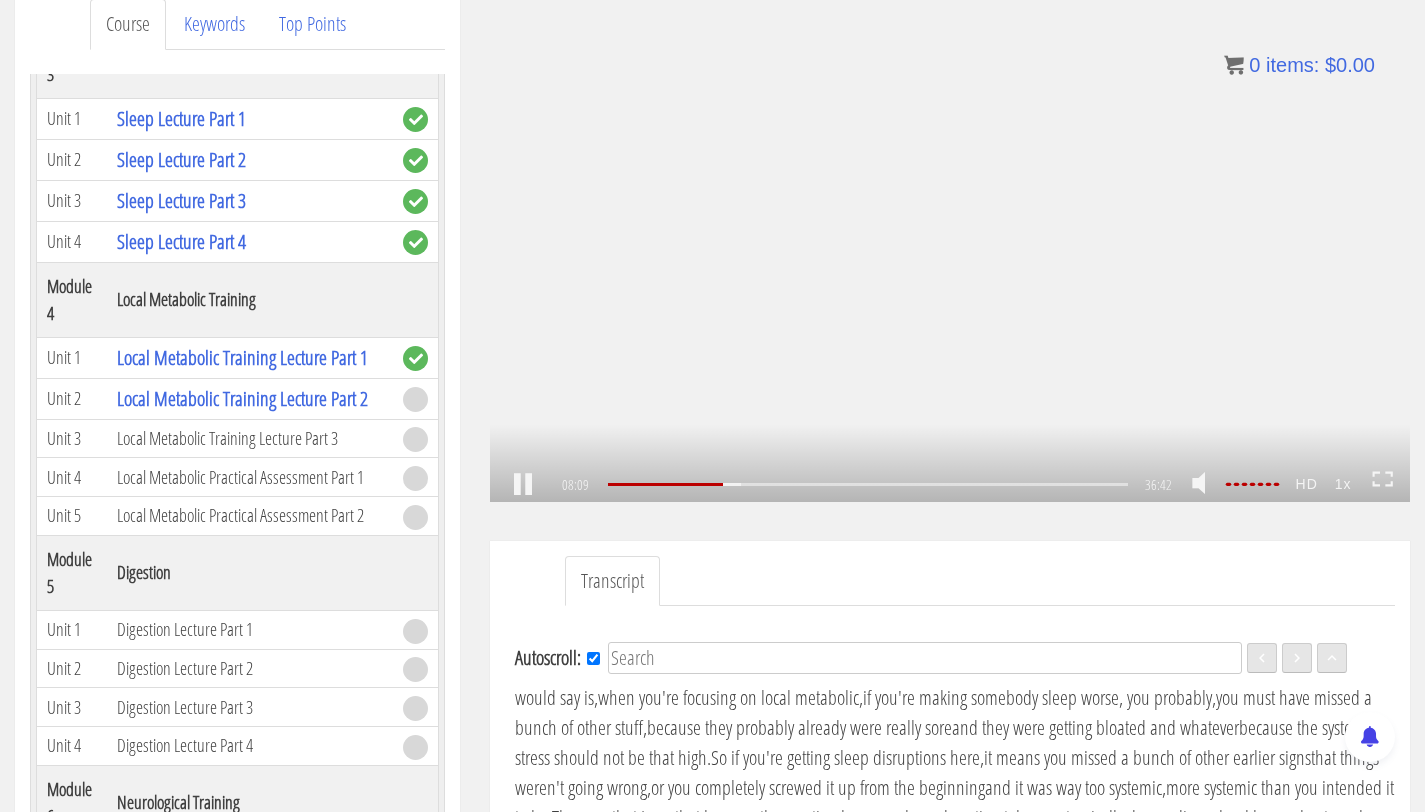 click on ".a{fill:#000;opacity:0.65;}.b{fill:#fff;opacity:1.0;}
.fp-color-play{opacity:0.65;}.controlbutton{fill:#fff;}
.fp-color-play{opacity:0.65;}.controlbutton{fill:#fff;}
.controlbuttonbg{opacity:0.65;}.controlbutton{fill:#fff;}
.fp-color-play{opacity:0.65;}.rect{fill:#fff;}
.fp-color-play{opacity:0.65;}.rect{fill:#fff;}
.fp-color-play{opacity:0.65;}.rect{fill:#fff;}
.fp-color-play{opacity:0.65;}.rect{fill:#fff;}
08:09                              29:12                                           36:42              28:33" at bounding box center [950, 243] 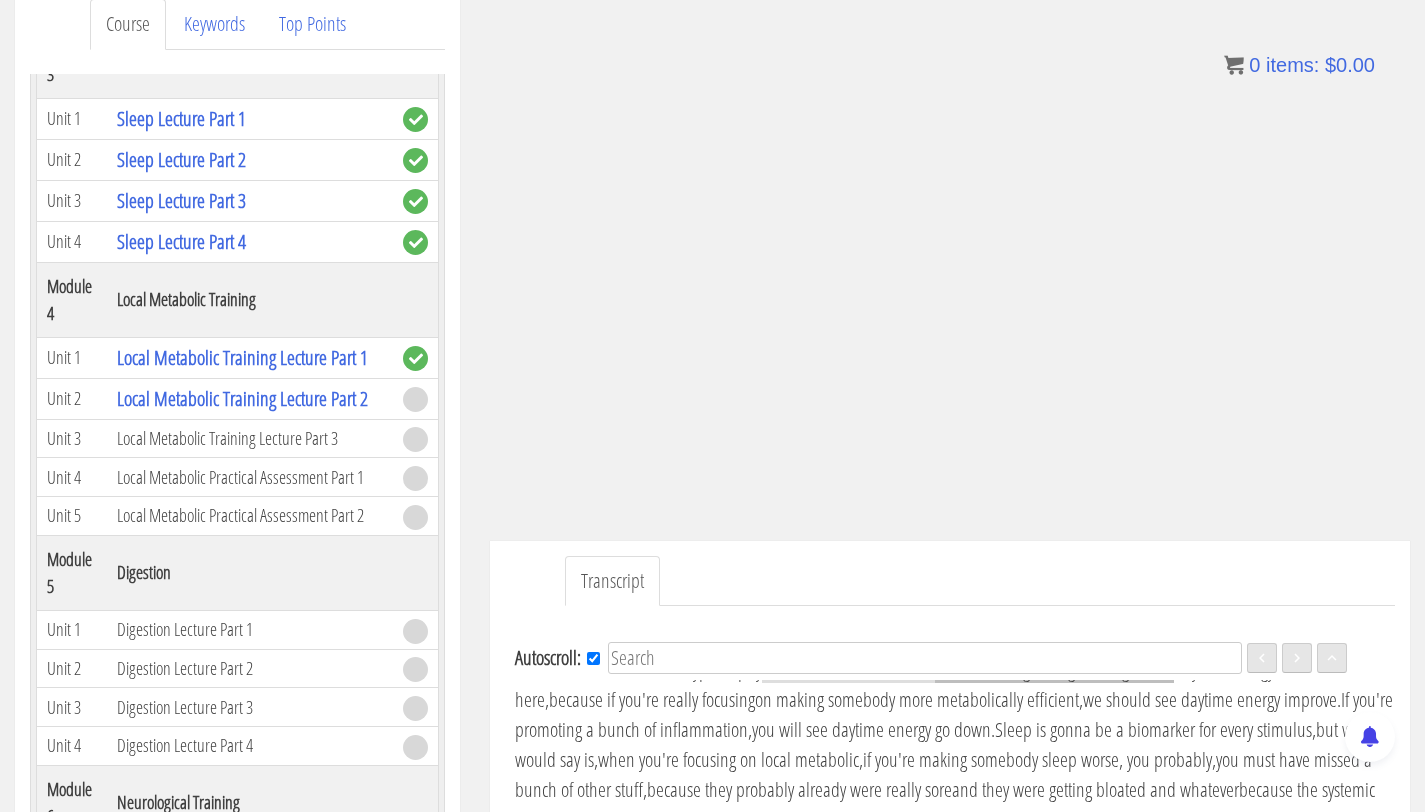 scroll, scrollTop: 1823, scrollLeft: 0, axis: vertical 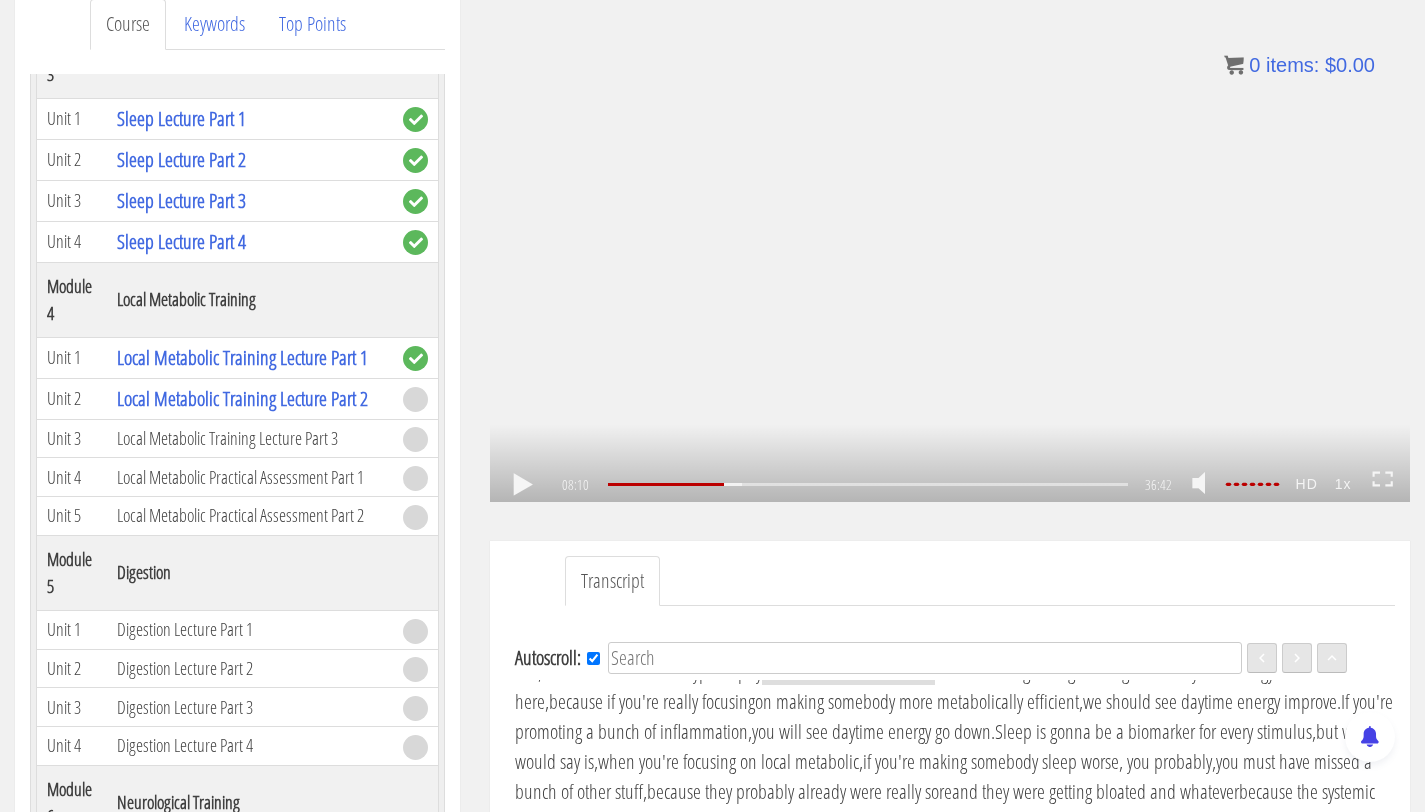 click on ".a{fill:#000;opacity:0.65;}.b{fill:#fff;opacity:1.0;}
.fp-color-play{opacity:0.65;}.controlbutton{fill:#fff;}
.fp-color-play{opacity:0.65;}.controlbutton{fill:#fff;}
.controlbuttonbg{opacity:0.65;}.controlbutton{fill:#fff;}
.fp-color-play{opacity:0.65;}.rect{fill:#fff;}
.fp-color-play{opacity:0.65;}.rect{fill:#fff;}
.fp-color-play{opacity:0.65;}.rect{fill:#fff;}
.fp-color-play{opacity:0.65;}.rect{fill:#fff;}
08:10                              25:25                                           36:42              28:33" at bounding box center [950, 243] 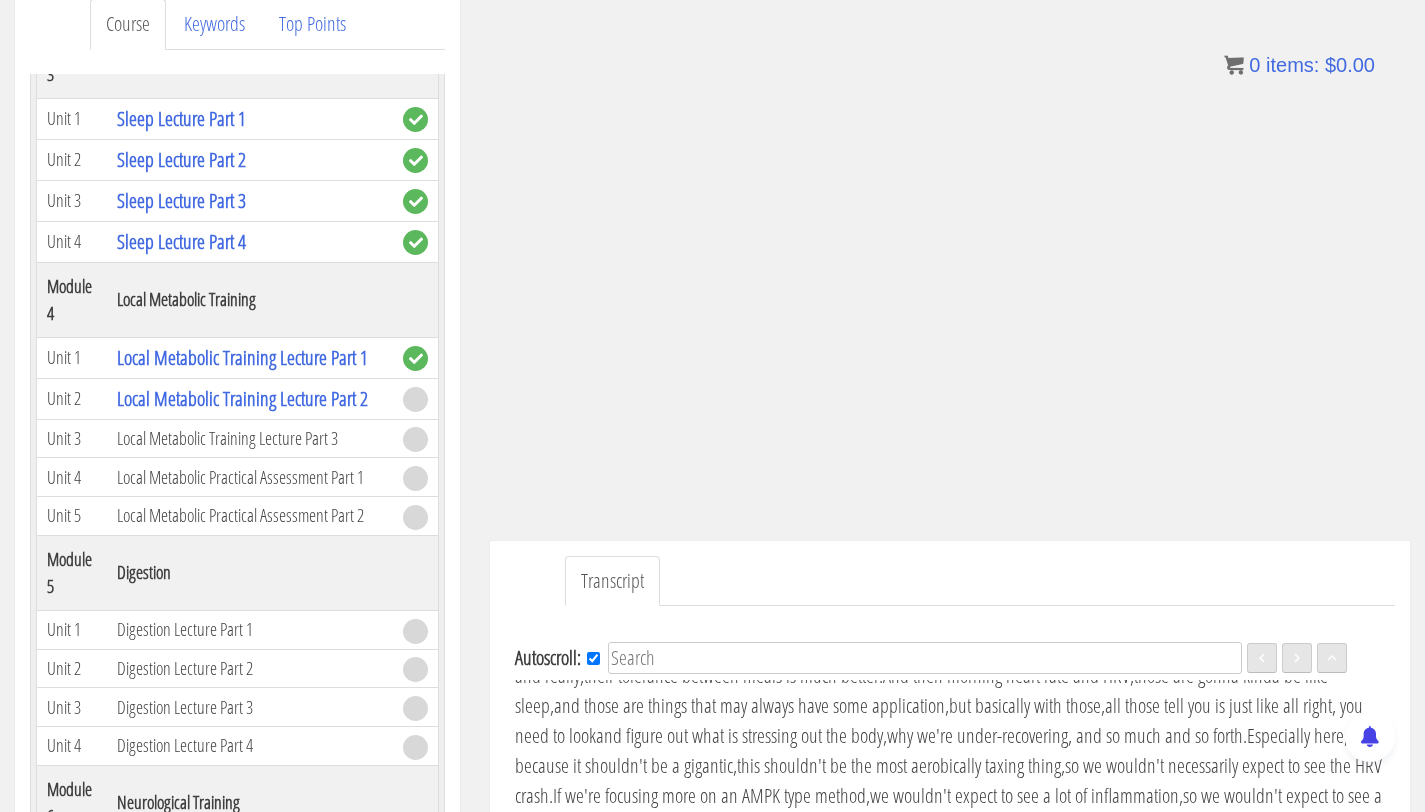 scroll, scrollTop: 2406, scrollLeft: 0, axis: vertical 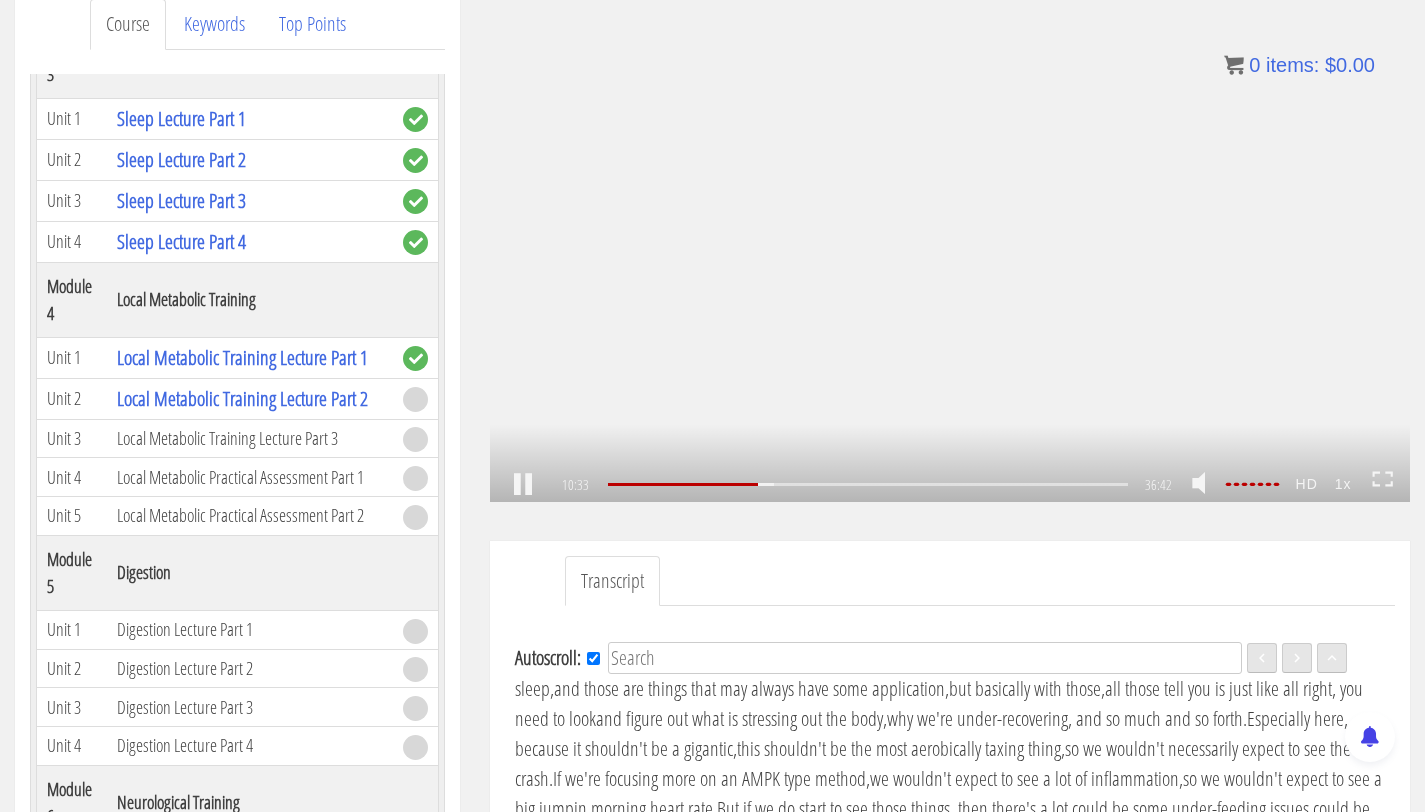 click on ".a{fill:#000;opacity:0.65;}.b{fill:#fff;opacity:1.0;}
.fp-color-play{opacity:0.65;}.controlbutton{fill:#fff;}
.fp-color-play{opacity:0.65;}.controlbutton{fill:#fff;}
.controlbuttonbg{opacity:0.65;}.controlbutton{fill:#fff;}
.fp-color-play{opacity:0.65;}.rect{fill:#fff;}
.fp-color-play{opacity:0.65;}.rect{fill:#fff;}
.fp-color-play{opacity:0.65;}.rect{fill:#fff;}
.fp-color-play{opacity:0.65;}.rect{fill:#fff;}
[TIME]                              [TIME]                                           [TIME]              [TIME]" at bounding box center (950, 243) 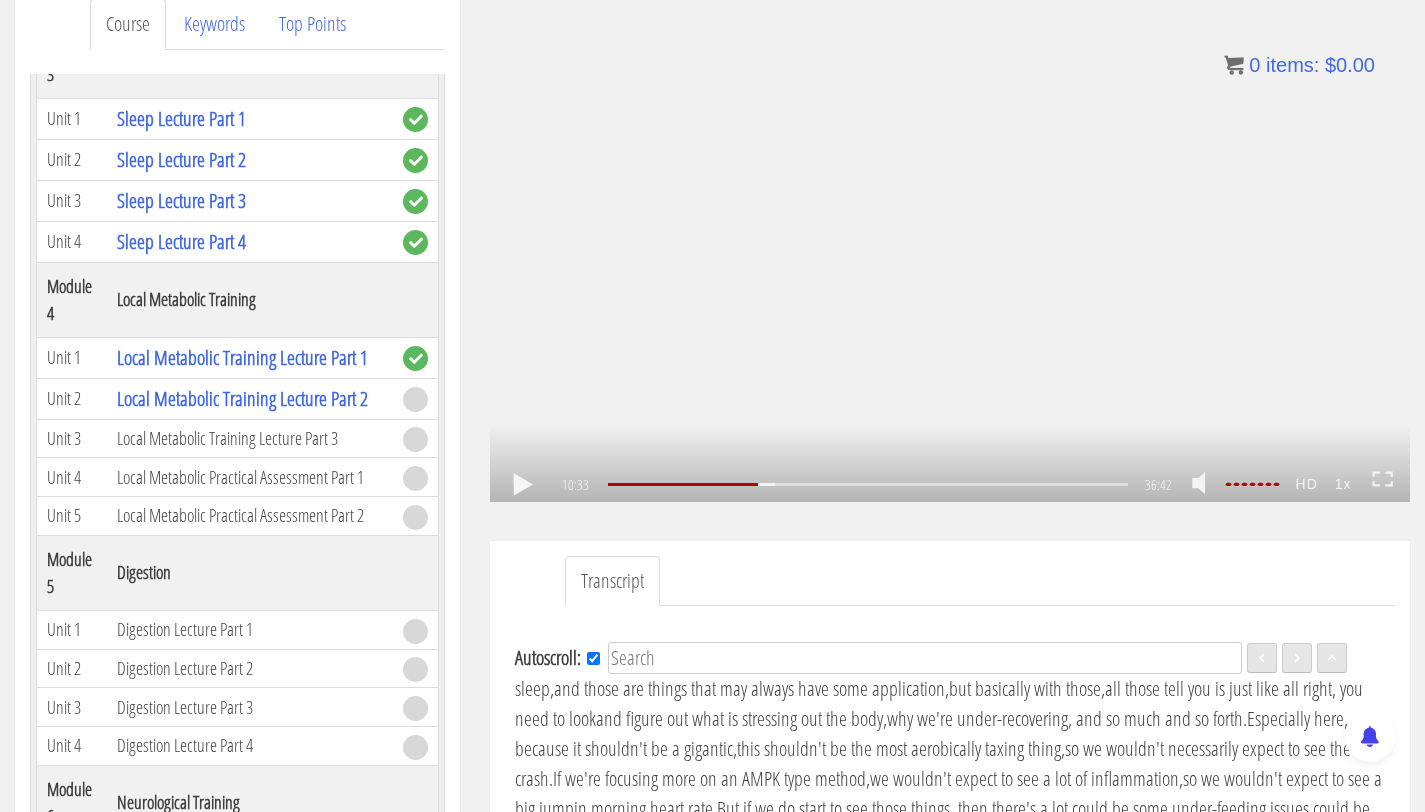 click on ".a{fill:#000;opacity:0.65;}.b{fill:#fff;opacity:1.0;}
.fp-color-play{opacity:0.65;}.controlbutton{fill:#fff;}
.fp-color-play{opacity:0.65;}.controlbutton{fill:#fff;}
.controlbuttonbg{opacity:0.65;}.controlbutton{fill:#fff;}
.fp-color-play{opacity:0.65;}.rect{fill:#fff;}
.fp-color-play{opacity:0.65;}.rect{fill:#fff;}
.fp-color-play{opacity:0.65;}.rect{fill:#fff;}
.fp-color-play{opacity:0.65;}.rect{fill:#fff;}
[TIME]:[TIME]                              [TIME]:[TIME]                                           [TIME]:[TIME]              [TIME]:[TIME]" at bounding box center [950, 243] 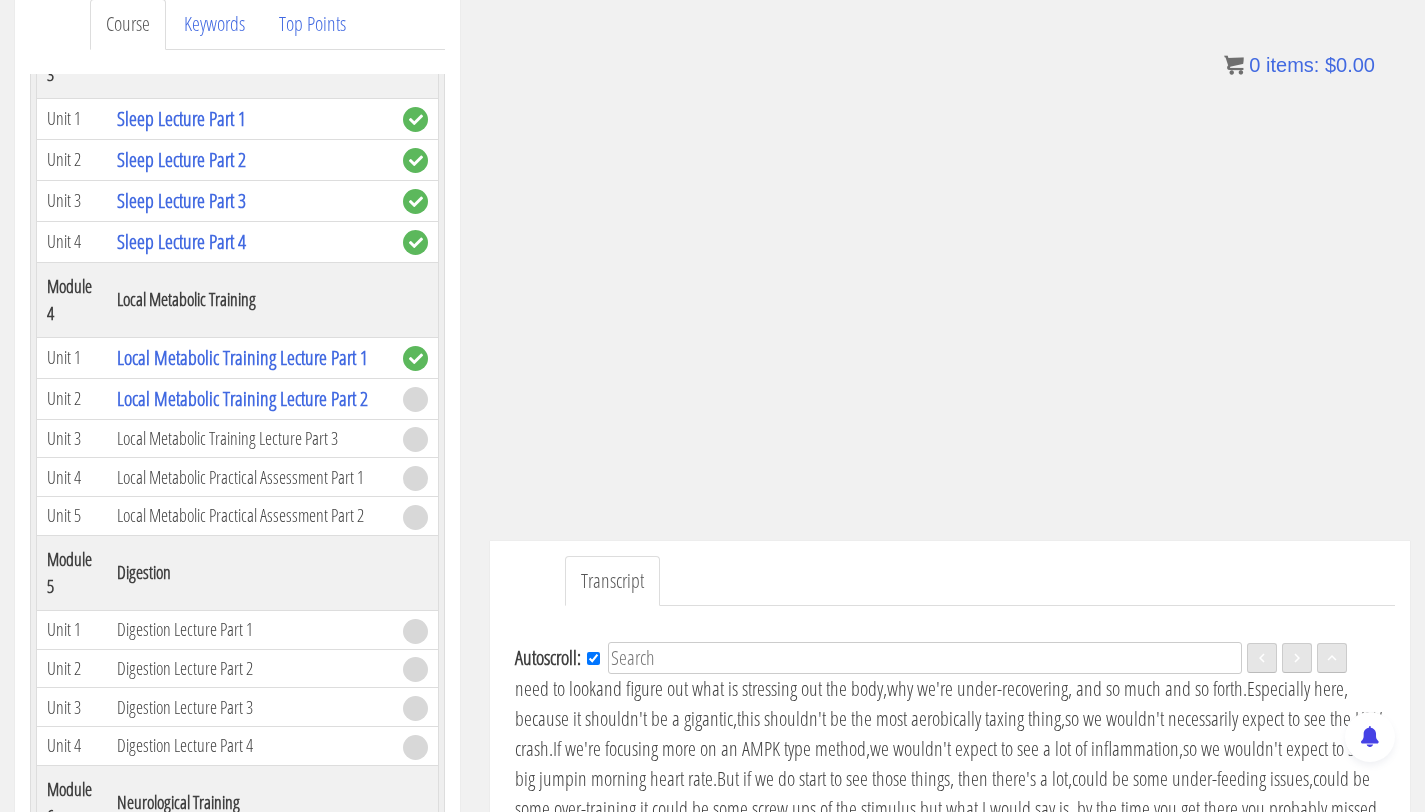 scroll, scrollTop: 2467, scrollLeft: 0, axis: vertical 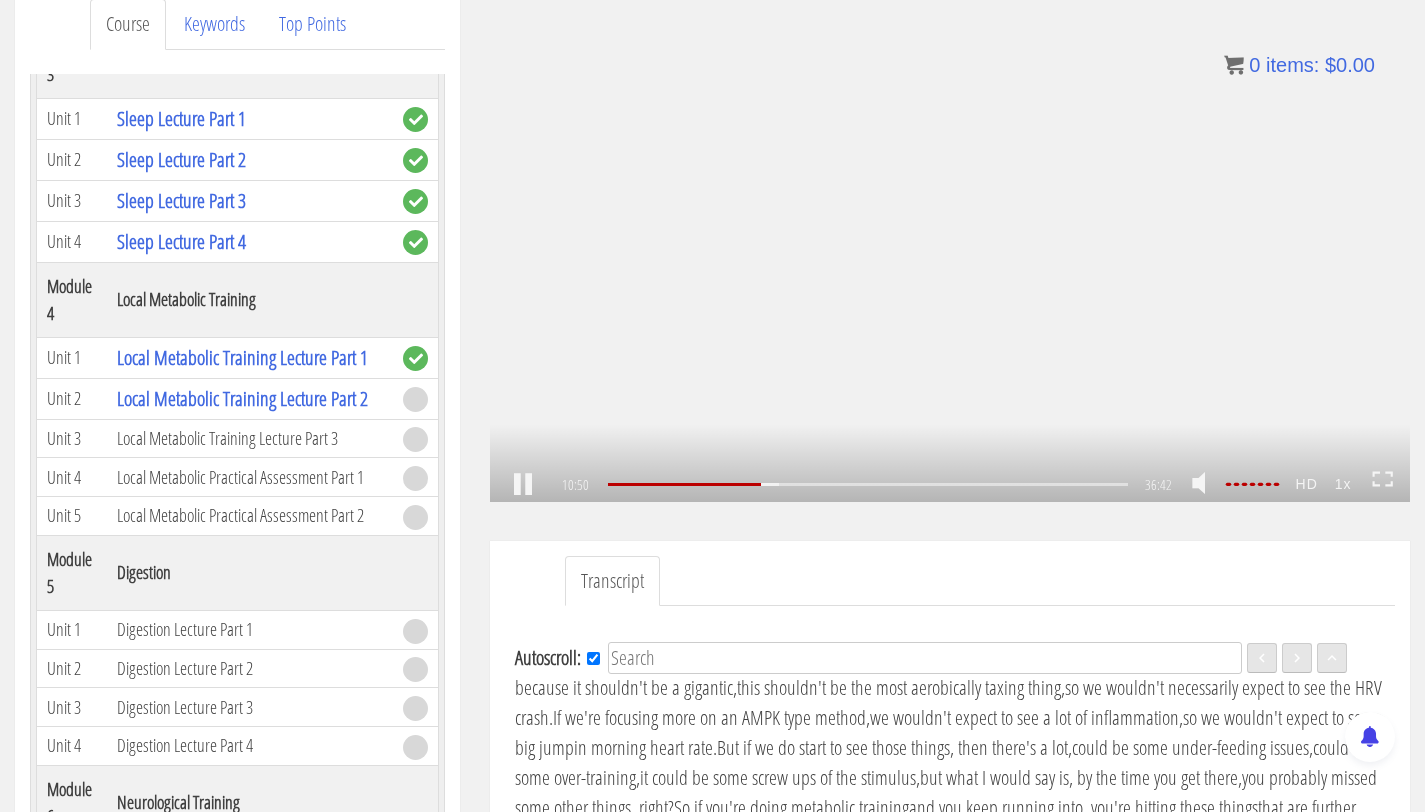 click on ".a{fill:#000;opacity:0.65;}.b{fill:#fff;opacity:1.0;}
.fp-color-play{opacity:0.65;}.controlbutton{fill:#fff;}
.fp-color-play{opacity:0.65;}.controlbutton{fill:#fff;}
.controlbuttonbg{opacity:0.65;}.controlbutton{fill:#fff;}
.fp-color-play{opacity:0.65;}.rect{fill:#fff;}
.fp-color-play{opacity:0.65;}.rect{fill:#fff;}
.fp-color-play{opacity:0.65;}.rect{fill:#fff;}
.fp-color-play{opacity:0.65;}.rect{fill:#fff;}
[TIME]                              [TIME]                                           [TIME]              [TIME]" at bounding box center [950, 243] 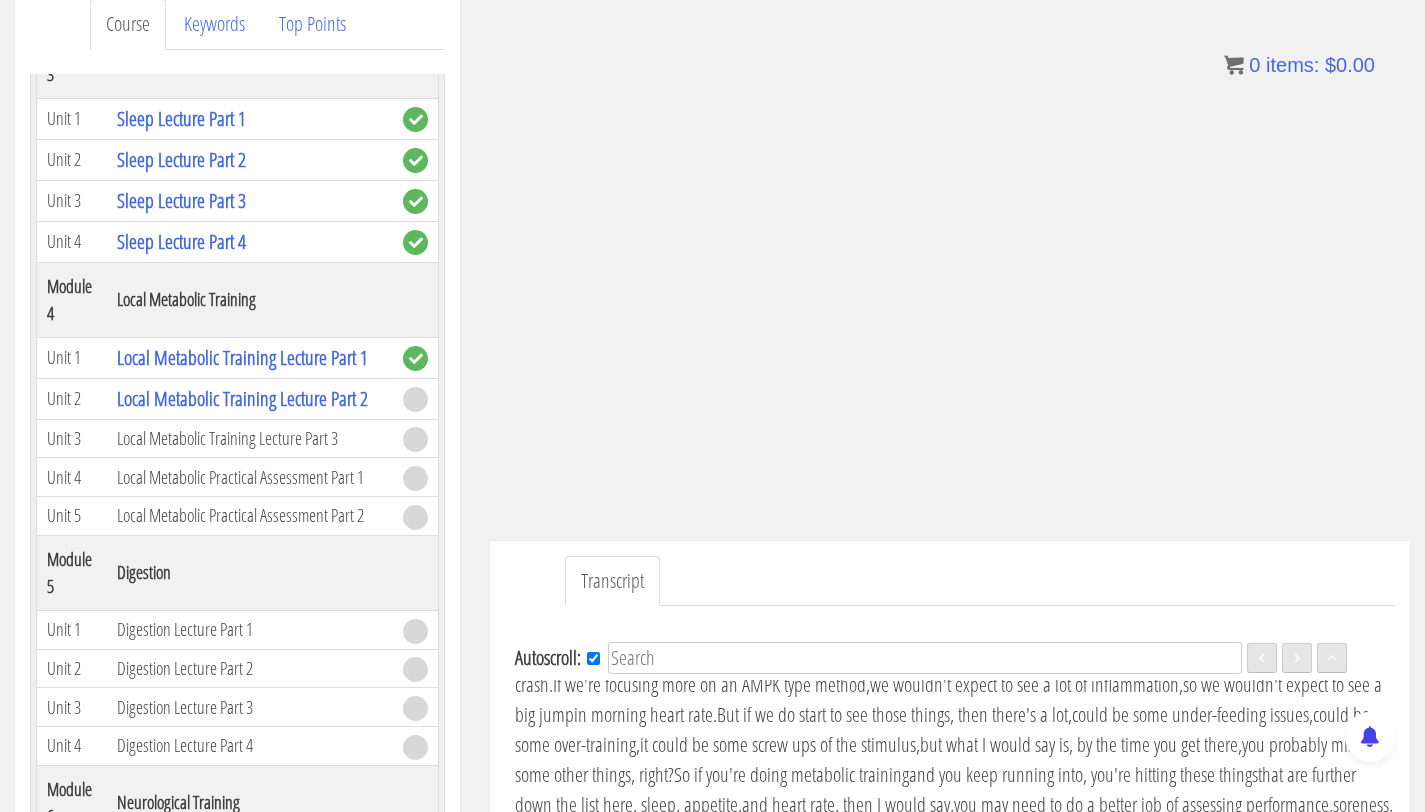 scroll, scrollTop: 2344, scrollLeft: 0, axis: vertical 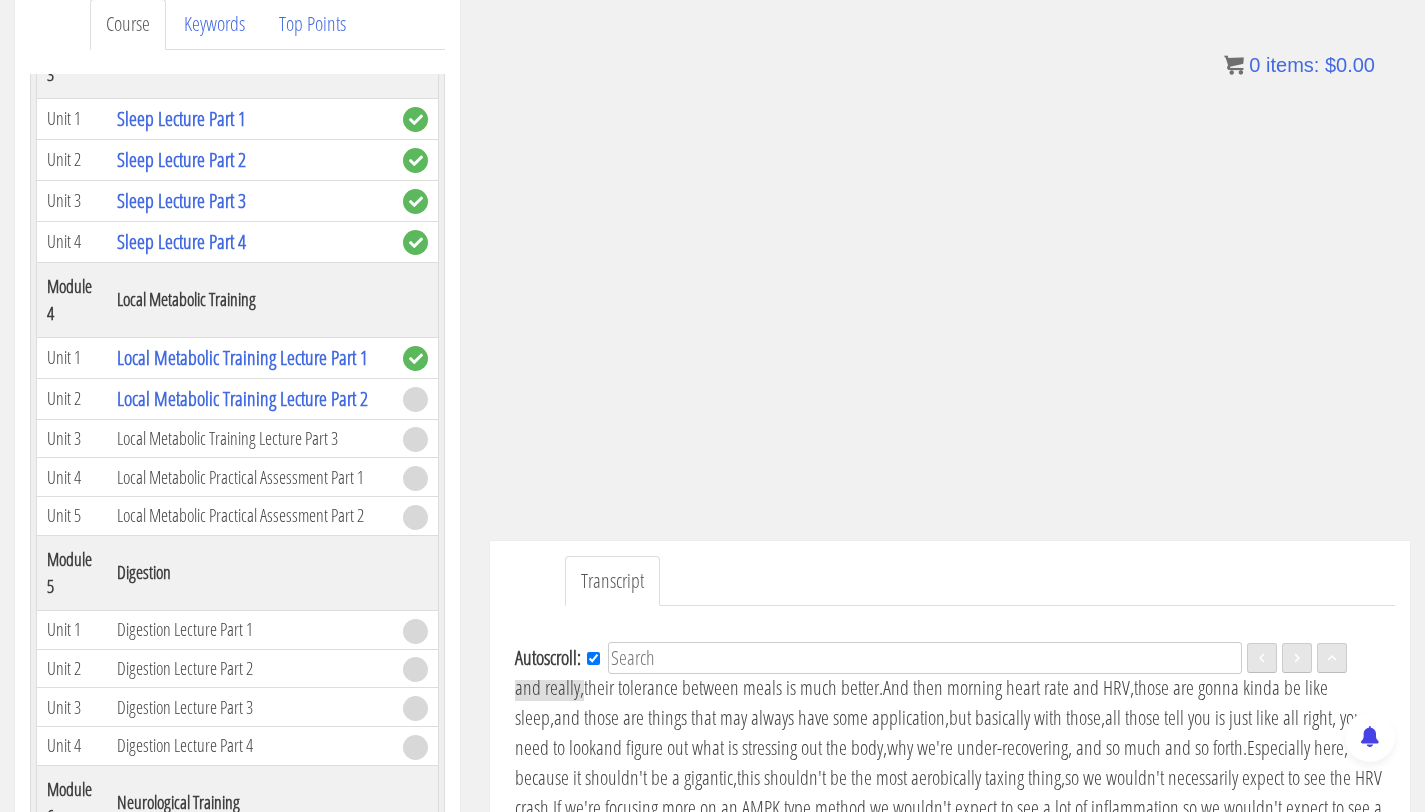 click on "appetite can kinda fluctuate in different directions," at bounding box center (680, 537) 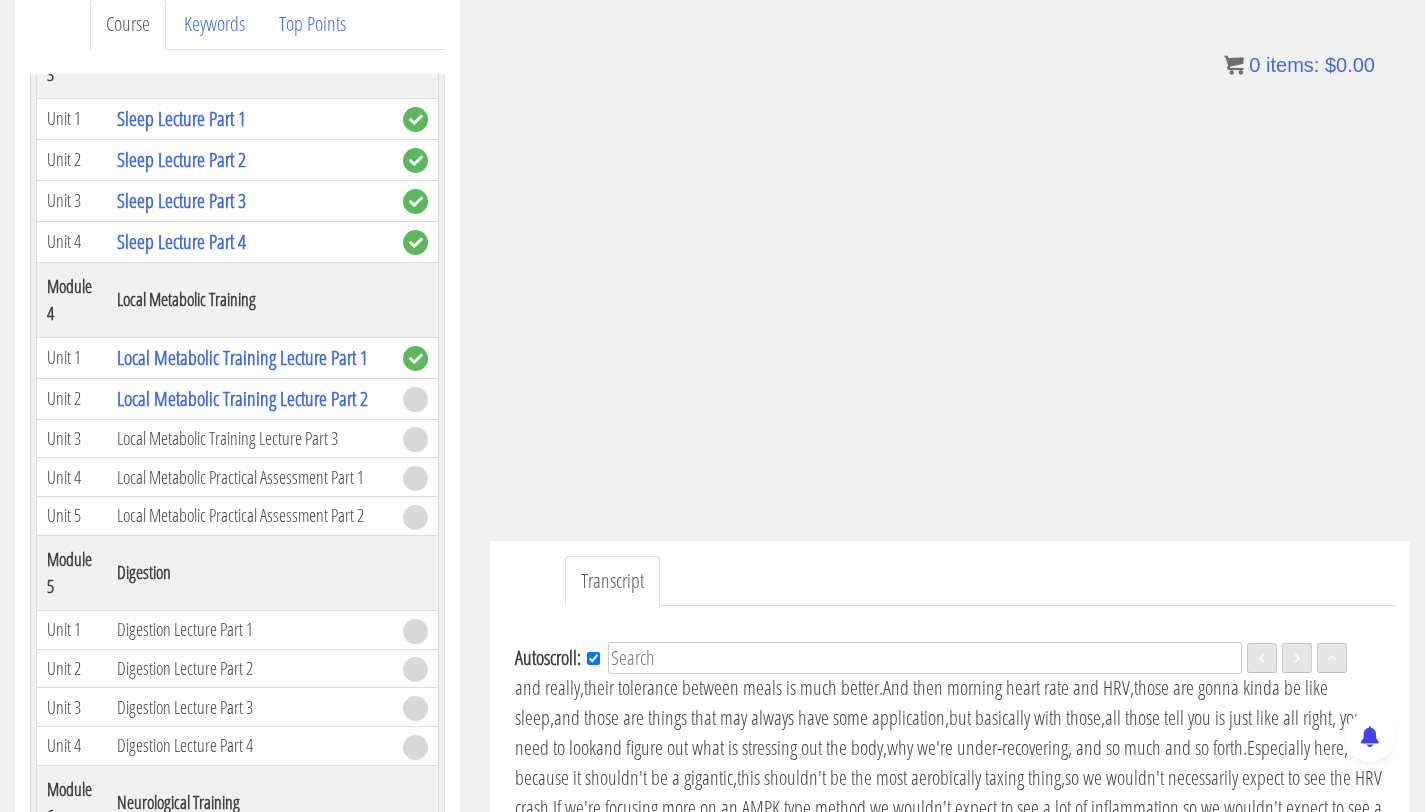 scroll, scrollTop: 2345, scrollLeft: 0, axis: vertical 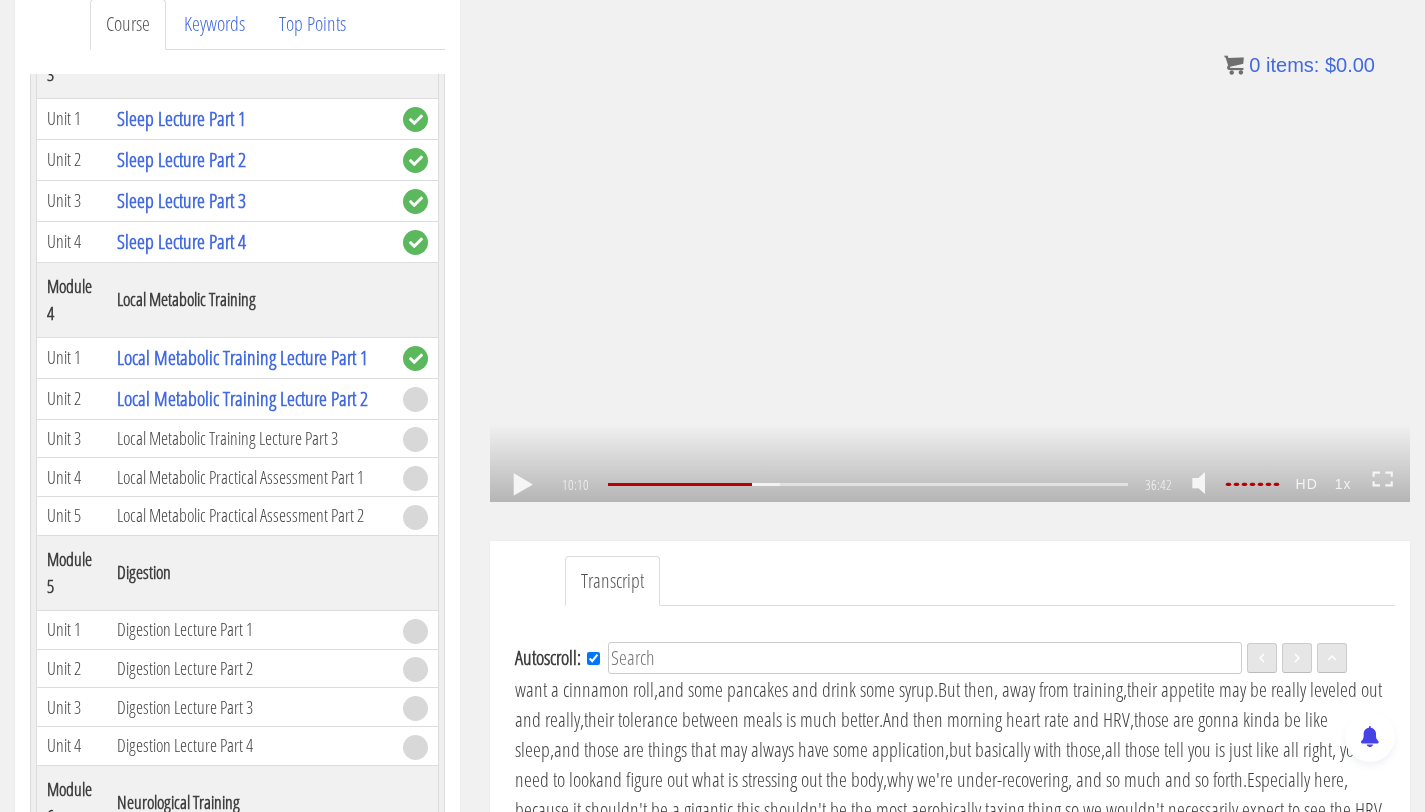 click on ".a{fill:#000;opacity:0.65;}.b{fill:#fff;opacity:1.0;}
.fp-color-play{opacity:0.65;}.controlbutton{fill:#fff;}
.fp-color-play{opacity:0.65;}.controlbutton{fill:#fff;}
.controlbuttonbg{opacity:0.65;}.controlbutton{fill:#fff;}
.fp-color-play{opacity:0.65;}.rect{fill:#fff;}
.fp-color-play{opacity:0.65;}.rect{fill:#fff;}
.fp-color-play{opacity:0.65;}.rect{fill:#fff;}
.fp-color-play{opacity:0.65;}.rect{fill:#fff;}
10:10                              17:15                                           36:42              26:33" at bounding box center [950, 243] 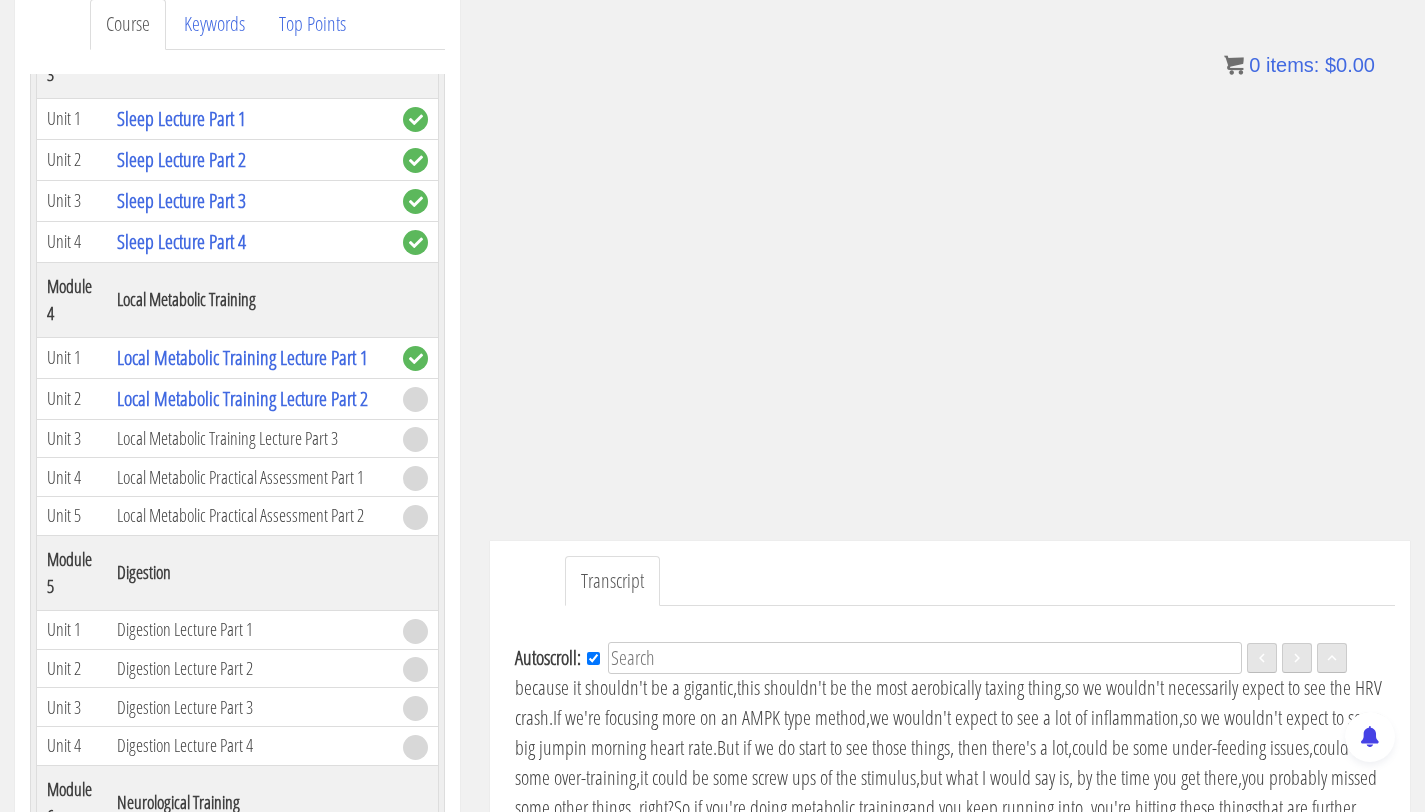 scroll, scrollTop: 2497, scrollLeft: 0, axis: vertical 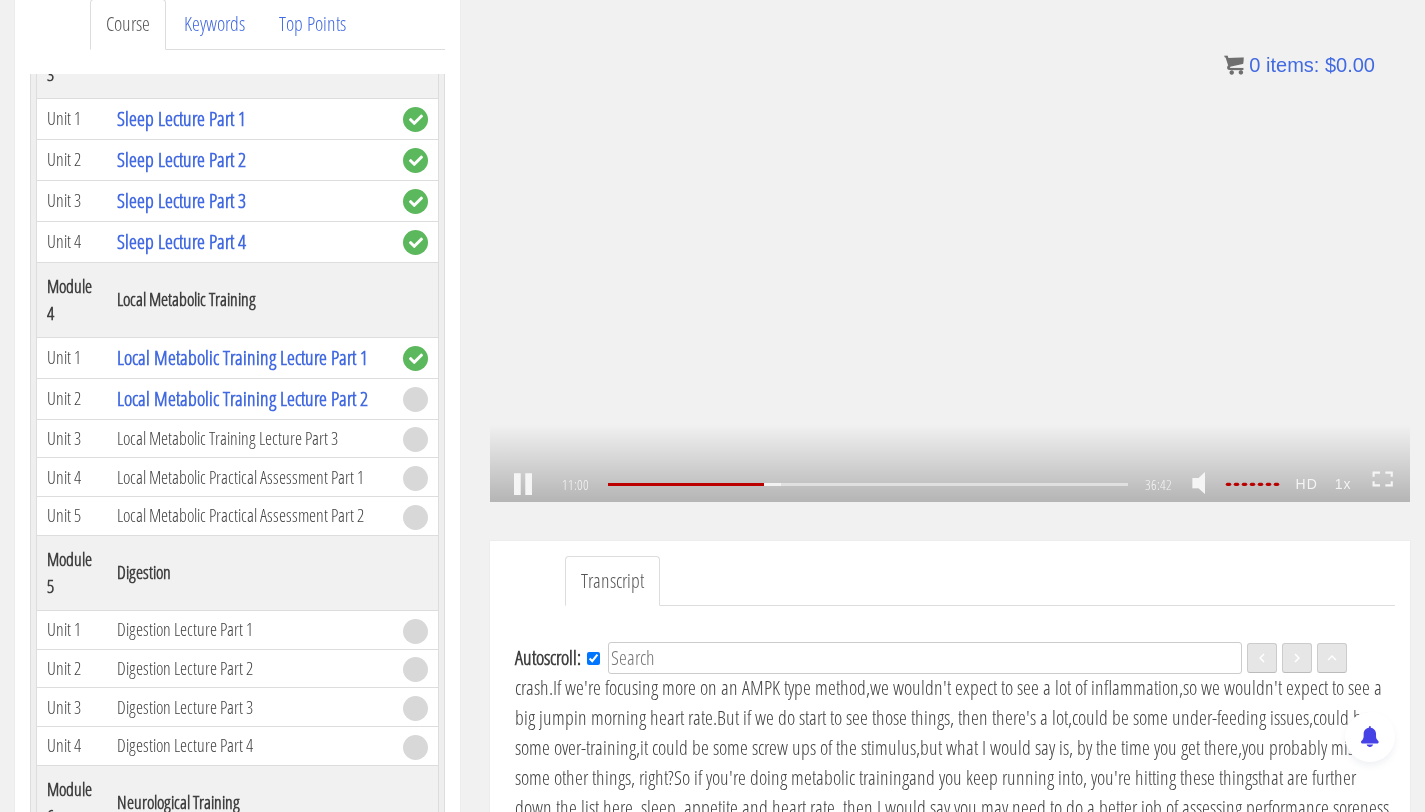 click on ".a{fill:#000;opacity:0.65;}.b{fill:#fff;opacity:1.0;}
.fp-color-play{opacity:0.65;}.controlbutton{fill:#fff;}
.fp-color-play{opacity:0.65;}.controlbutton{fill:#fff;}
.controlbuttonbg{opacity:0.65;}.controlbutton{fill:#fff;}
.fp-color-play{opacity:0.65;}.rect{fill:#fff;}
.fp-color-play{opacity:0.65;}.rect{fill:#fff;}
.fp-color-play{opacity:0.65;}.rect{fill:#fff;}
.fp-color-play{opacity:0.65;}.rect{fill:#fff;}
11:00                              17:15                                           36:42              25:42" at bounding box center [950, 243] 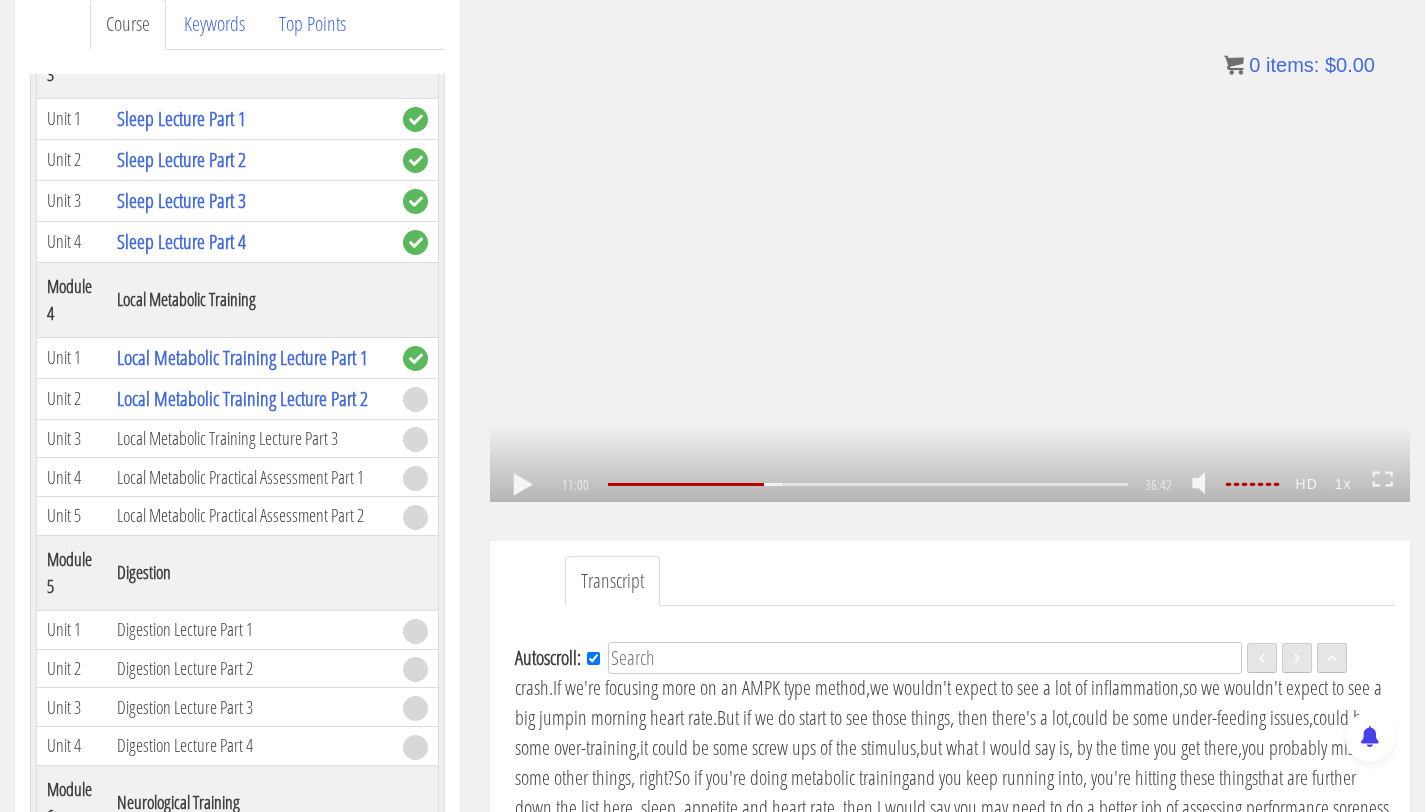 click on ".fp-color-play{opacity:0.65;}.rect{fill:#fff;}" 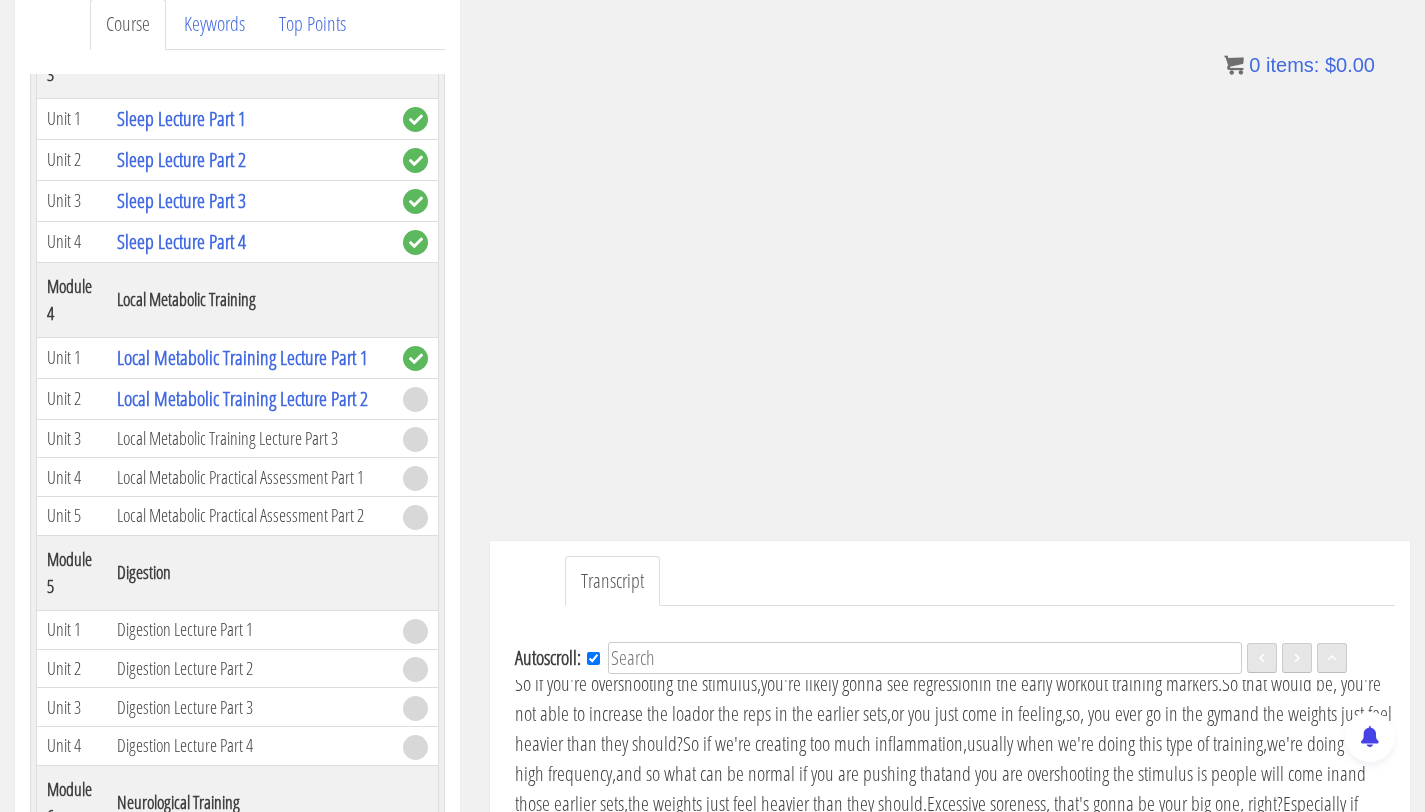 scroll, scrollTop: 2741, scrollLeft: 0, axis: vertical 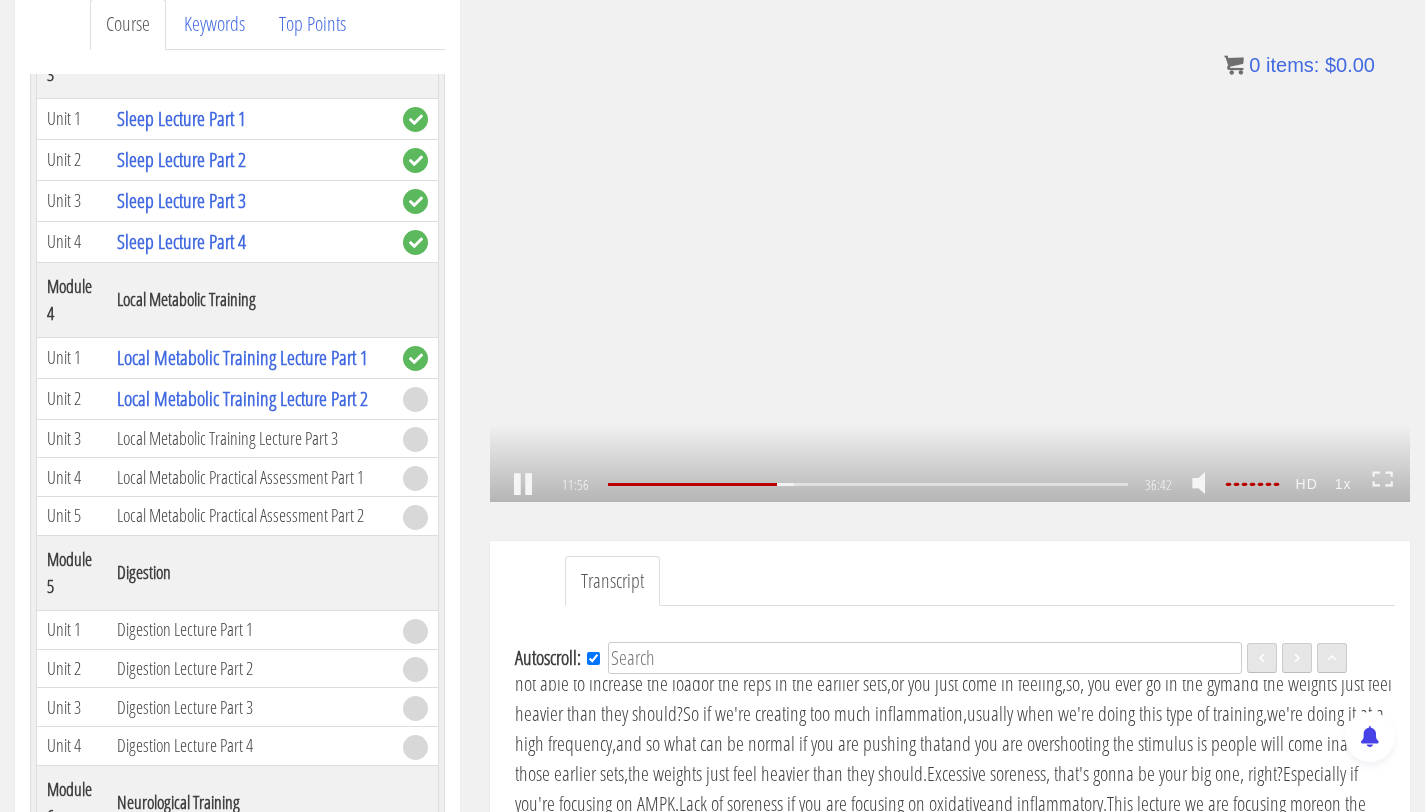 click 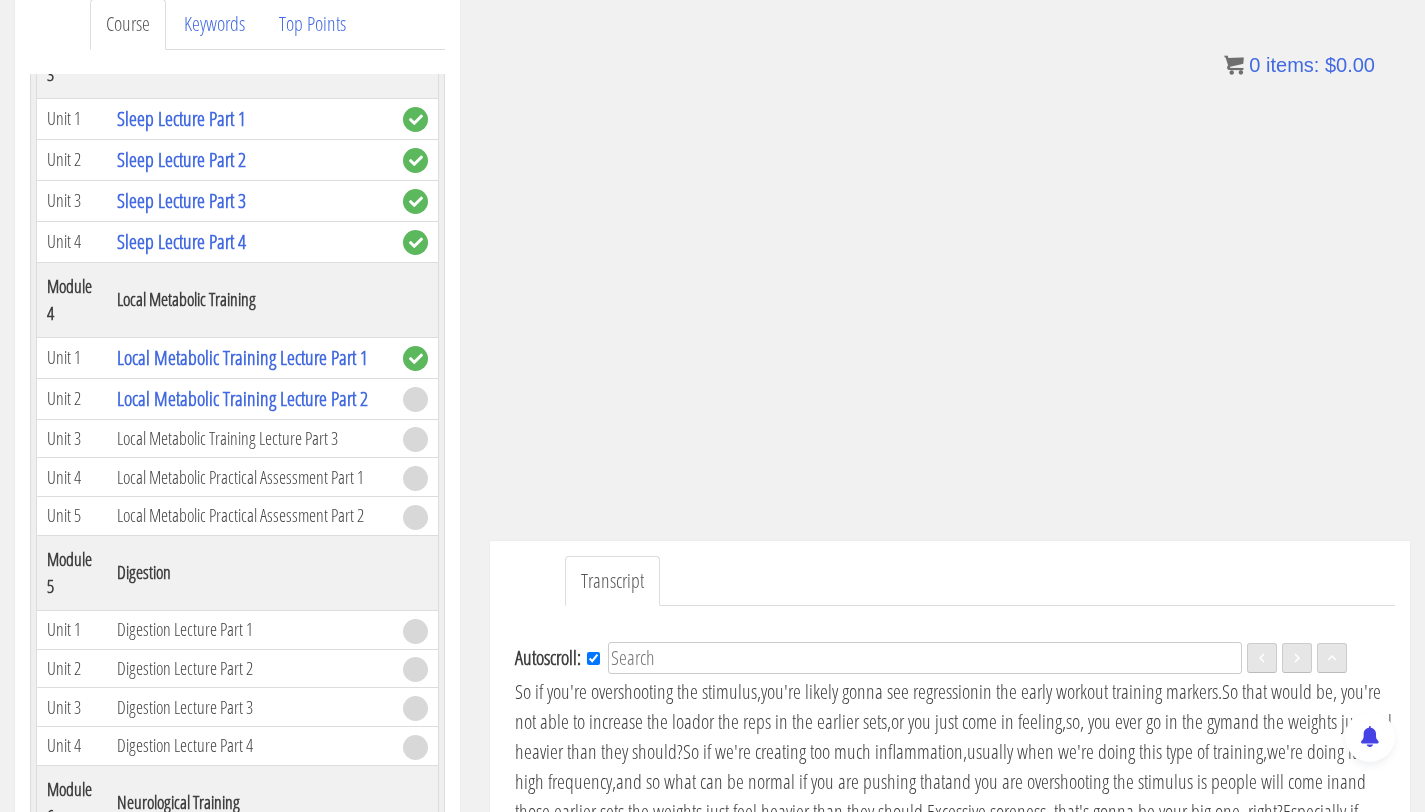 scroll, scrollTop: 2681, scrollLeft: 0, axis: vertical 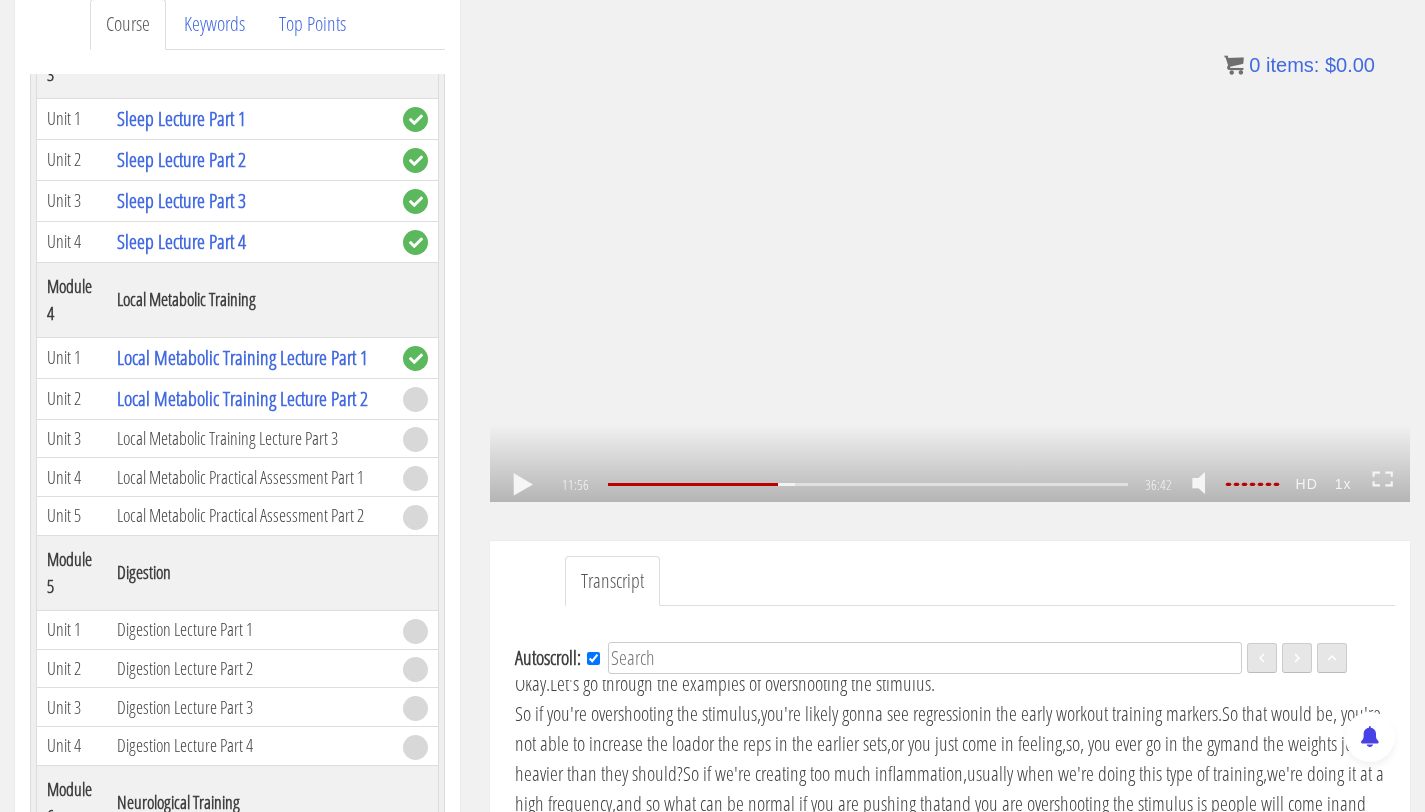 click on ".a{fill:#000;opacity:0.65;}.b{fill:#fff;opacity:1.0;}
.fp-color-play{opacity:0.65;}.controlbutton{fill:#fff;}
.fp-color-play{opacity:0.65;}.controlbutton{fill:#fff;}
.controlbuttonbg{opacity:0.65;}.controlbutton{fill:#fff;}
.fp-color-play{opacity:0.65;}.rect{fill:#fff;}
.fp-color-play{opacity:0.65;}.rect{fill:#fff;}
.fp-color-play{opacity:0.65;}.rect{fill:#fff;}
.fp-color-play{opacity:0.65;}.rect{fill:#fff;}
[TIME]:[TIME]                              [TIME]:[TIME]                                           [TIME]:[TIME]              [TIME]:[TIME]" at bounding box center [950, 243] 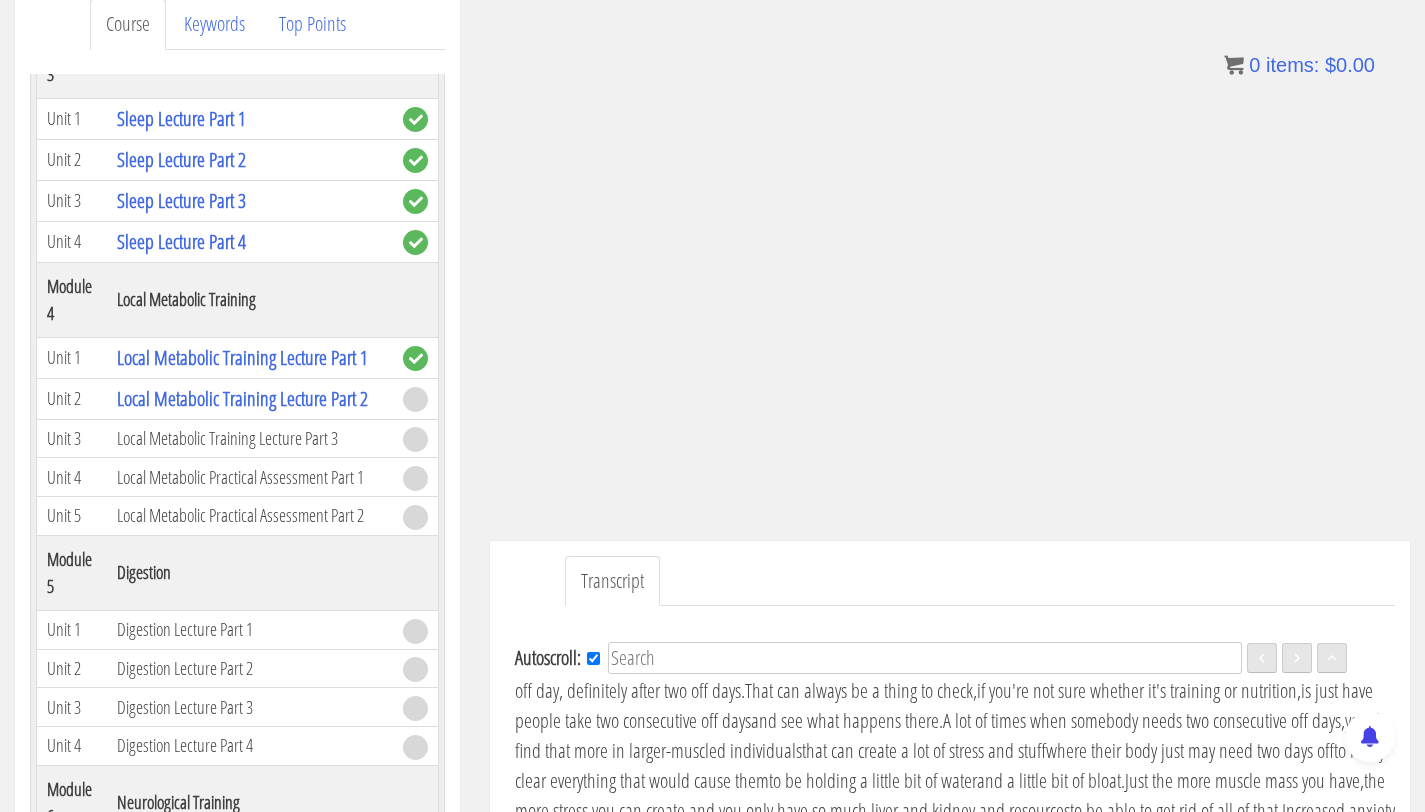 scroll, scrollTop: 2985, scrollLeft: 0, axis: vertical 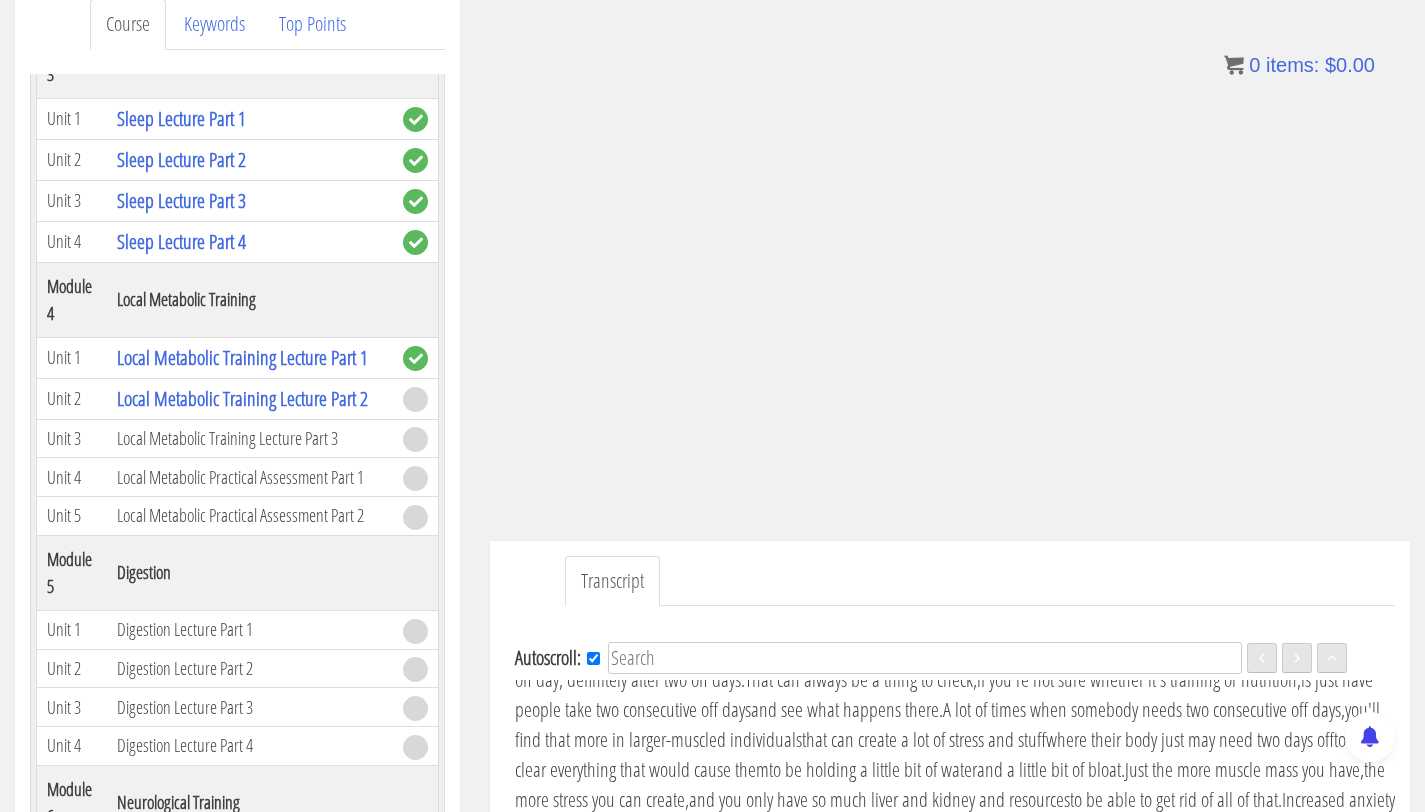 click on ".a{fill:#000;opacity:0.65;}.b{fill:#fff;opacity:1.0;}
.fp-color-play{opacity:0.65;}.controlbutton{fill:#fff;}
.fp-color-play{opacity:0.65;}.controlbutton{fill:#fff;}
.controlbuttonbg{opacity:0.65;}.controlbutton{fill:#fff;}
.fp-color-play{opacity:0.65;}.rect{fill:#fff;}
.fp-color-play{opacity:0.65;}.rect{fill:#fff;}
.fp-color-play{opacity:0.65;}.rect{fill:#fff;}
.fp-color-play{opacity:0.65;}.rect{fill:#fff;}
[TIME]                              [TIME]                                           [TIME]              [TIME]" at bounding box center [950, 243] 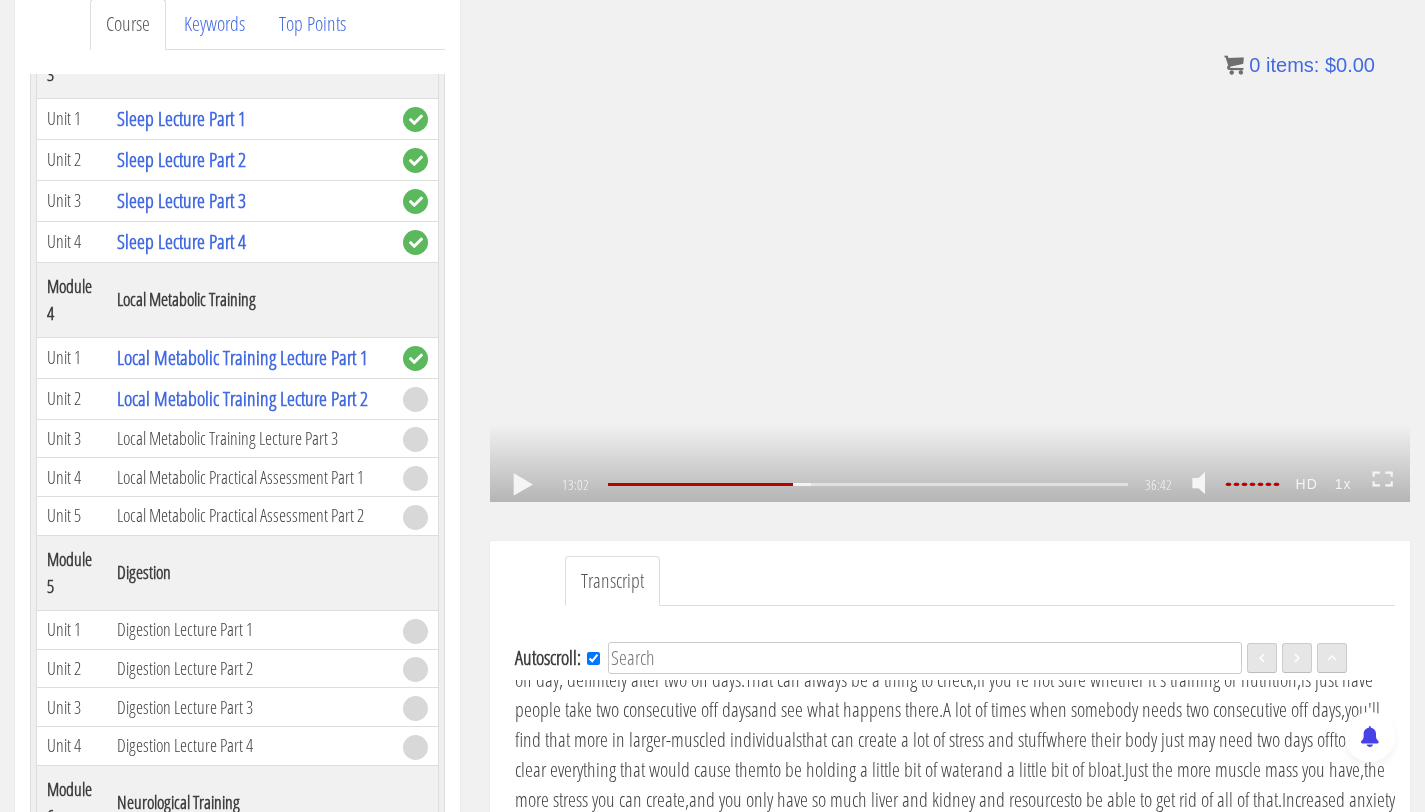 click on ".a{fill:#000;opacity:0.65;}.b{fill:#fff;opacity:1.0;}
.fp-color-play{opacity:0.65;}.controlbutton{fill:#fff;}
.fp-color-play{opacity:0.65;}.controlbutton{fill:#fff;}
.controlbuttonbg{opacity:0.65;}.controlbutton{fill:#fff;}
.fp-color-play{opacity:0.65;}.rect{fill:#fff;}
.fp-color-play{opacity:0.65;}.rect{fill:#fff;}
.fp-color-play{opacity:0.65;}.rect{fill:#fff;}
.fp-color-play{opacity:0.65;}.rect{fill:#fff;}
[TIME]                              [TIME]                                           [TIME]              [TIME]" at bounding box center [950, 243] 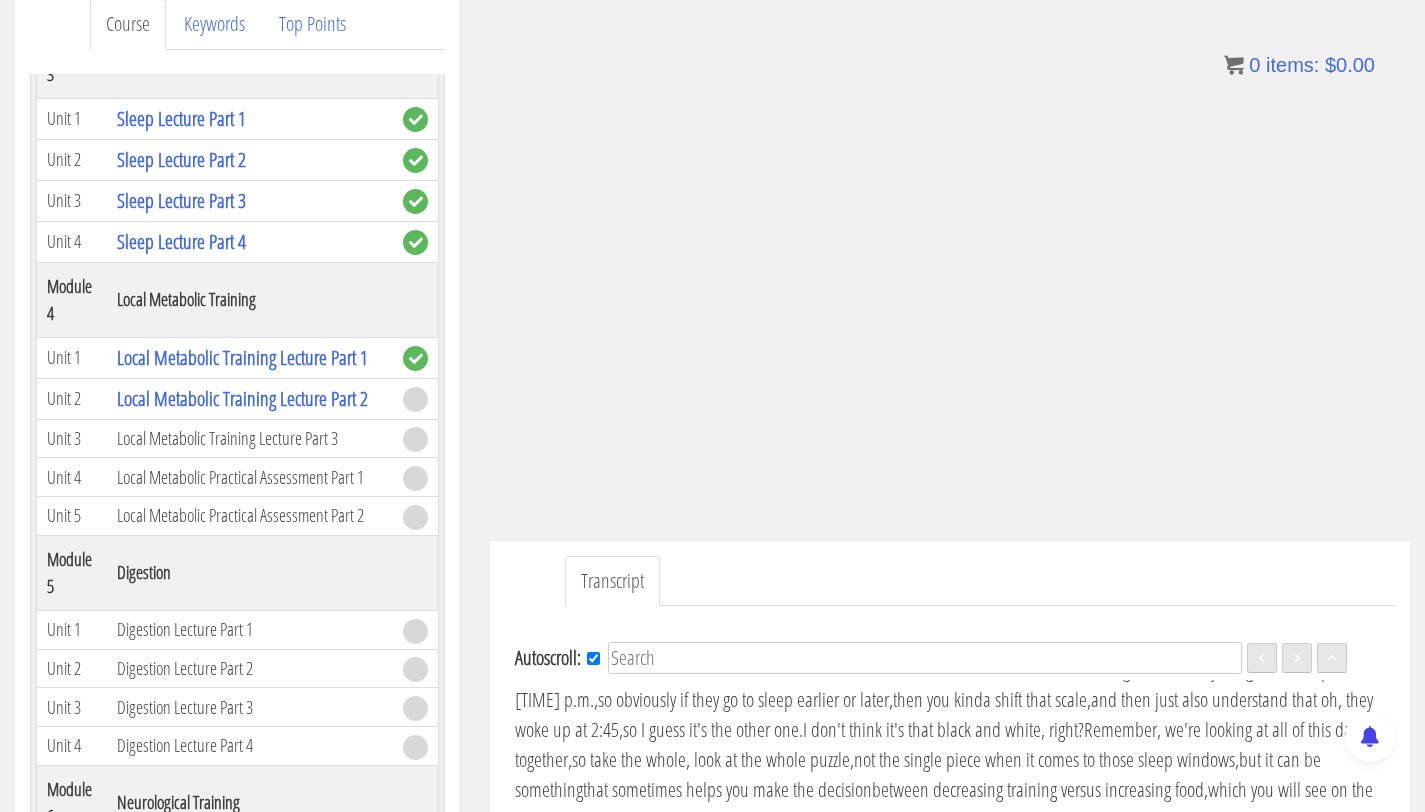 scroll, scrollTop: 3626, scrollLeft: 0, axis: vertical 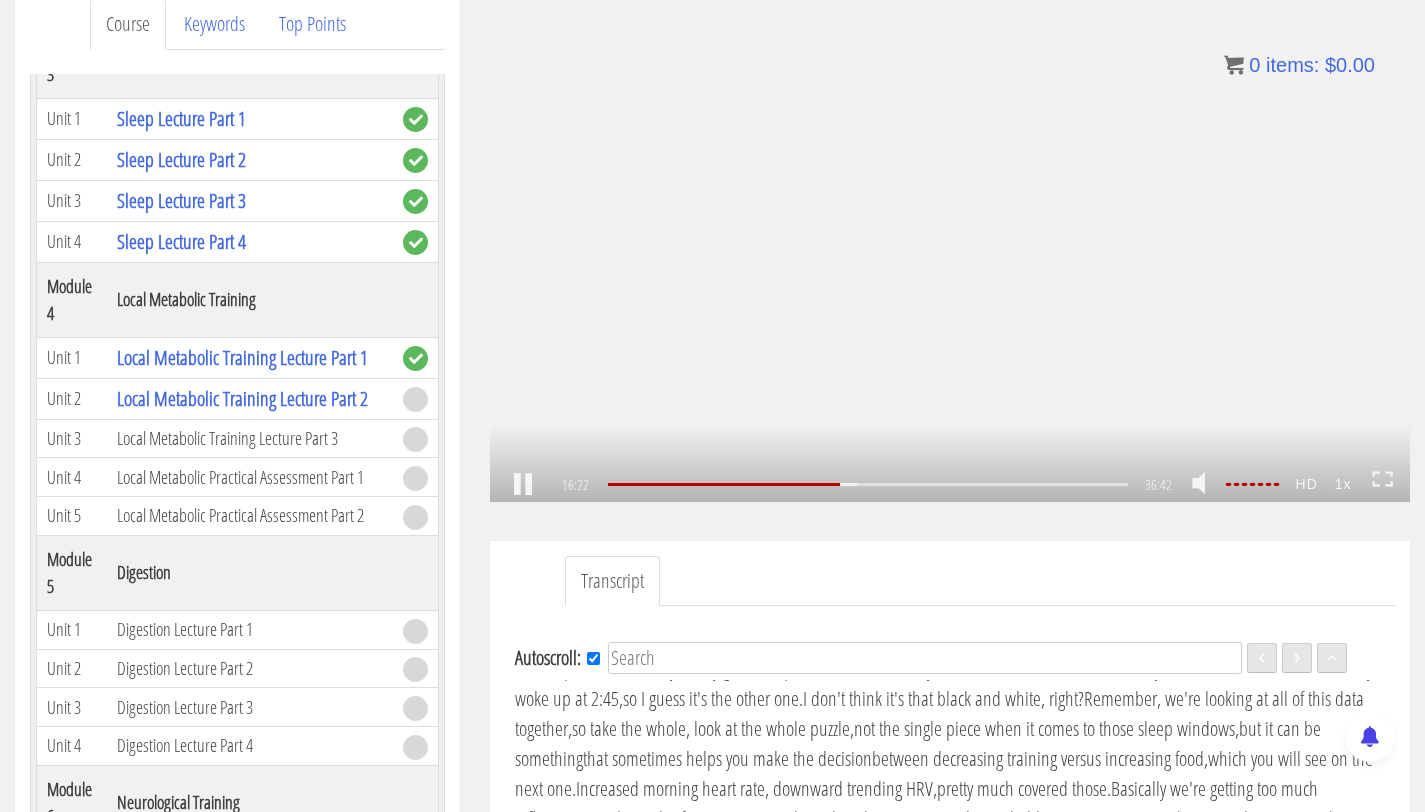 click on ".a{fill:#000;opacity:0.65;}.b{fill:#fff;opacity:1.0;}
.fp-color-play{opacity:0.65;}.controlbutton{fill:#fff;}
.fp-color-play{opacity:0.65;}.controlbutton{fill:#fff;}
.controlbuttonbg{opacity:0.65;}.controlbutton{fill:#fff;}
.fp-color-play{opacity:0.65;}.rect{fill:#fff;}
.fp-color-play{opacity:0.65;}.rect{fill:#fff;}
.fp-color-play{opacity:0.65;}.rect{fill:#fff;}
.fp-color-play{opacity:0.65;}.rect{fill:#fff;}
[TIME]:[TIME]                              [TIME]:[TIME]                                           [TIME]:[TIME]              [TIME]:[TIME]" at bounding box center [950, 243] 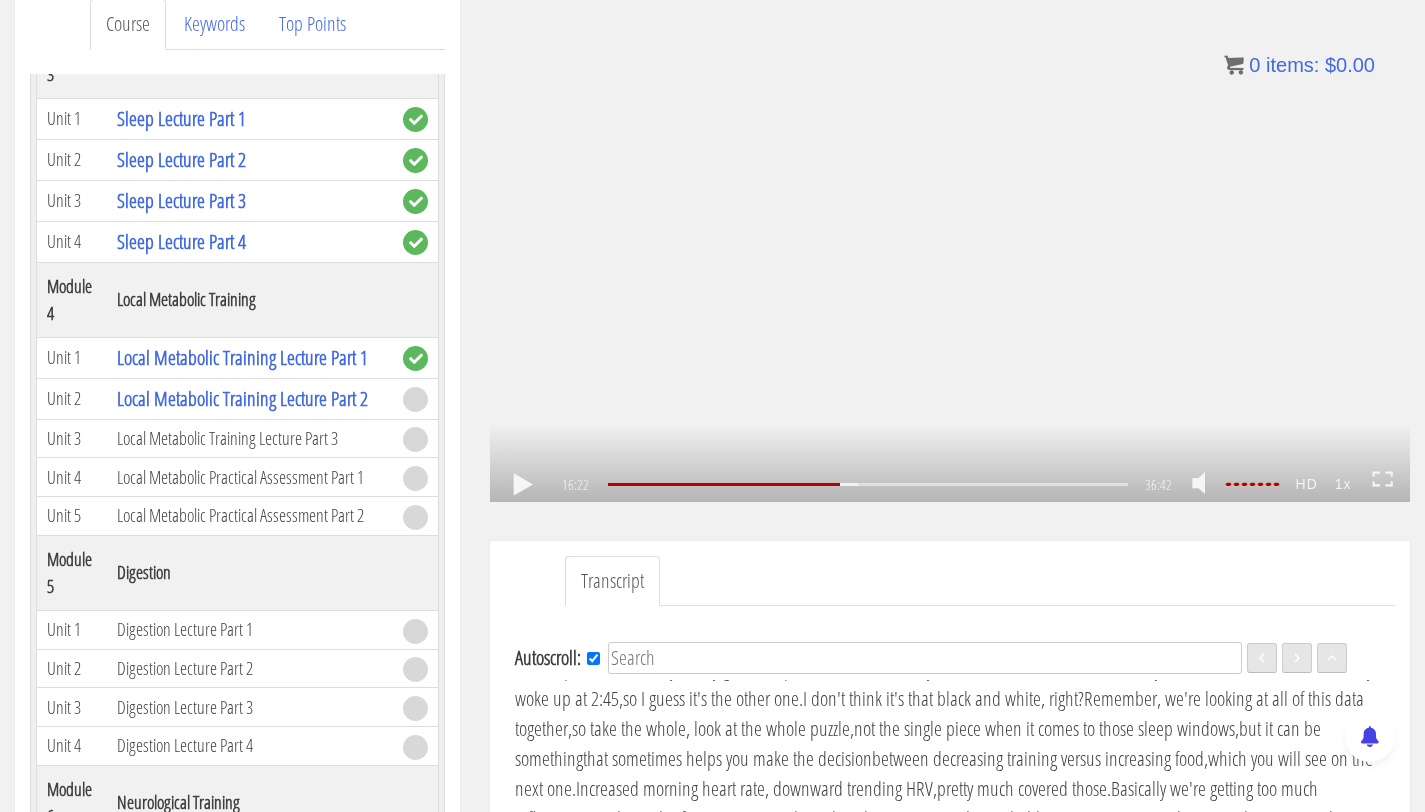 click on ".a{fill:#000;opacity:0.65;}.b{fill:#fff;opacity:1.0;}
.fp-color-play{opacity:0.65;}.controlbutton{fill:#fff;}
.fp-color-play{opacity:0.65;}.controlbutton{fill:#fff;}
.controlbuttonbg{opacity:0.65;}.controlbutton{fill:#fff;}
.fp-color-play{opacity:0.65;}.rect{fill:#fff;}
.fp-color-play{opacity:0.65;}.rect{fill:#fff;}
.fp-color-play{opacity:0.65;}.rect{fill:#fff;}
.fp-color-play{opacity:0.65;}.rect{fill:#fff;}
[TIME]:[TIME]                              [TIME]:[TIME]                                           [TIME]:[TIME]              [TIME]:[TIME]" at bounding box center (950, 243) 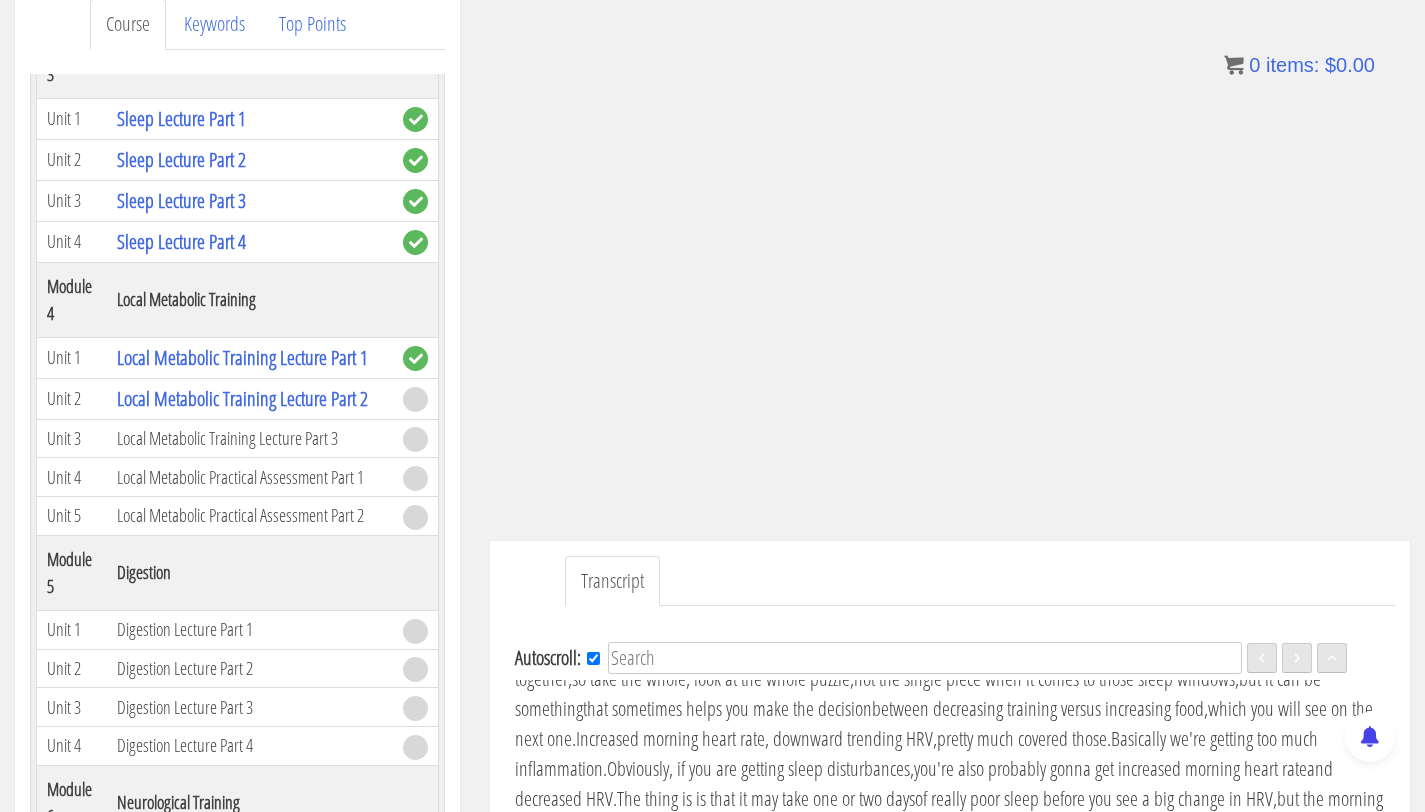 scroll, scrollTop: 3687, scrollLeft: 0, axis: vertical 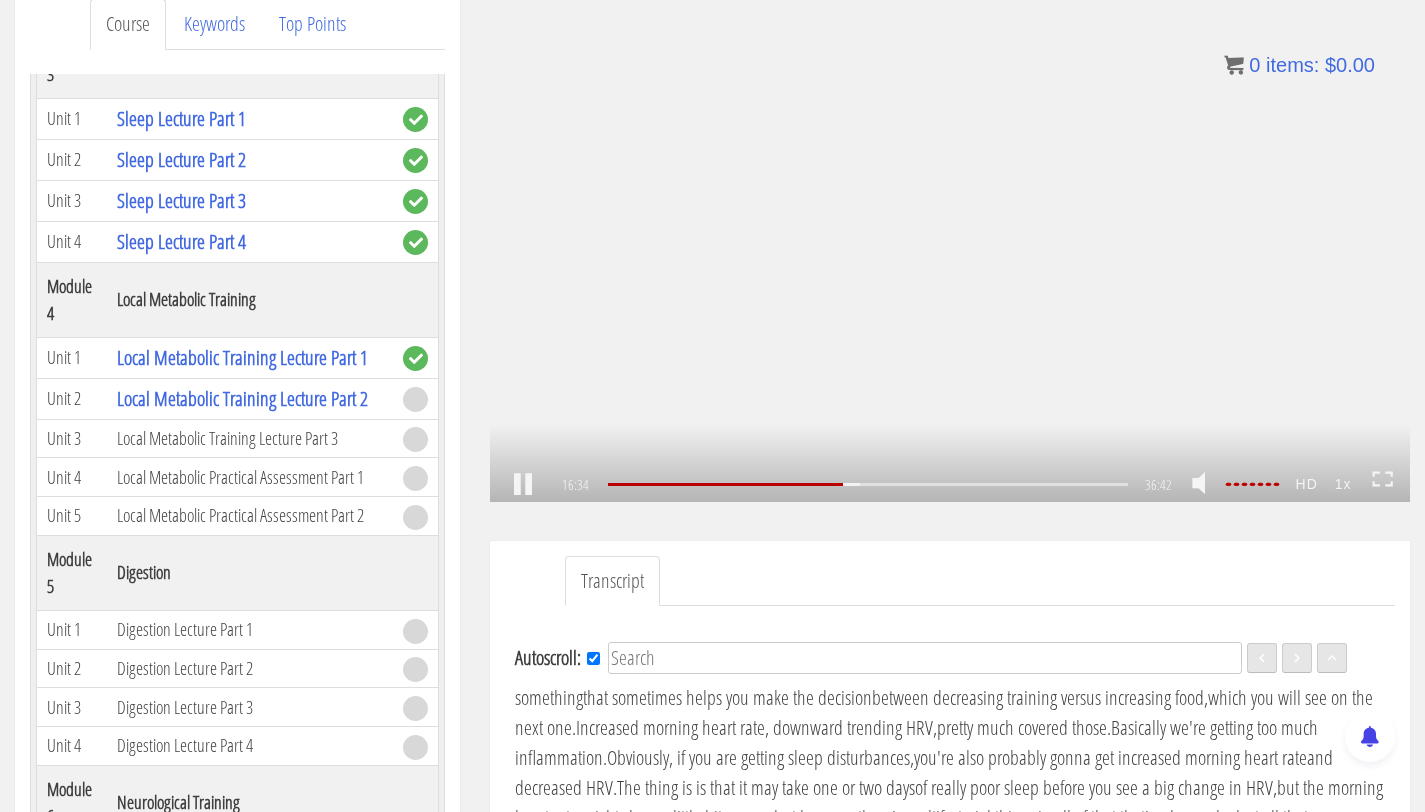 click on ".a{fill:#000;opacity:0.65;}.b{fill:#fff;opacity:1.0;}
.fp-color-play{opacity:0.65;}.controlbutton{fill:#fff;}
.fp-color-play{opacity:0.65;}.controlbutton{fill:#fff;}
.controlbuttonbg{opacity:0.65;}.controlbutton{fill:#fff;}
.fp-color-play{opacity:0.65;}.rect{fill:#fff;}
.fp-color-play{opacity:0.65;}.rect{fill:#fff;}
.fp-color-play{opacity:0.65;}.rect{fill:#fff;}
.fp-color-play{opacity:0.65;}.rect{fill:#fff;}
16:34                              17:19                                           36:42              20:08" at bounding box center (950, 243) 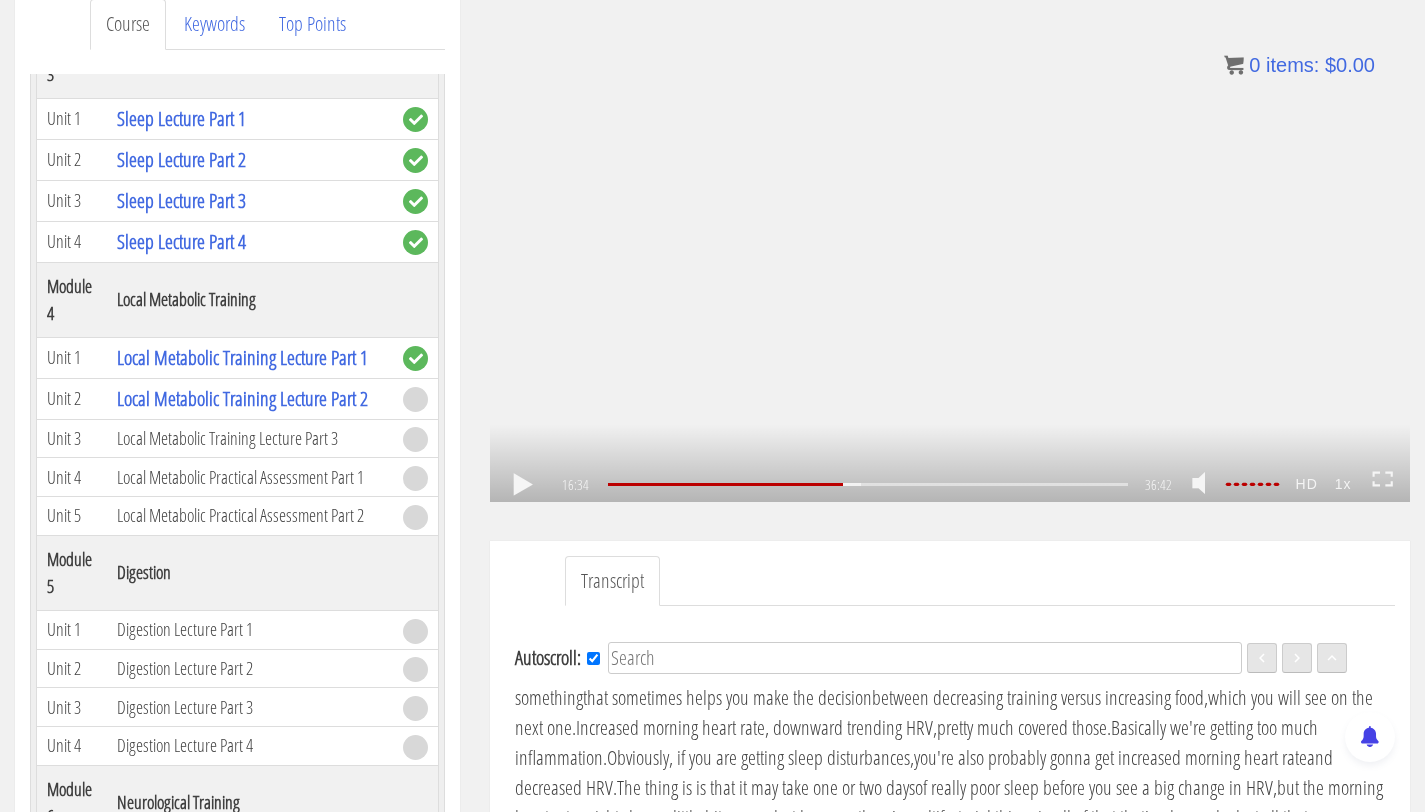 click on ".a{fill:#000;opacity:0.65;}.b{fill:#fff;opacity:1.0;}
.fp-color-play{opacity:0.65;}.controlbutton{fill:#fff;}
.fp-color-play{opacity:0.65;}.controlbutton{fill:#fff;}
.controlbuttonbg{opacity:0.65;}.controlbutton{fill:#fff;}
.fp-color-play{opacity:0.65;}.rect{fill:#fff;}
.fp-color-play{opacity:0.65;}.rect{fill:#fff;}
.fp-color-play{opacity:0.65;}.rect{fill:#fff;}
.fp-color-play{opacity:0.65;}.rect{fill:#fff;}
16:34                              17:19                                           36:42              20:08" at bounding box center (950, 243) 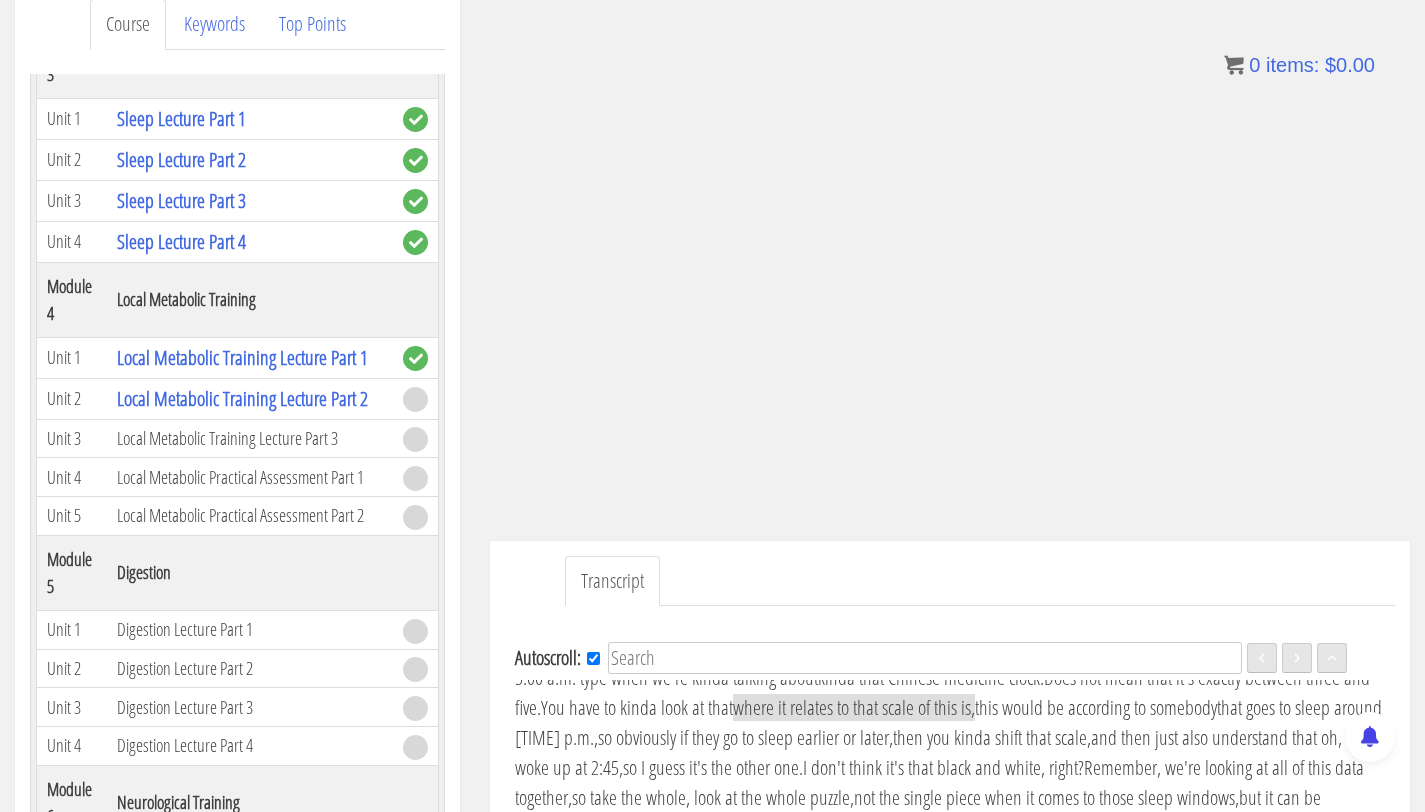 scroll, scrollTop: 3748, scrollLeft: 0, axis: vertical 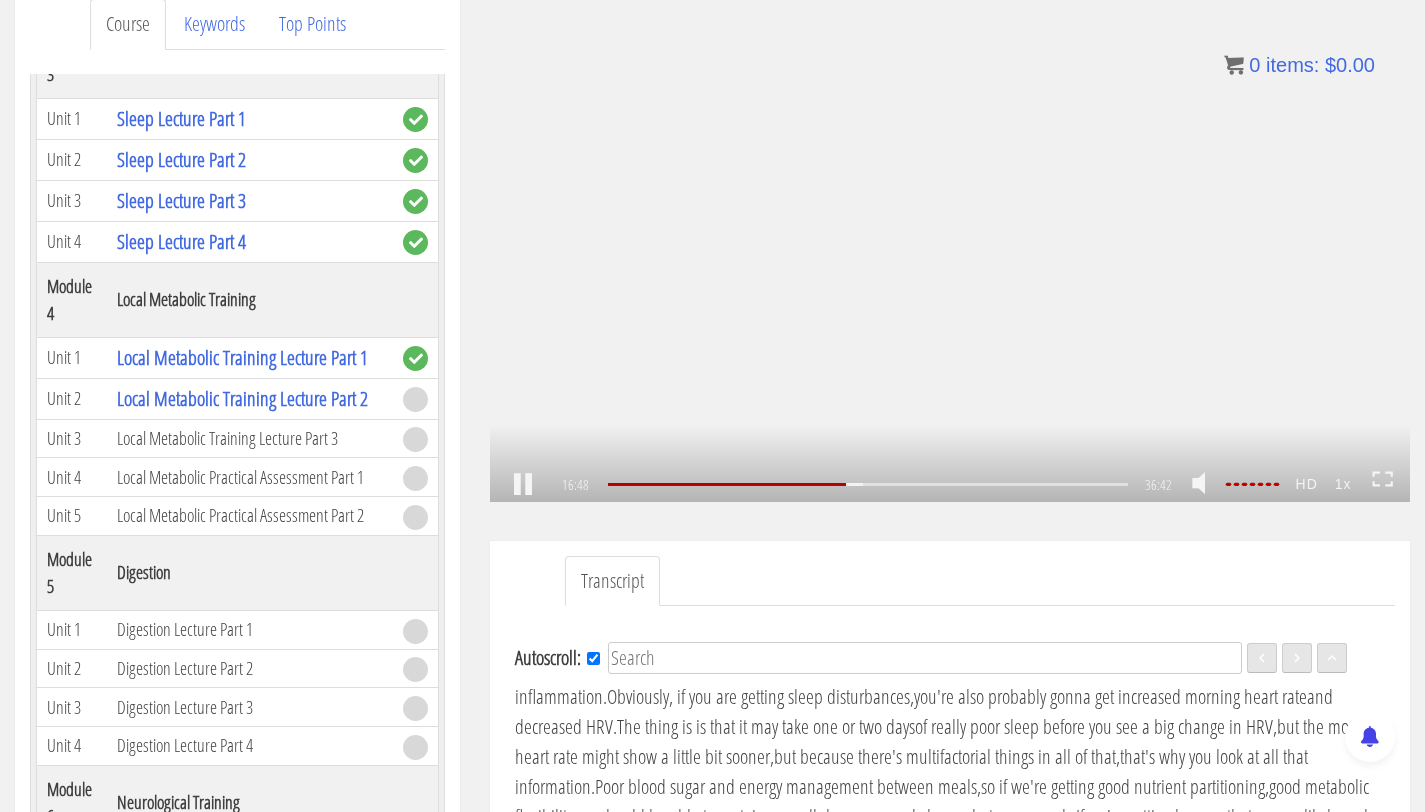 click on ".a{fill:#000;opacity:0.65;}.b{fill:#fff;opacity:1.0;}
.fp-color-play{opacity:0.65;}.controlbutton{fill:#fff;}
.fp-color-play{opacity:0.65;}.controlbutton{fill:#fff;}
.controlbuttonbg{opacity:0.65;}.controlbutton{fill:#fff;}
.fp-color-play{opacity:0.65;}.rect{fill:#fff;}
.fp-color-play{opacity:0.65;}.rect{fill:#fff;}
.fp-color-play{opacity:0.65;}.rect{fill:#fff;}
.fp-color-play{opacity:0.65;}.rect{fill:#fff;}
16:48                              21:35                                           36:42              19:55" at bounding box center (950, 243) 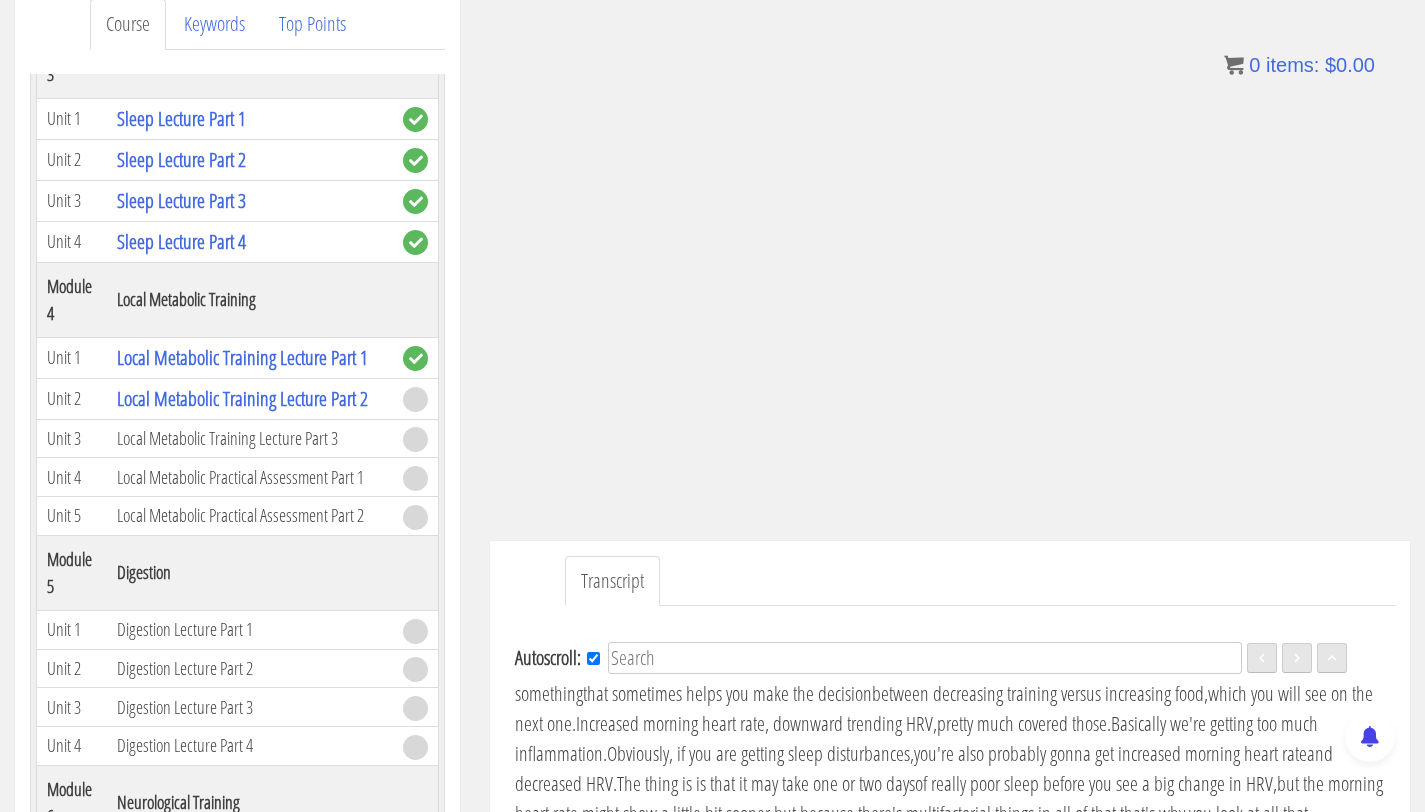 scroll, scrollTop: 3709, scrollLeft: 0, axis: vertical 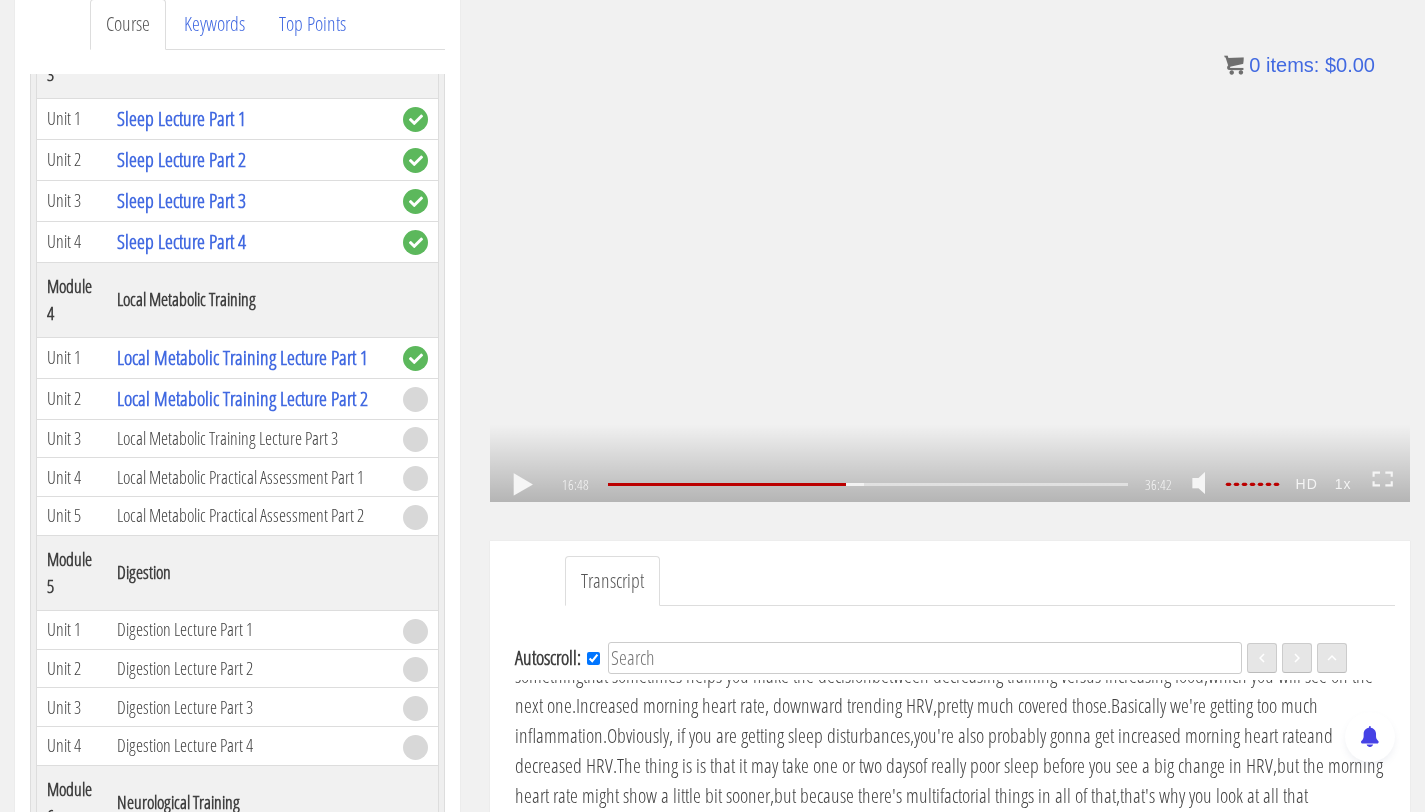 click on ".a{fill:#000;opacity:0.65;}.b{fill:#fff;opacity:1.0;}
.fp-color-play{opacity:0.65;}.controlbutton{fill:#fff;}
.fp-color-play{opacity:0.65;}.controlbutton{fill:#fff;}
.controlbuttonbg{opacity:0.65;}.controlbutton{fill:#fff;}
.fp-color-play{opacity:0.65;}.rect{fill:#fff;}
.fp-color-play{opacity:0.65;}.rect{fill:#fff;}
.fp-color-play{opacity:0.65;}.rect{fill:#fff;}
.fp-color-play{opacity:0.65;}.rect{fill:#fff;}
16:48                              21:35                                           36:42              19:54" at bounding box center [950, 243] 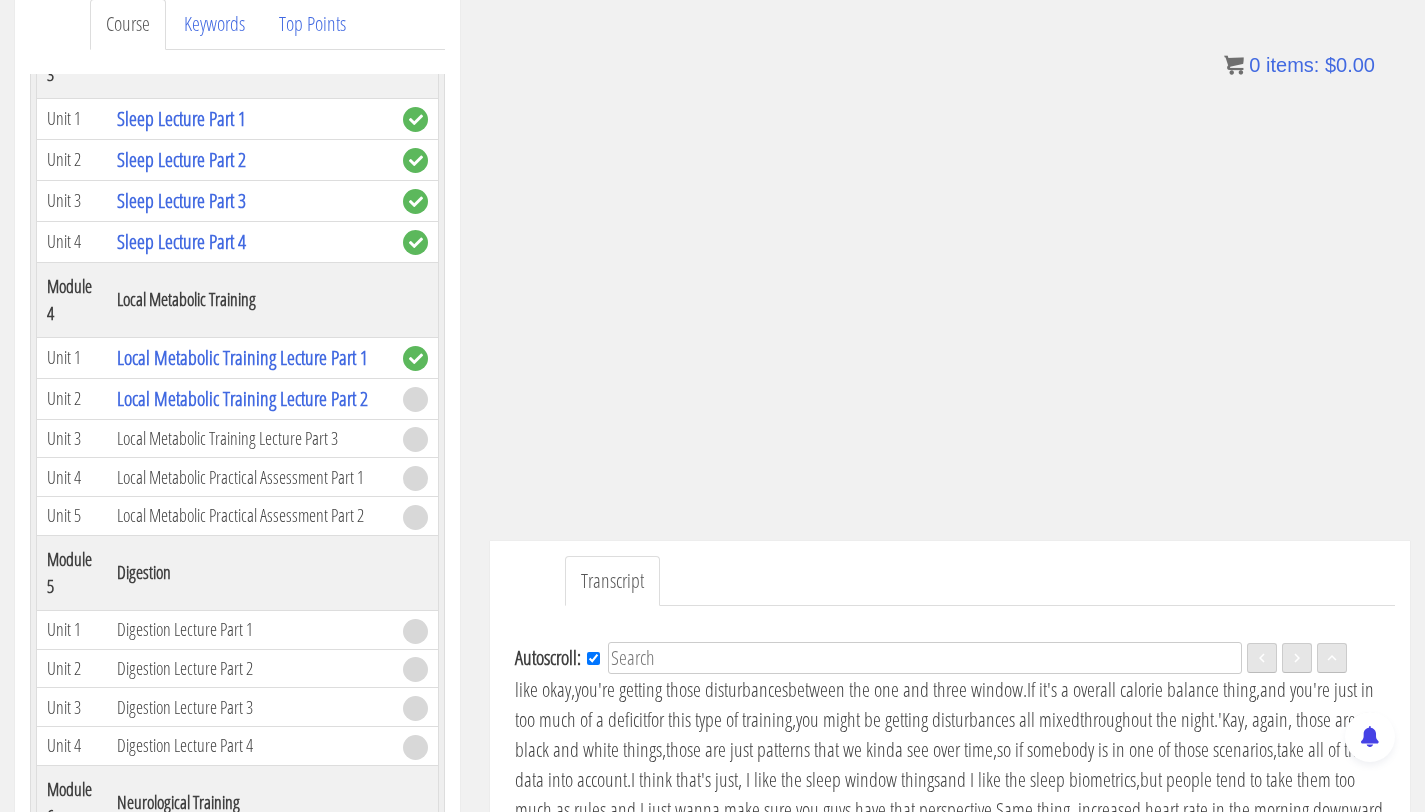 scroll, scrollTop: 4205, scrollLeft: 0, axis: vertical 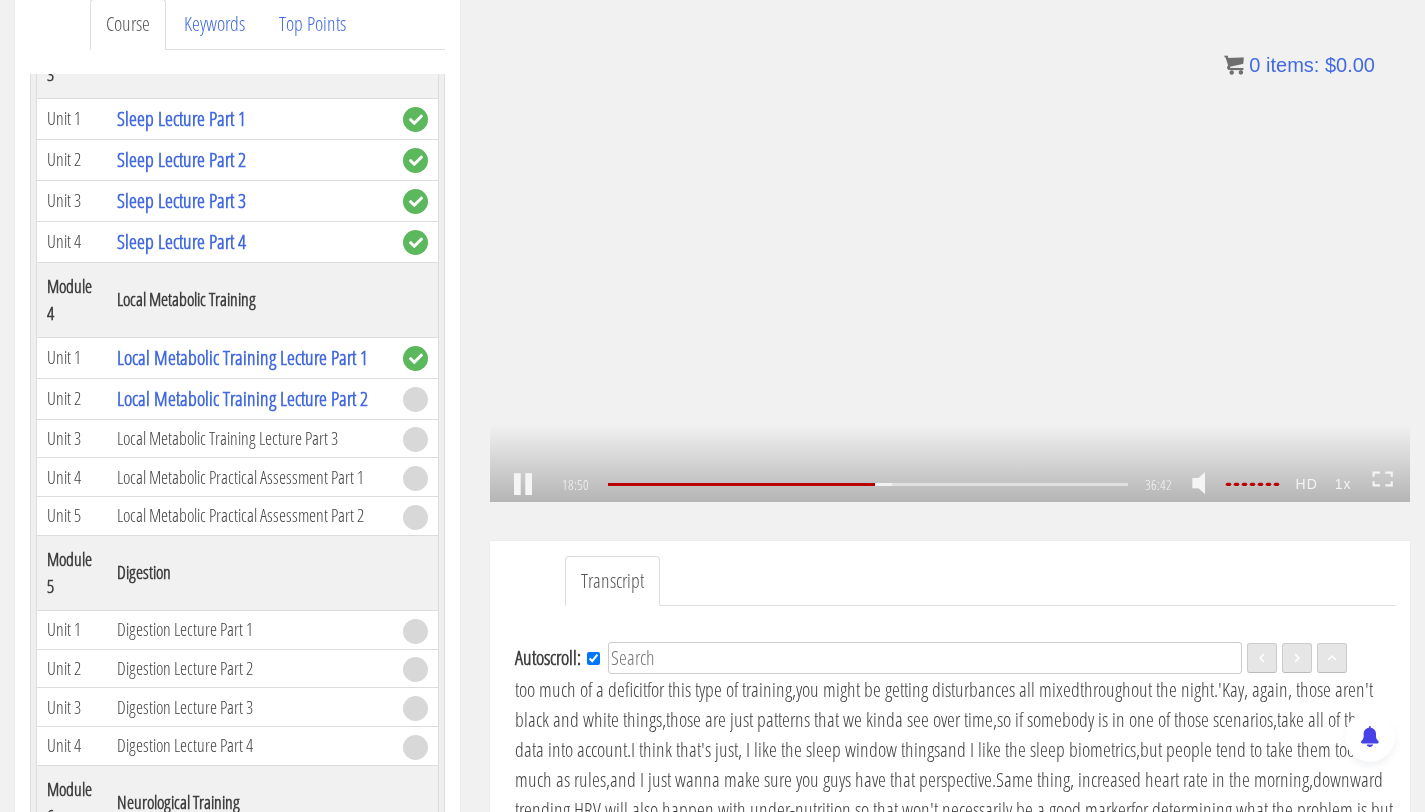 click on ".a{fill:#000;opacity:0.65;}.b{fill:#fff;opacity:1.0;}
.fp-color-play{opacity:0.65;}.controlbutton{fill:#fff;}
.fp-color-play{opacity:0.65;}.controlbutton{fill:#fff;}
.controlbuttonbg{opacity:0.65;}.controlbutton{fill:#fff;}
.fp-color-play{opacity:0.65;}.rect{fill:#fff;}
.fp-color-play{opacity:0.65;}.rect{fill:#fff;}
.fp-color-play{opacity:0.65;}.rect{fill:#fff;}
.fp-color-play{opacity:0.65;}.rect{fill:#fff;}
18:50                              21:35                                           36:42              17:52" at bounding box center (950, 243) 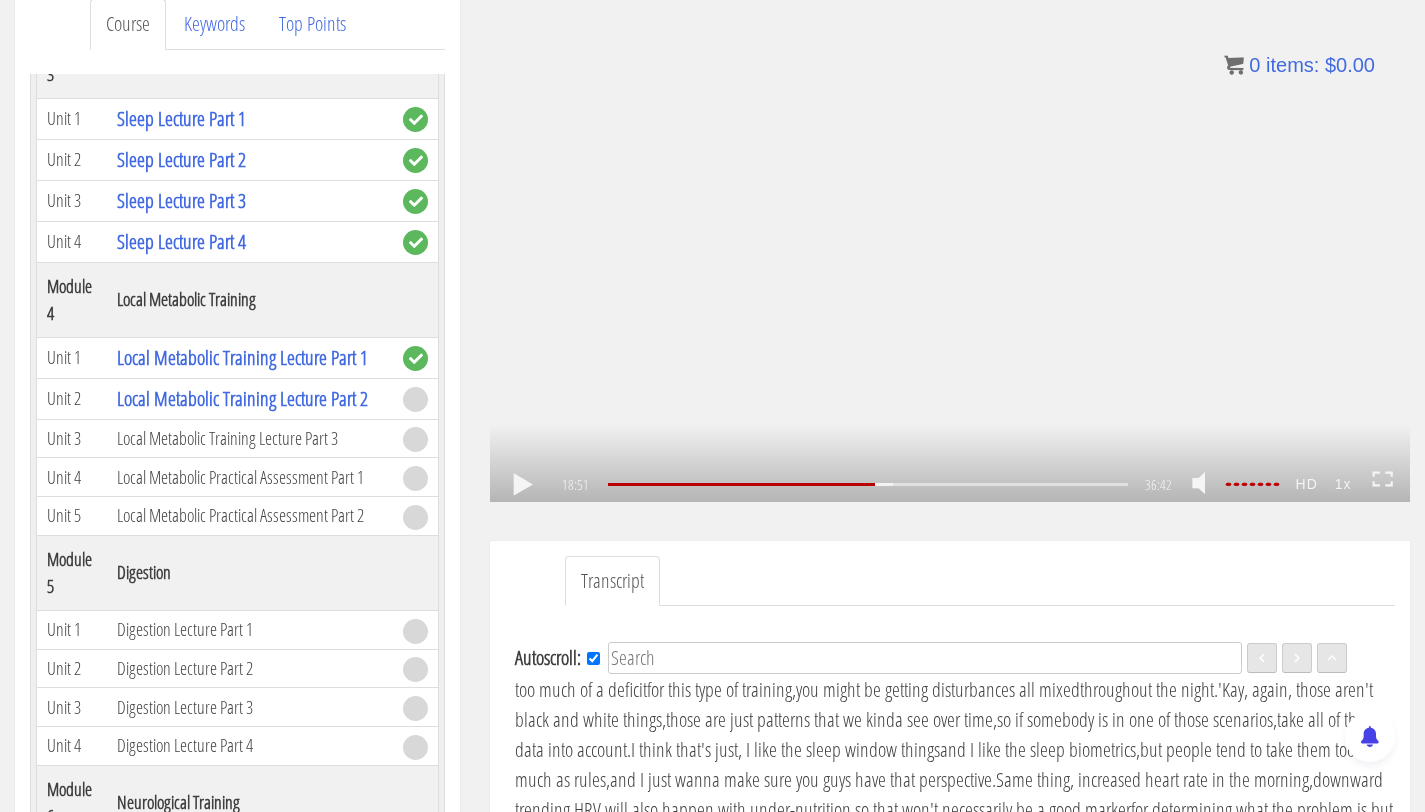 click on ".fp-color-play{opacity:0.65;}.rect{fill:#fff;}" 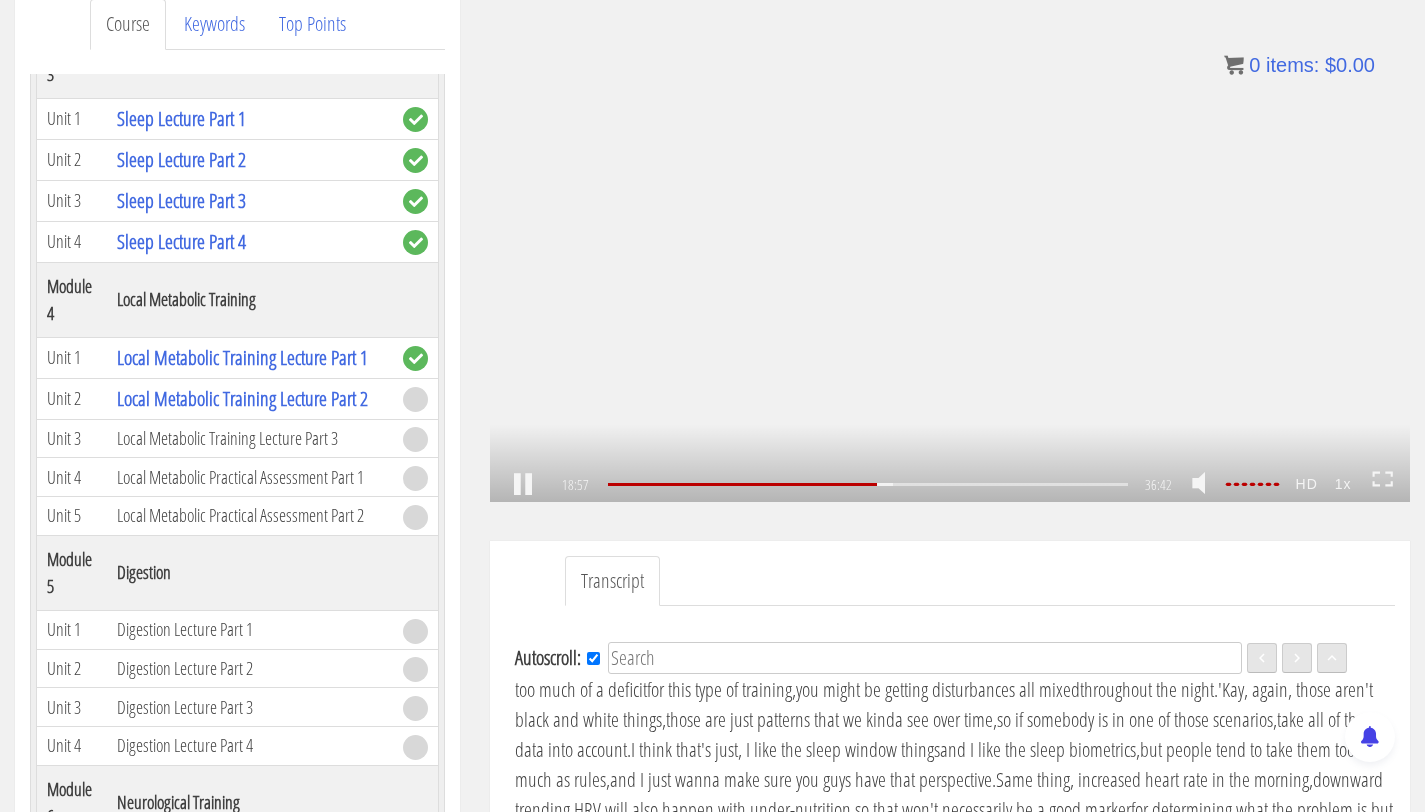 click on ".a{fill:#000;opacity:0.65;}.b{fill:#fff;opacity:1.0;}
.fp-color-play{opacity:0.65;}.controlbutton{fill:#fff;}
.fp-color-play{opacity:0.65;}.controlbutton{fill:#fff;}
.controlbuttonbg{opacity:0.65;}.controlbutton{fill:#fff;}
.fp-color-play{opacity:0.65;}.rect{fill:#fff;}
.fp-color-play{opacity:0.65;}.rect{fill:#fff;}
.fp-color-play{opacity:0.65;}.rect{fill:#fff;}
.fp-color-play{opacity:0.65;}.rect{fill:#fff;}
[TIME]                              [TIME]                                           [TIME]              [TIME]" at bounding box center (950, 243) 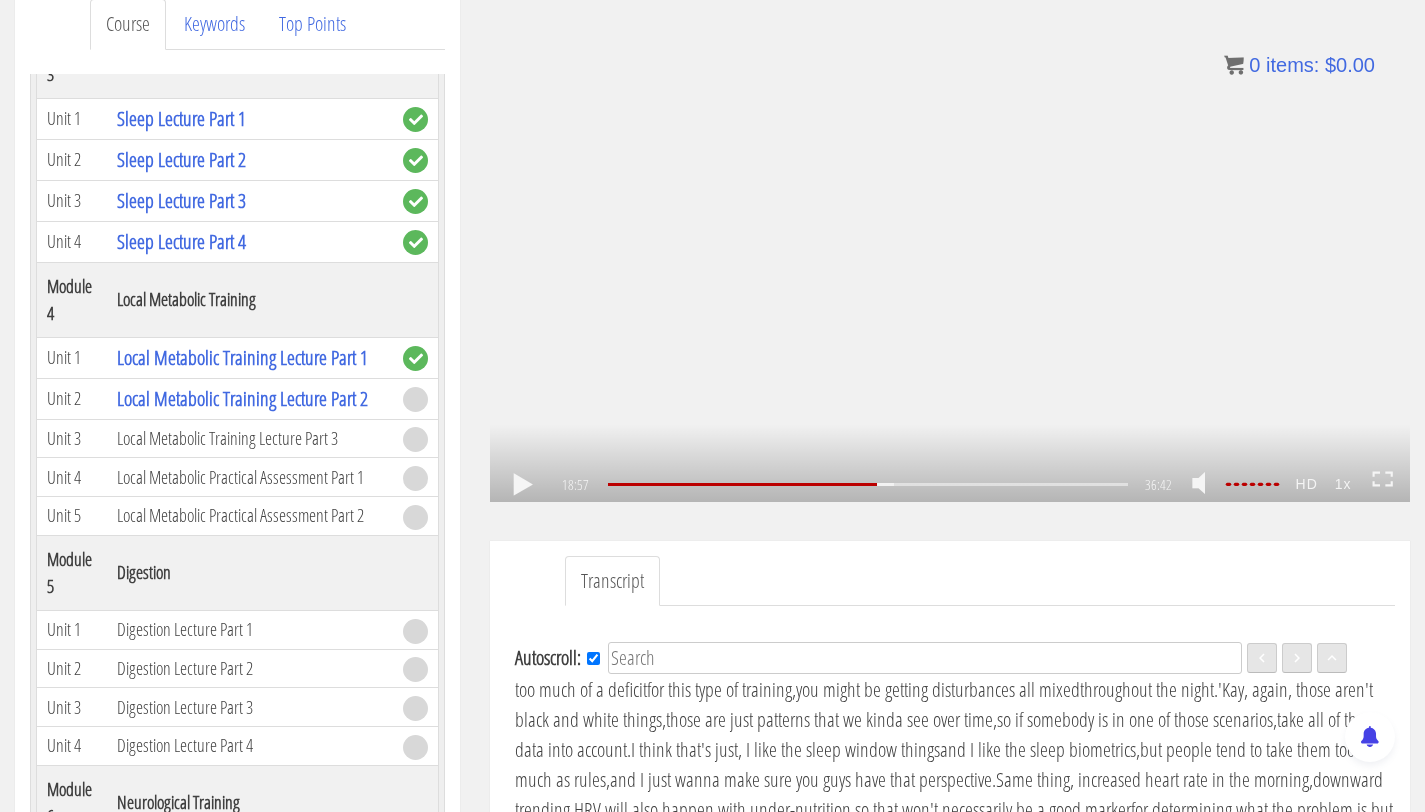 click on ".fp-color-play{opacity:0.65;}.rect{fill:#fff;}" 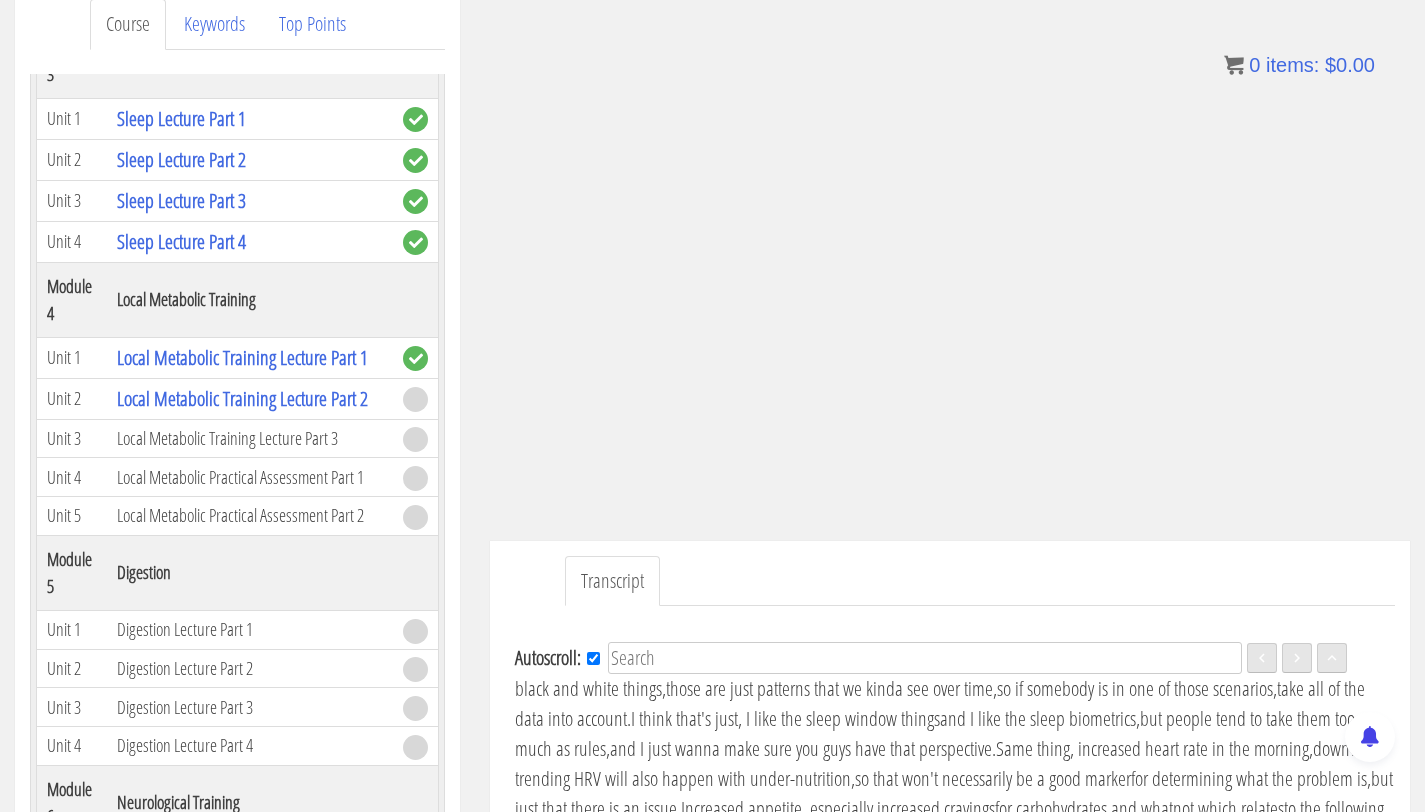 click on "of the workout, so the overdriving the stimulus" at bounding box center [711, 448] 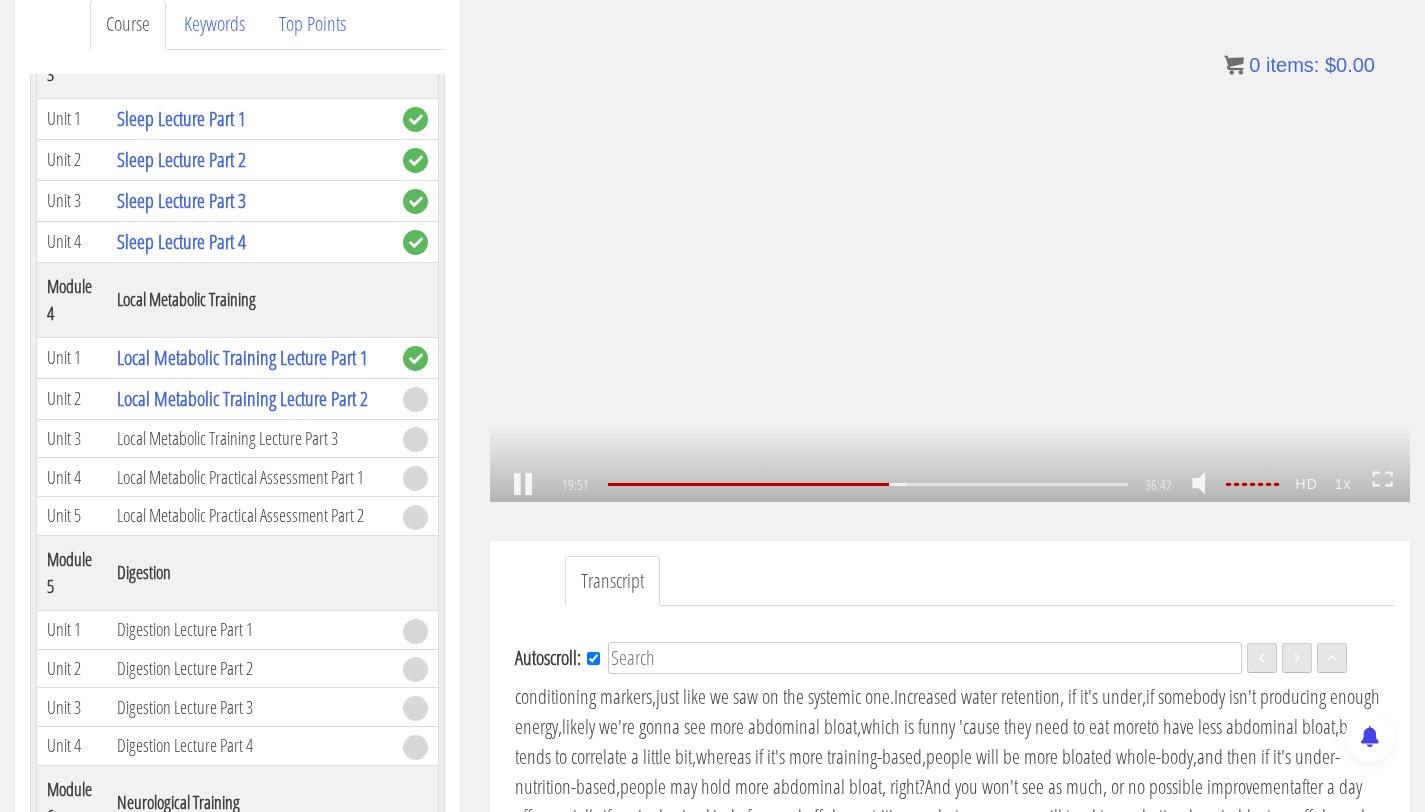 scroll, scrollTop: 4419, scrollLeft: 0, axis: vertical 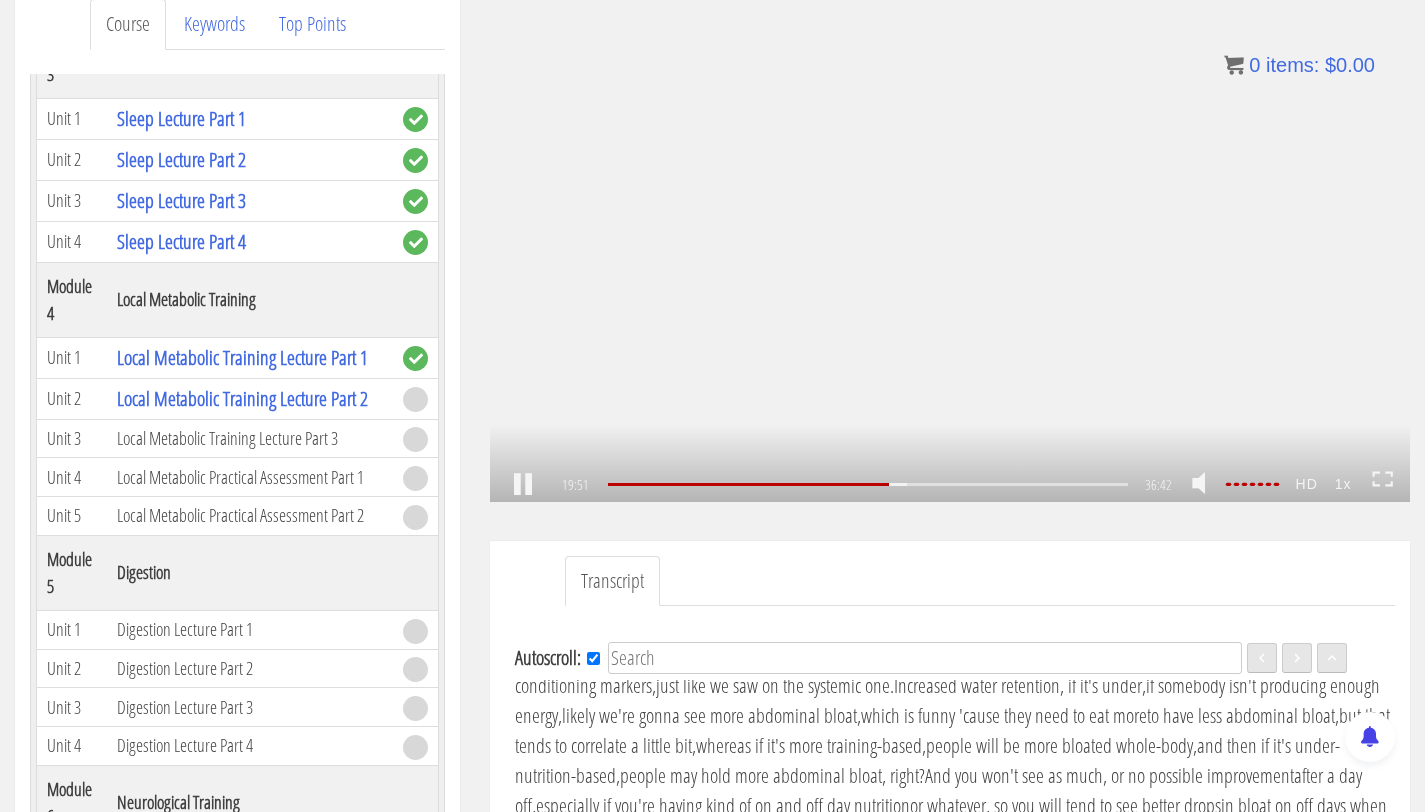 click on ".a{fill:#000;opacity:0.65;}.b{fill:#fff;opacity:1.0;}
.fp-color-play{opacity:0.65;}.controlbutton{fill:#fff;}
.fp-color-play{opacity:0.65;}.controlbutton{fill:#fff;}
.controlbuttonbg{opacity:0.65;}.controlbutton{fill:#fff;}
.fp-color-play{opacity:0.65;}.rect{fill:#fff;}
.fp-color-play{opacity:0.65;}.rect{fill:#fff;}
.fp-color-play{opacity:0.65;}.rect{fill:#fff;}
.fp-color-play{opacity:0.65;}.rect{fill:#fff;}
[TIME]                              [TIME]                                           [TIME]              [TIME]" at bounding box center [950, 243] 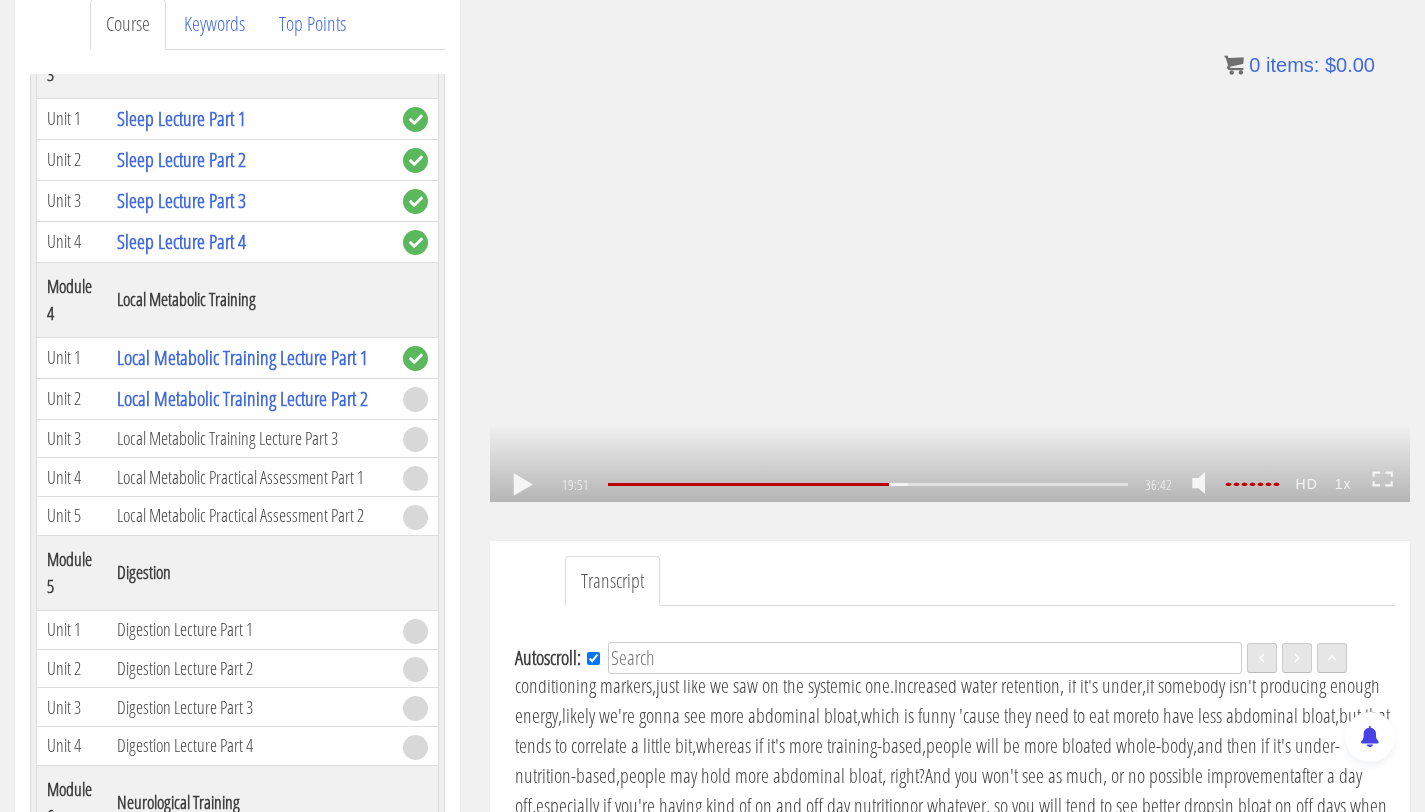 click on ".a{fill:#000;opacity:0.65;}.b{fill:#fff;opacity:1.0;}
.fp-color-play{opacity:0.65;}.controlbutton{fill:#fff;}
.fp-color-play{opacity:0.65;}.controlbutton{fill:#fff;}
.controlbuttonbg{opacity:0.65;}.controlbutton{fill:#fff;}
.fp-color-play{opacity:0.65;}.rect{fill:#fff;}
.fp-color-play{opacity:0.65;}.rect{fill:#fff;}
.fp-color-play{opacity:0.65;}.rect{fill:#fff;}
.fp-color-play{opacity:0.65;}.rect{fill:#fff;}
19:51                              30:27                                           36:42              16:51" at bounding box center [950, 243] 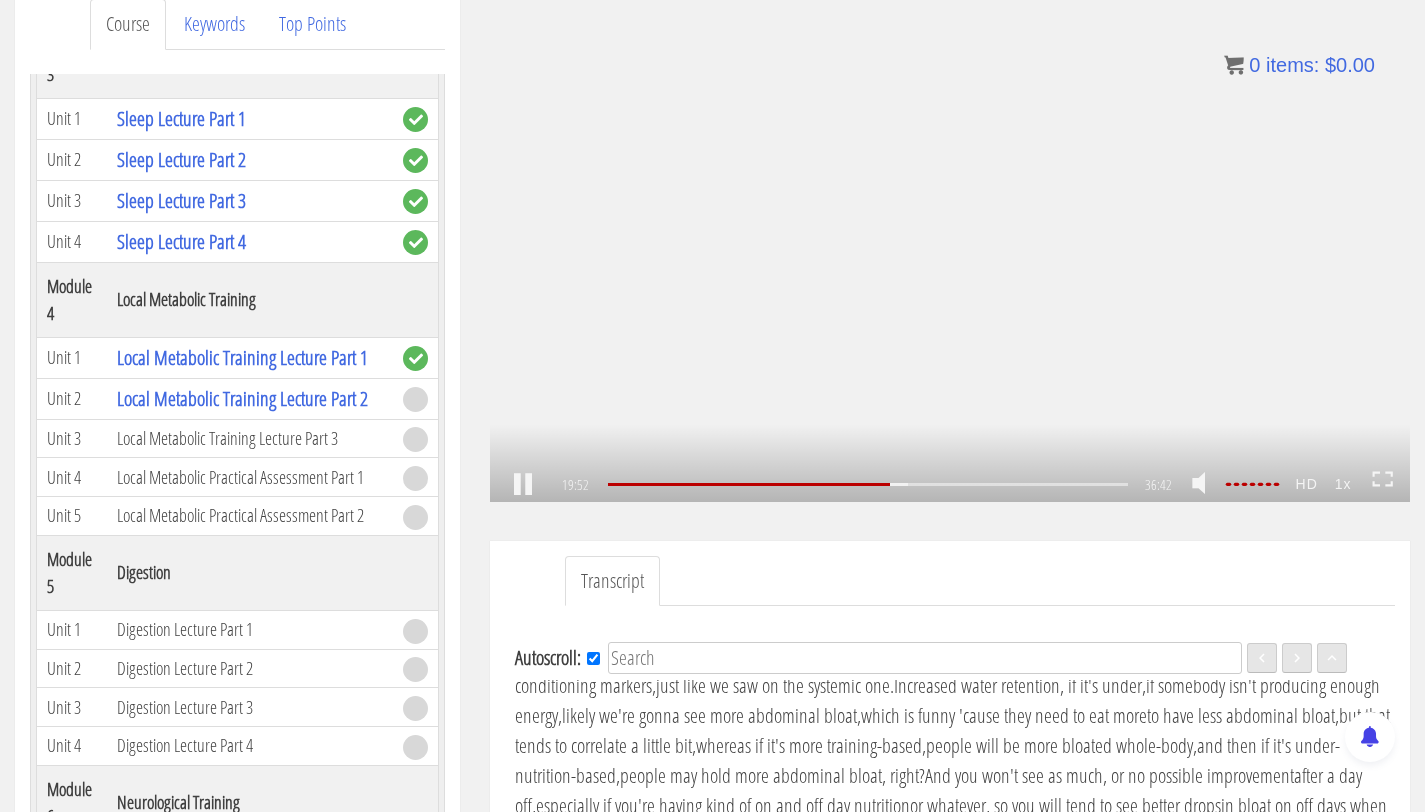 click on ".fp-color-play{opacity:0.65;}.rect{fill:#fff;}" 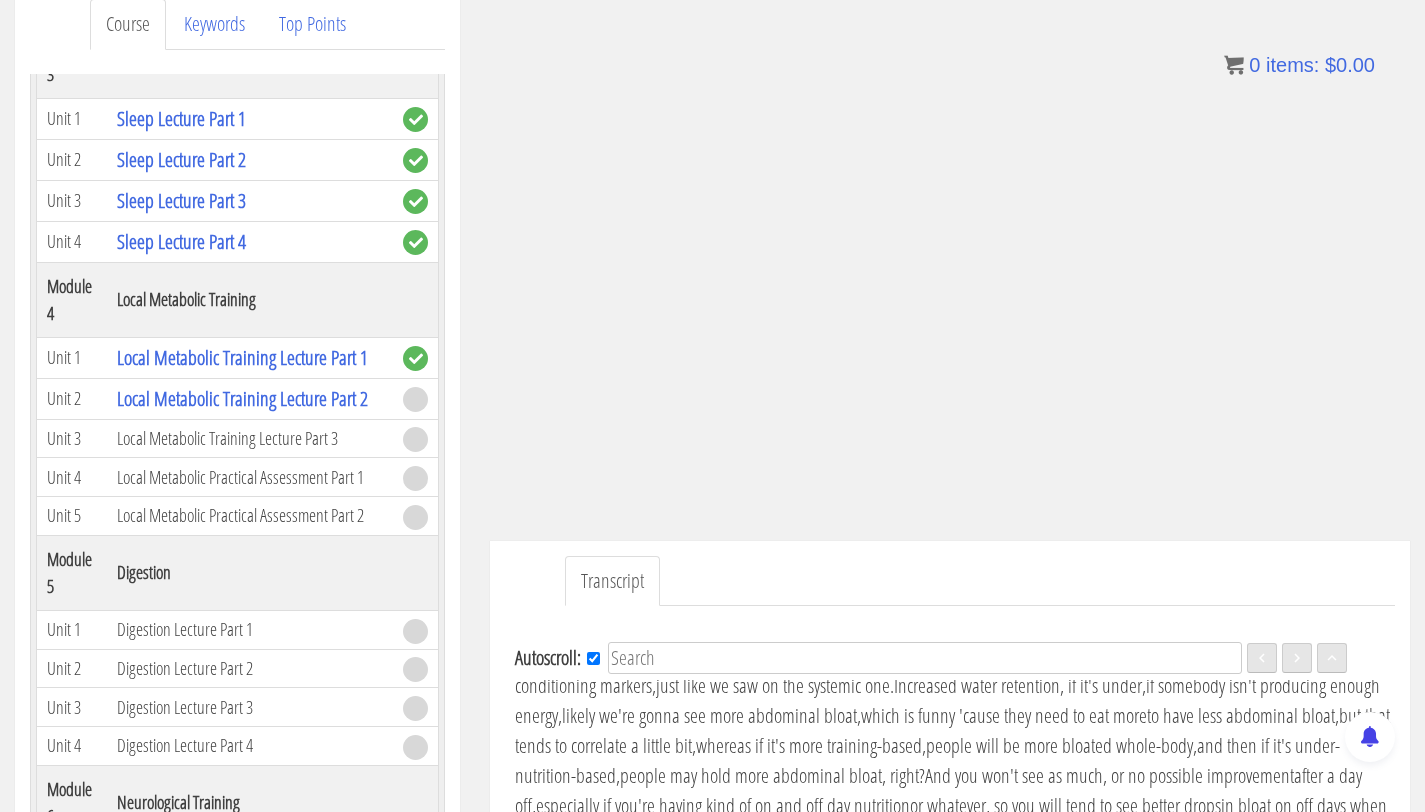 scroll, scrollTop: 4386, scrollLeft: 0, axis: vertical 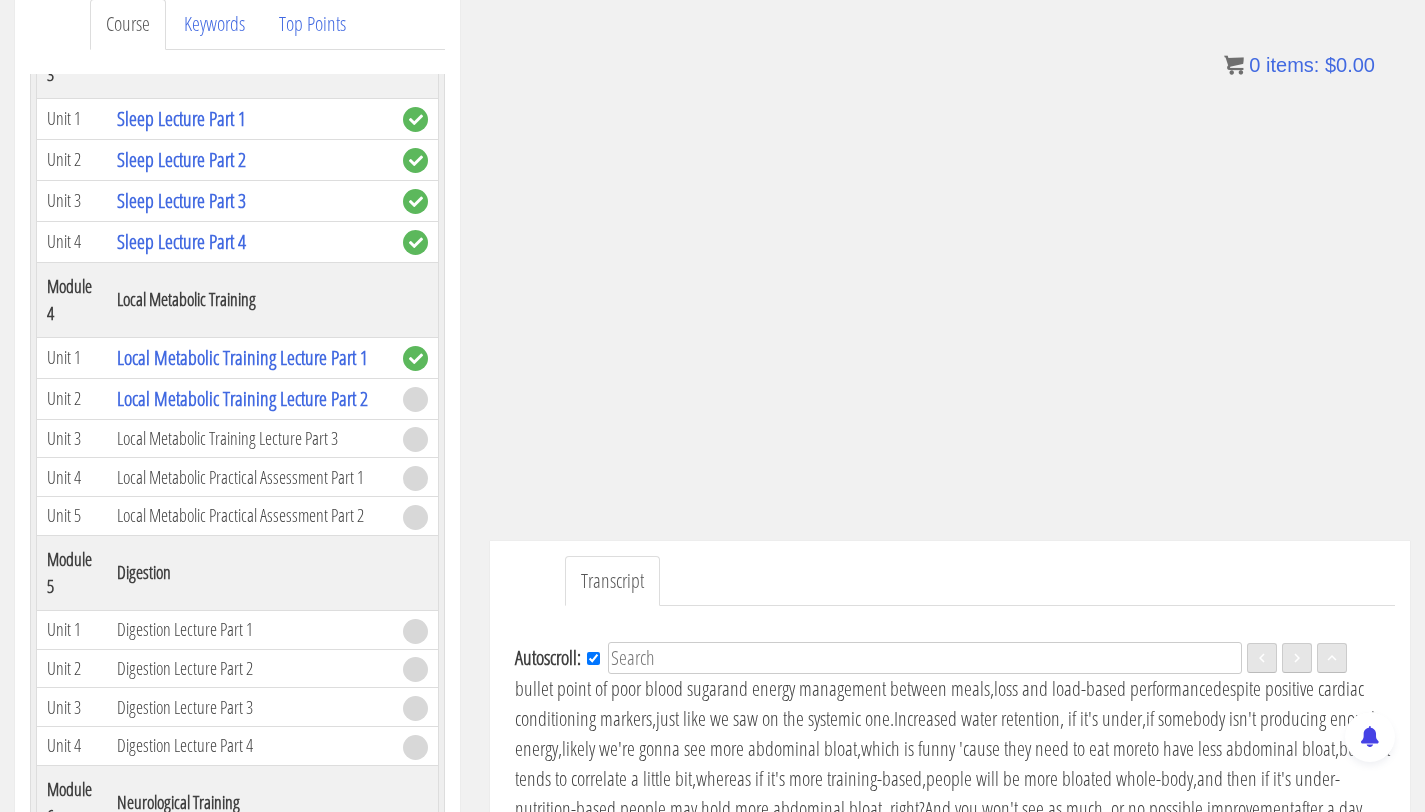 click on "so if it's just a carbohydrate thing," at bounding box center (1082, 448) 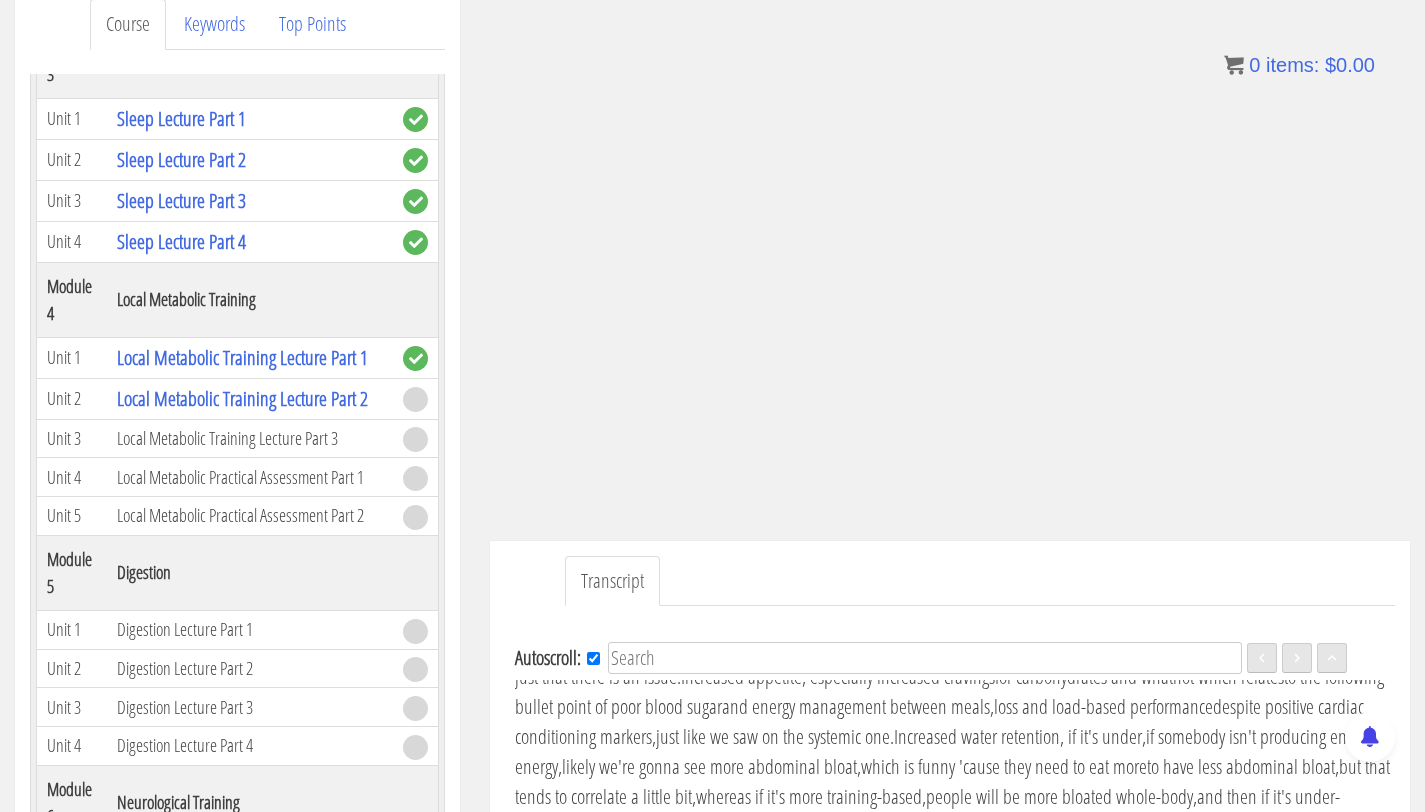 scroll, scrollTop: 4358, scrollLeft: 0, axis: vertical 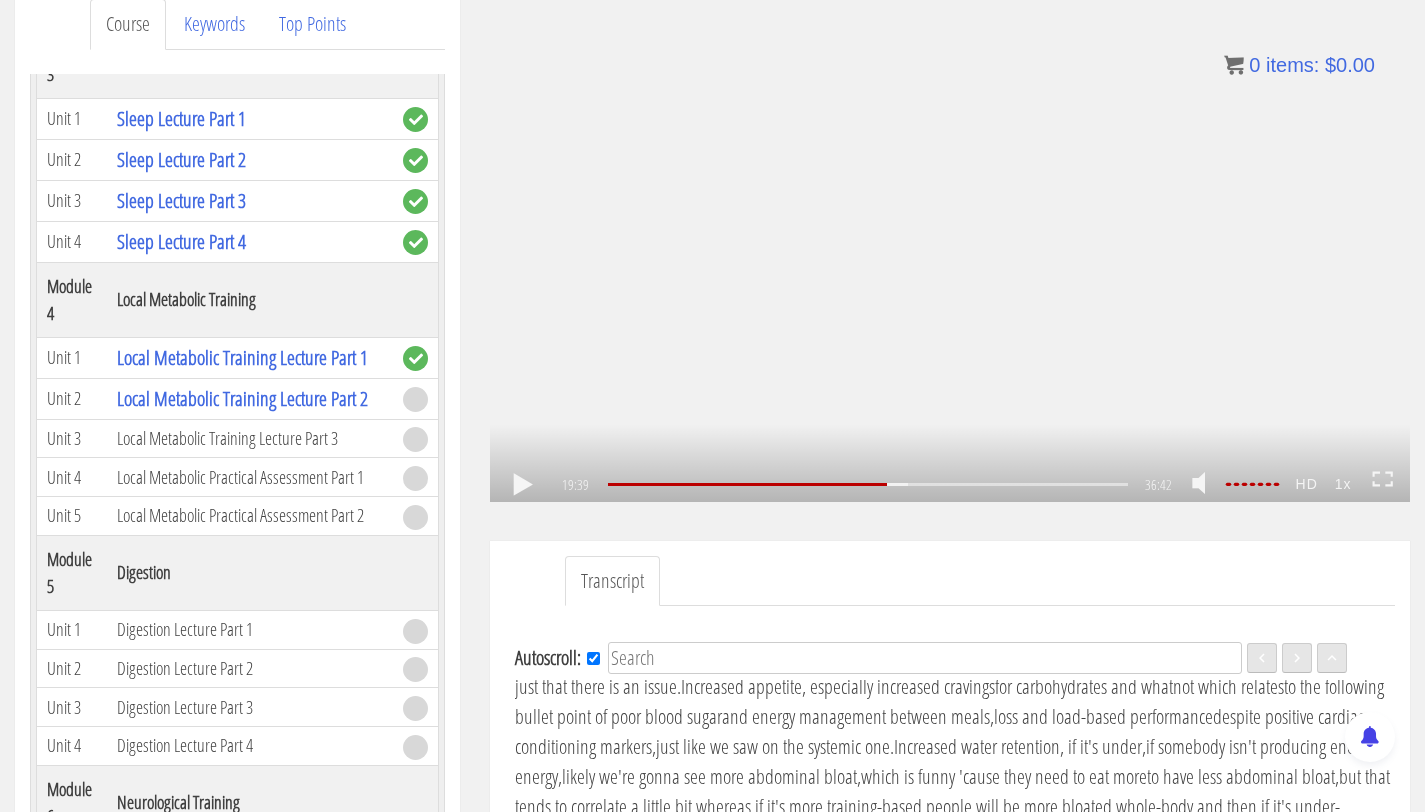 click on ".fp-color-play{opacity:0.65;}.rect{fill:#fff;}" 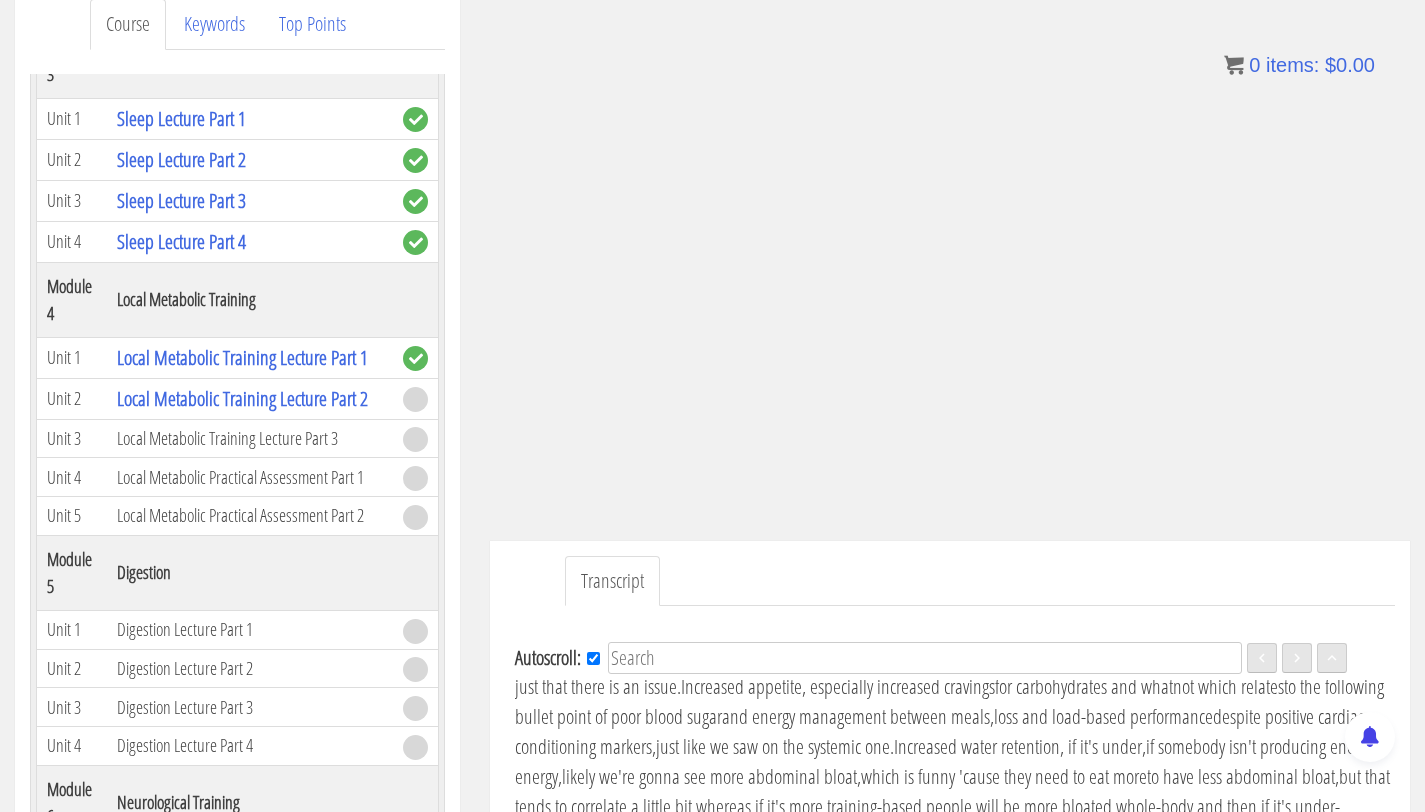 click on "Language" at bounding box center (1308, 712) 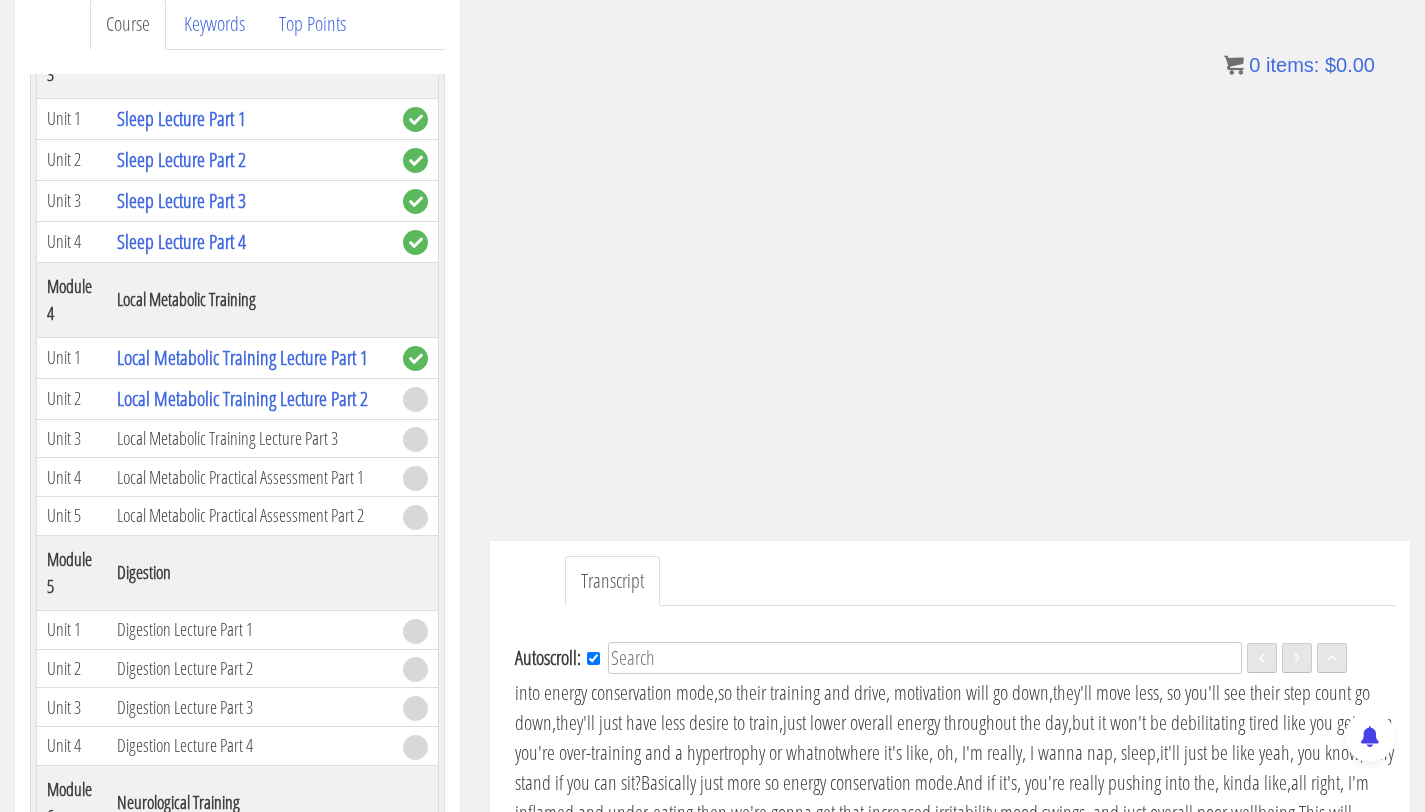 scroll, scrollTop: 4693, scrollLeft: 0, axis: vertical 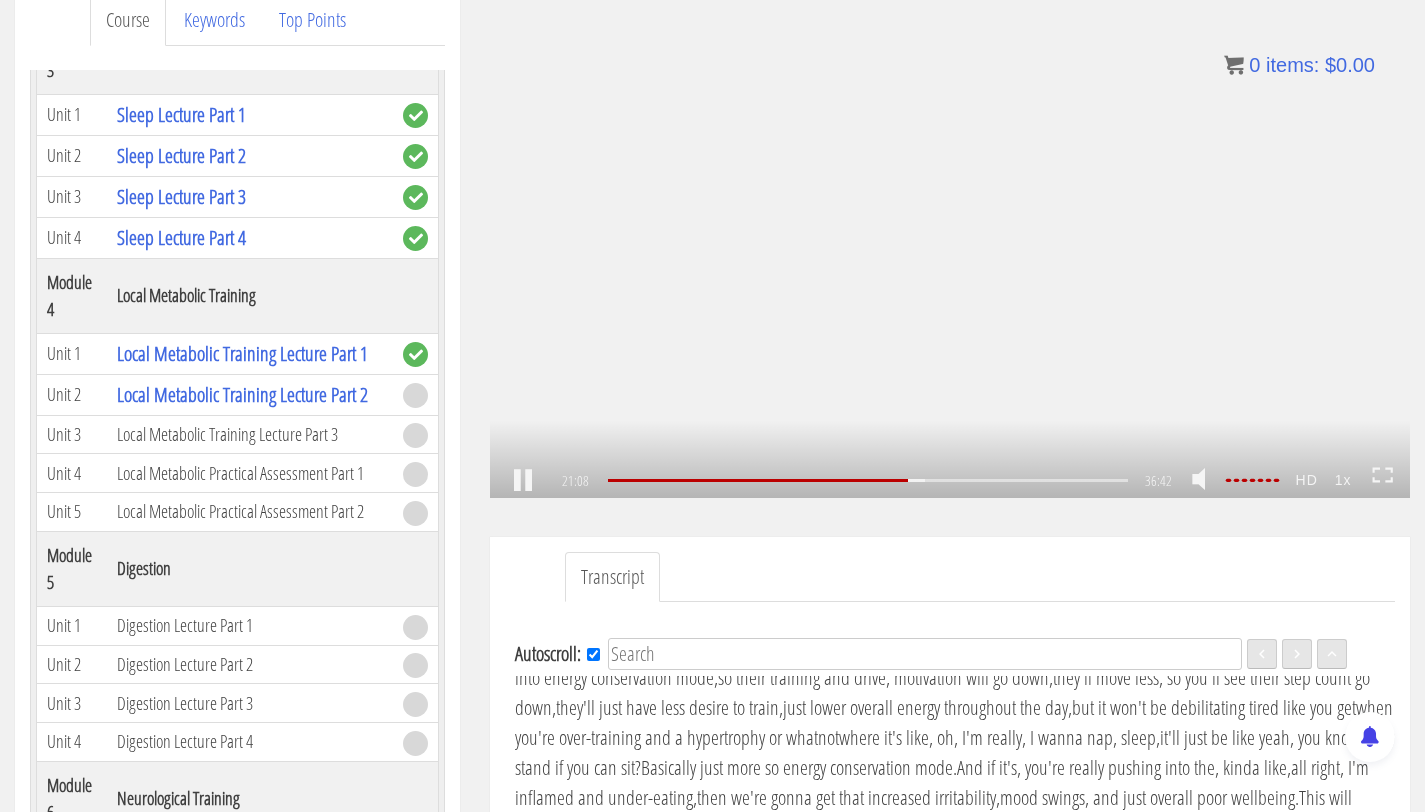 click on ".a{fill:#000;opacity:0.65;}.b{fill:#fff;opacity:1.0;}
.fp-color-play{opacity:0.65;}.controlbutton{fill:#fff;}
.fp-color-play{opacity:0.65;}.controlbutton{fill:#fff;}
.controlbuttonbg{opacity:0.65;}.controlbutton{fill:#fff;}
.fp-color-play{opacity:0.65;}.rect{fill:#fff;}
.fp-color-play{opacity:0.65;}.rect{fill:#fff;}
.fp-color-play{opacity:0.65;}.rect{fill:#fff;}
.fp-color-play{opacity:0.65;}.rect{fill:#fff;}
[TIME]                              [TIME]                                           [TIME]              [TIME]" at bounding box center (950, 239) 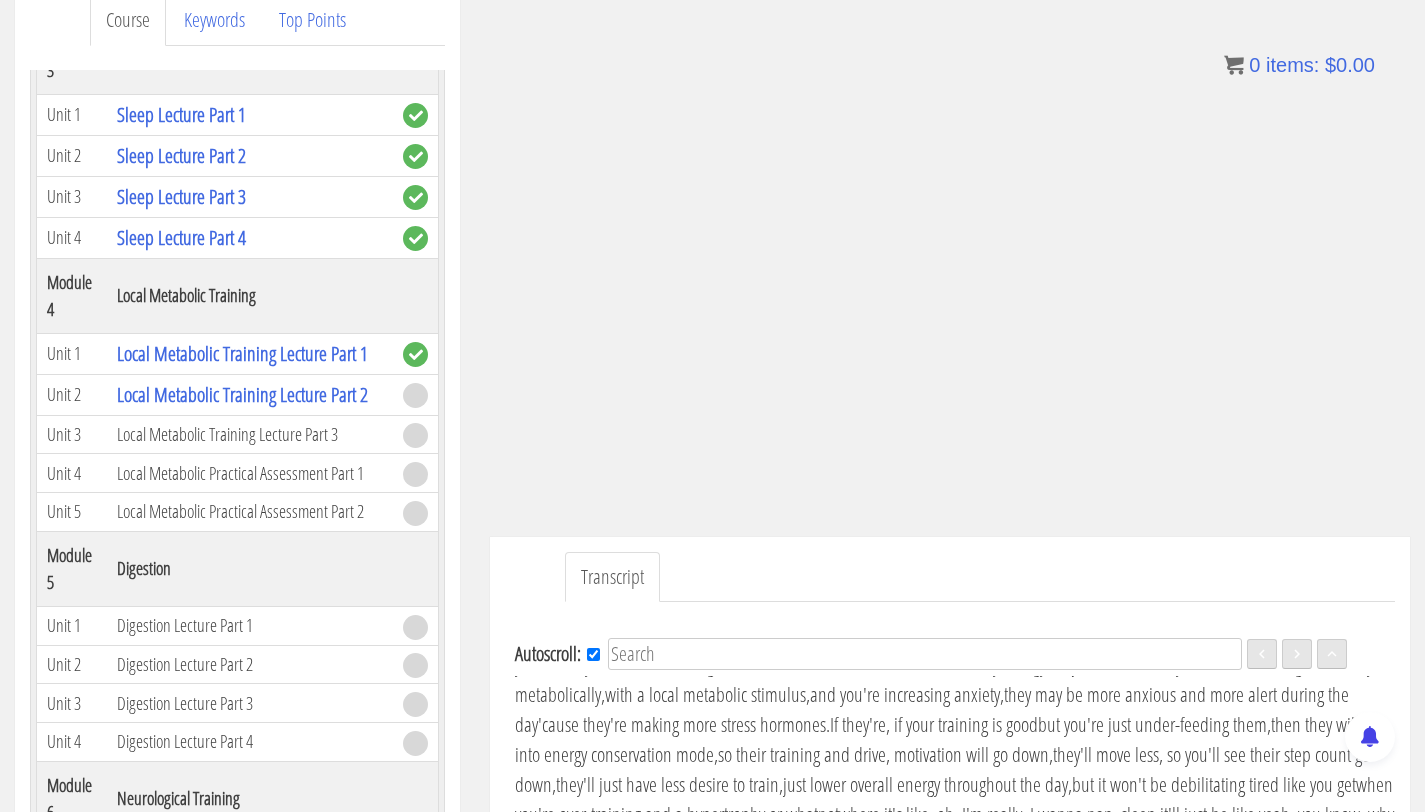 scroll, scrollTop: 4615, scrollLeft: 0, axis: vertical 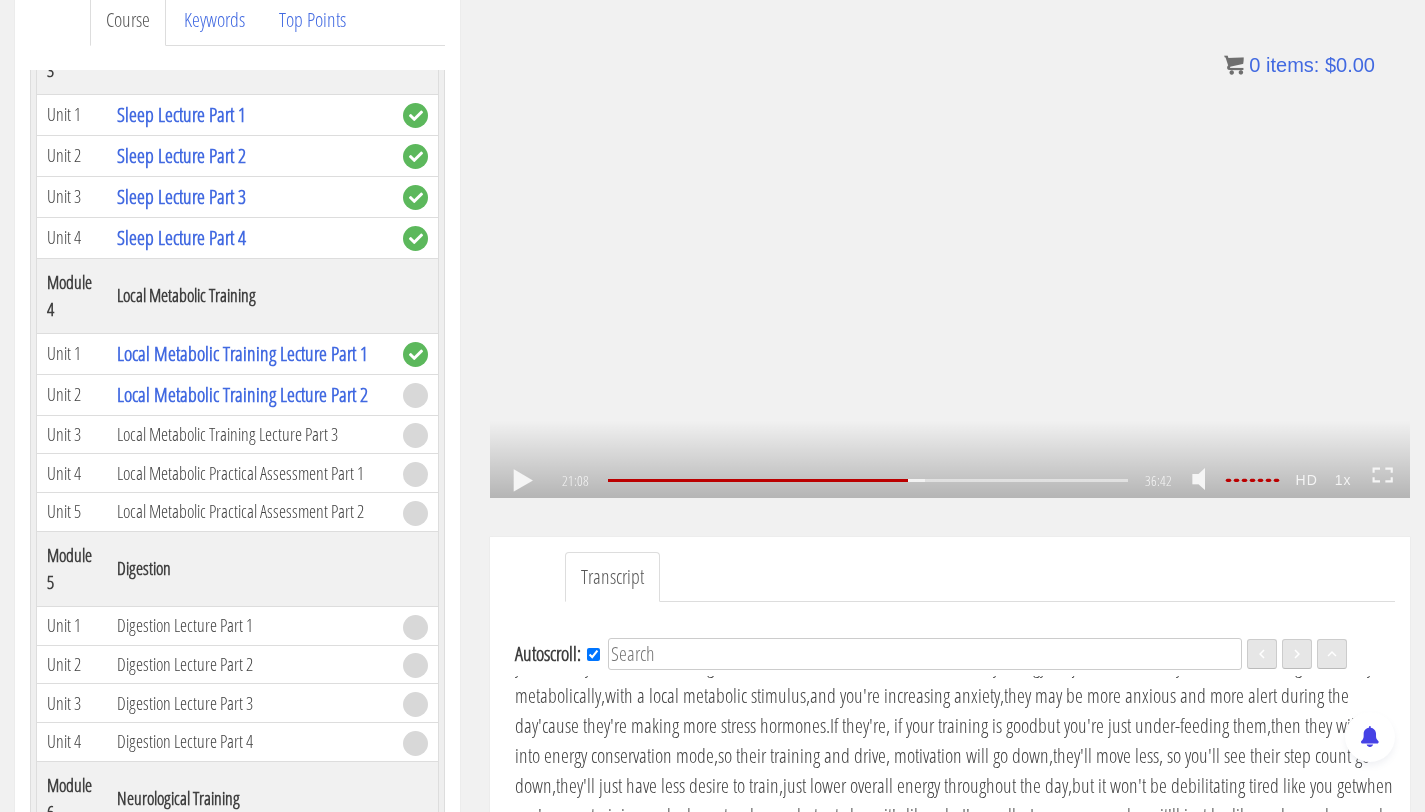 click on ".a{fill:#000;opacity:0.65;}.b{fill:#fff;opacity:1.0;}
.fp-color-play{opacity:0.65;}.controlbutton{fill:#fff;}
.fp-color-play{opacity:0.65;}.controlbutton{fill:#fff;}
.controlbuttonbg{opacity:0.65;}.controlbutton{fill:#fff;}
.fp-color-play{opacity:0.65;}.rect{fill:#fff;}
.fp-color-play{opacity:0.65;}.rect{fill:#fff;}
.fp-color-play{opacity:0.65;}.rect{fill:#fff;}
.fp-color-play{opacity:0.65;}.rect{fill:#fff;}
21:08                              28:30                                           36:42              15:34" at bounding box center (950, 239) 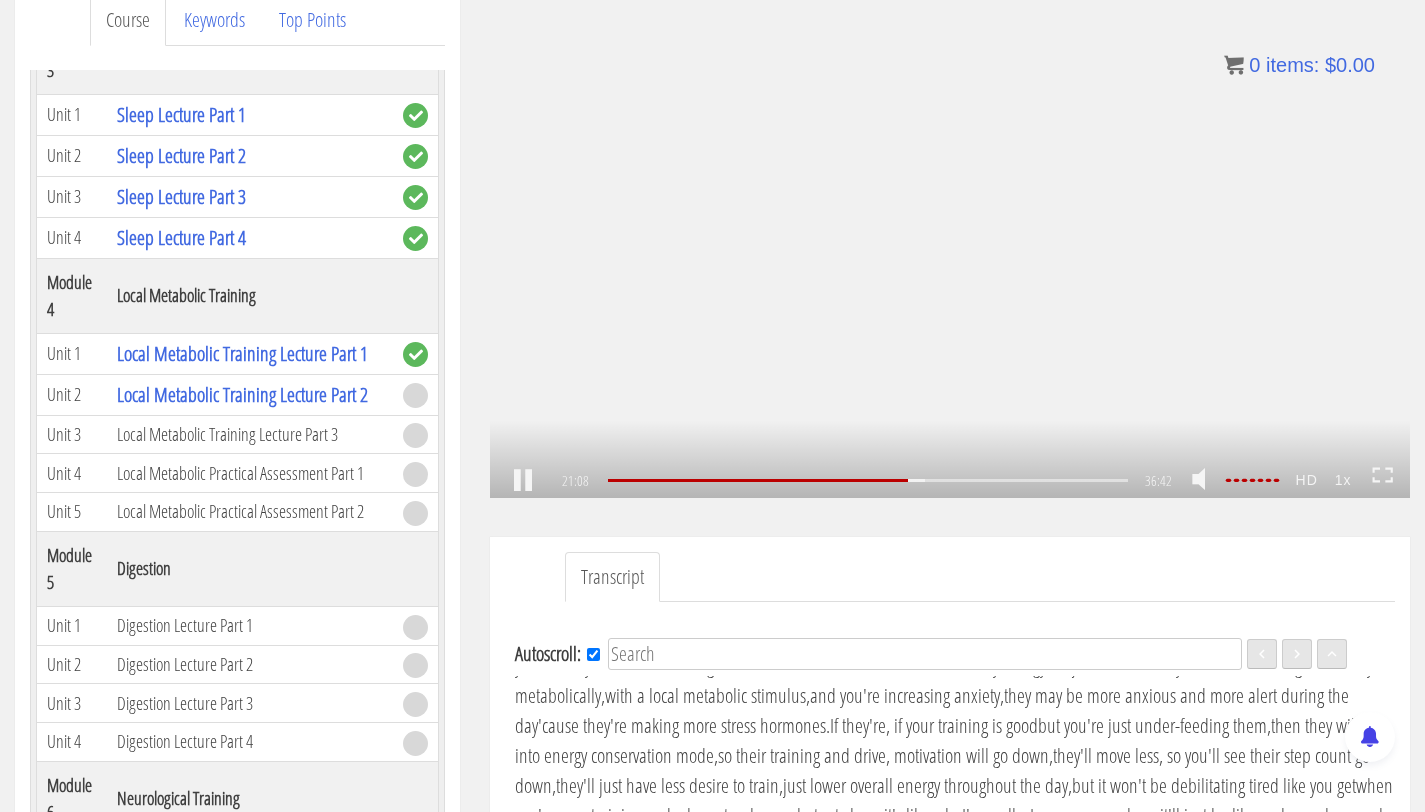 scroll, scrollTop: 4693, scrollLeft: 0, axis: vertical 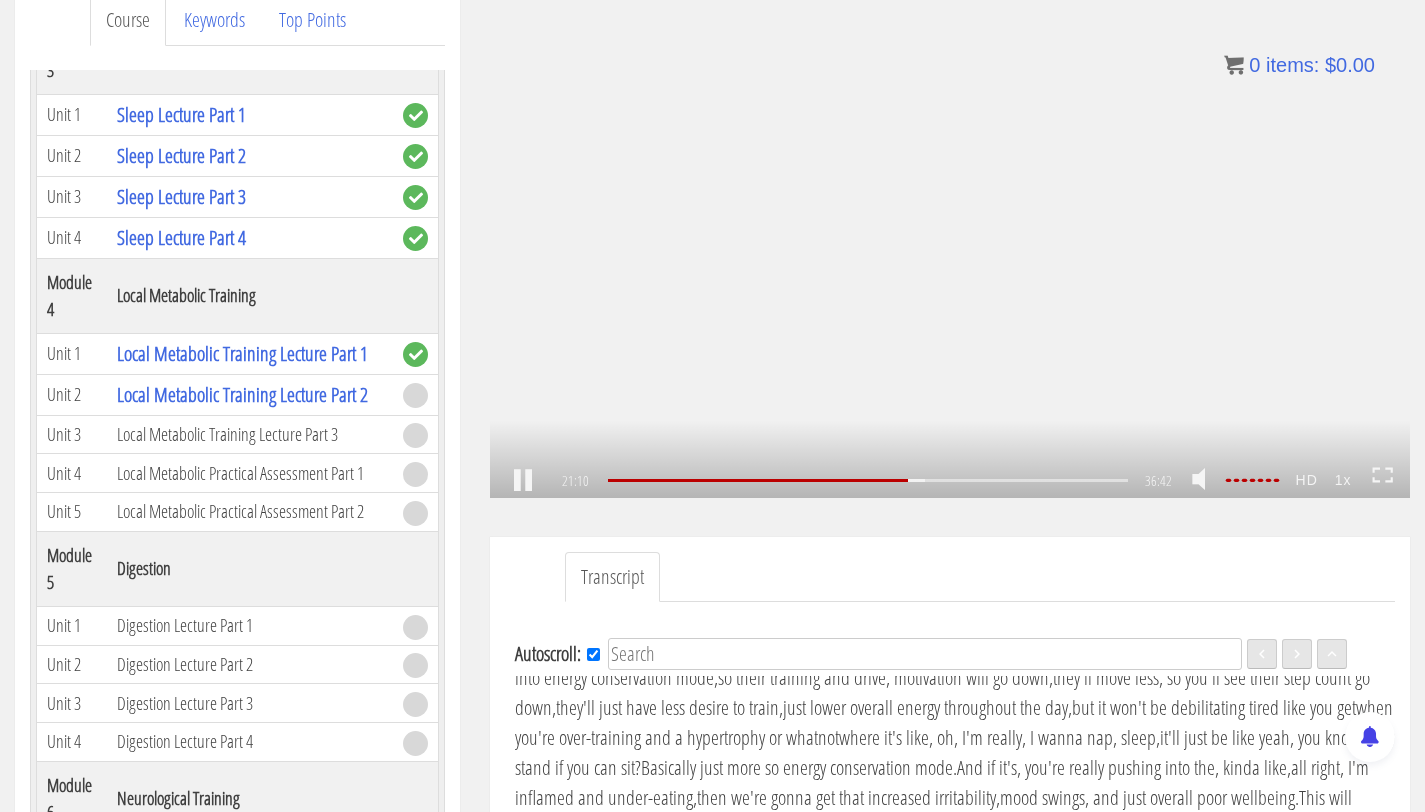 click on ".a{fill:#000;opacity:0.65;}.b{fill:#fff;opacity:1.0;}
.fp-color-play{opacity:0.65;}.controlbutton{fill:#fff;}
.fp-color-play{opacity:0.65;}.controlbutton{fill:#fff;}
.controlbuttonbg{opacity:0.65;}.controlbutton{fill:#fff;}
.fp-color-play{opacity:0.65;}.rect{fill:#fff;}
.fp-color-play{opacity:0.65;}.rect{fill:#fff;}
.fp-color-play{opacity:0.65;}.rect{fill:#fff;}
.fp-color-play{opacity:0.65;}.rect{fill:#fff;}
[TIME]                              [TIME]                                           [TIME]              [TIME]" at bounding box center [950, 239] 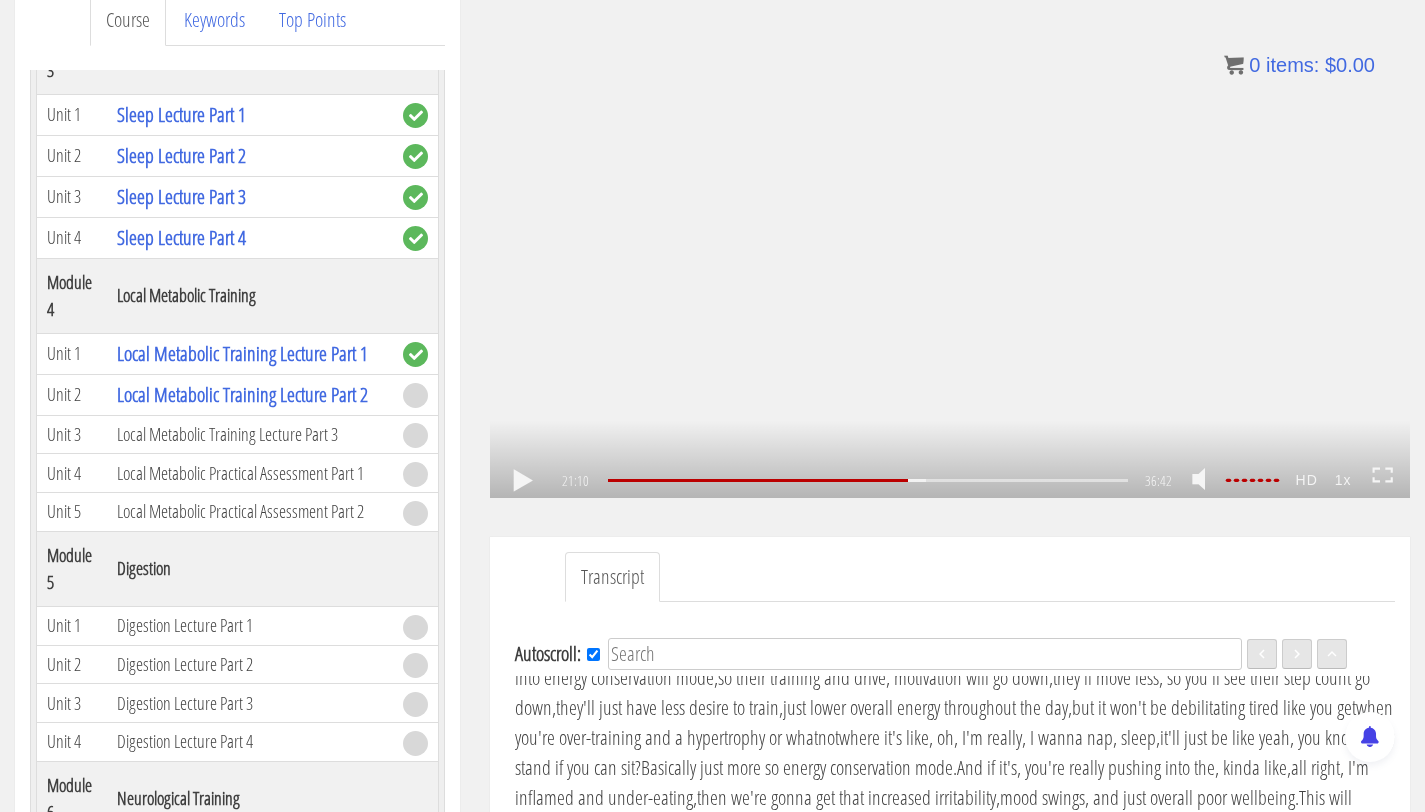 click on ".a{fill:#000;opacity:0.65;}.b{fill:#fff;opacity:1.0;}
.fp-color-play{opacity:0.65;}.controlbutton{fill:#fff;}
.fp-color-play{opacity:0.65;}.controlbutton{fill:#fff;}
.controlbuttonbg{opacity:0.65;}.controlbutton{fill:#fff;}
.fp-color-play{opacity:0.65;}.rect{fill:#fff;}
.fp-color-play{opacity:0.65;}.rect{fill:#fff;}
.fp-color-play{opacity:0.65;}.rect{fill:#fff;}
.fp-color-play{opacity:0.65;}.rect{fill:#fff;}
[TIME]                              [TIME]                                           [TIME]              [TIME]" at bounding box center [950, 239] 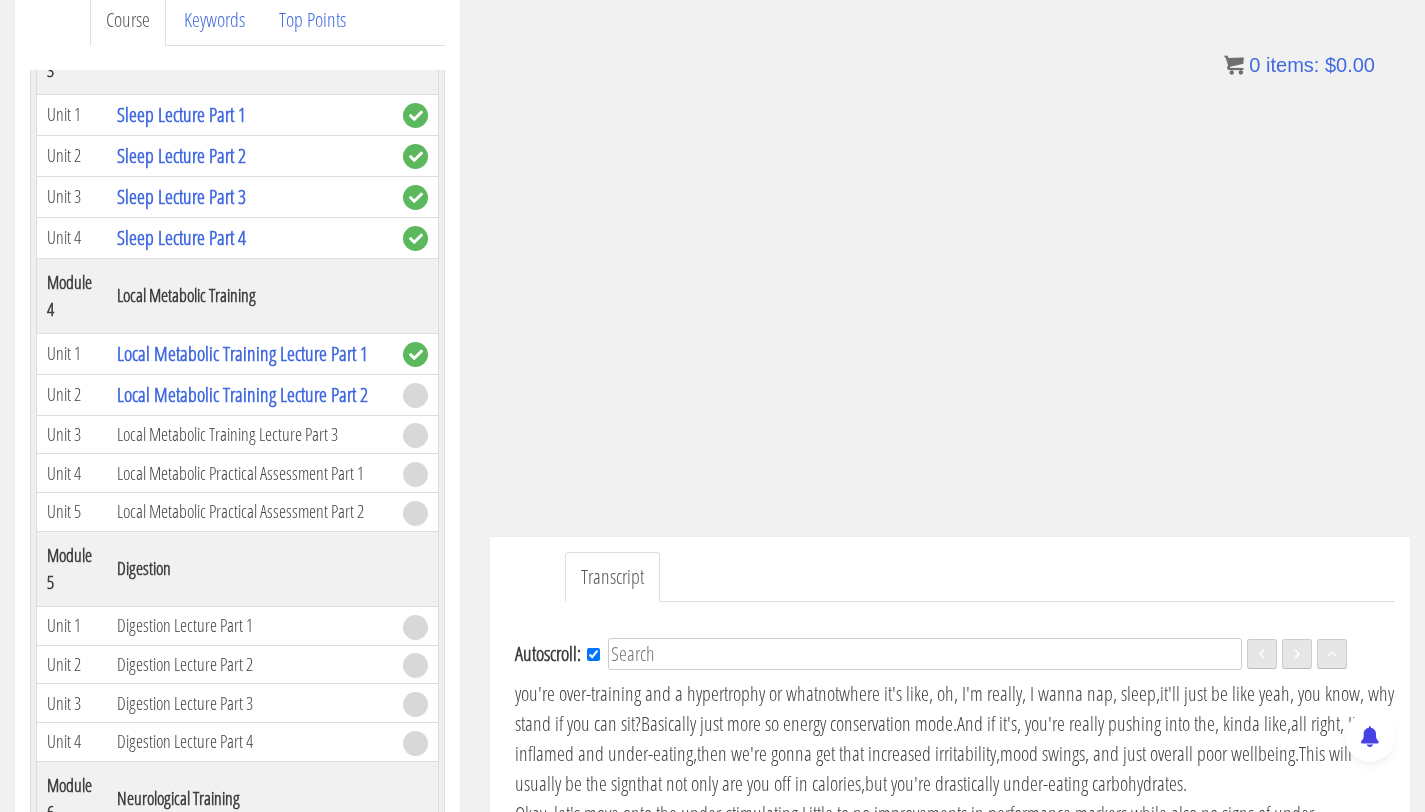 scroll, scrollTop: 4754, scrollLeft: 0, axis: vertical 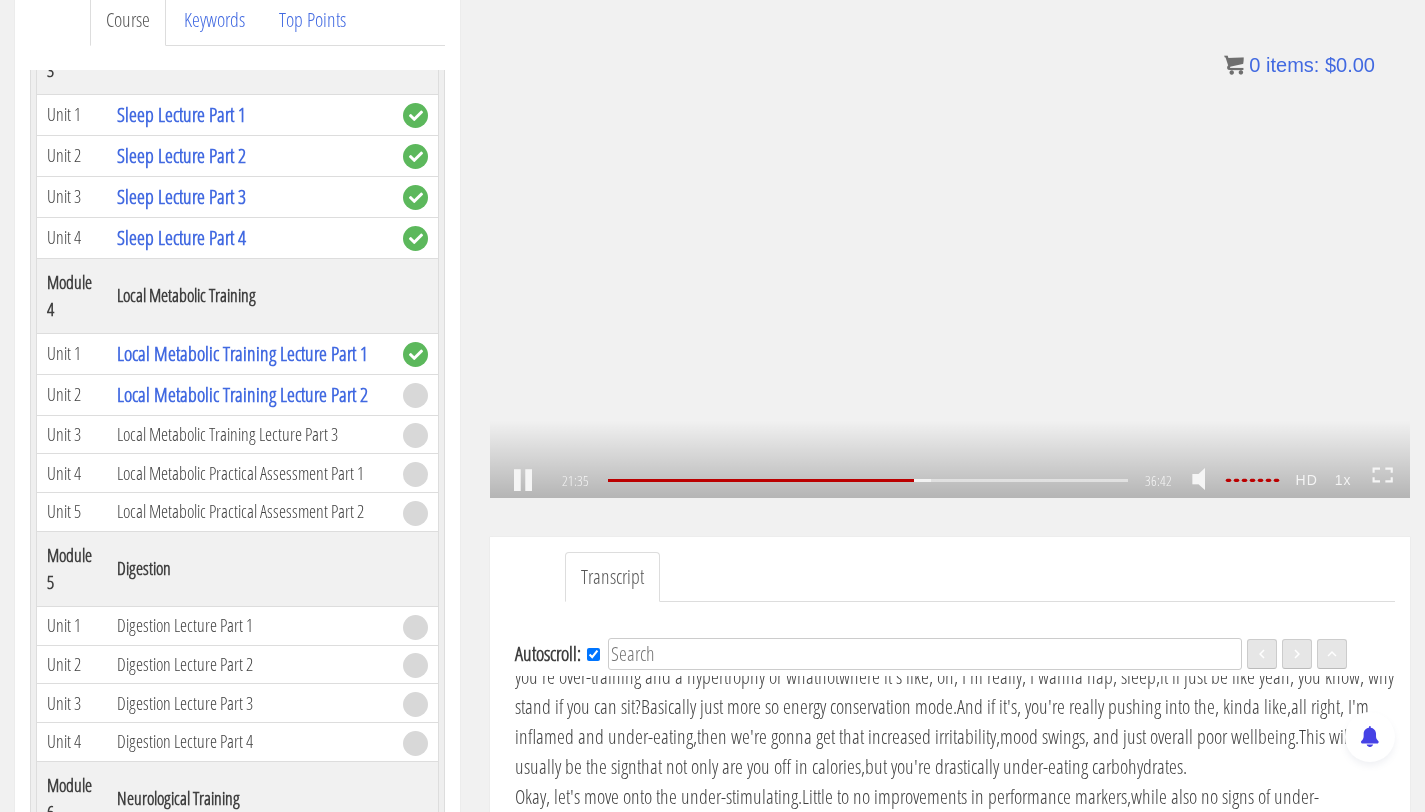 click on ".a{fill:#000;opacity:0.65;}.b{fill:#fff;opacity:1.0;}
.fp-color-play{opacity:0.65;}.controlbutton{fill:#fff;}
.fp-color-play{opacity:0.65;}.controlbutton{fill:#fff;}
.controlbuttonbg{opacity:0.65;}.controlbutton{fill:#fff;}
.fp-color-play{opacity:0.65;}.rect{fill:#fff;}
.fp-color-play{opacity:0.65;}.rect{fill:#fff;}
.fp-color-play{opacity:0.65;}.rect{fill:#fff;}
.fp-color-play{opacity:0.65;}.rect{fill:#fff;}
21:35                              28:30                                           36:42              15:08" at bounding box center [950, 239] 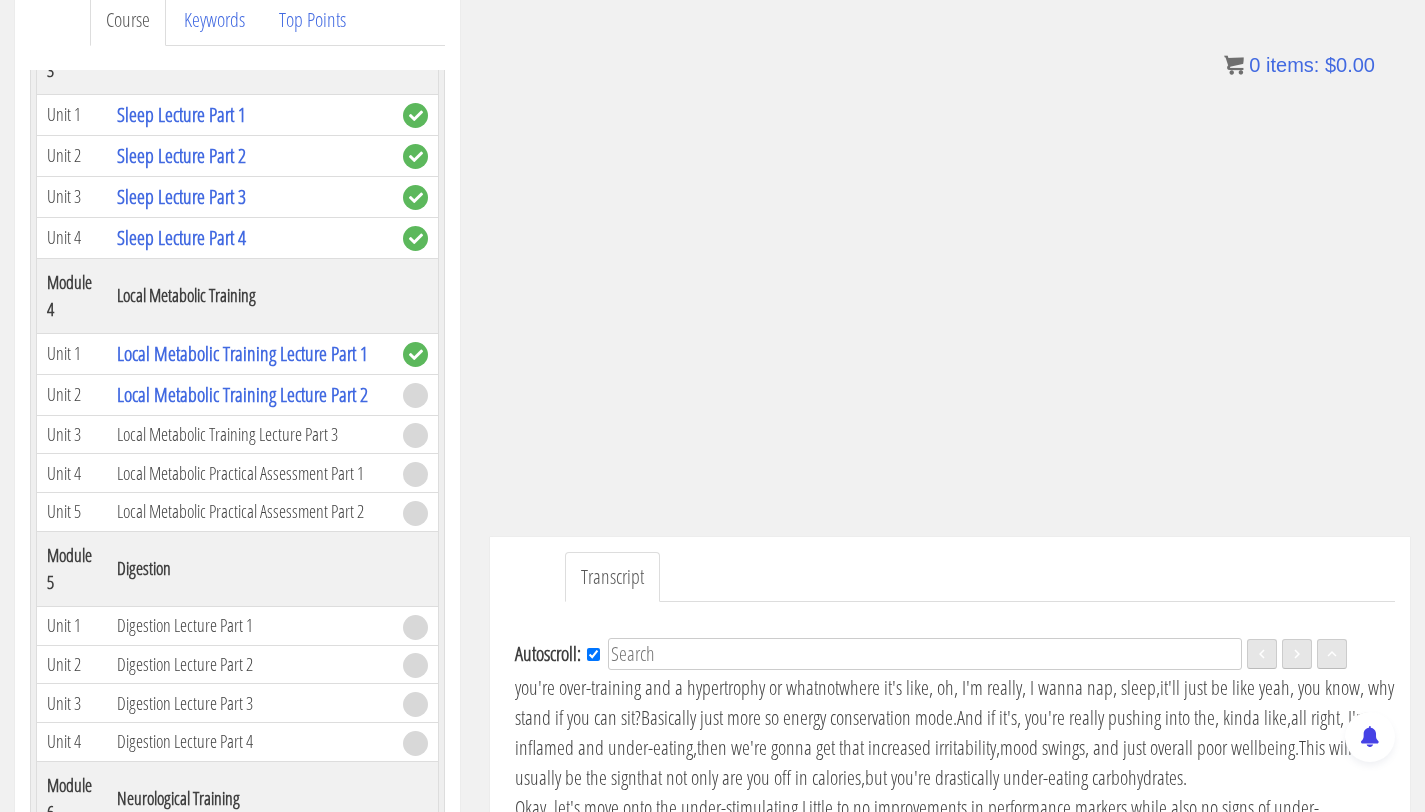 scroll, scrollTop: 4742, scrollLeft: 0, axis: vertical 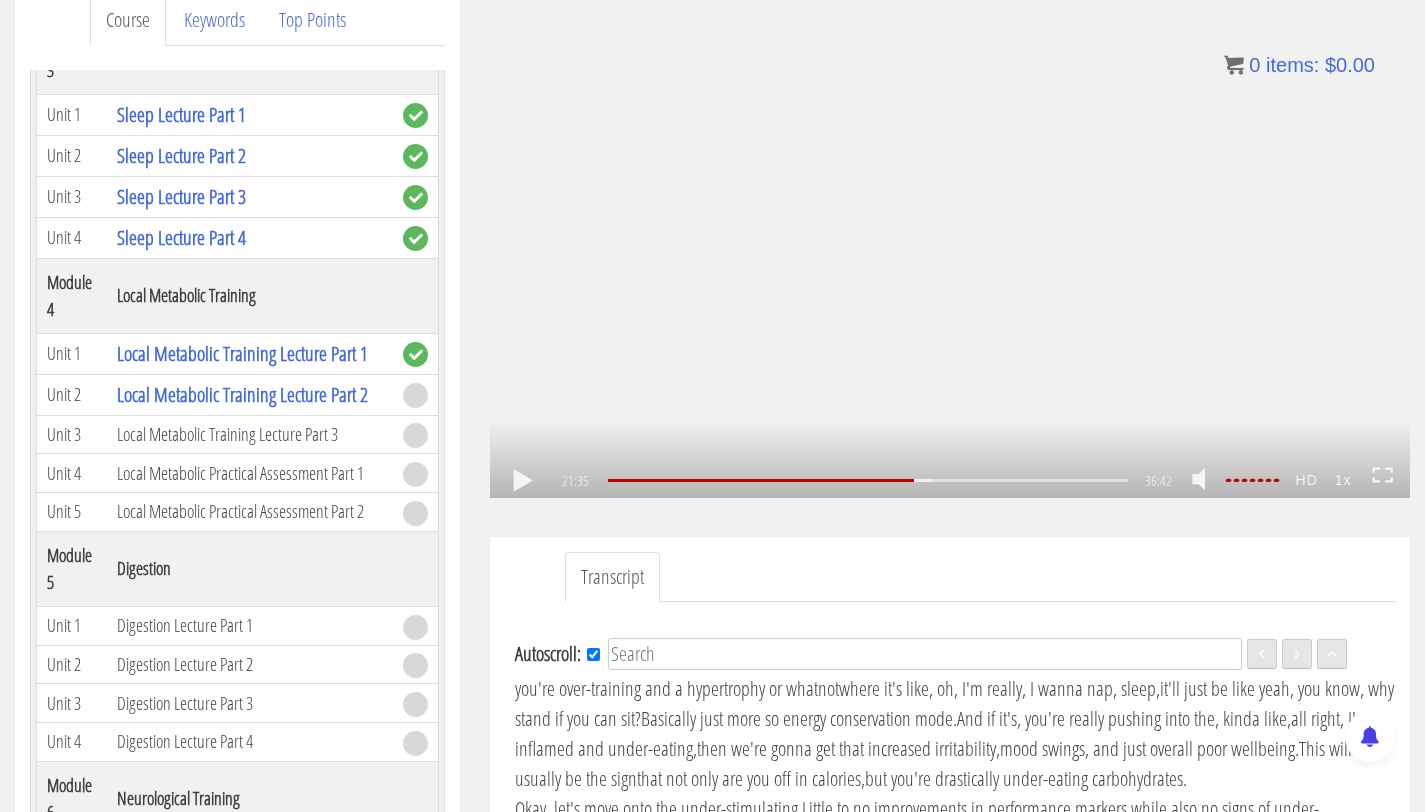 click on ".a{fill:#000;opacity:0.65;}.b{fill:#fff;opacity:1.0;}
.fp-color-play{opacity:0.65;}.controlbutton{fill:#fff;}
.fp-color-play{opacity:0.65;}.controlbutton{fill:#fff;}
.controlbuttonbg{opacity:0.65;}.controlbutton{fill:#fff;}
.fp-color-play{opacity:0.65;}.rect{fill:#fff;}
.fp-color-play{opacity:0.65;}.rect{fill:#fff;}
.fp-color-play{opacity:0.65;}.rect{fill:#fff;}
.fp-color-play{opacity:0.65;}.rect{fill:#fff;}
21:35                              28:30                                           36:42              15:08" at bounding box center (950, 239) 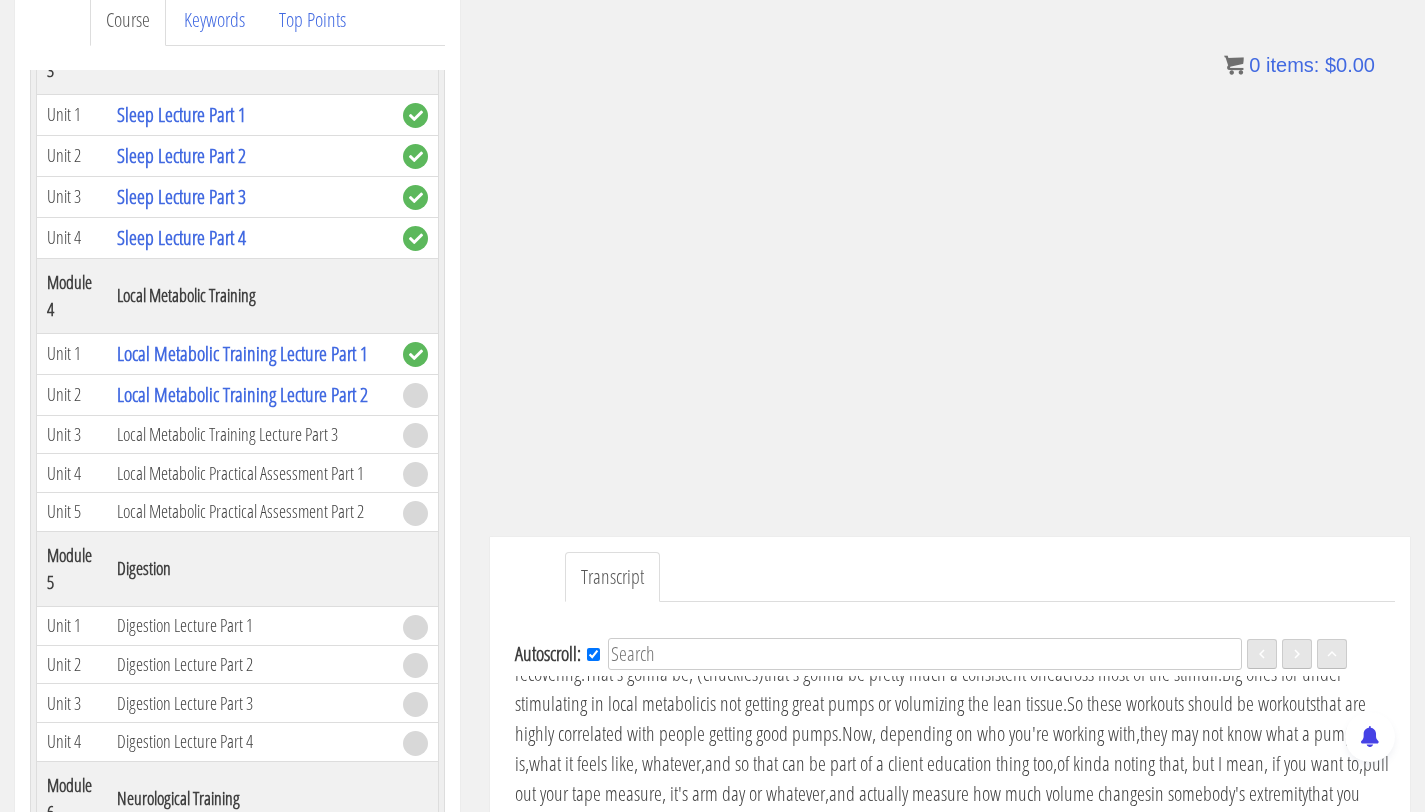 scroll, scrollTop: 4937, scrollLeft: 0, axis: vertical 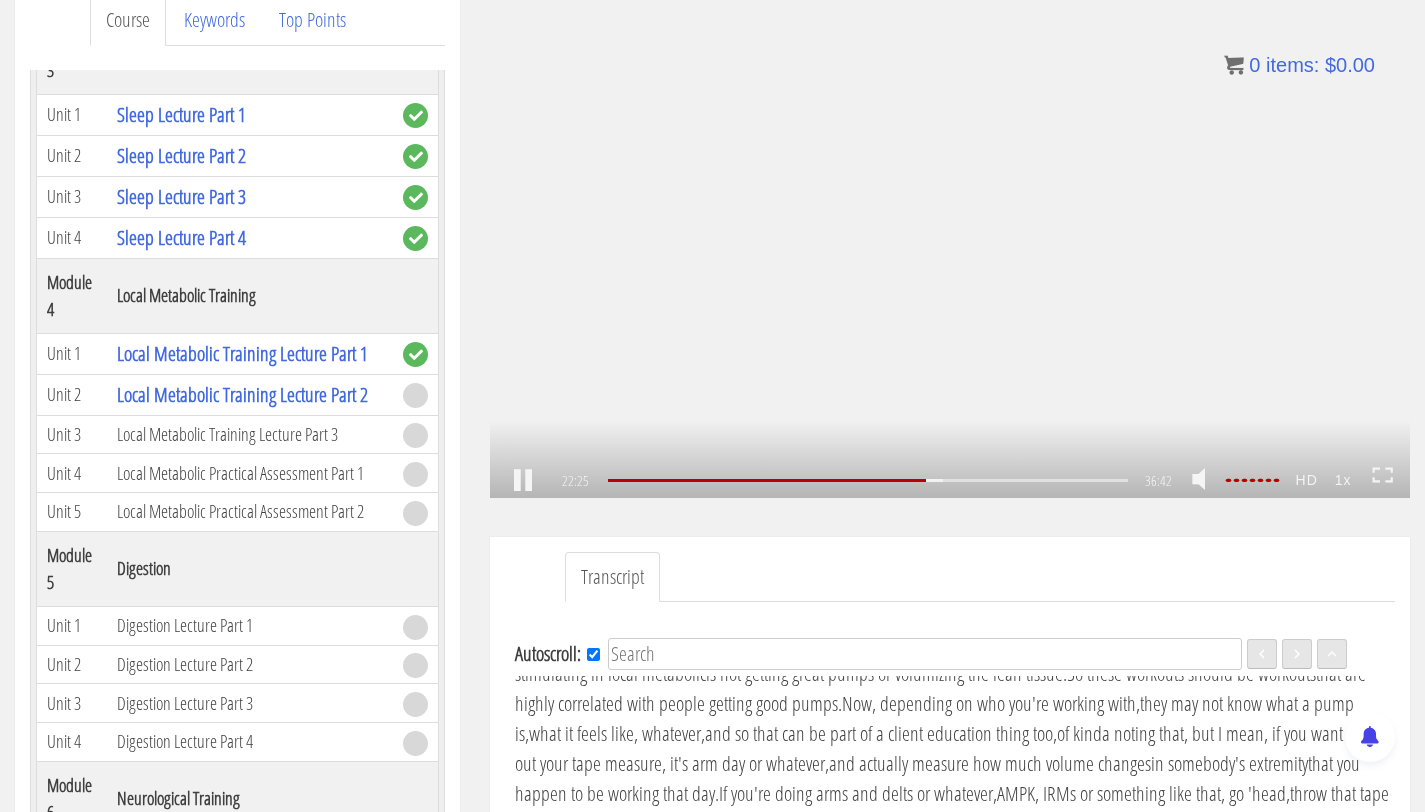 click on ".a{fill:#000;opacity:0.65;}.b{fill:#fff;opacity:1.0;}
.fp-color-play{opacity:0.65;}.controlbutton{fill:#fff;}
.fp-color-play{opacity:0.65;}.controlbutton{fill:#fff;}
.controlbuttonbg{opacity:0.65;}.controlbutton{fill:#fff;}
.fp-color-play{opacity:0.65;}.rect{fill:#fff;}
.fp-color-play{opacity:0.65;}.rect{fill:#fff;}
.fp-color-play{opacity:0.65;}.rect{fill:#fff;}
.fp-color-play{opacity:0.65;}.rect{fill:#fff;}
[TIME]                              [TIME]                                           [TIME]              [TIME]" at bounding box center [950, 239] 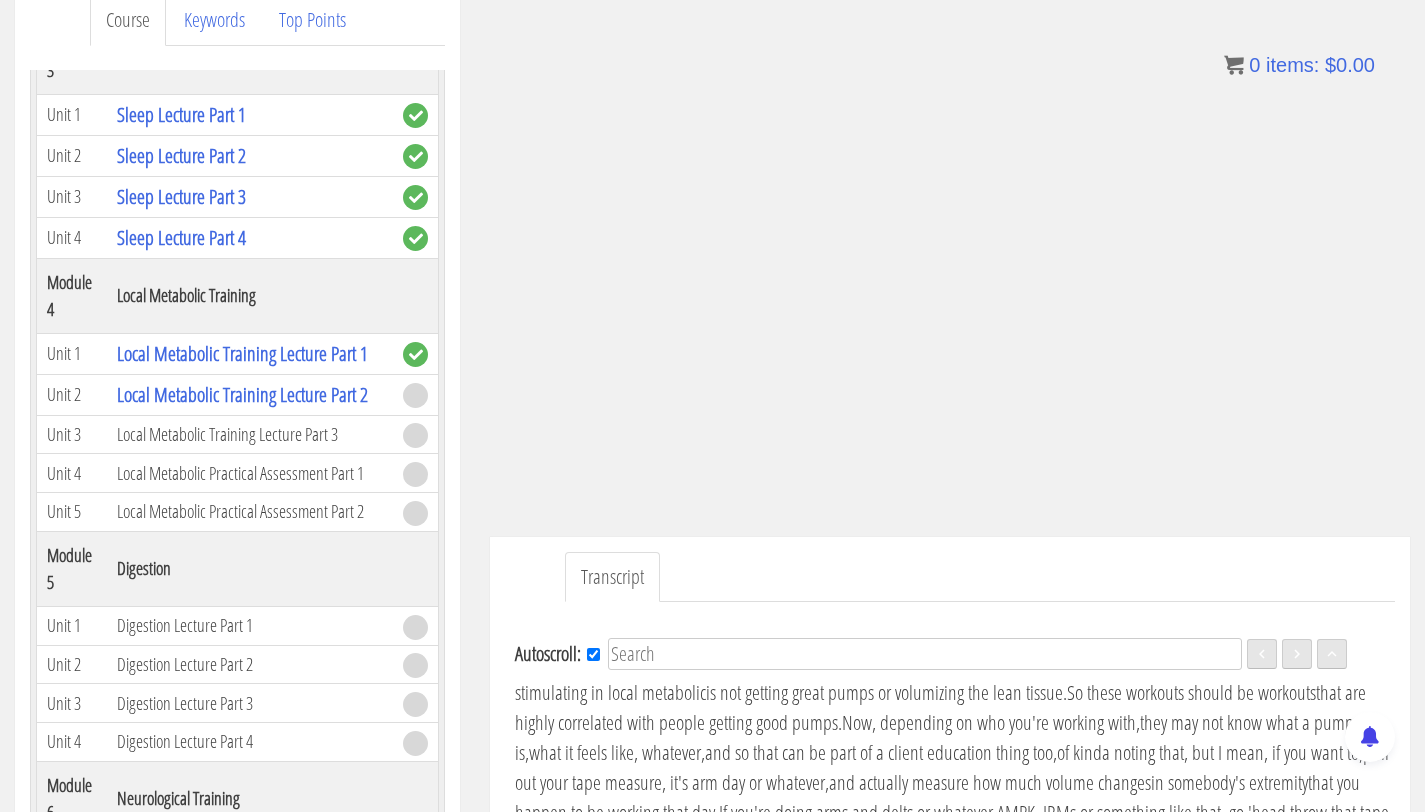 scroll, scrollTop: 4915, scrollLeft: 0, axis: vertical 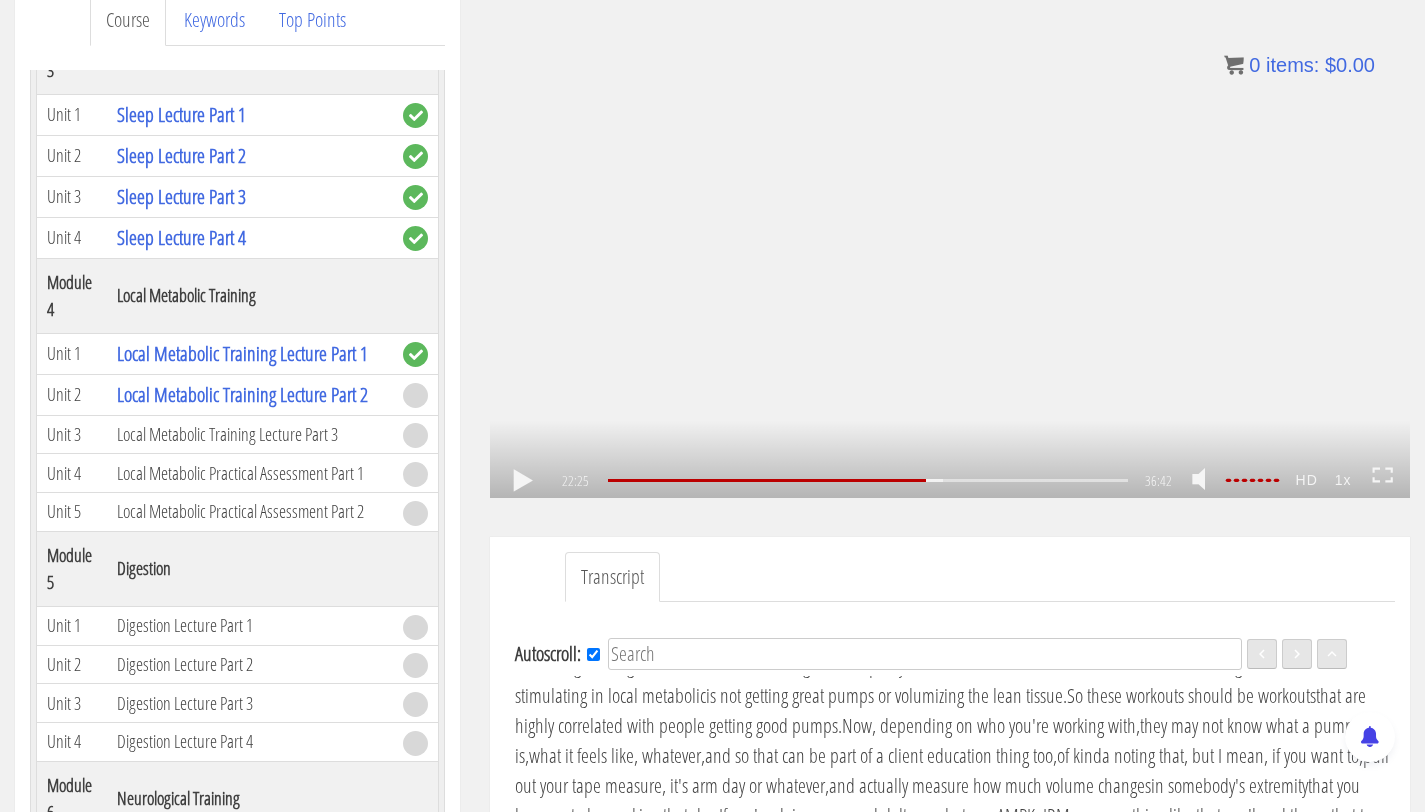 click on ".a{fill:#000;opacity:0.65;}.b{fill:#fff;opacity:1.0;}
.fp-color-play{opacity:0.65;}.controlbutton{fill:#fff;}
.fp-color-play{opacity:0.65;}.controlbutton{fill:#fff;}
.controlbuttonbg{opacity:0.65;}.controlbutton{fill:#fff;}
.fp-color-play{opacity:0.65;}.rect{fill:#fff;}
.fp-color-play{opacity:0.65;}.rect{fill:#fff;}
.fp-color-play{opacity:0.65;}.rect{fill:#fff;}
.fp-color-play{opacity:0.65;}.rect{fill:#fff;}
[TIME]                              [TIME]                                           [TIME]              [TIME]" at bounding box center (950, 239) 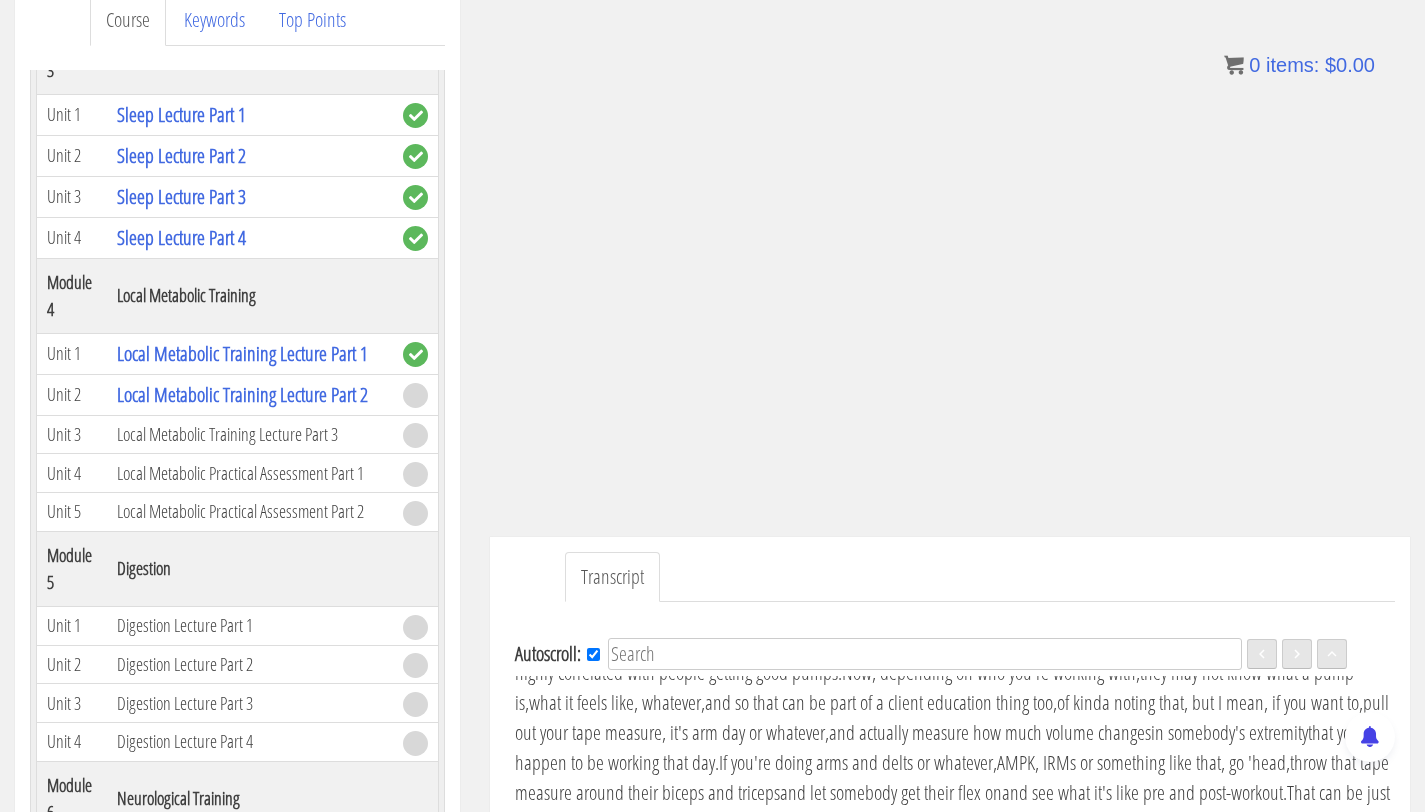scroll, scrollTop: 4998, scrollLeft: 0, axis: vertical 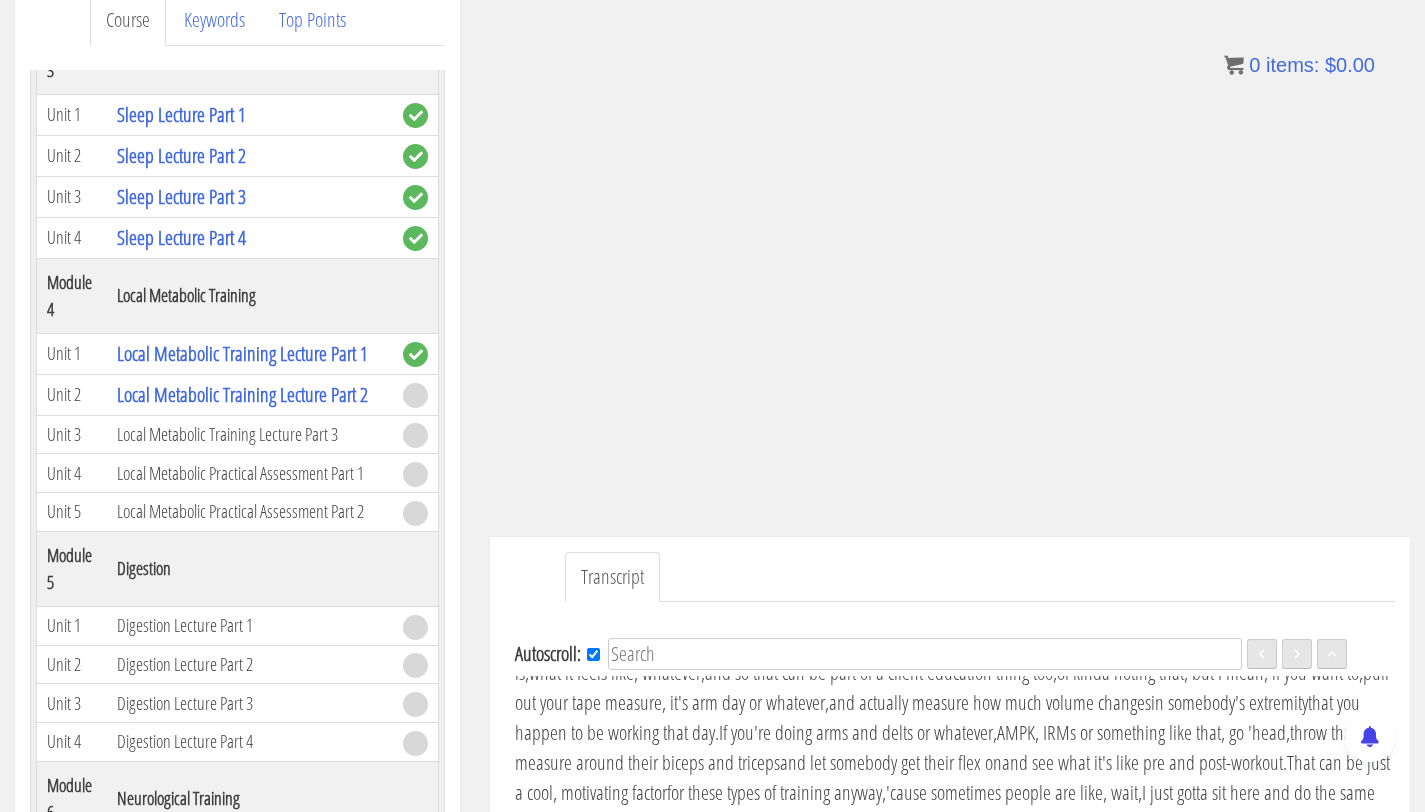 click on ".a{fill:#000;opacity:0.65;}.b{fill:#fff;opacity:1.0;}
.fp-color-play{opacity:0.65;}.controlbutton{fill:#fff;}
.fp-color-play{opacity:0.65;}.controlbutton{fill:#fff;}
.controlbuttonbg{opacity:0.65;}.controlbutton{fill:#fff;}
.fp-color-play{opacity:0.65;}.rect{fill:#fff;}
.fp-color-play{opacity:0.65;}.rect{fill:#fff;}
.fp-color-play{opacity:0.65;}.rect{fill:#fff;}
.fp-color-play{opacity:0.65;}.rect{fill:#fff;}
22:38                              28:30                                           36:42              14:04" at bounding box center [950, 239] 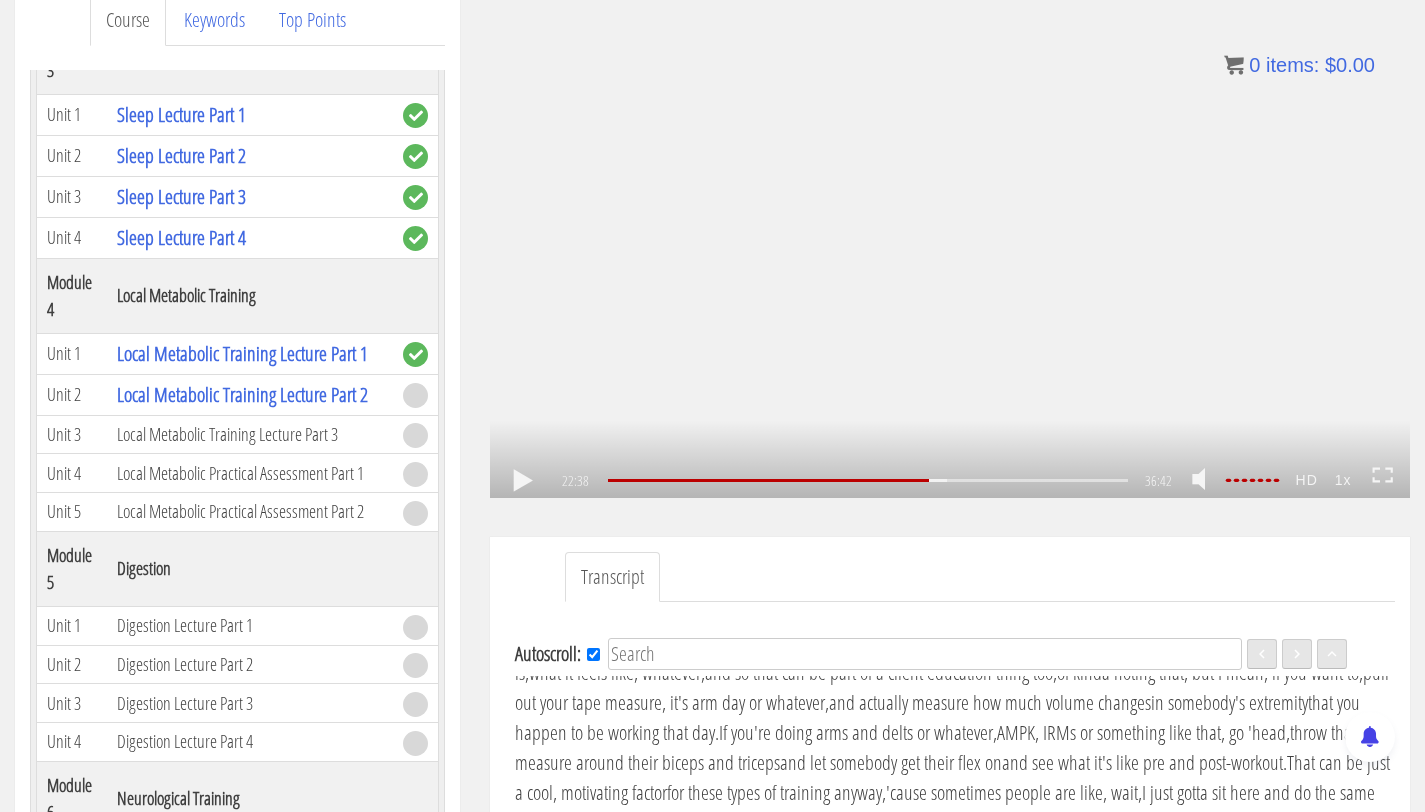 click on ".a{fill:#000;opacity:0.65;}.b{fill:#fff;opacity:1.0;}
.fp-color-play{opacity:0.65;}.controlbutton{fill:#fff;}
.fp-color-play{opacity:0.65;}.controlbutton{fill:#fff;}
.controlbuttonbg{opacity:0.65;}.controlbutton{fill:#fff;}
.fp-color-play{opacity:0.65;}.rect{fill:#fff;}
.fp-color-play{opacity:0.65;}.rect{fill:#fff;}
.fp-color-play{opacity:0.65;}.rect{fill:#fff;}
.fp-color-play{opacity:0.65;}.rect{fill:#fff;}
22:38                              28:30                                           36:42              14:04" at bounding box center (950, 239) 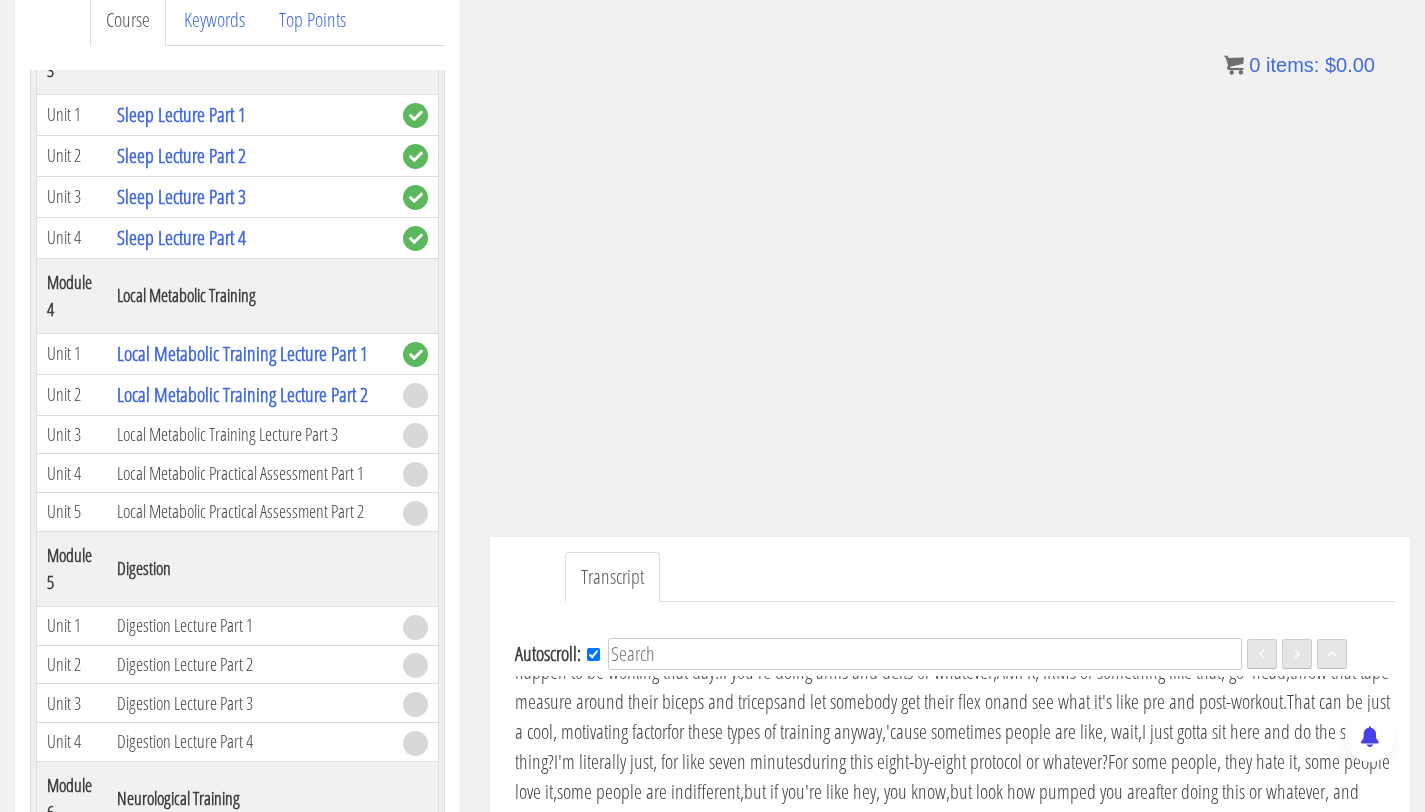 scroll, scrollTop: 5090, scrollLeft: 0, axis: vertical 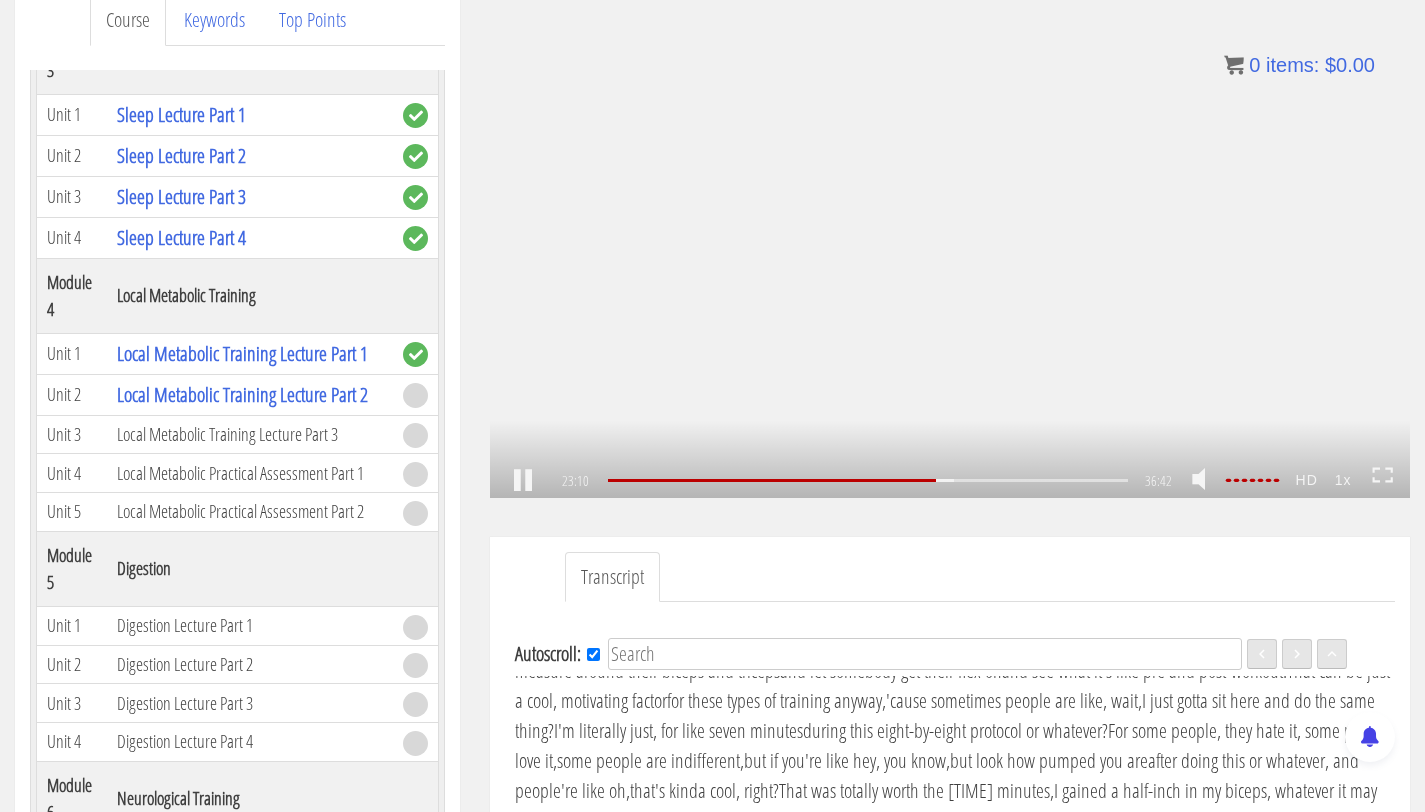 click on ".a{fill:#000;opacity:0.65;}.b{fill:#fff;opacity:1.0;}
.fp-color-play{opacity:0.65;}.controlbutton{fill:#fff;}
.fp-color-play{opacity:0.65;}.controlbutton{fill:#fff;}
.controlbuttonbg{opacity:0.65;}.controlbutton{fill:#fff;}
.fp-color-play{opacity:0.65;}.rect{fill:#fff;}
.fp-color-play{opacity:0.65;}.rect{fill:#fff;}
.fp-color-play{opacity:0.65;}.rect{fill:#fff;}
.fp-color-play{opacity:0.65;}.rect{fill:#fff;}
23:10                              28:30                                           36:42              13:32" at bounding box center [950, 239] 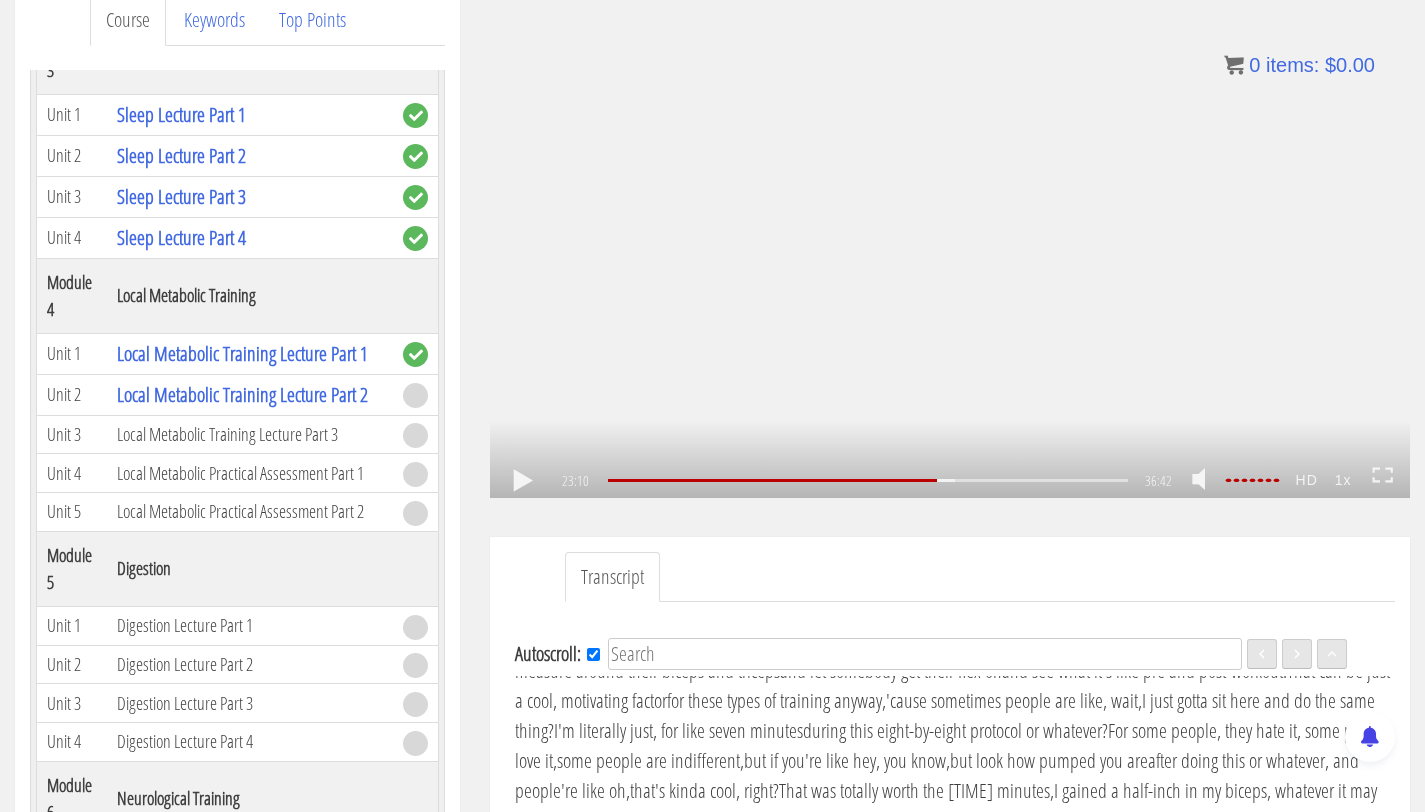 click on ".a{fill:#000;opacity:0.65;}.b{fill:#fff;opacity:1.0;}
.fp-color-play{opacity:0.65;}.controlbutton{fill:#fff;}
.fp-color-play{opacity:0.65;}.controlbutton{fill:#fff;}
.controlbuttonbg{opacity:0.65;}.controlbutton{fill:#fff;}
.fp-color-play{opacity:0.65;}.rect{fill:#fff;}
.fp-color-play{opacity:0.65;}.rect{fill:#fff;}
.fp-color-play{opacity:0.65;}.rect{fill:#fff;}
.fp-color-play{opacity:0.65;}.rect{fill:#fff;}
23:10                              28:30                                           36:42              13:32" at bounding box center (950, 239) 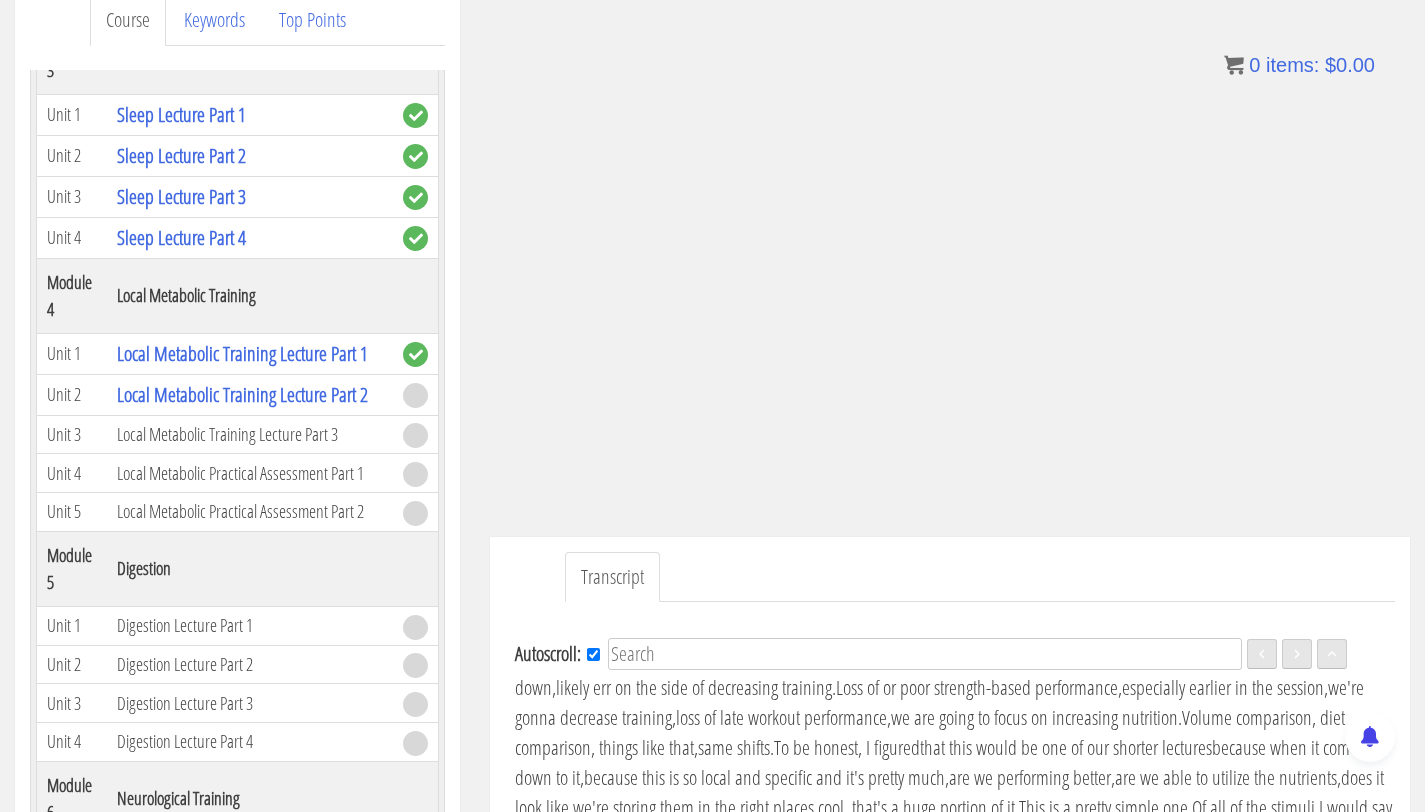 scroll, scrollTop: 5761, scrollLeft: 0, axis: vertical 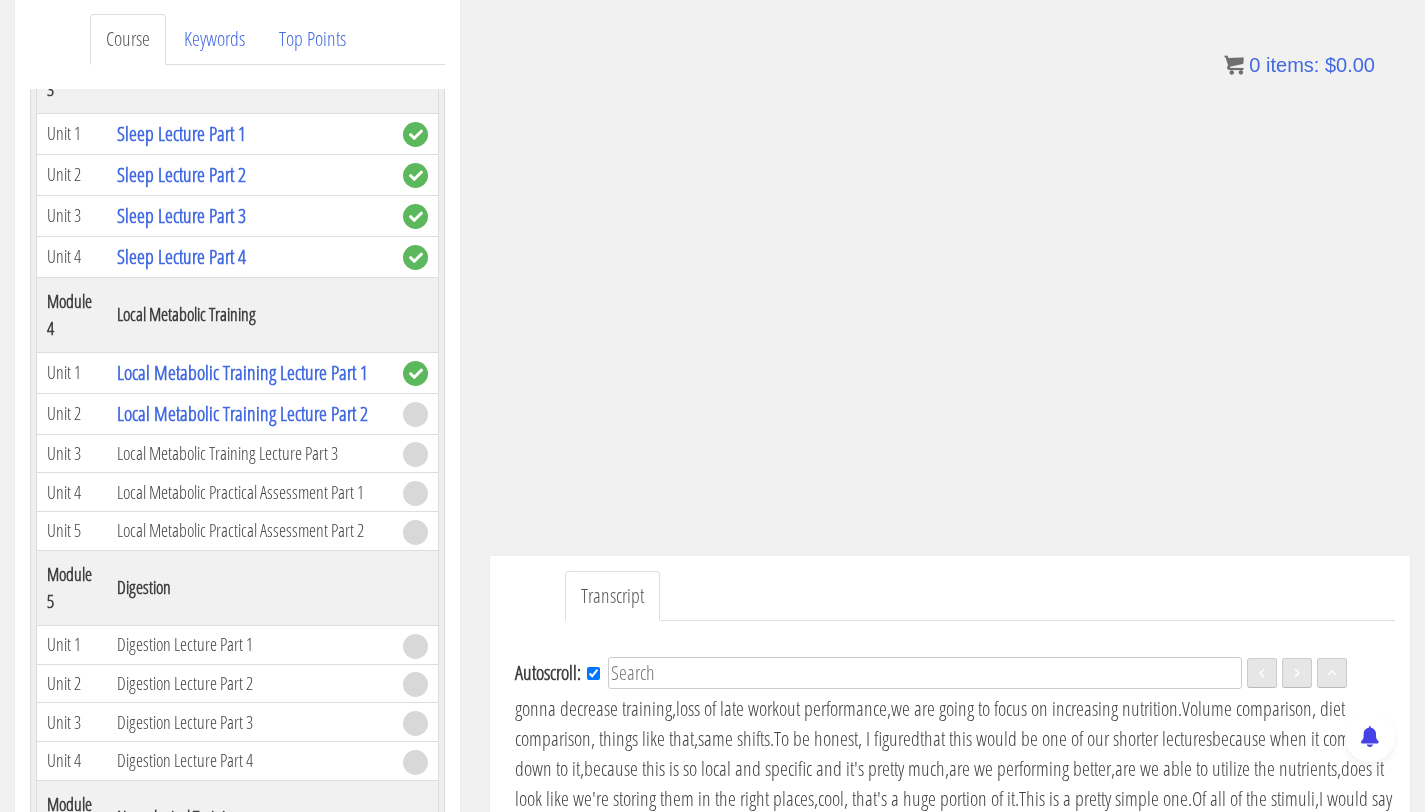 click on "Skip to content
Toggle navigation
0 Certs
Course List
Events
FREE Course
Course Preview – Biomechanics
Course Preview – Program Design
Contact
Why N1?
Testimonials
Trainer Directory
Terms & Conditions
Welcome back, [USERNAME]!
My Courses
Member Content
My Account
Affiliate Dashboard
Exercise Library
Resources
Training Code Request
Terms & Conditions
Log Out
x
My Courses
My Account
Affiliate Dashboard
Training Code Request
Terms & Conditions
Member Content
Exercise Library
Log Out
Log Out
Home
Course List
Certifications
Events
FREE Course
Contact
Cart
Why N1?" at bounding box center [712, 754] 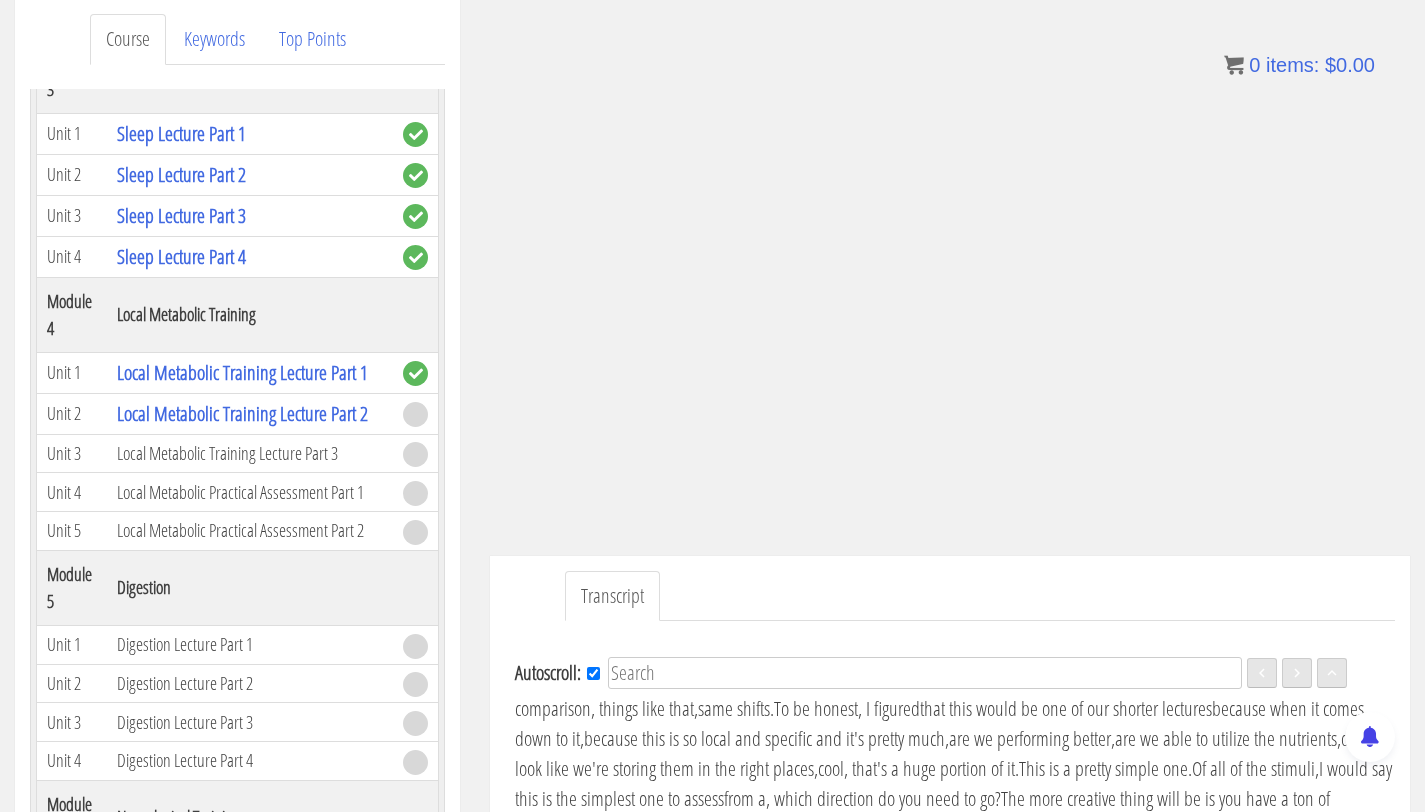 scroll, scrollTop: 5822, scrollLeft: 0, axis: vertical 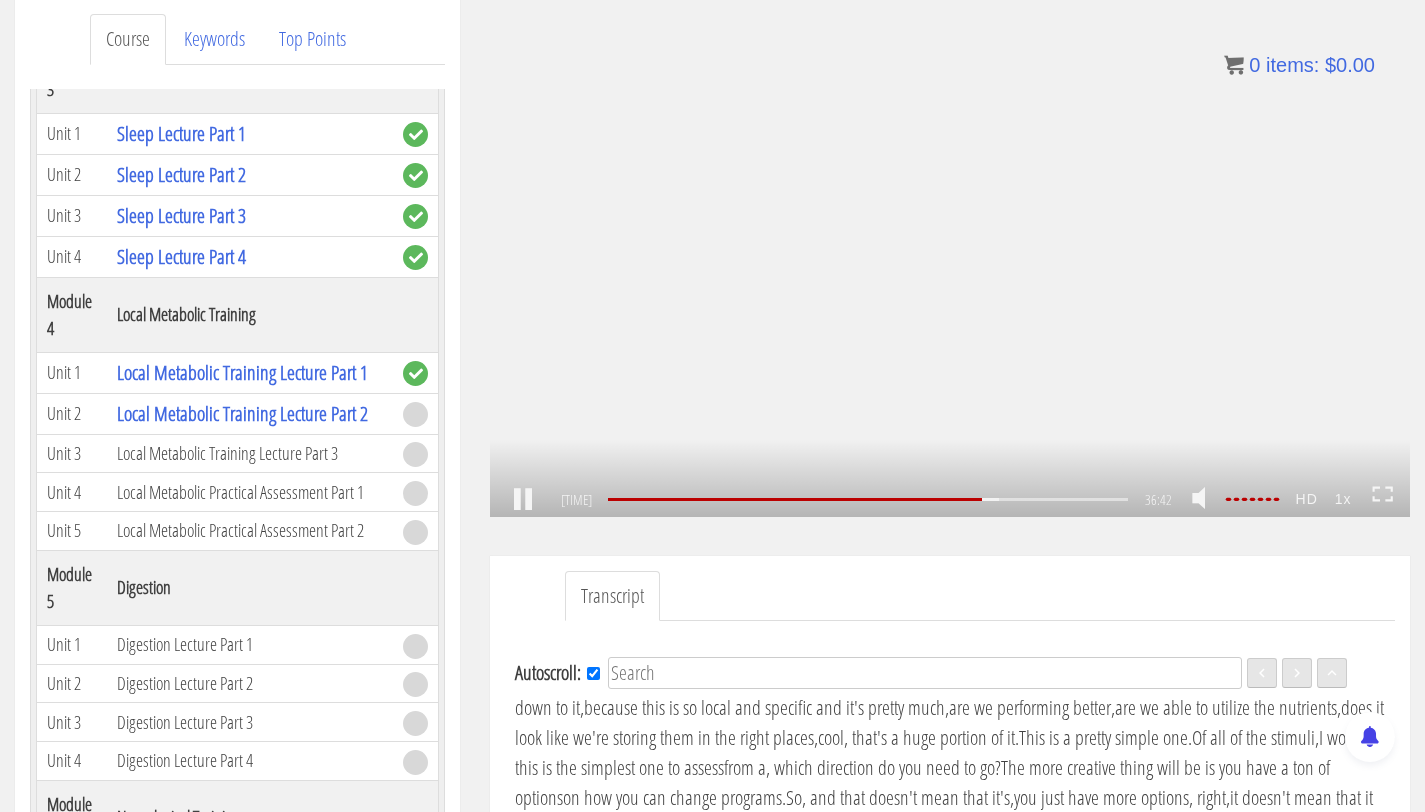 click on ".a{fill:#000;opacity:0.65;}.b{fill:#fff;opacity:1.0;}
.fp-color-play{opacity:0.65;}.controlbutton{fill:#fff;}
.fp-color-play{opacity:0.65;}.controlbutton{fill:#fff;}
.controlbuttonbg{opacity:0.65;}.controlbutton{fill:#fff;}
.fp-color-play{opacity:0.65;}.rect{fill:#fff;}
.fp-color-play{opacity:0.65;}.rect{fill:#fff;}
.fp-color-play{opacity:0.65;}.rect{fill:#fff;}
.fp-color-play{opacity:0.65;}.rect{fill:#fff;}
26:22                              28:30                                           36:42              10:21" at bounding box center [950, 258] 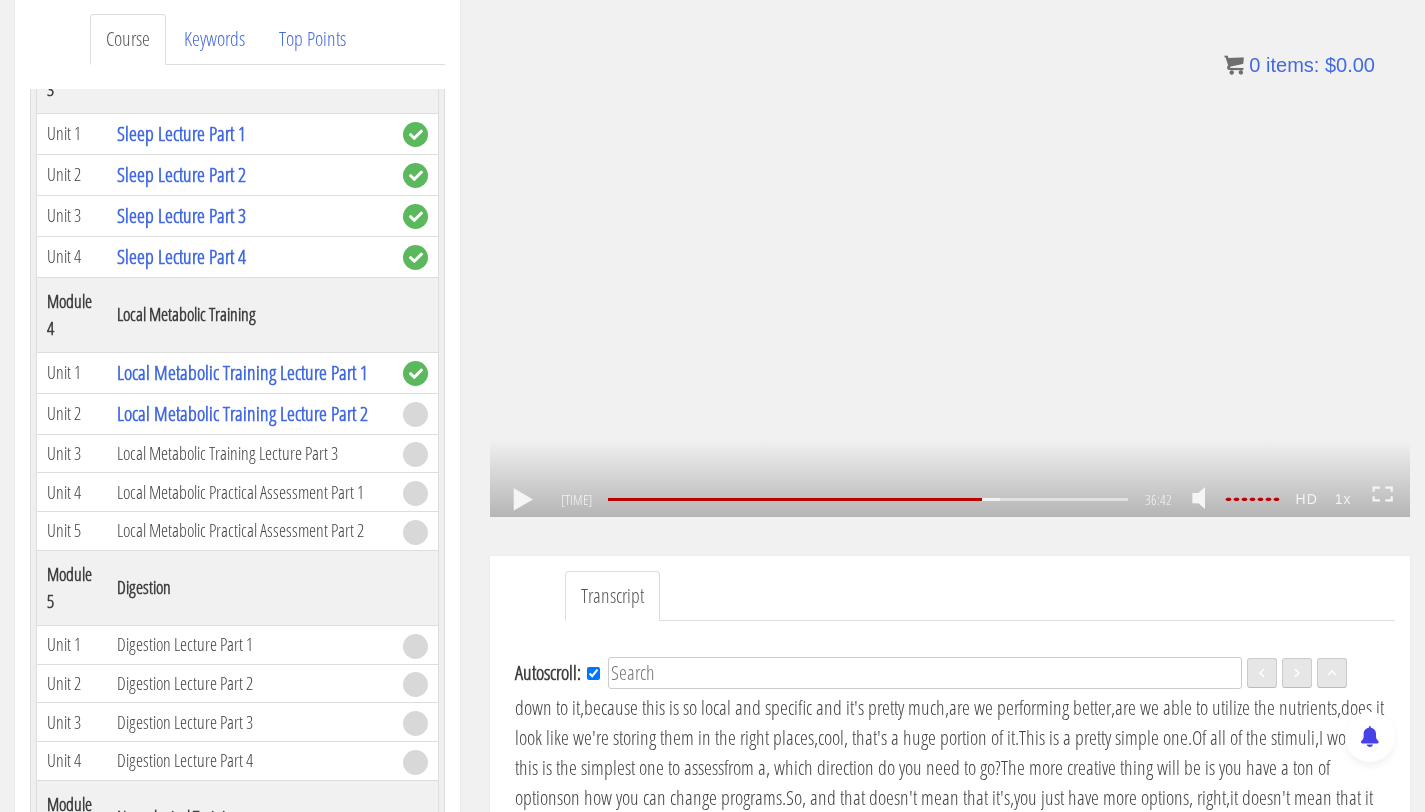 click on ".a{fill:#000;opacity:0.65;}.b{fill:#fff;opacity:1.0;}
.fp-color-play{opacity:0.65;}.controlbutton{fill:#fff;}
.fp-color-play{opacity:0.65;}.controlbutton{fill:#fff;}
.controlbuttonbg{opacity:0.65;}.controlbutton{fill:#fff;}
.fp-color-play{opacity:0.65;}.rect{fill:#fff;}
.fp-color-play{opacity:0.65;}.rect{fill:#fff;}
.fp-color-play{opacity:0.65;}.rect{fill:#fff;}
.fp-color-play{opacity:0.65;}.rect{fill:#fff;}
26:22                              14:44                                           36:42              10:21" at bounding box center [950, 258] 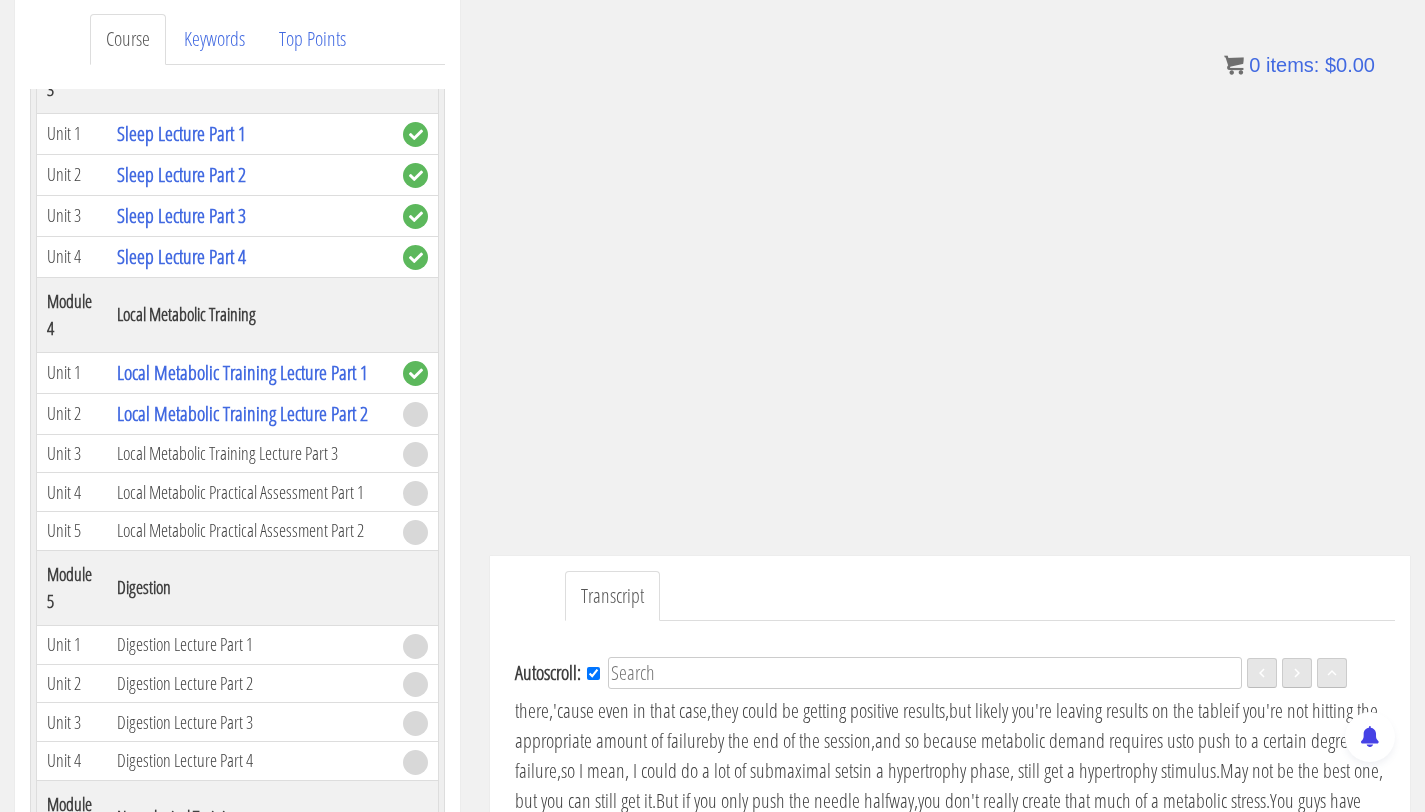scroll, scrollTop: 6340, scrollLeft: 0, axis: vertical 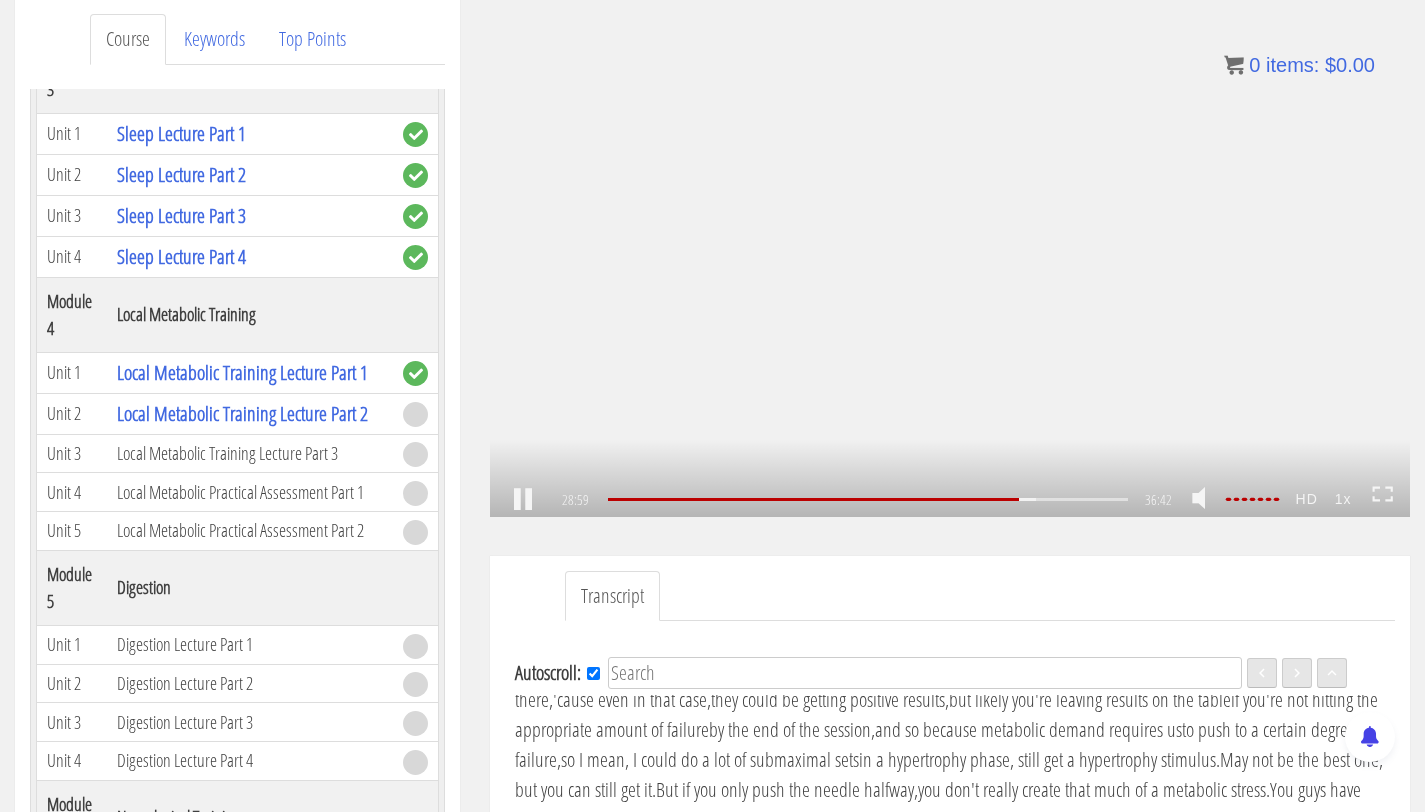 click on ".a{fill:#000;opacity:0.65;}.b{fill:#fff;opacity:1.0;}
.fp-color-play{opacity:0.65;}.controlbutton{fill:#fff;}
.fp-color-play{opacity:0.65;}.controlbutton{fill:#fff;}
.controlbuttonbg{opacity:0.65;}.controlbutton{fill:#fff;}
.fp-color-play{opacity:0.65;}.rect{fill:#fff;}
.fp-color-play{opacity:0.65;}.rect{fill:#fff;}
.fp-color-play{opacity:0.65;}.rect{fill:#fff;}
.fp-color-play{opacity:0.65;}.rect{fill:#fff;}
28:59                              14:44                                           36:42              07:43" at bounding box center (950, 258) 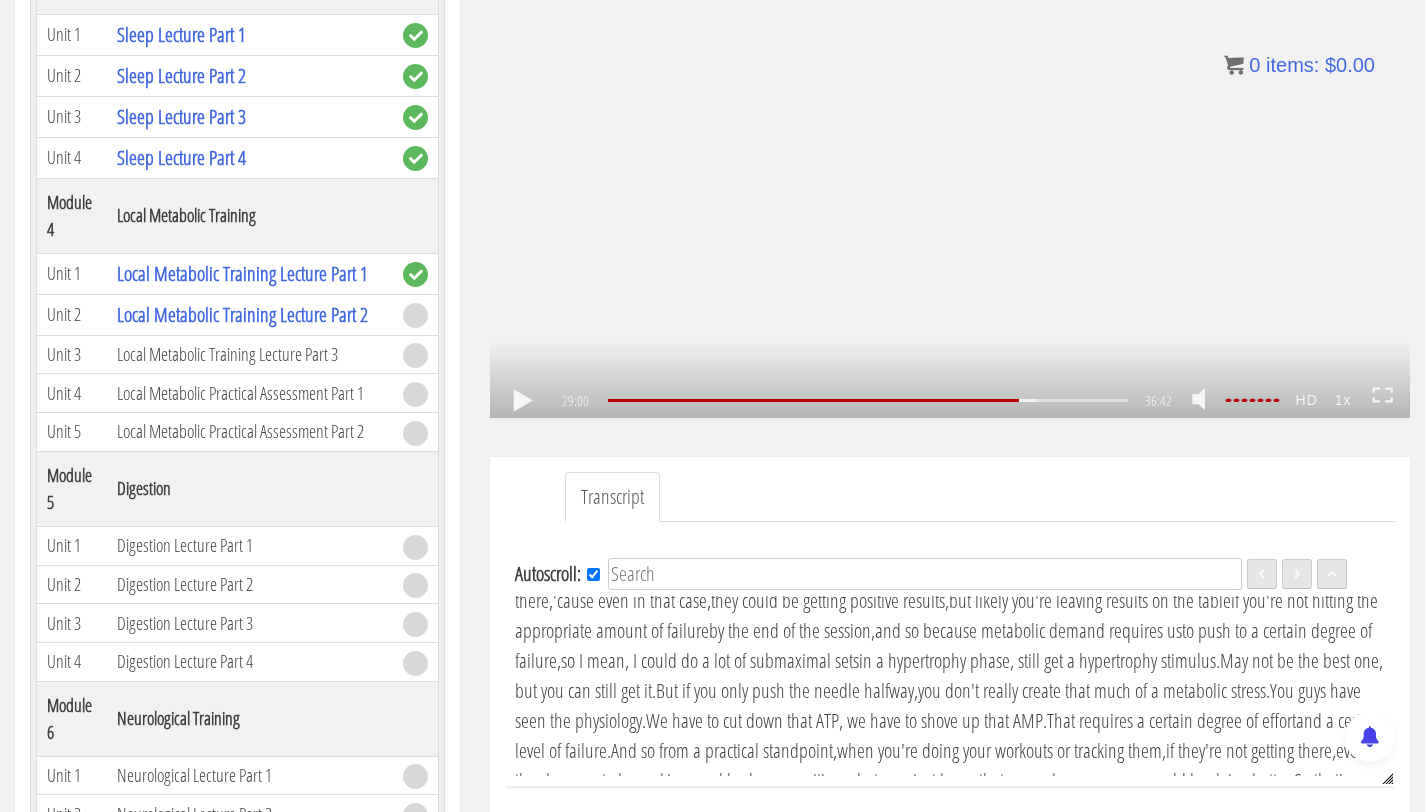 scroll, scrollTop: 558, scrollLeft: 0, axis: vertical 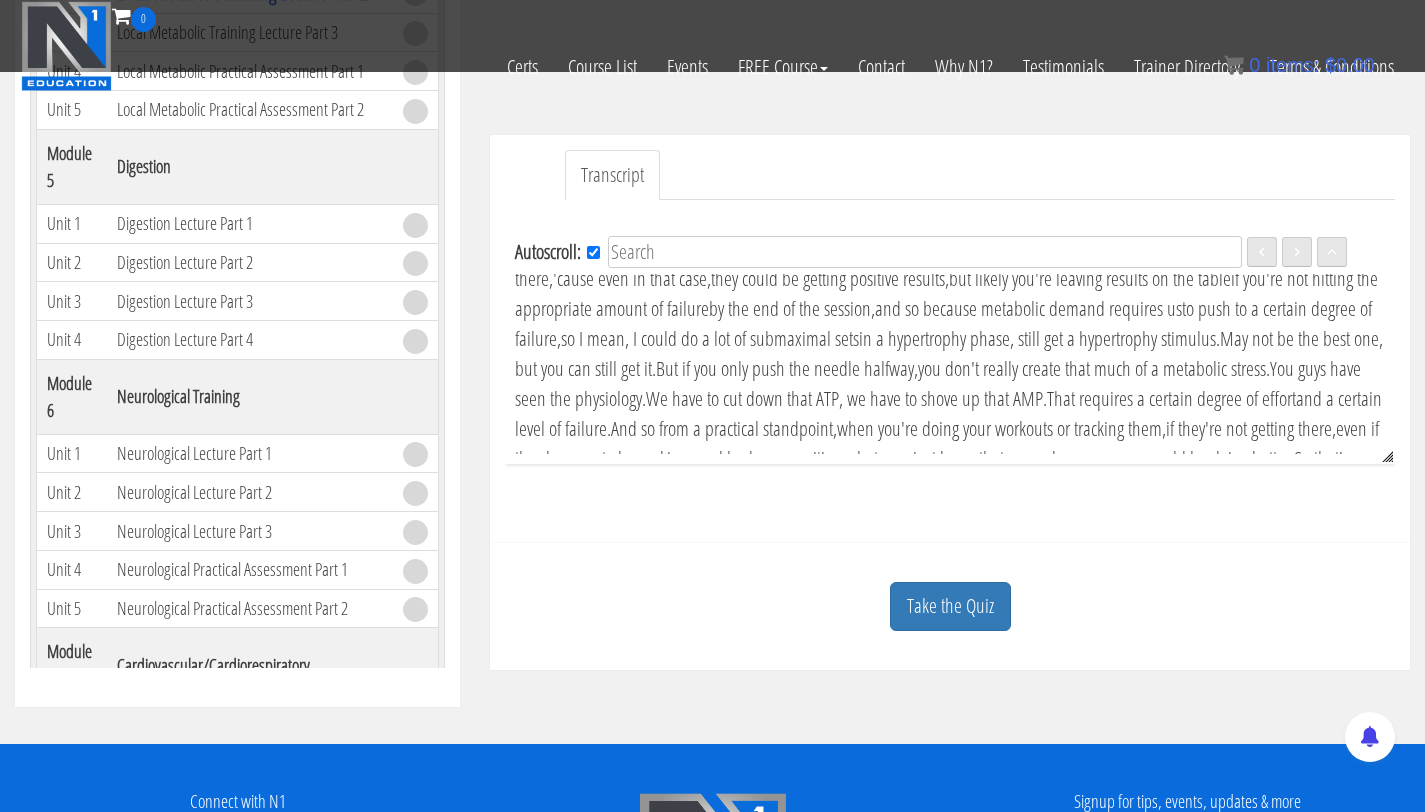 click on "Take the Quiz" at bounding box center [950, 606] 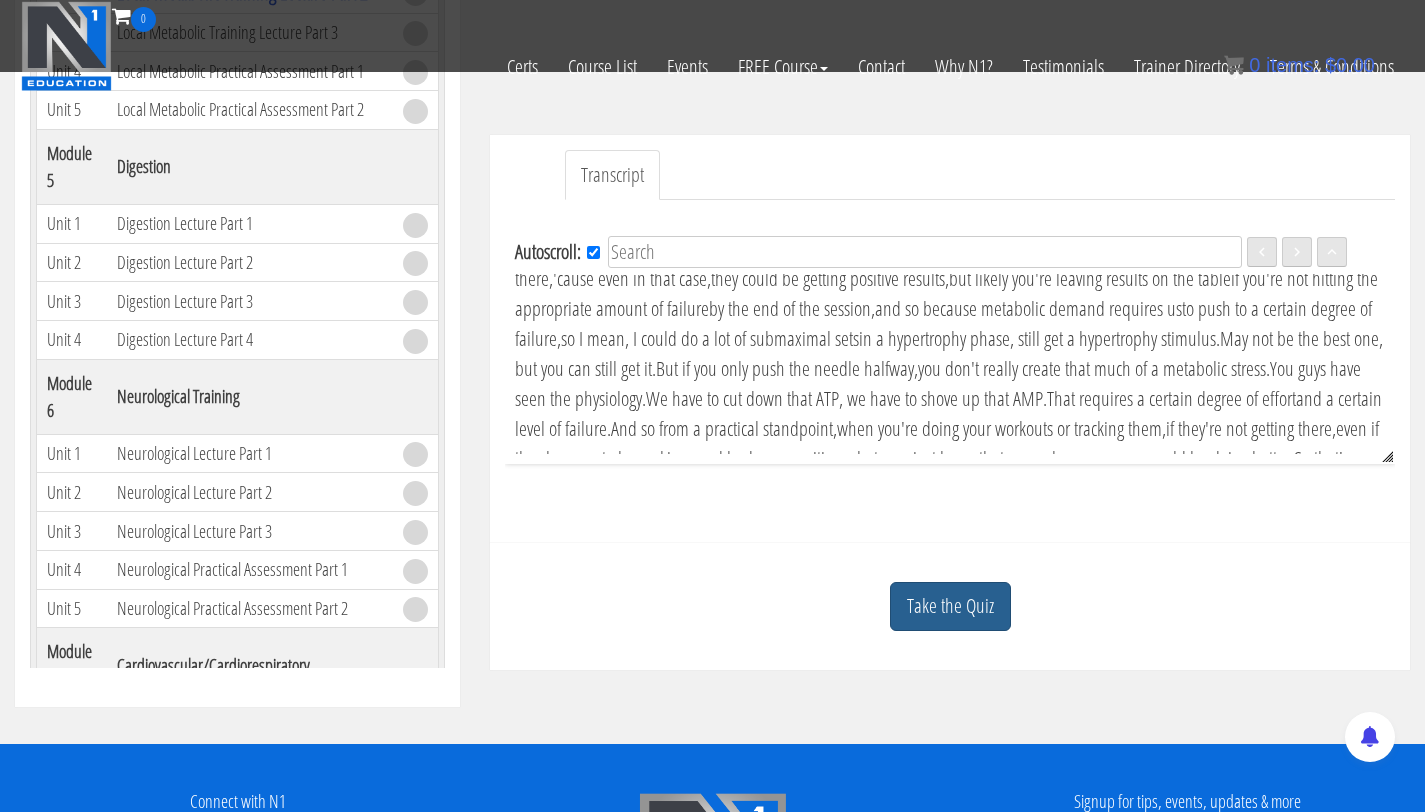 click on "Take the Quiz" at bounding box center (950, 606) 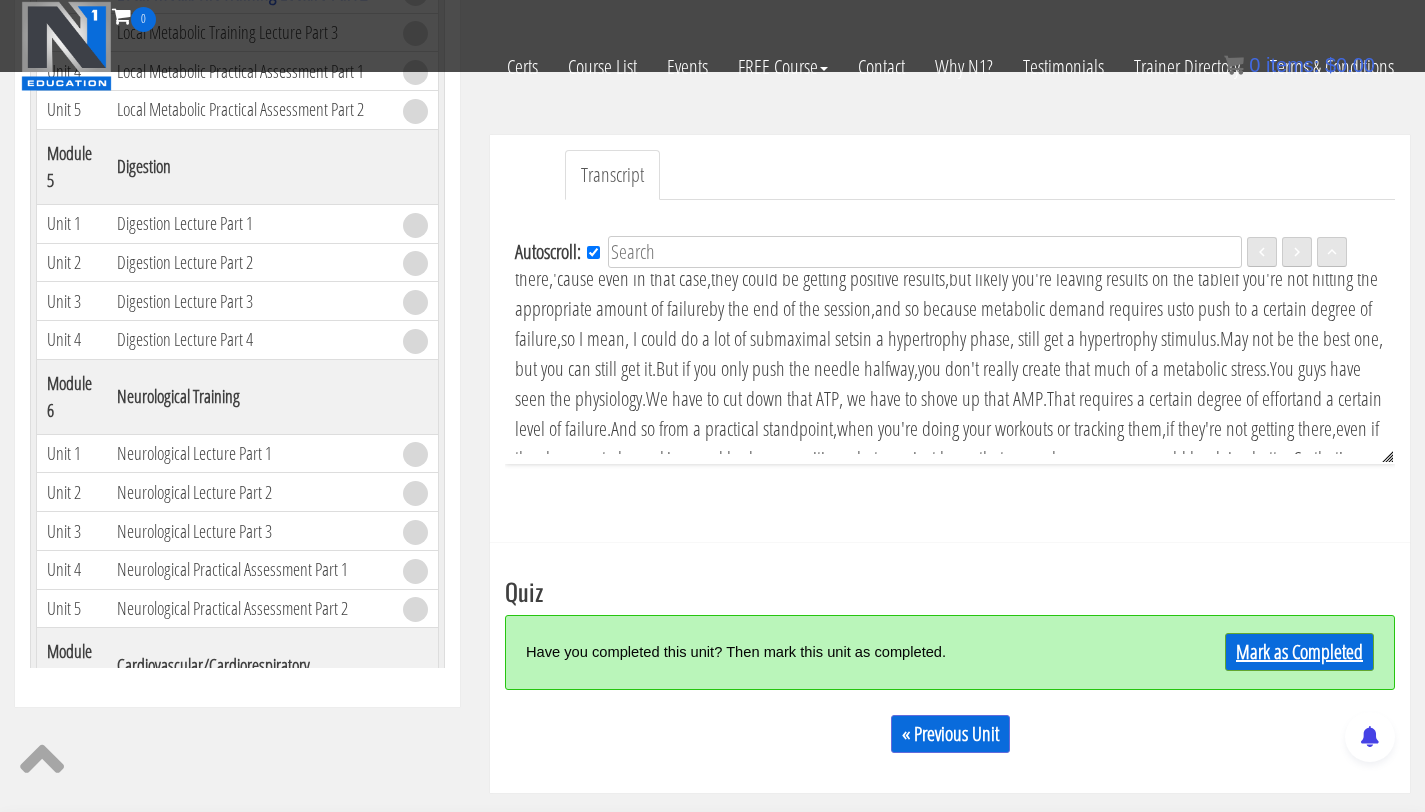 click on "Mark as Completed" at bounding box center (1299, 652) 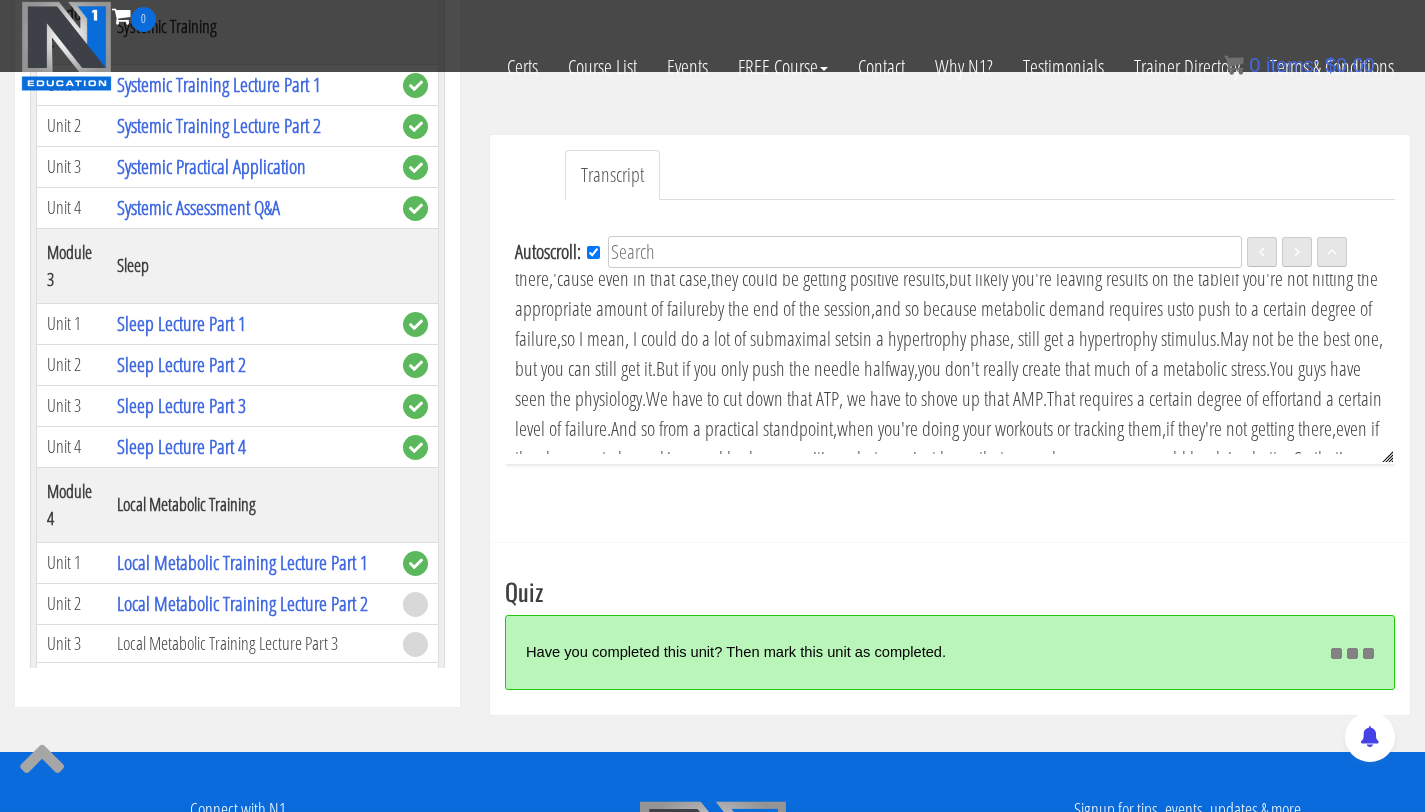 scroll, scrollTop: 308, scrollLeft: 0, axis: vertical 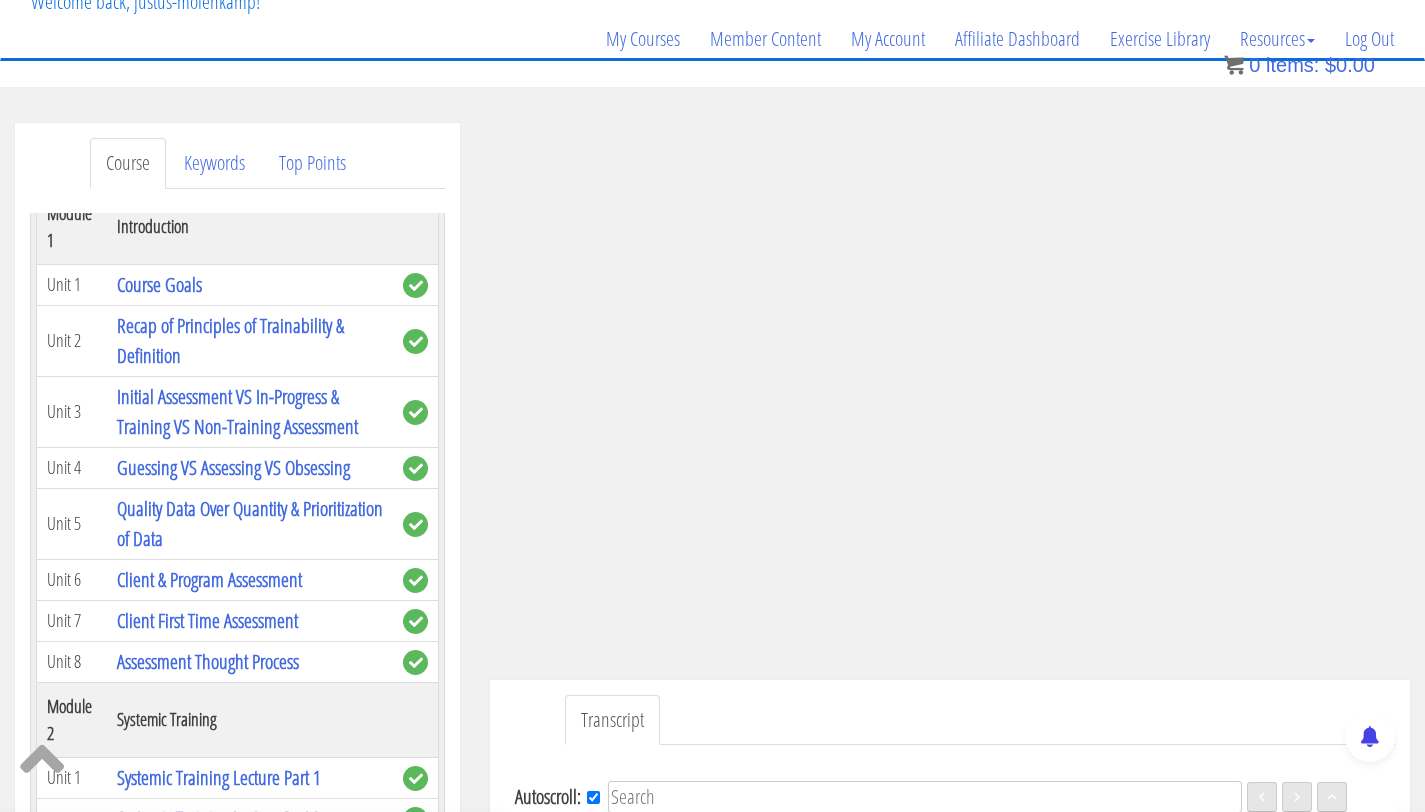 click on "Course" at bounding box center [128, 163] 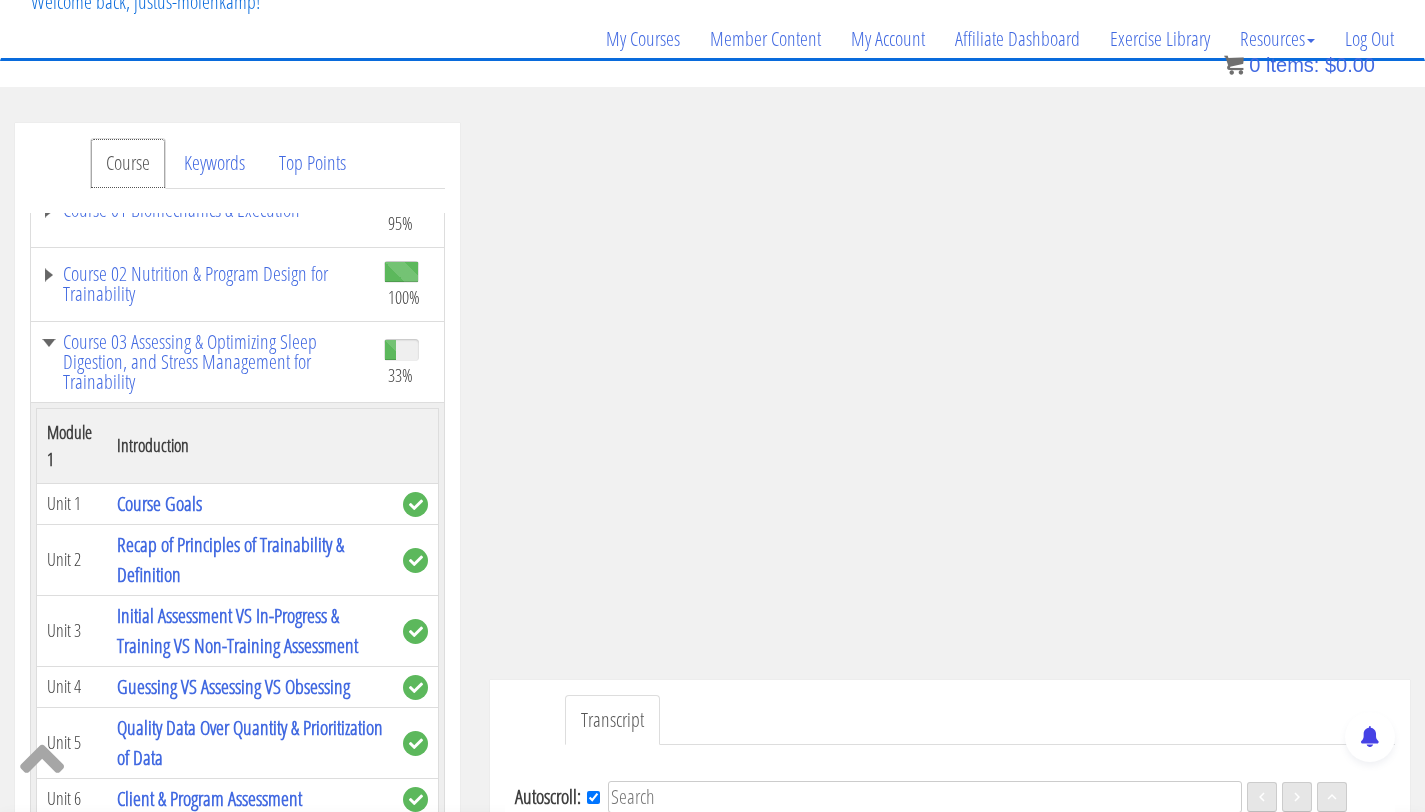 scroll, scrollTop: 0, scrollLeft: 0, axis: both 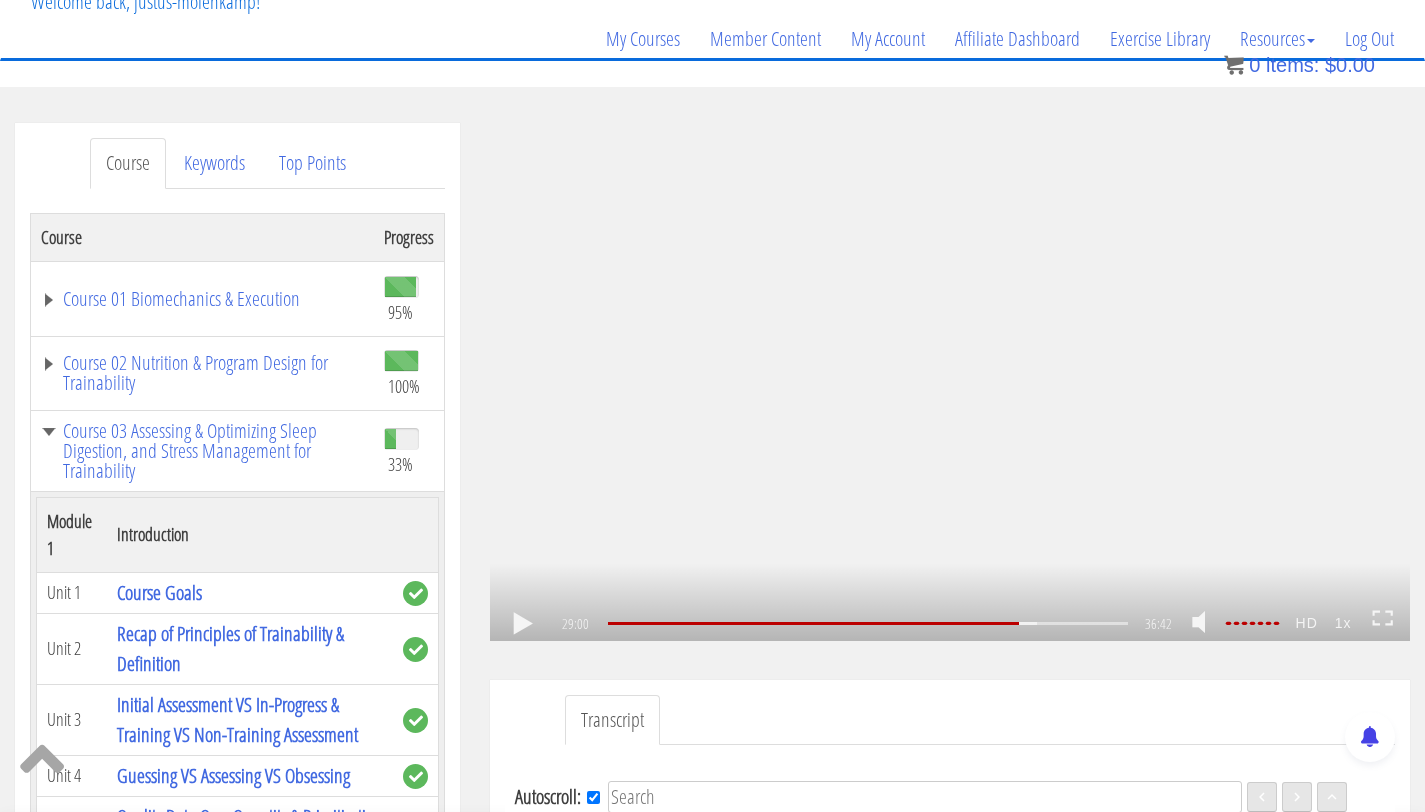 click on ".a{fill:#000;opacity:0.65;}.b{fill:#fff;opacity:1.0;}
.fp-color-play{opacity:0.65;}.controlbutton{fill:#fff;}
.fp-color-play{opacity:0.65;}.controlbutton{fill:#fff;}
.controlbuttonbg{opacity:0.65;}.controlbutton{fill:#fff;}
.fp-color-play{opacity:0.65;}.rect{fill:#fff;}
.fp-color-play{opacity:0.65;}.rect{fill:#fff;}
.fp-color-play{opacity:0.65;}.rect{fill:#fff;}
.fp-color-play{opacity:0.65;}.rect{fill:#fff;}
29:00                              14:44                                           36:42              07:43" at bounding box center (950, 382) 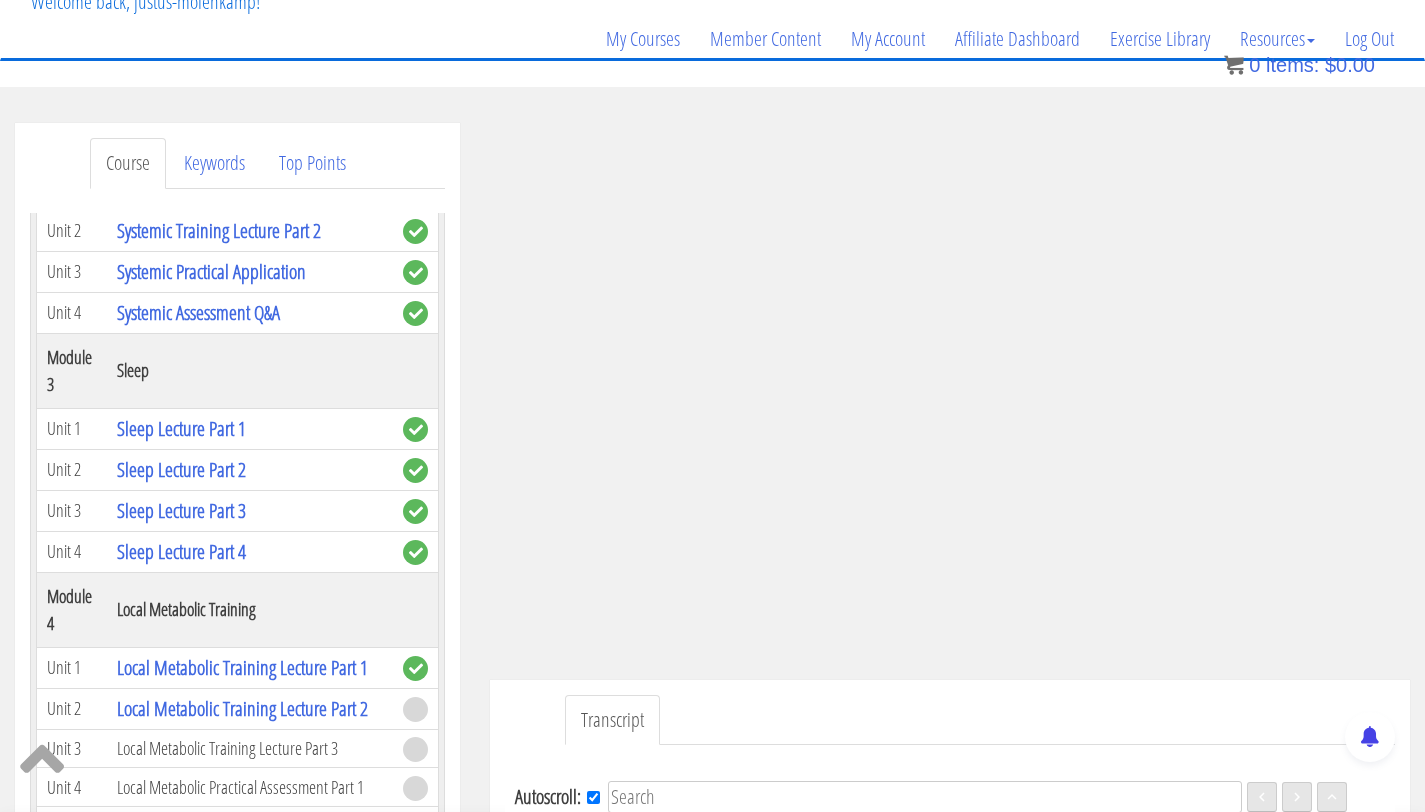 scroll, scrollTop: 1241, scrollLeft: 0, axis: vertical 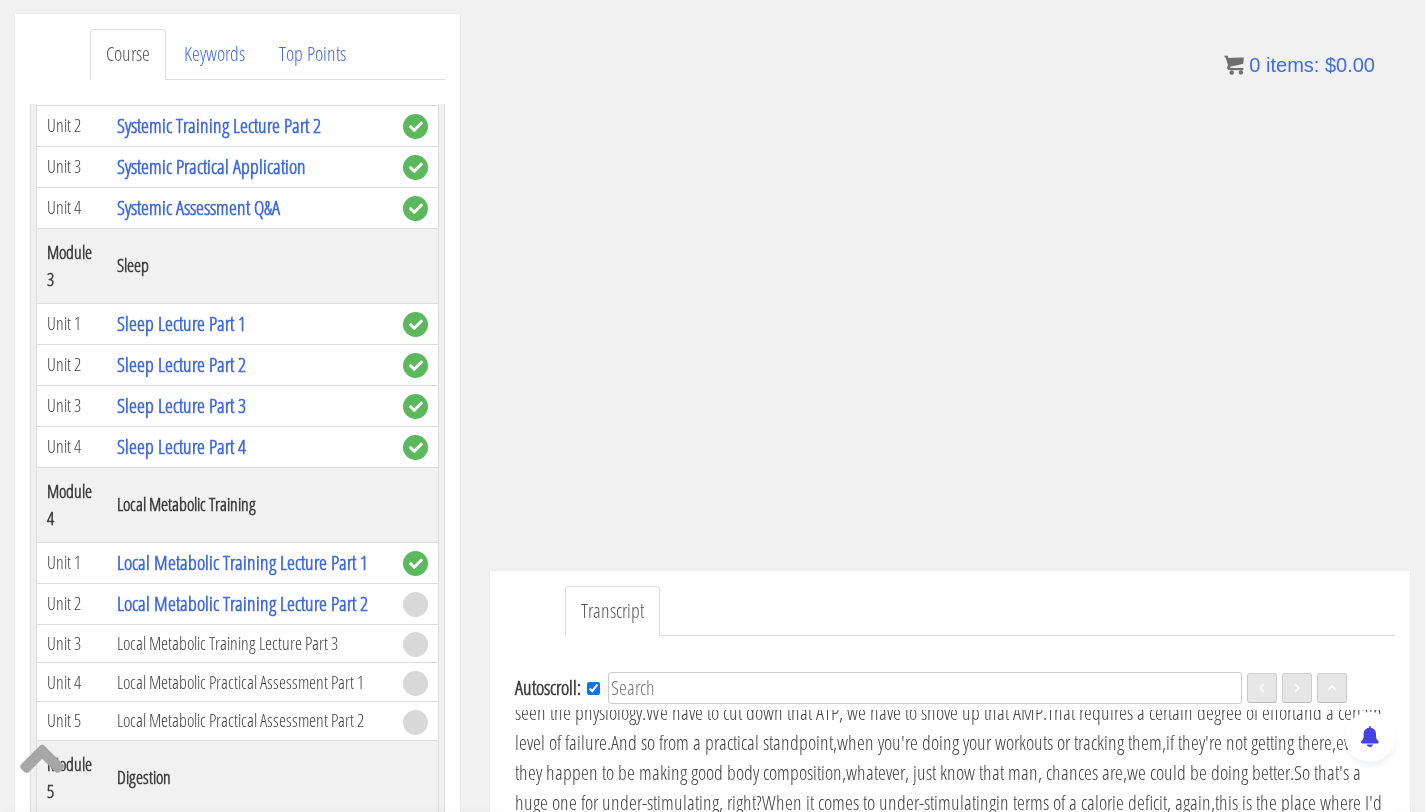click on ".a{fill:#000;opacity:0.65;}.b{fill:#fff;opacity:1.0;}
.fp-color-play{opacity:0.65;}.controlbutton{fill:#fff;}
.fp-color-play{opacity:0.65;}.controlbutton{fill:#fff;}
.controlbuttonbg{opacity:0.65;}.controlbutton{fill:#fff;}
.fp-color-play{opacity:0.65;}.rect{fill:#fff;}
.fp-color-play{opacity:0.65;}.rect{fill:#fff;}
.fp-color-play{opacity:0.65;}.rect{fill:#fff;}
.fp-color-play{opacity:0.65;}.rect{fill:#fff;}
29:35                              14:44                                           36:42              07:07" at bounding box center (950, 273) 